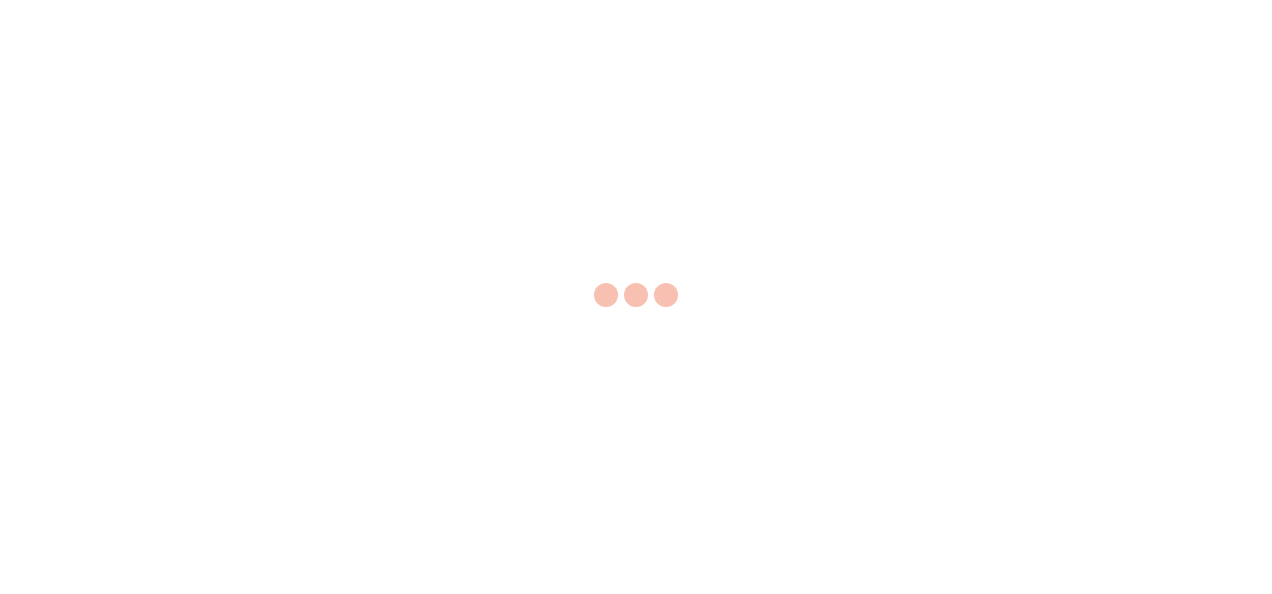 scroll, scrollTop: 0, scrollLeft: 0, axis: both 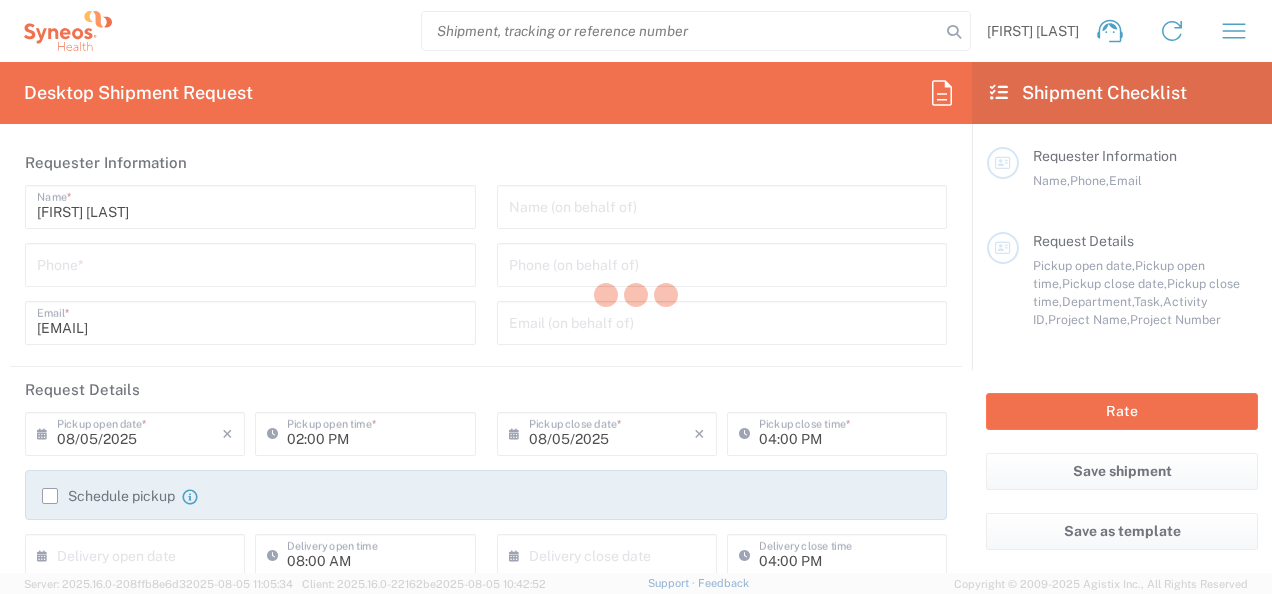type on "3100" 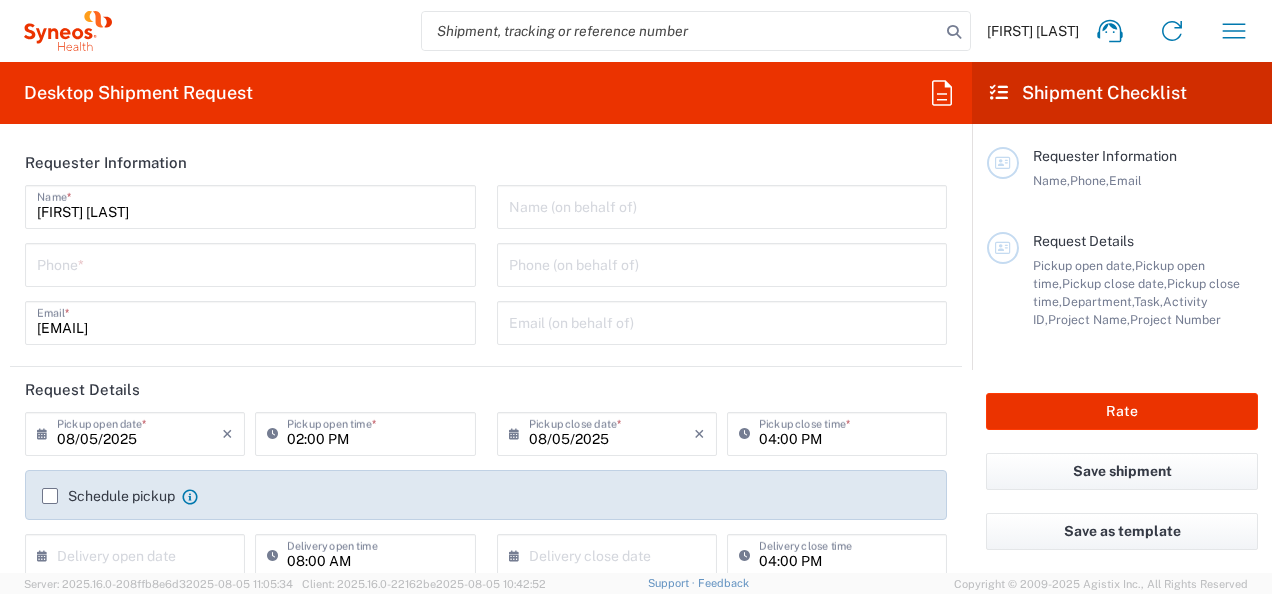 type on "Syneos Health Canada LP- Toronto" 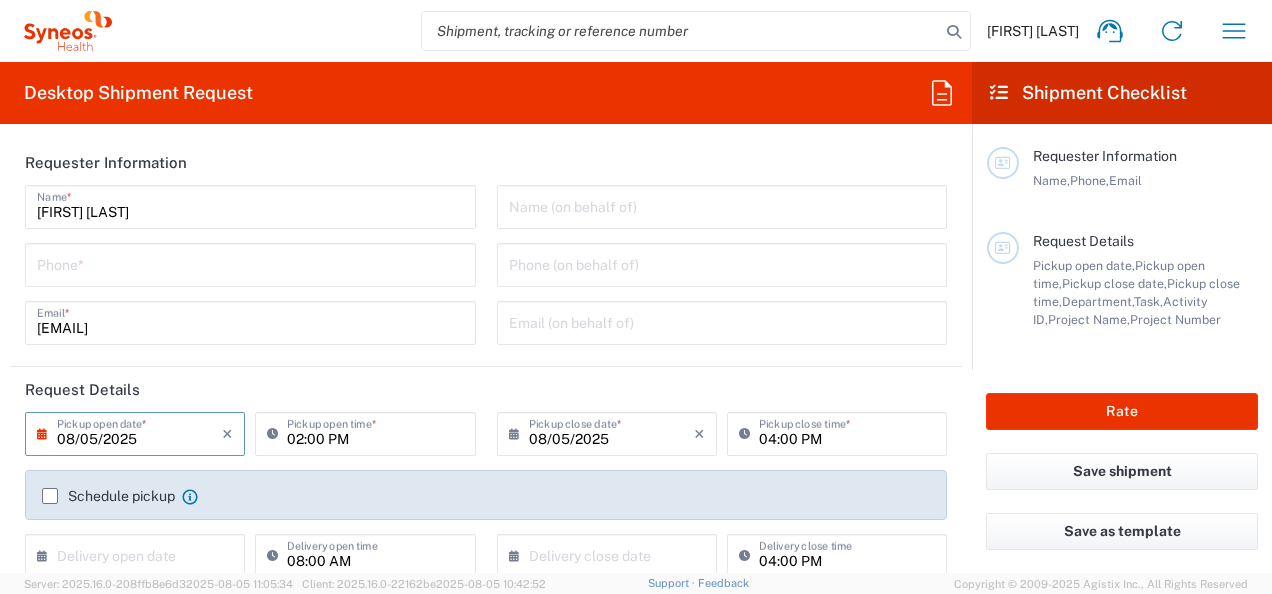 click on "08/05/2025" at bounding box center (139, 432) 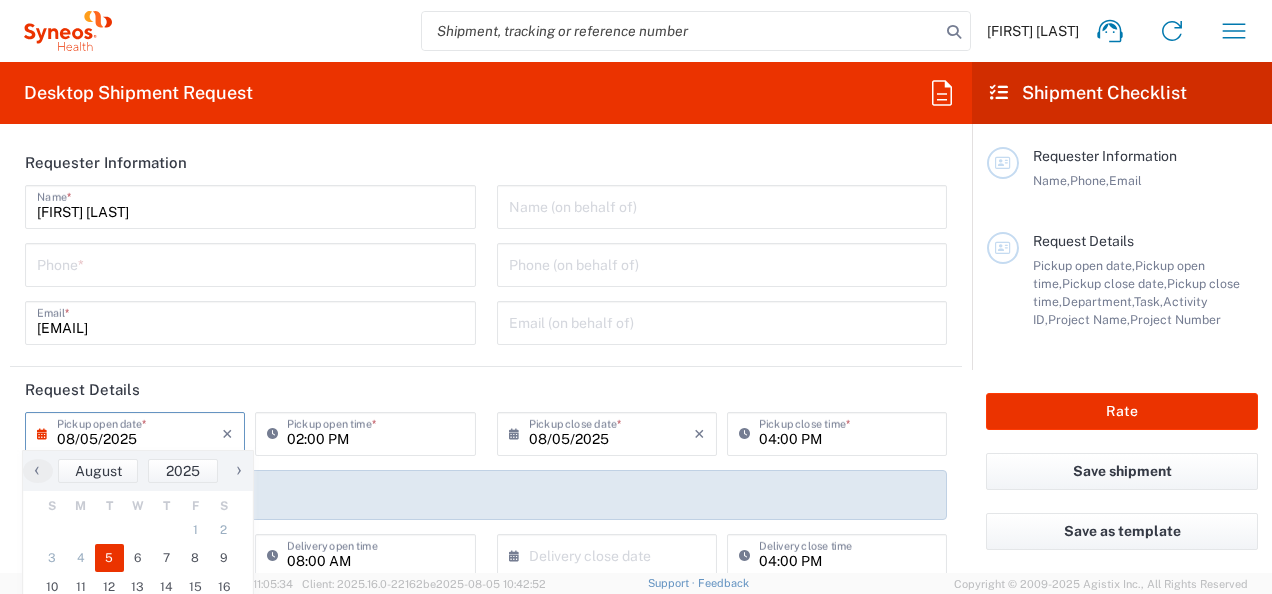 click at bounding box center [722, 205] 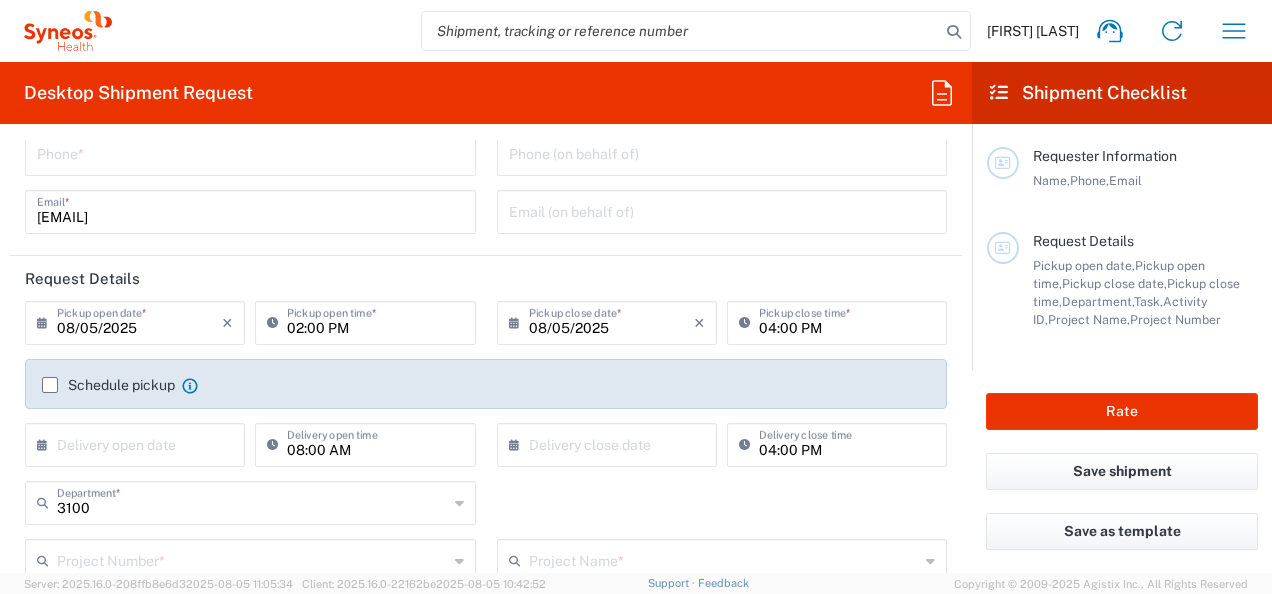 scroll, scrollTop: 112, scrollLeft: 0, axis: vertical 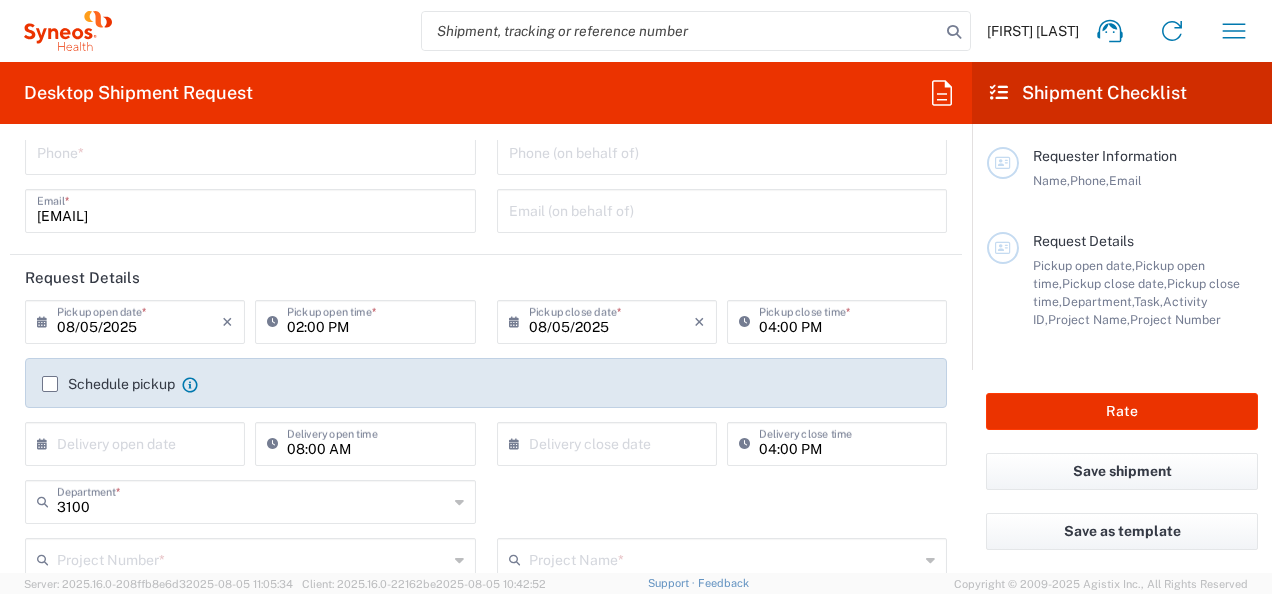 click at bounding box center (250, 151) 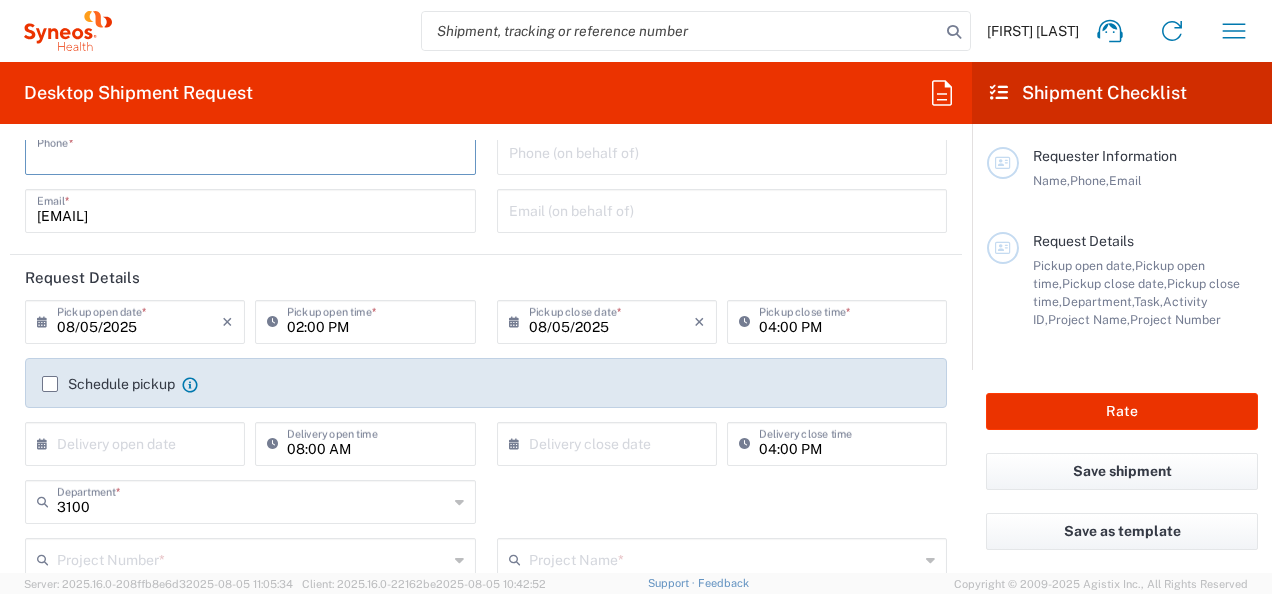 type on "[PHONE]" 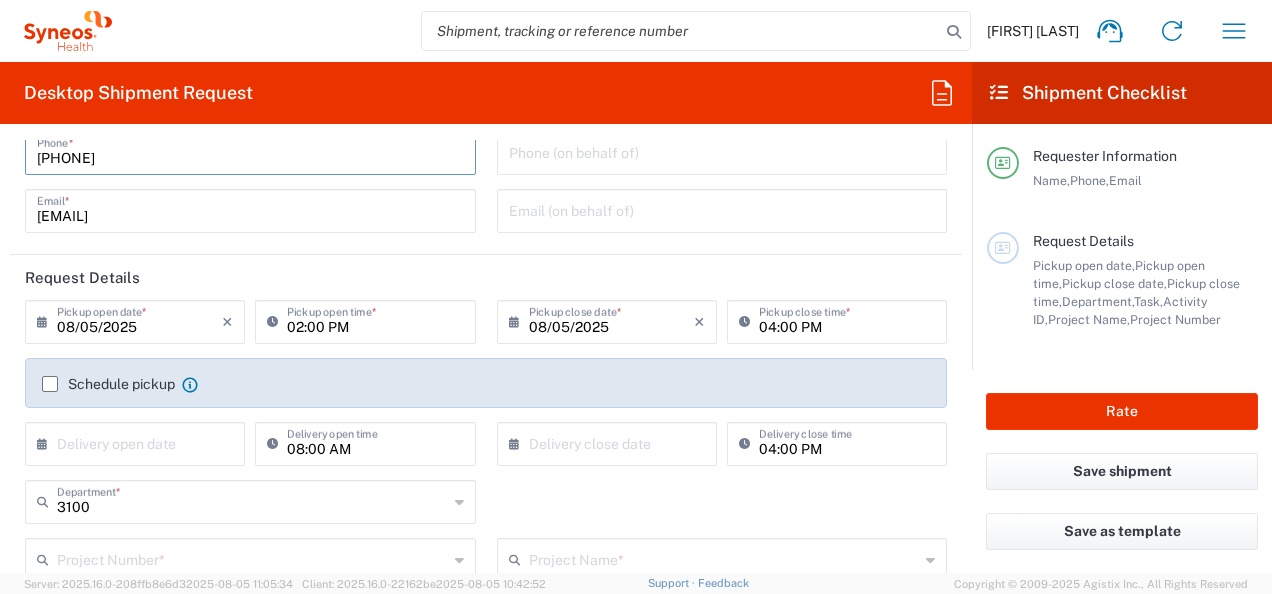 click on "08/05/2025" at bounding box center (139, 320) 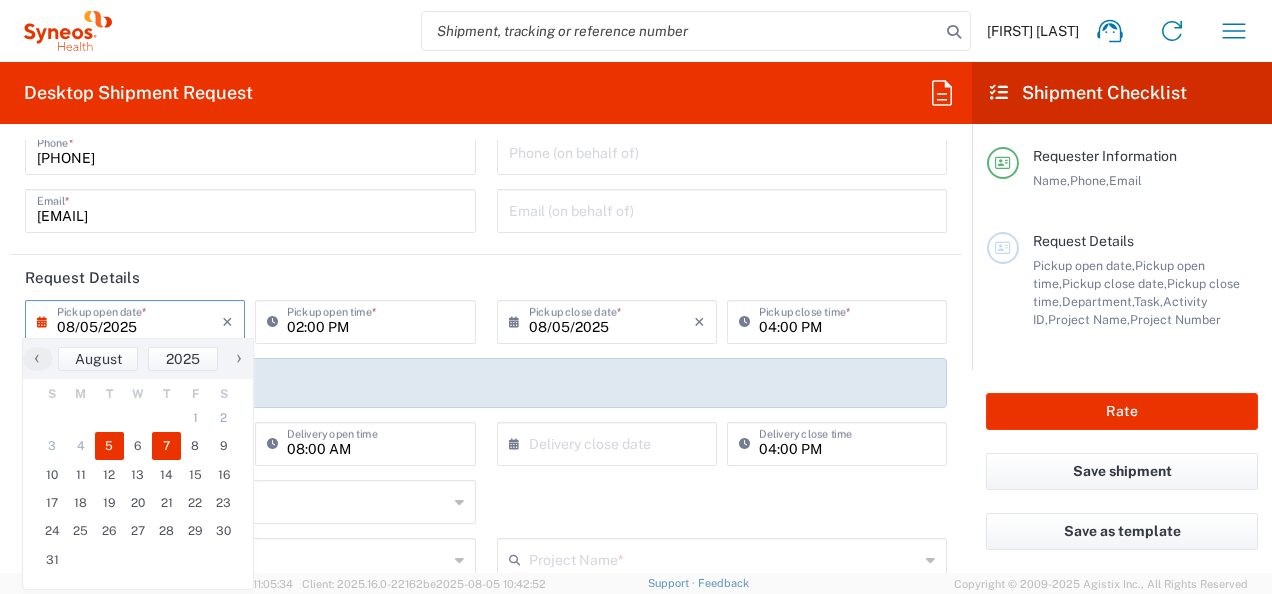 click on "7" 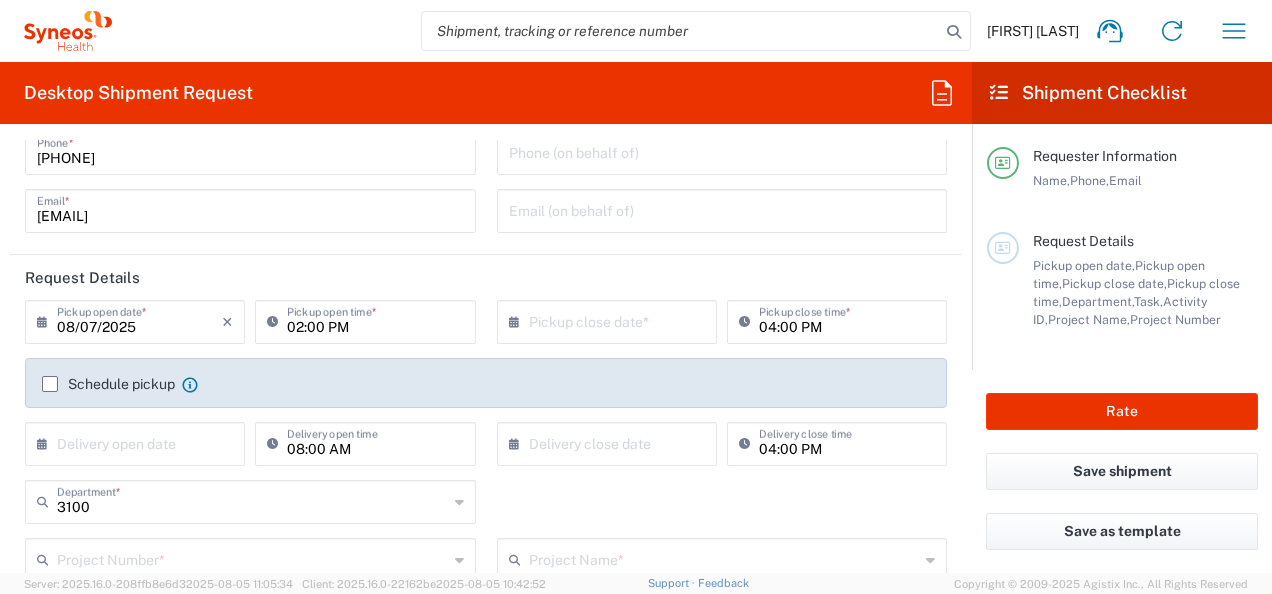 click on "02:00 PM" at bounding box center (375, 320) 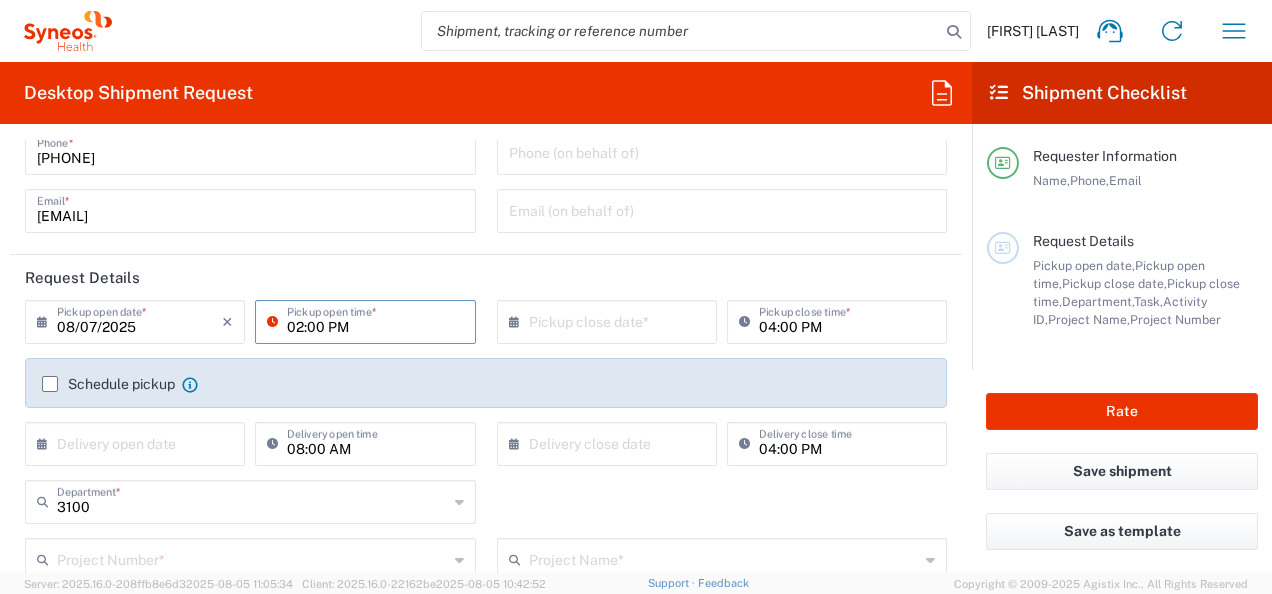 click on "02:00 PM" at bounding box center [375, 320] 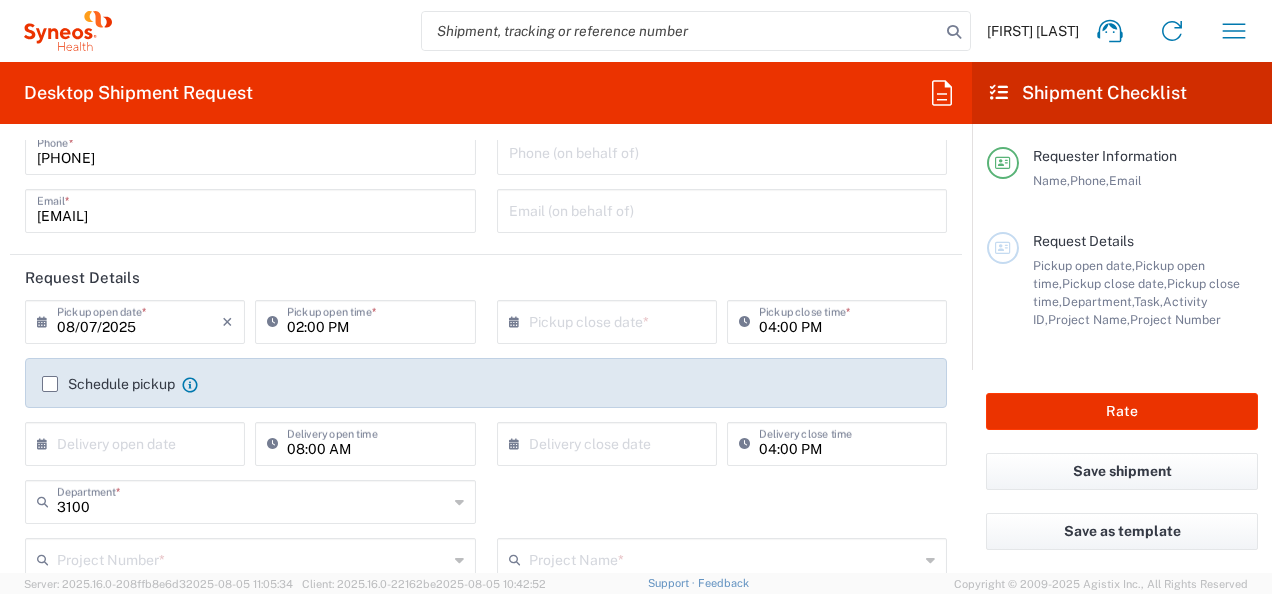 click 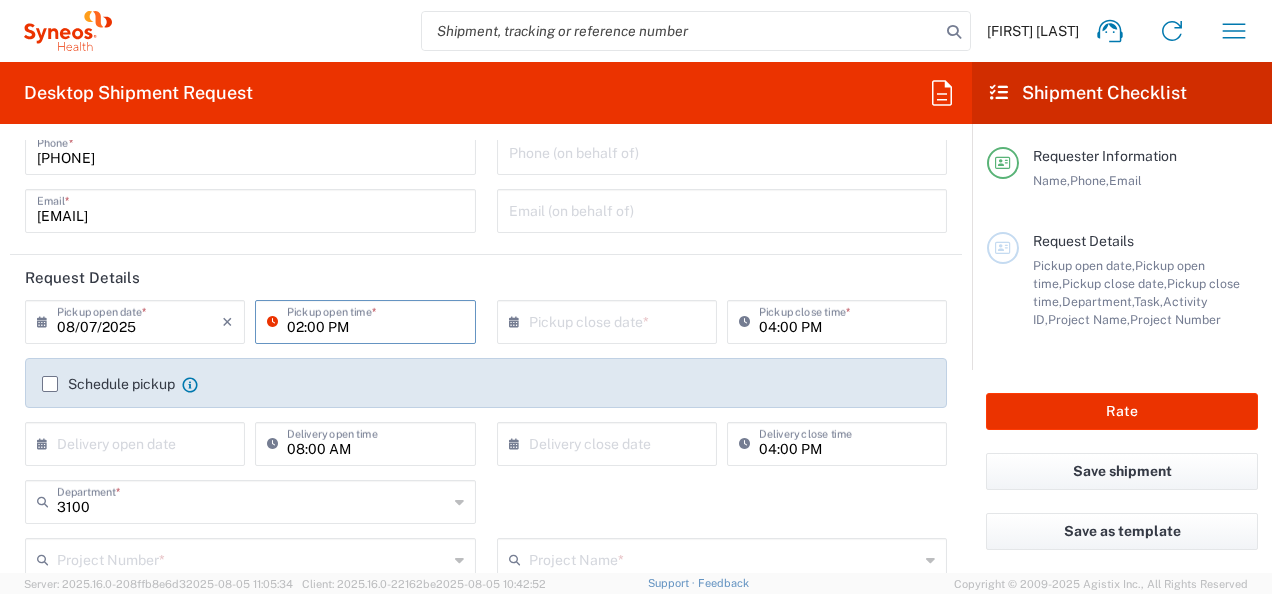 click on "02:00 PM" at bounding box center [375, 320] 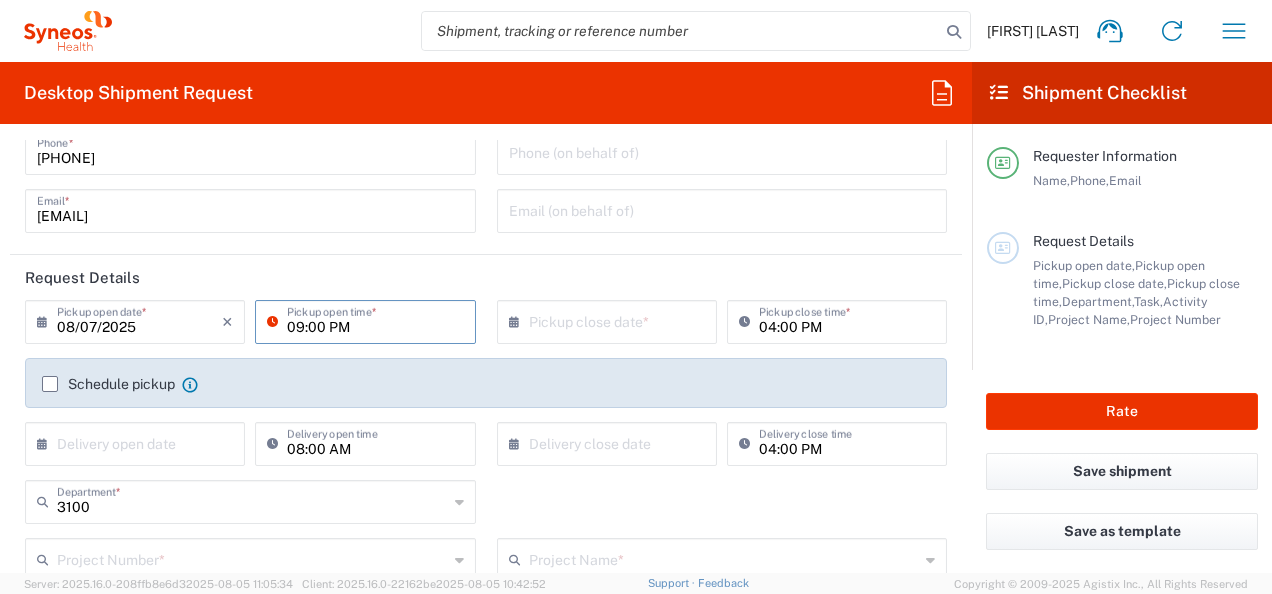 click on "09:00 PM" at bounding box center (375, 320) 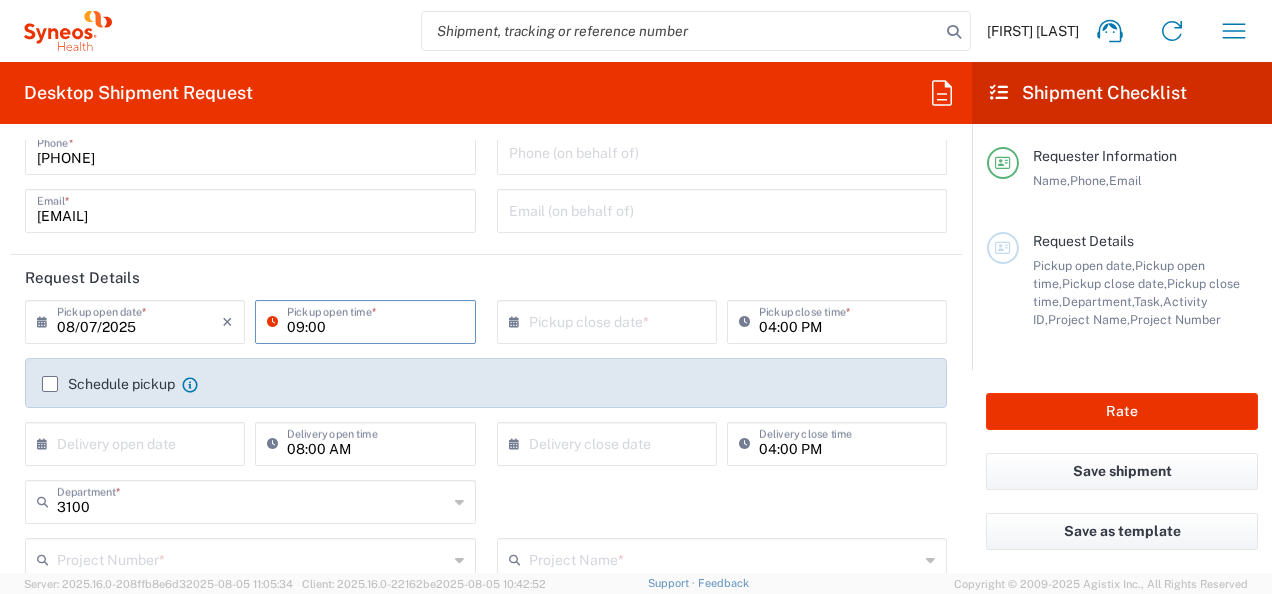 click on "09:00" at bounding box center (375, 320) 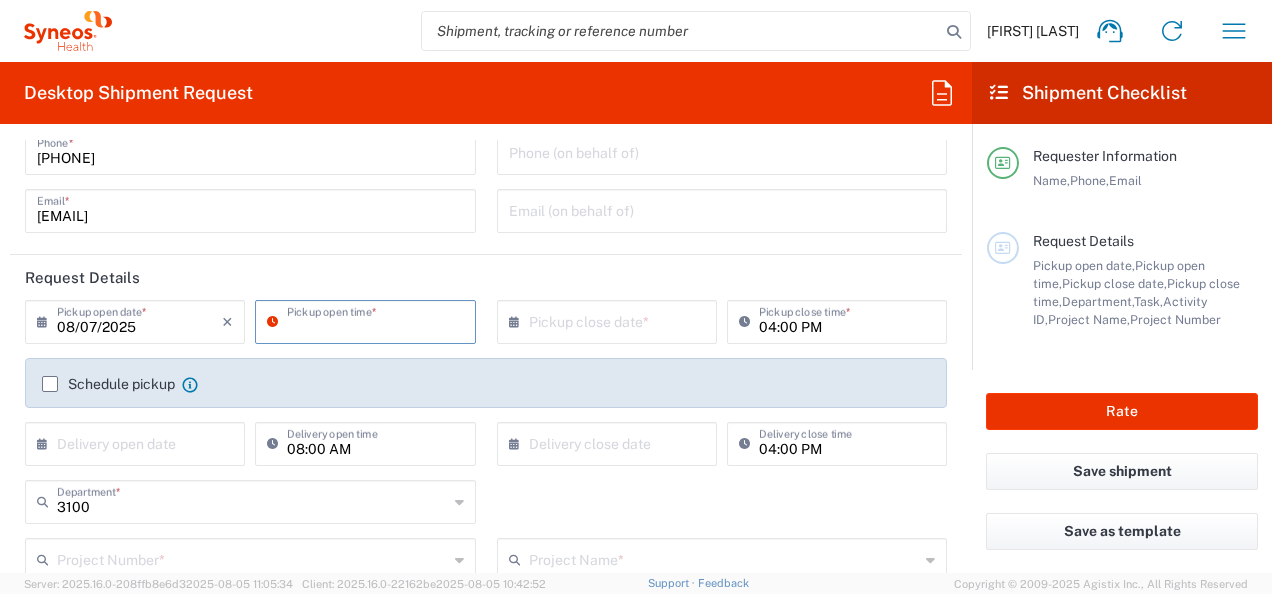 click on "Pickup open time  *" 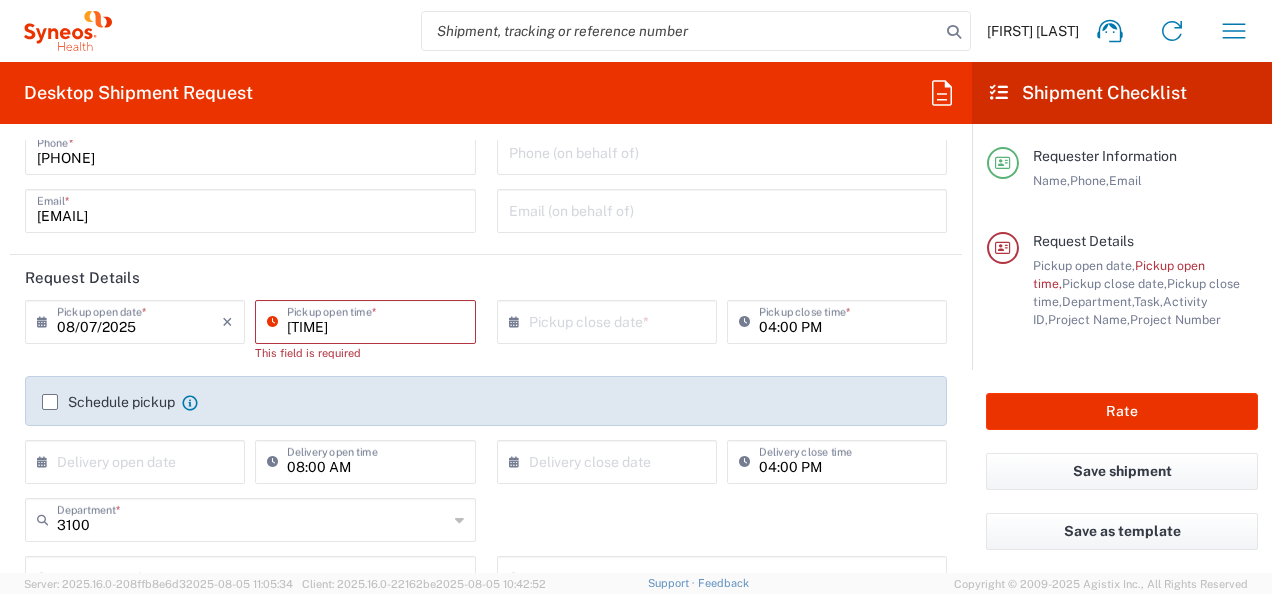 click on "[TIME]" at bounding box center [375, 320] 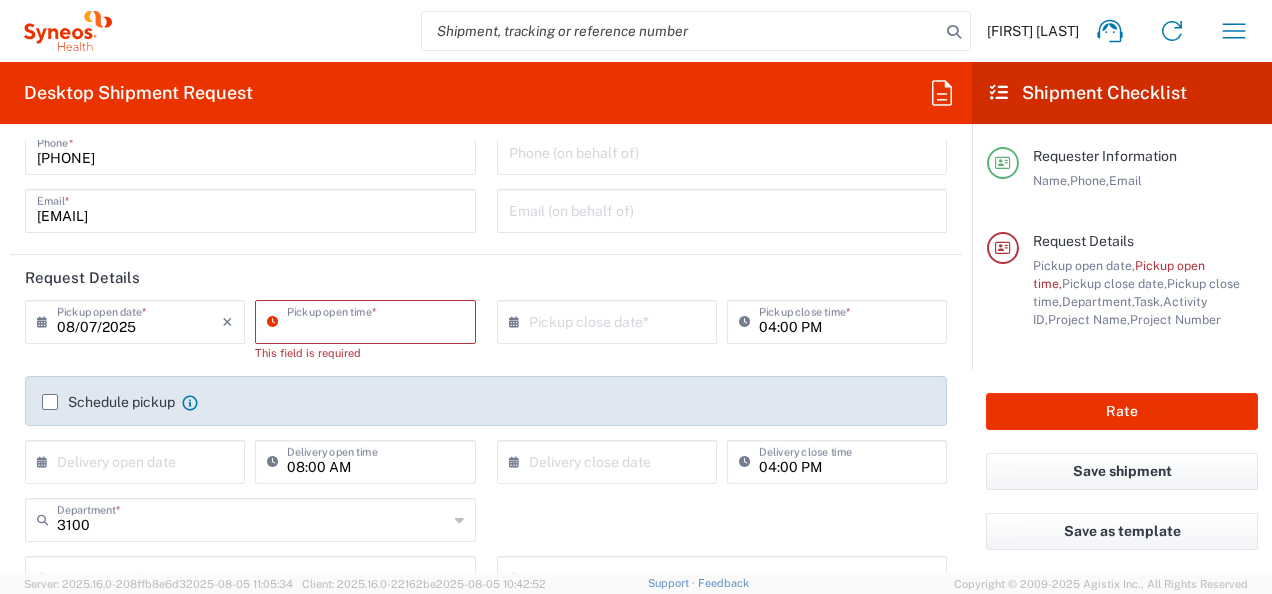 click on "Schedule pickup  When scheduling a pickup please be sure to meet the following criteria:
1. Pickup window should start at least 2 hours after current time.
2.Pickup window needs to be at least 2 hours.
3.Pickup close time should not exceed business hours." 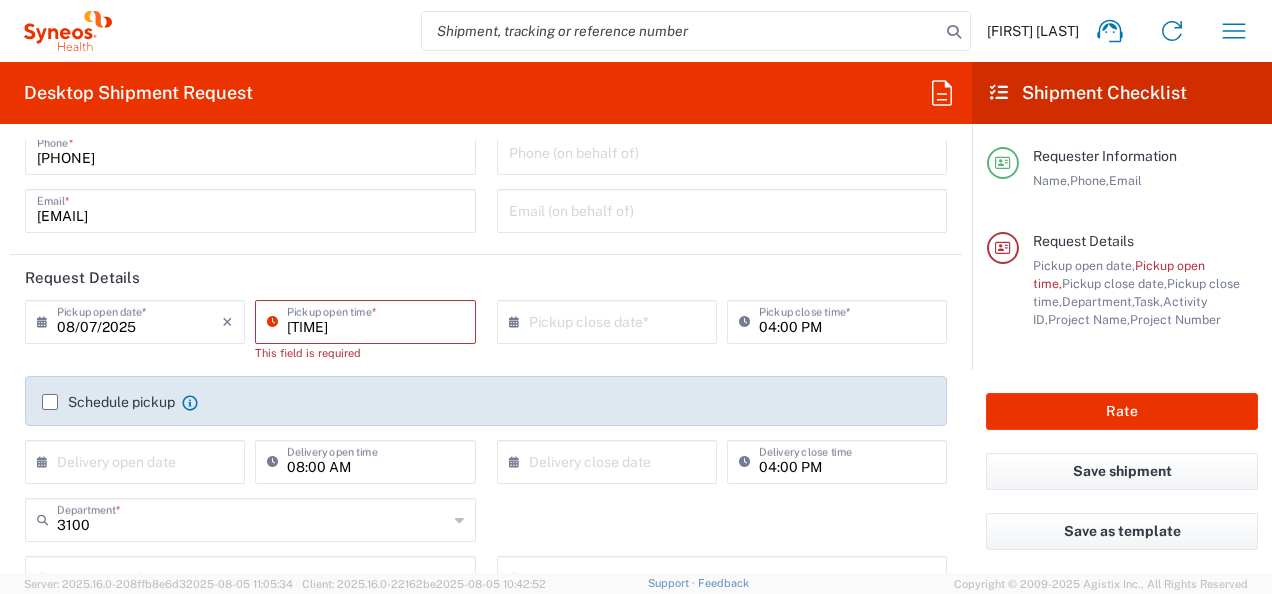 click on "[TIME]" at bounding box center [375, 320] 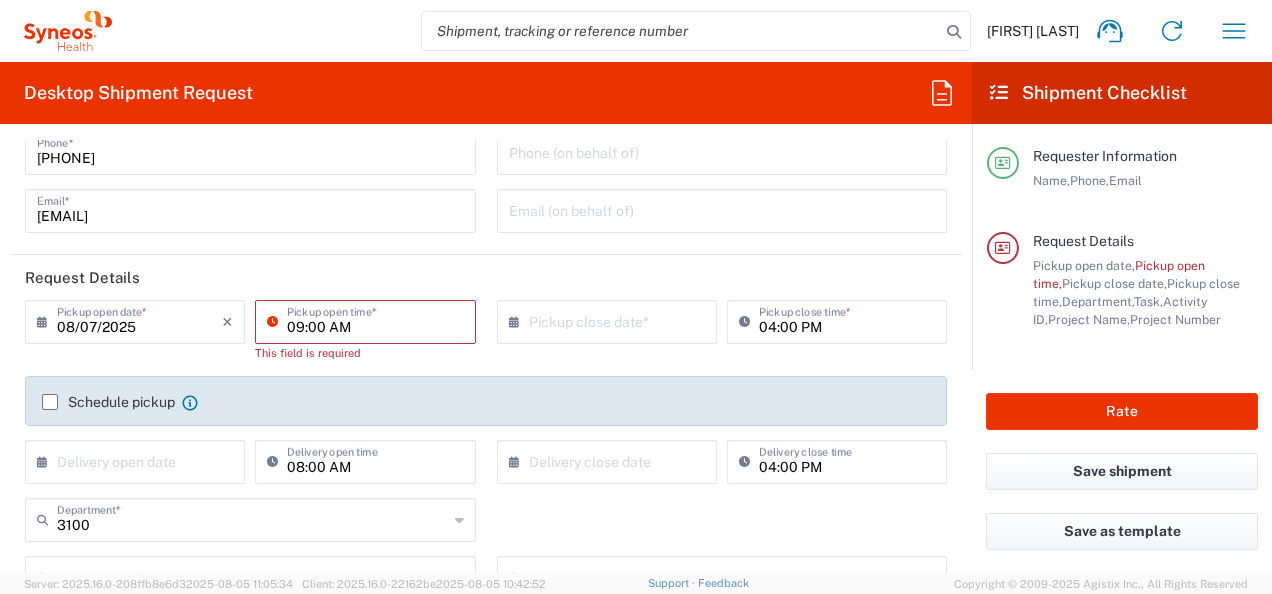 type on "09:00 AM" 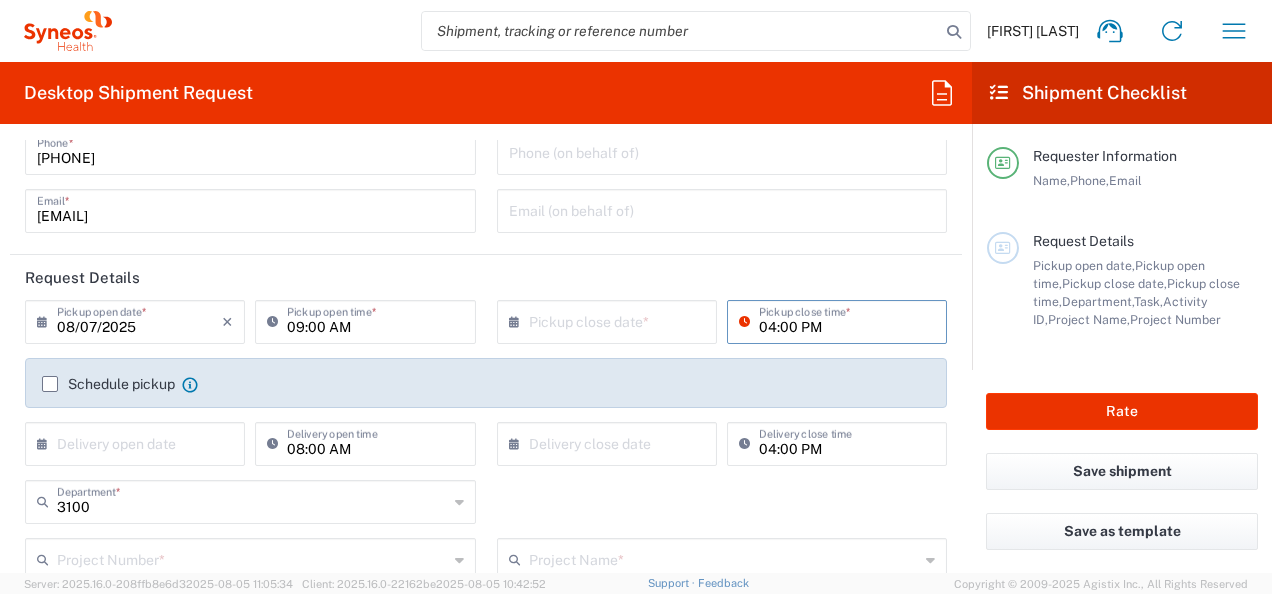 click on "04:00 PM" at bounding box center (847, 320) 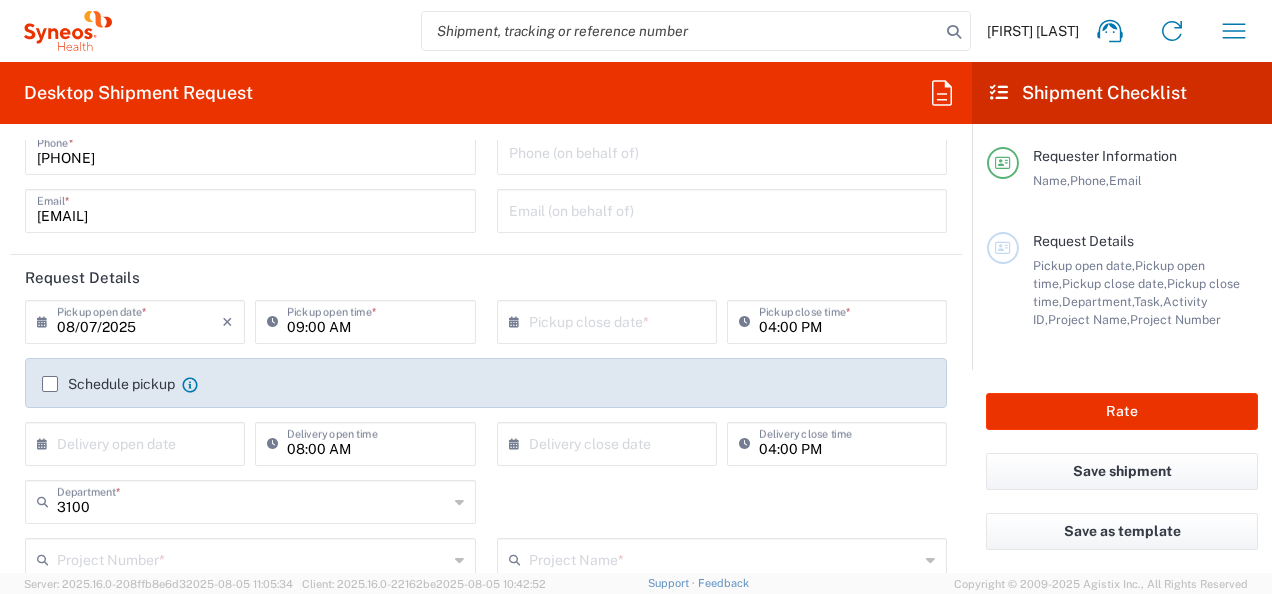 click on "Requester Information  [FIRST] [LAST]  Name  * [PHONE]  Phone  * [EMAIL]  Email  *  Name (on behalf of)   Phone (on behalf of)   Email (on behalf of)" 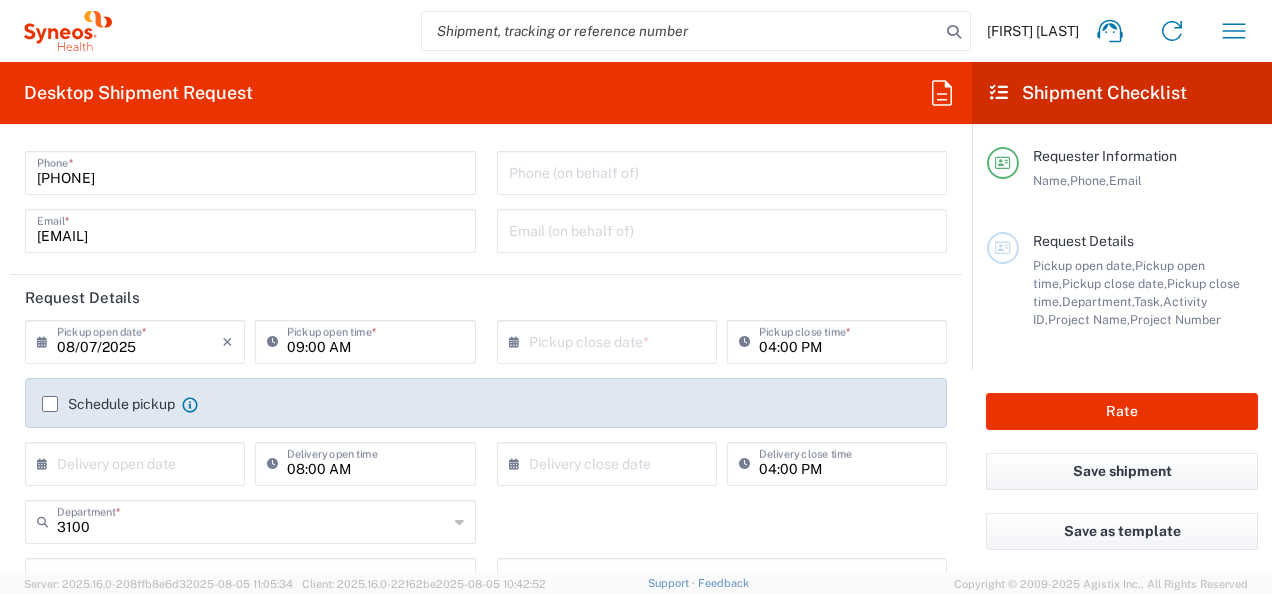 scroll, scrollTop: 244, scrollLeft: 0, axis: vertical 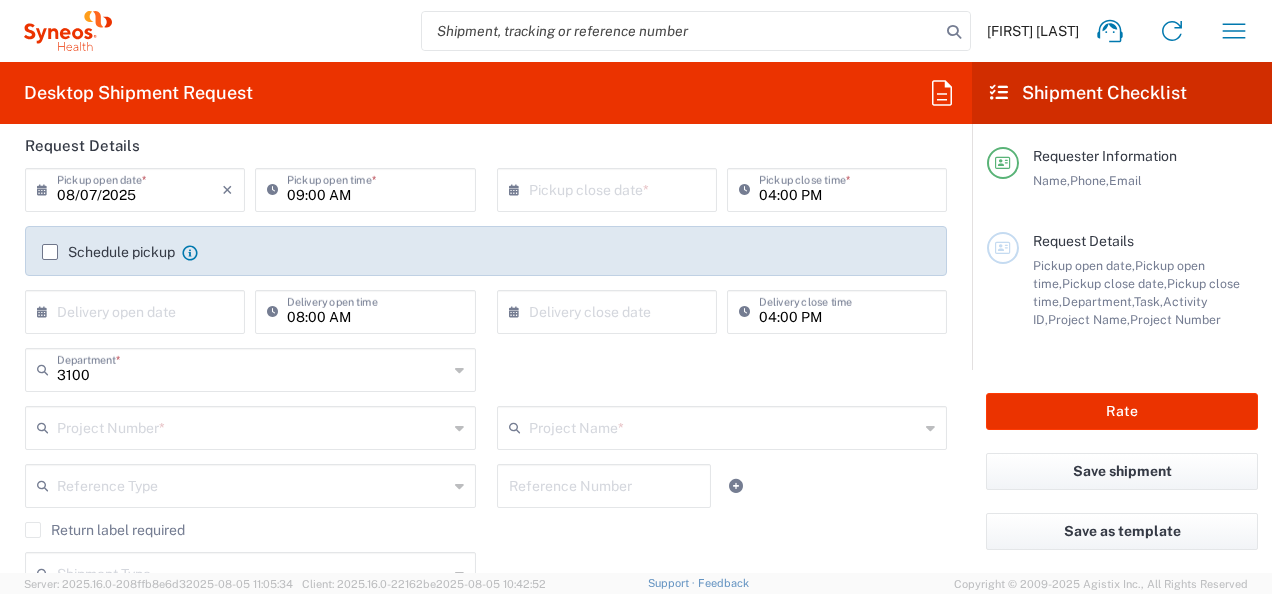 click at bounding box center (252, 426) 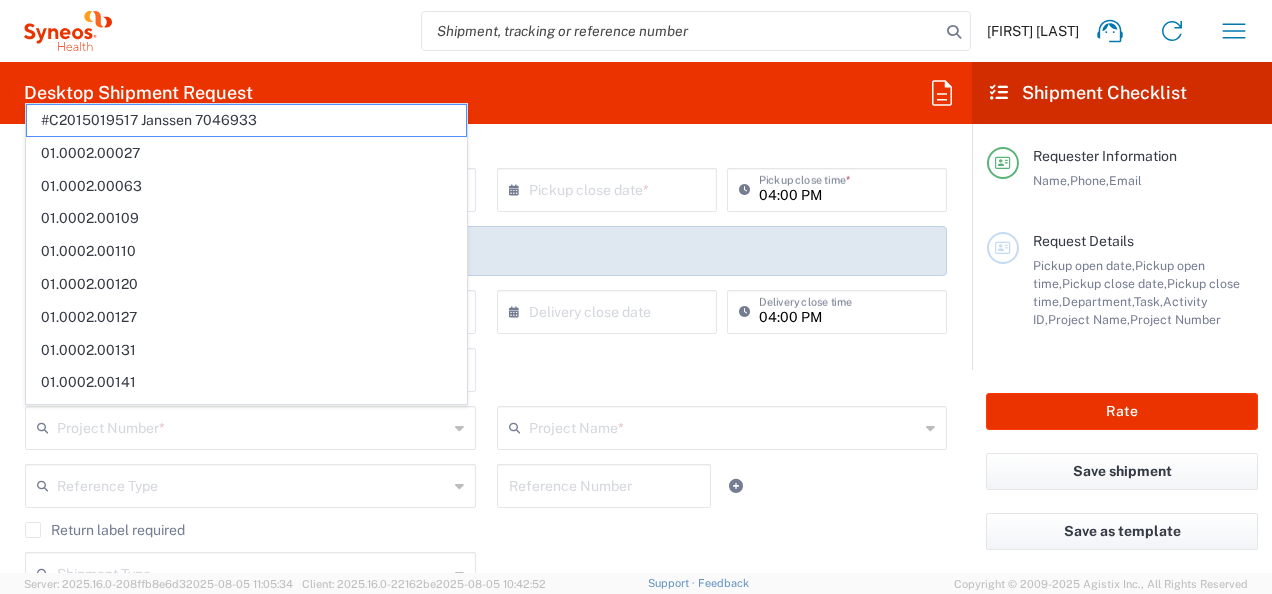click on "3100  Department  * 3100 3000 3109 3110 3111 3112 3125 3130 3135 3136 3150 3155 3165 3171 3172 3190 3191 3192 3193 3194 3200 3201 3202 3210 3211 Dept 3212 3213 3214 3215 3216 3218 3220 3221 3222 3223 3225 3226 3227 3228 3229 3230 3231 3232 3233 3234 3235 3236 3237 3238 3240 3241" 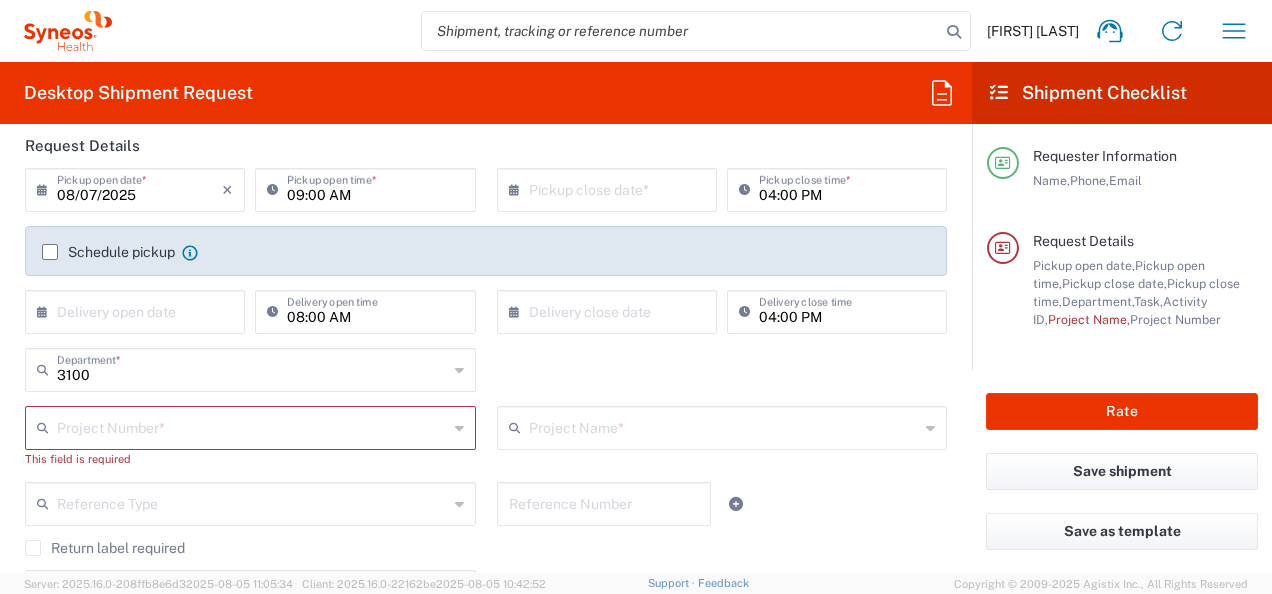click on "3100  Department  * 3100 3000 3109 3110 3111 3112 3125 3130 3135 3136 3150 3155 3165 3171 3172 3190 3191 3192 3193 3194 3200 3201 3202 3210 3211 Dept 3212 3213 3214 3215 3216 3218 3220 3221 3222 3223 3225 3226 3227 3228 3229 3230 3231 3232 3233 3234 3235 3236 3237 3238 3240 3241" 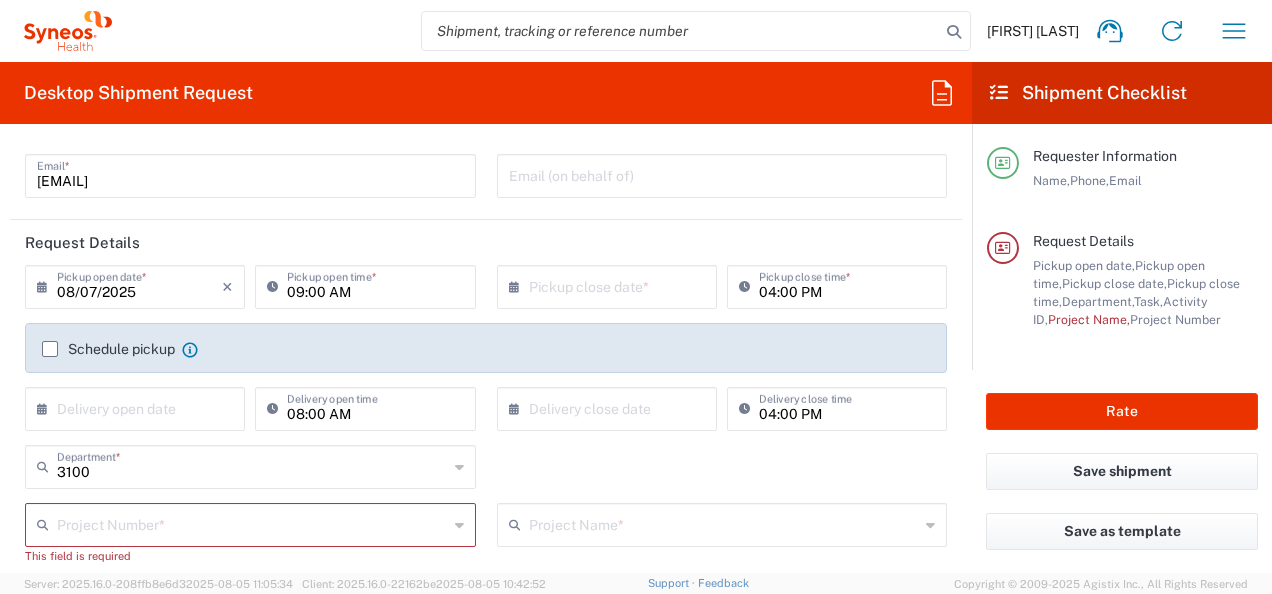 scroll, scrollTop: 146, scrollLeft: 0, axis: vertical 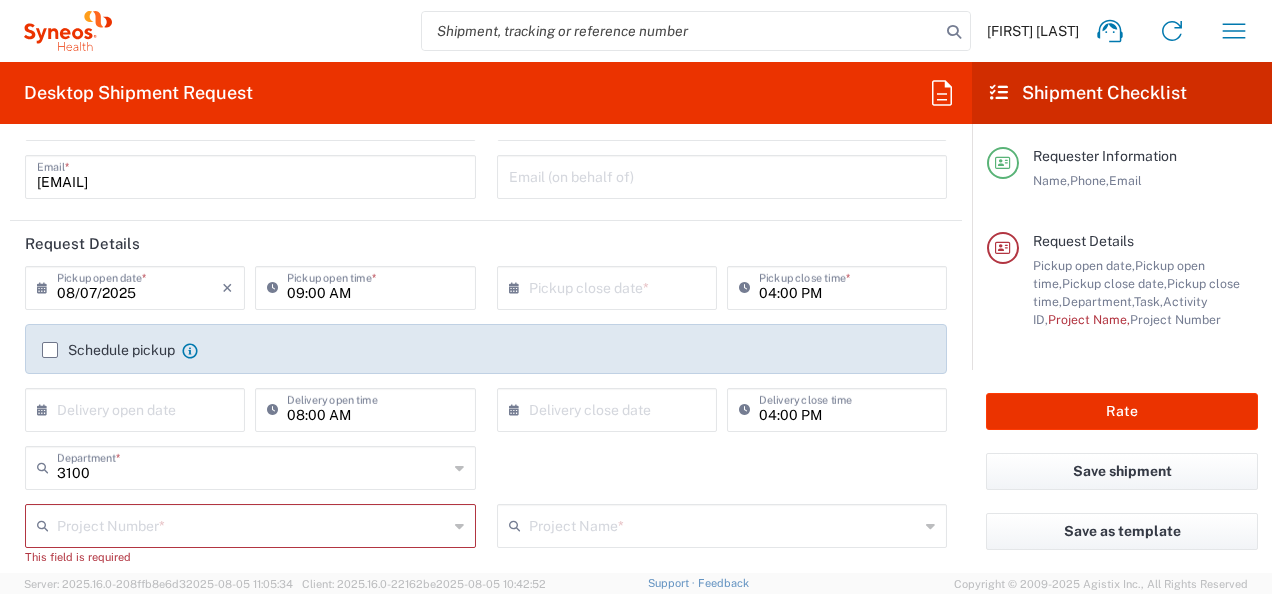 click on "3100  Department  * 3100 3000 3109 3110 3111 3112 3125 3130 3135 3136 3150 3155 3165 3171 3172 3190 3191 3192 3193 3194 3200 3201 3202 3210 3211 Dept 3212 3213 3214 3215 3216 3218 3220 3221 3222 3223 3225 3226 3227 3228 3229 3230 3231 3232 3233 3234 3235 3236 3237 3238 3240 3241" 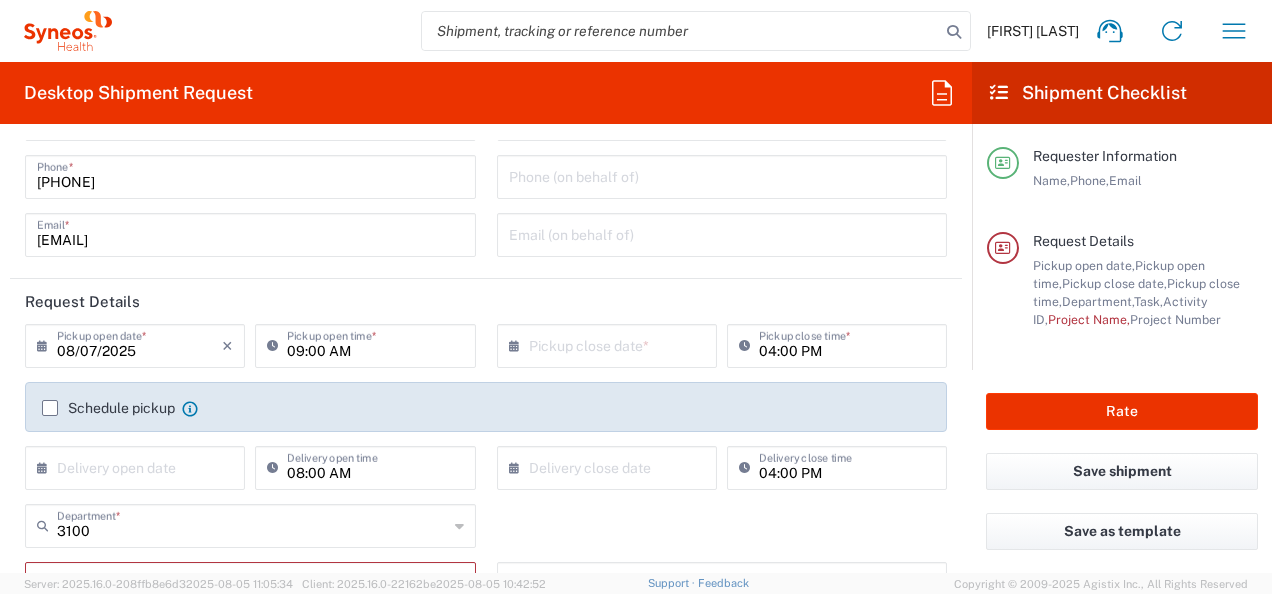 click at bounding box center [139, 466] 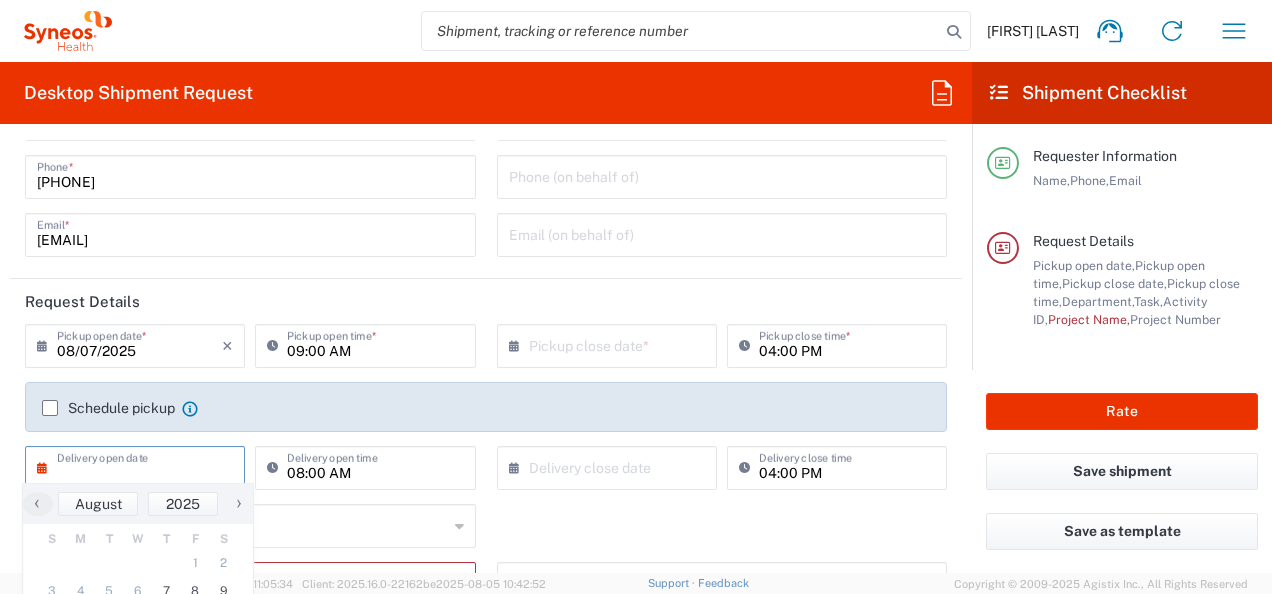 click on "Schedule pickup" 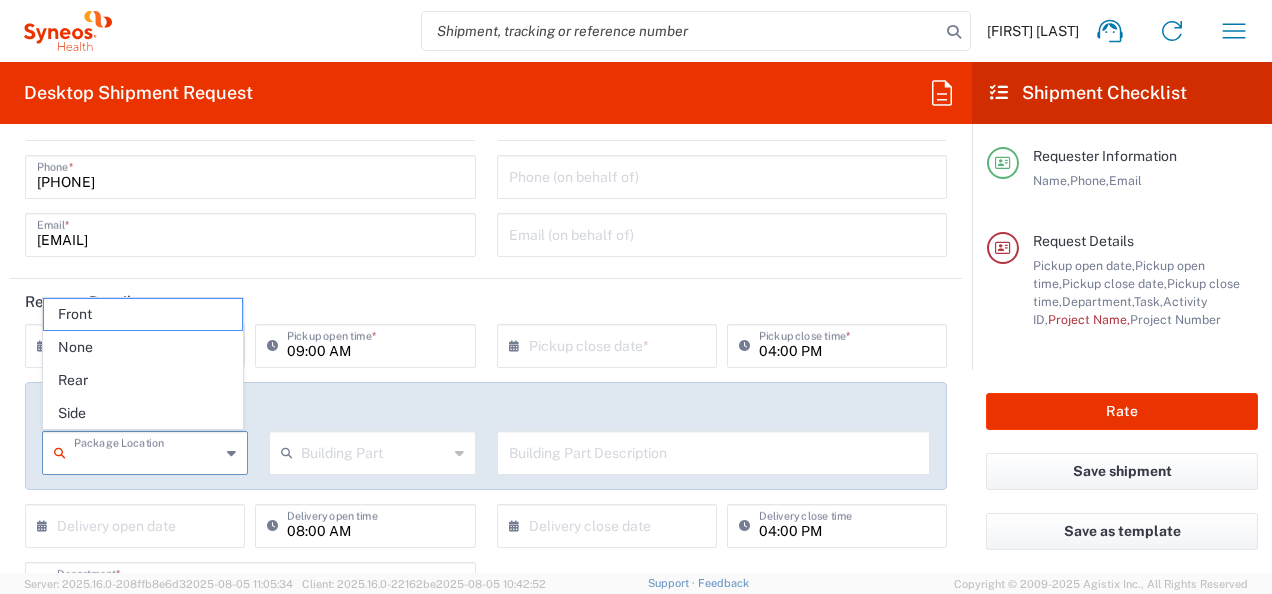 click at bounding box center (147, 451) 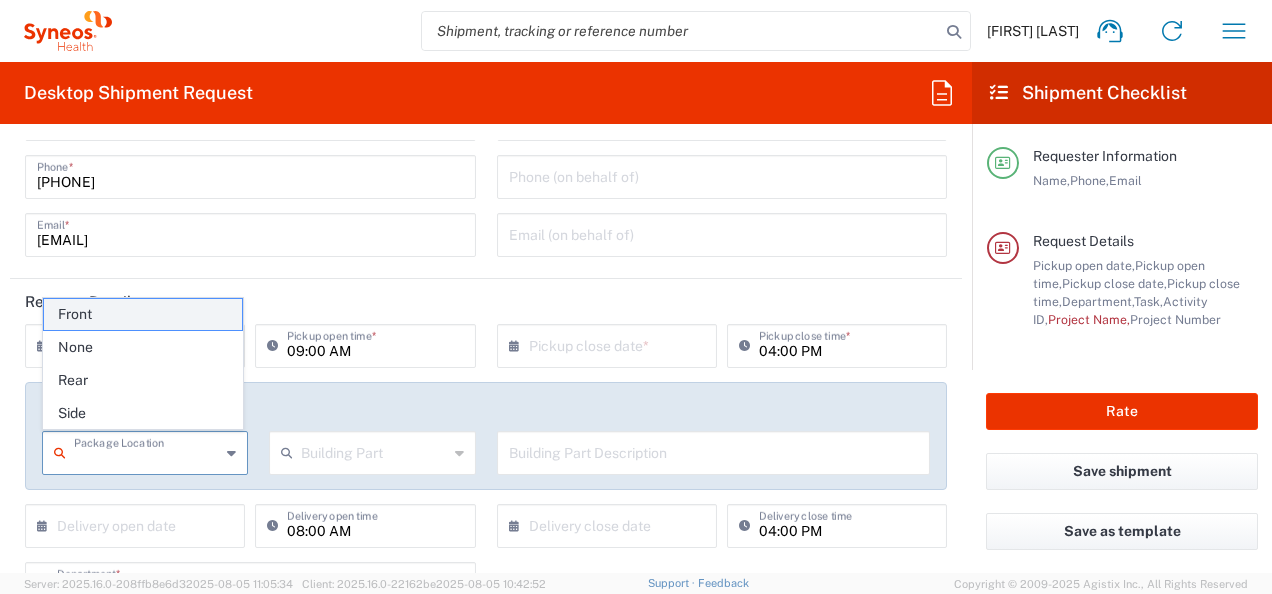 click on "Front" 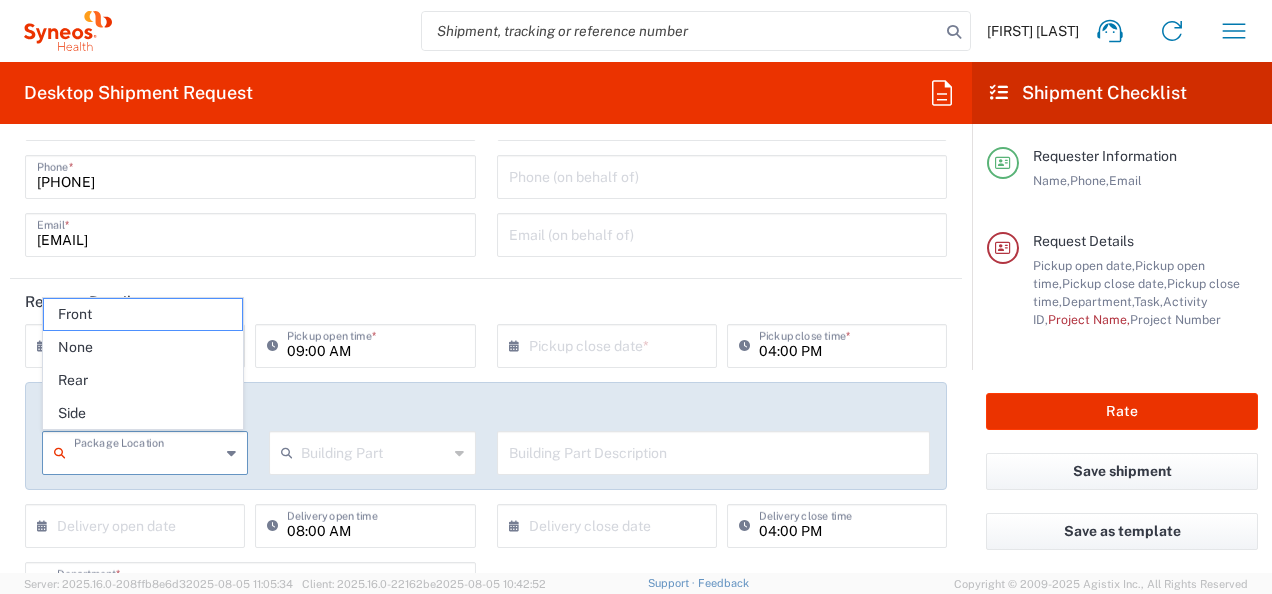 type on "Front" 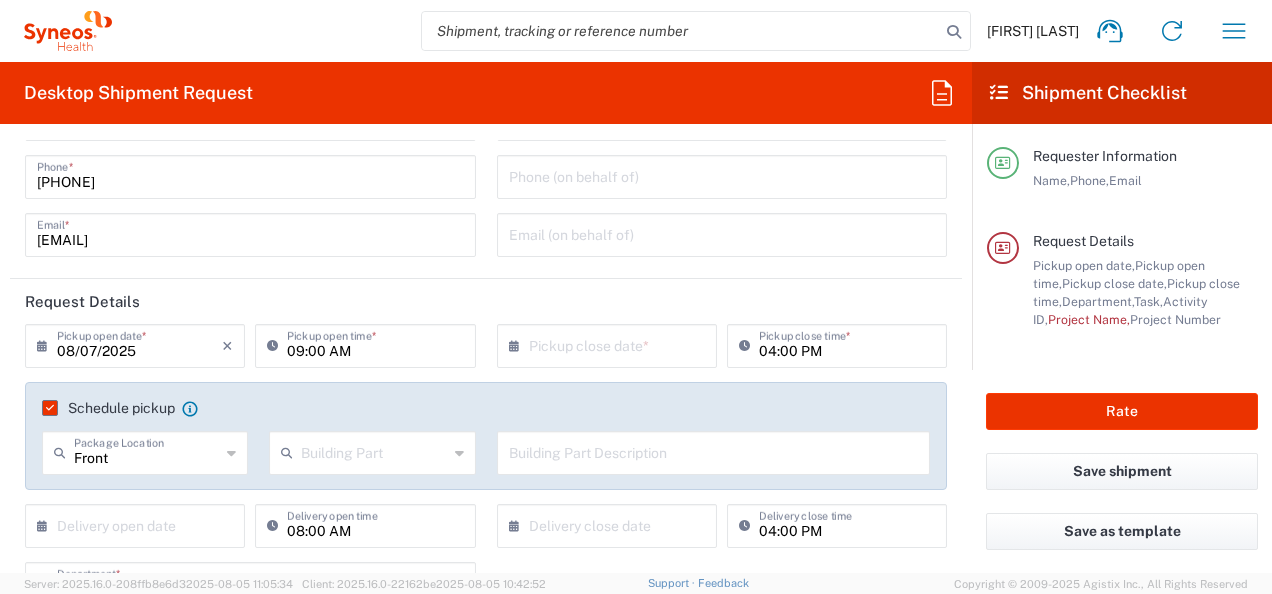 click at bounding box center (374, 451) 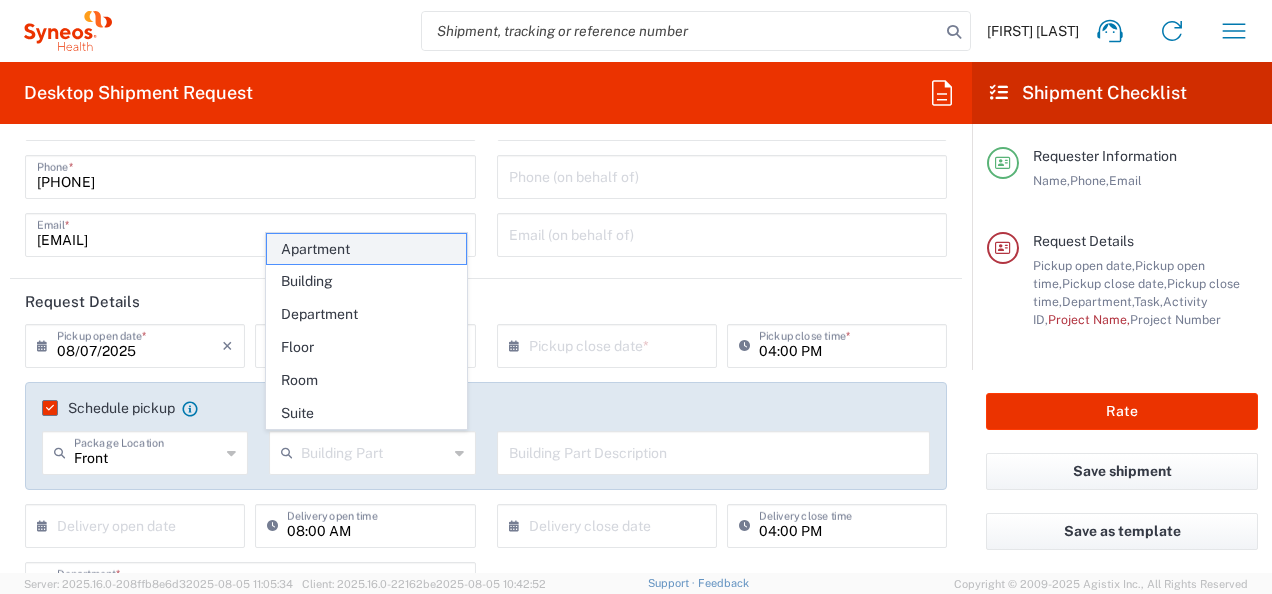 click on "Apartment" 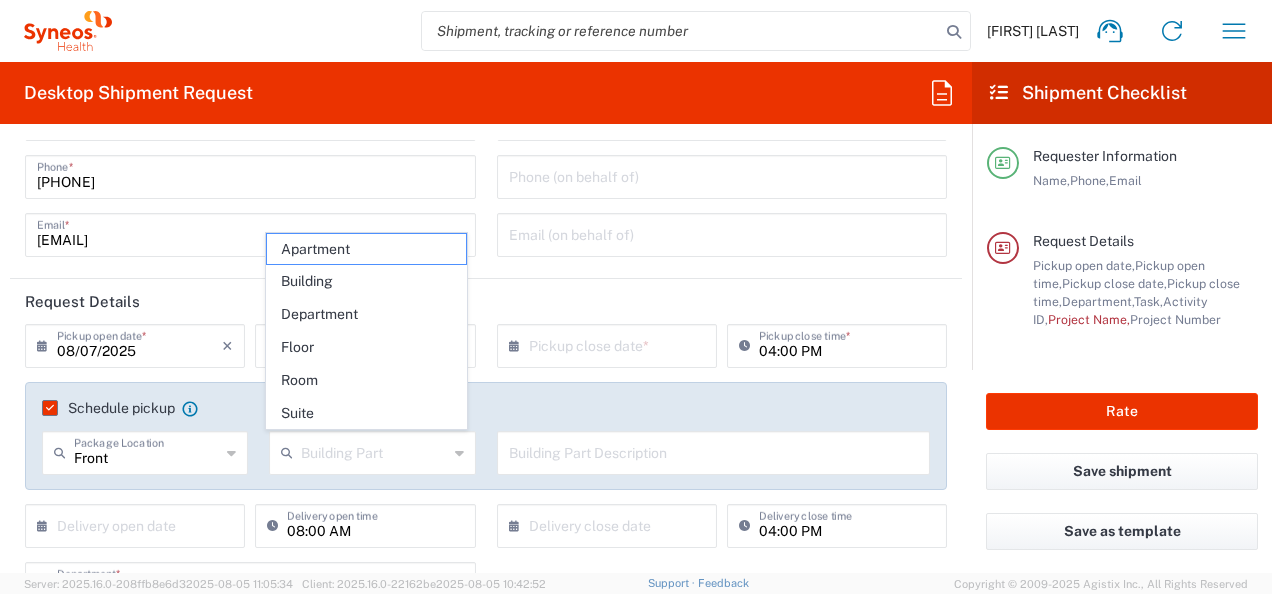 type on "Apartment" 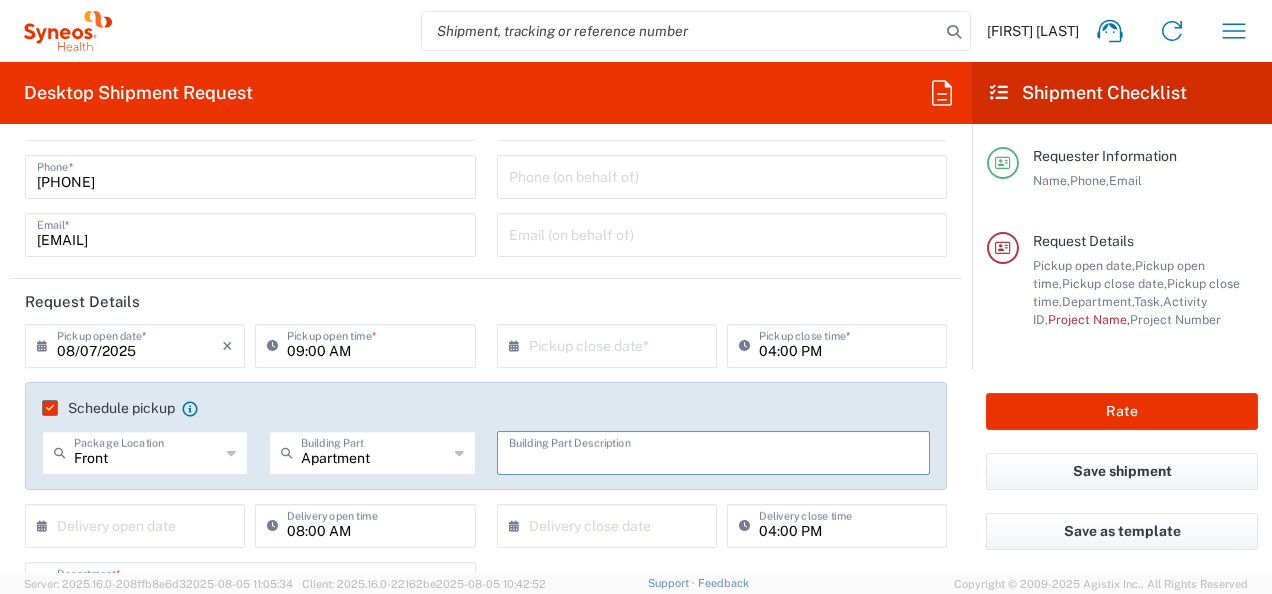 click at bounding box center (714, 451) 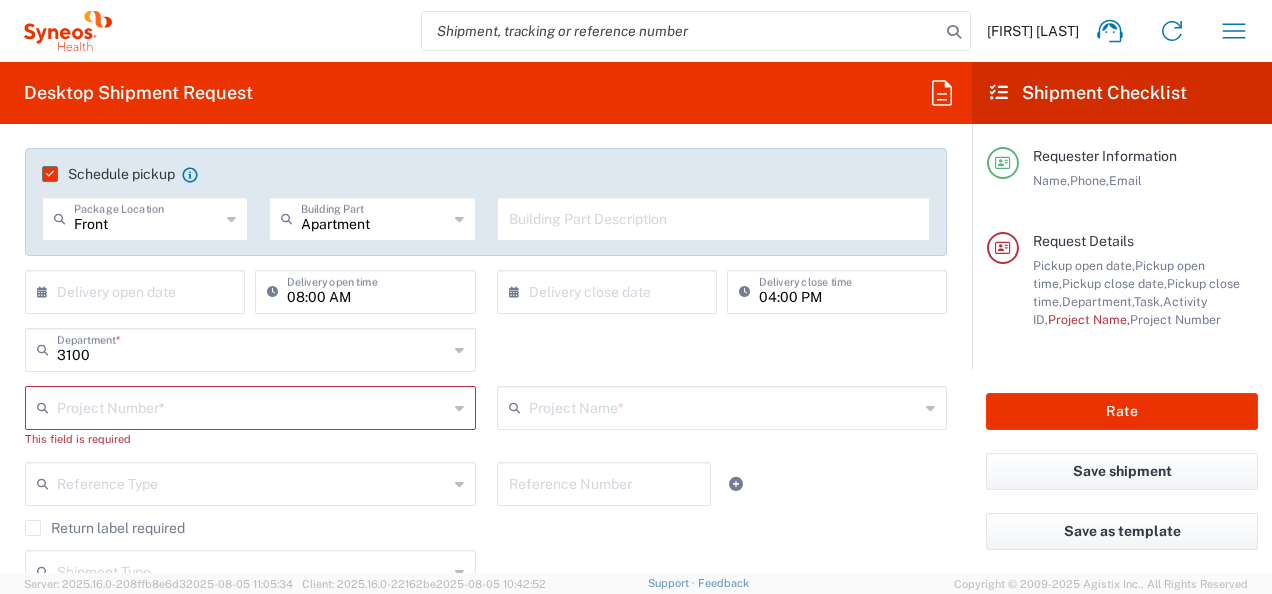 scroll, scrollTop: 322, scrollLeft: 0, axis: vertical 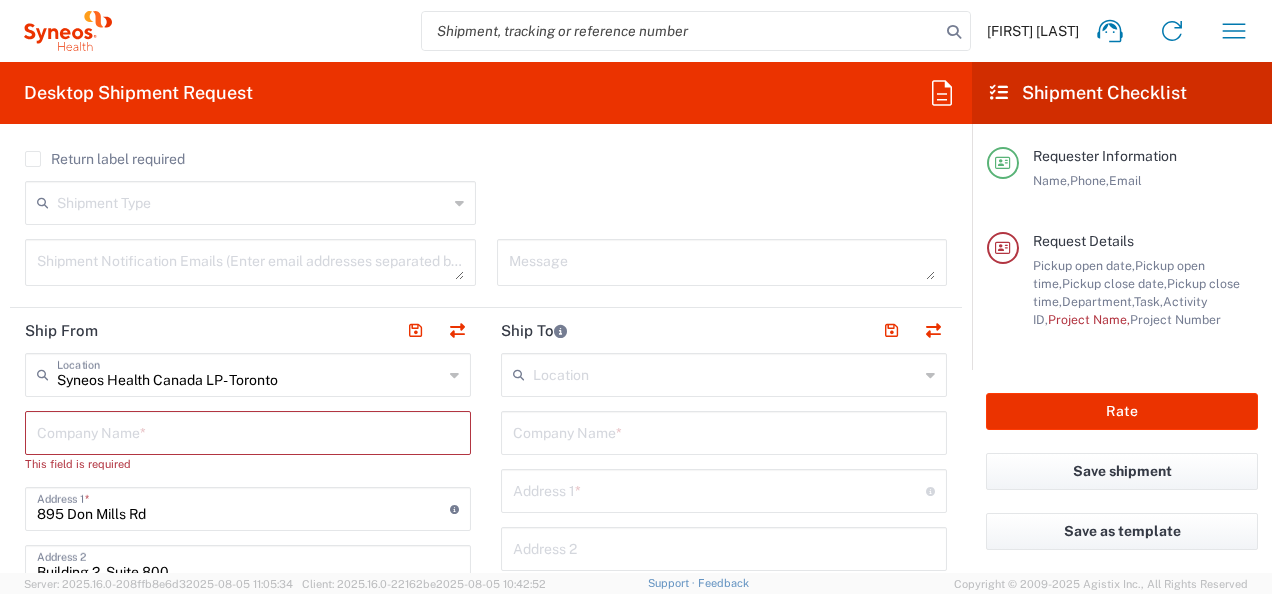 click at bounding box center [248, 431] 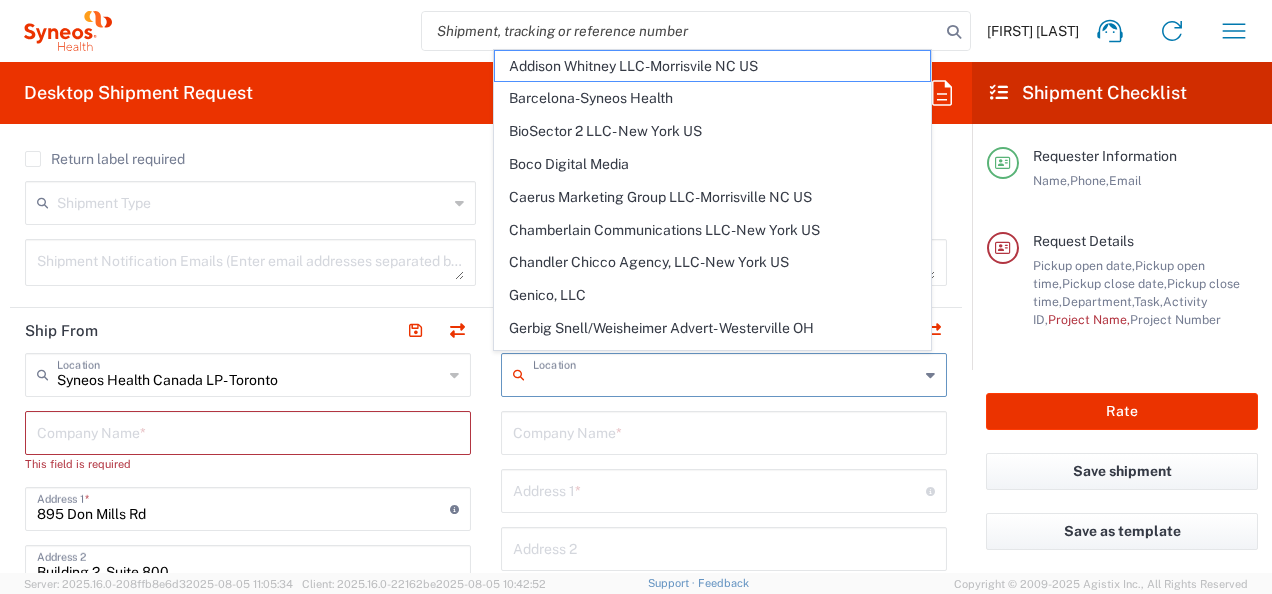 click at bounding box center [726, 373] 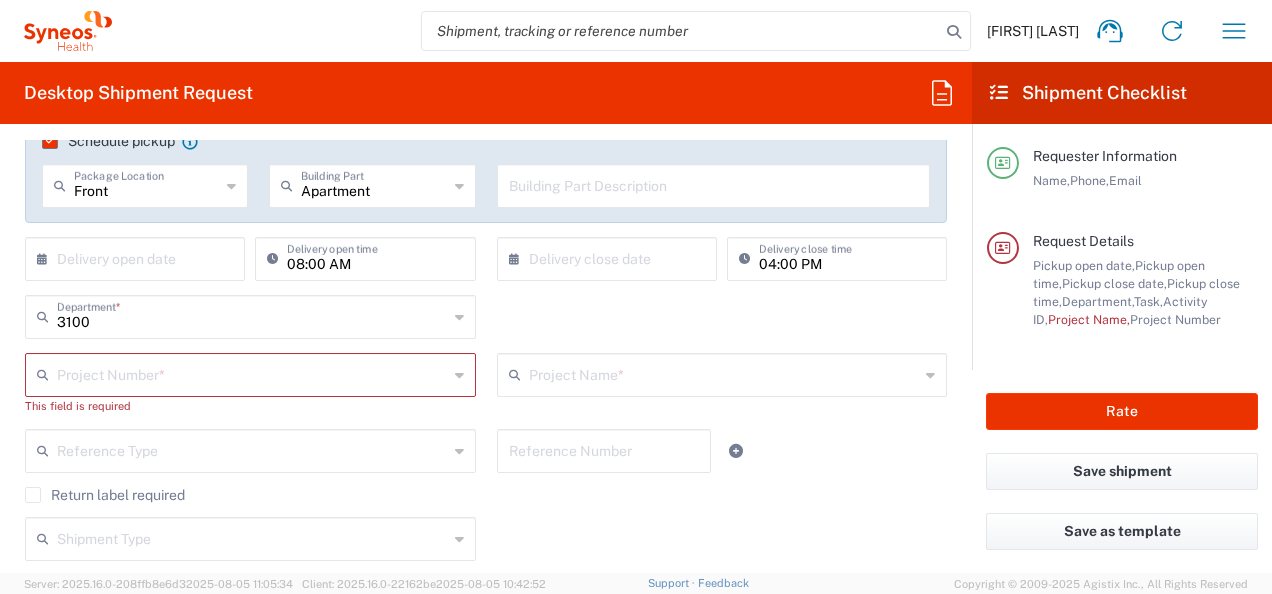 scroll, scrollTop: 352, scrollLeft: 0, axis: vertical 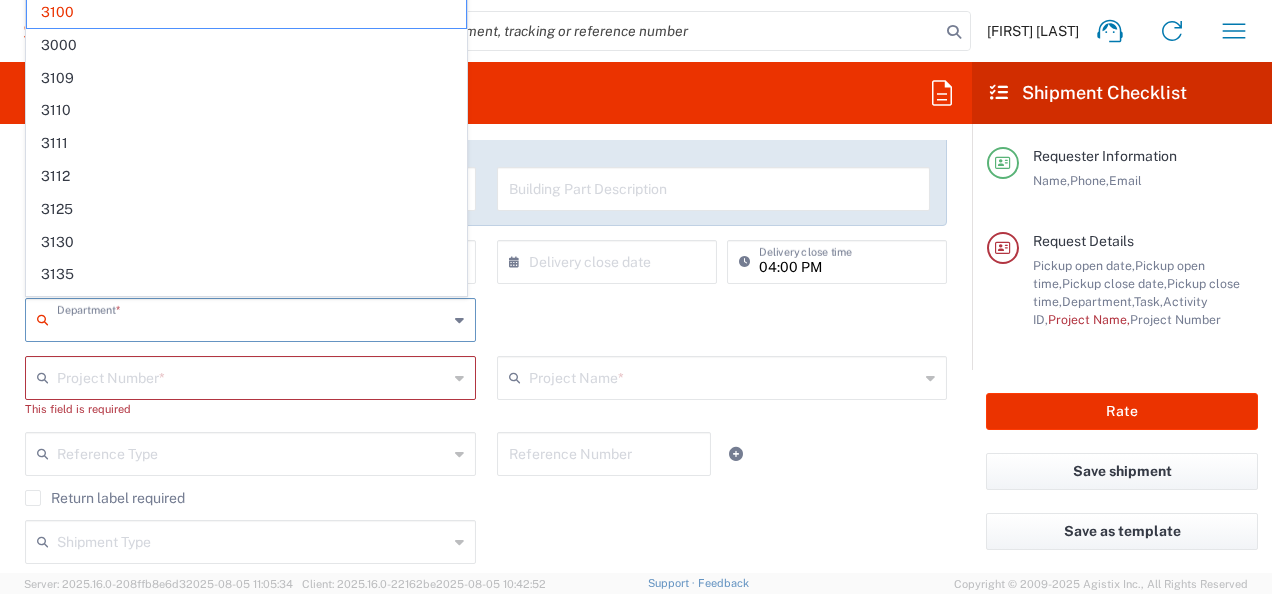 click at bounding box center (252, 318) 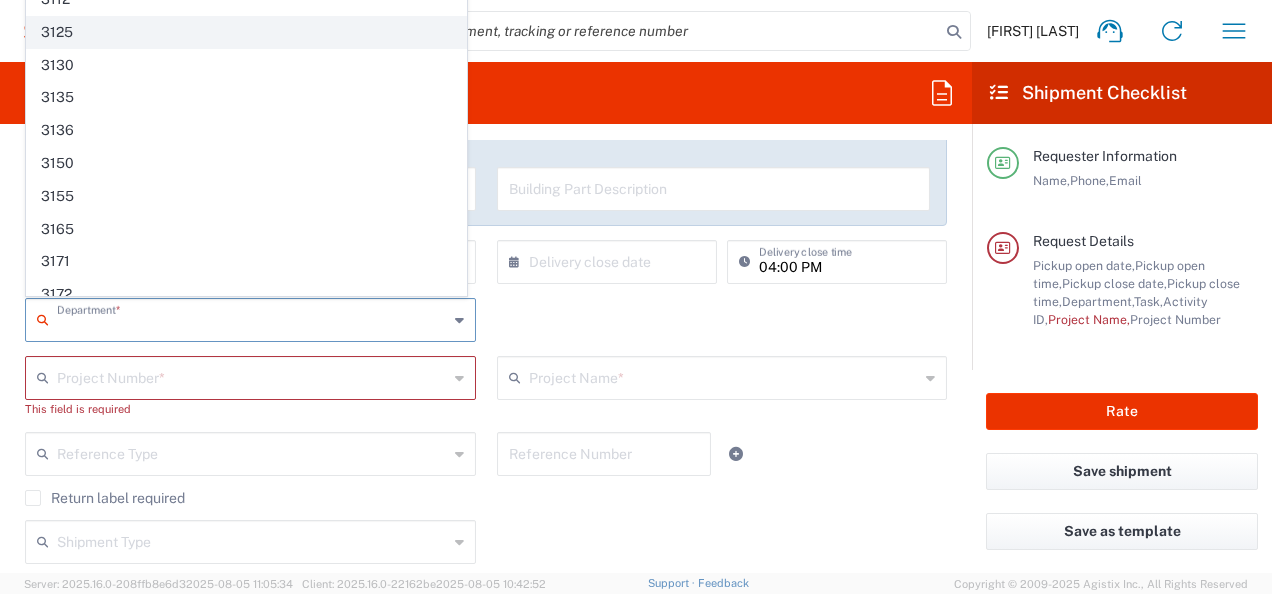 scroll, scrollTop: 0, scrollLeft: 0, axis: both 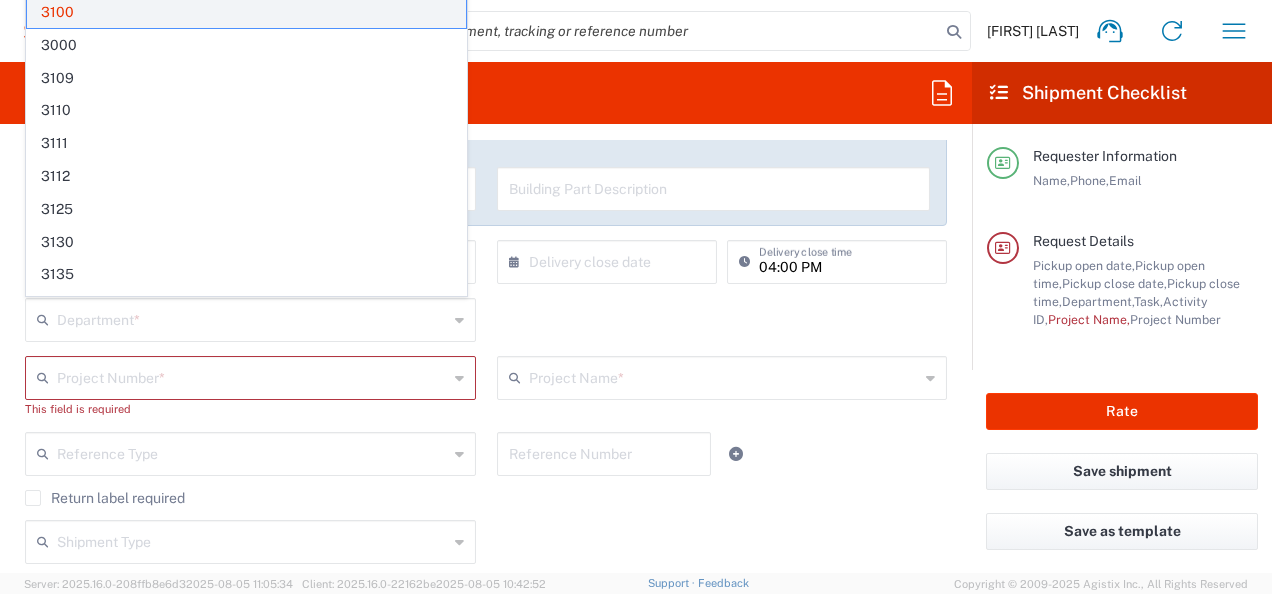 click on "3100" 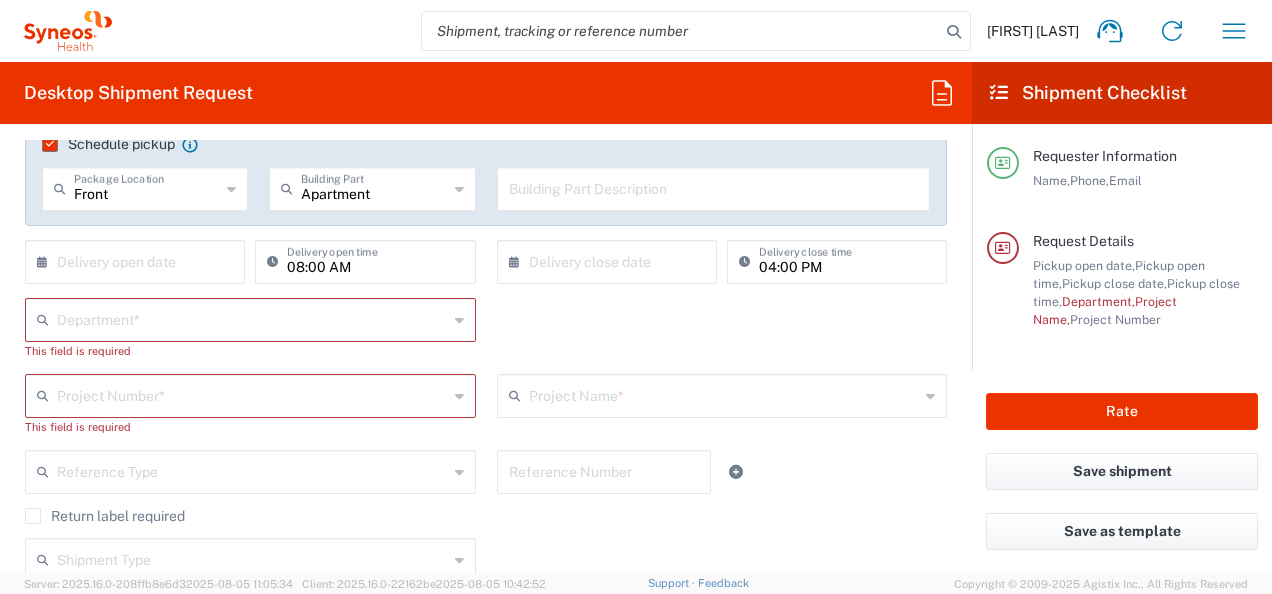 click on "Priya Nagpal
Home
Shipment estimator
Shipment tracking
Desktop shipment request
My shipments
Address book
Denied party screening
My profile
Logout  Desktop Shipment Request
Requester Information  Priya Nagpal  Name  * 6139834688  Phone  * priya.nagpal@syneoshealth.com  Email  *  Name (on behalf of)   Phone (on behalf of)   Email (on behalf of)   Request Details  08/07/2025 ×  Pickup open date  * Cancel Apply 09:00 AM  Pickup open time  * ×  Pickup close date  * Cancel Apply 04:00 PM  Pickup close time  *  Schedule pickup  When scheduling a pickup please be sure to meet the following criteria:
1. Pickup window should start at least 2 hours after current time.
2.Pickup window needs to be at least 2 hours.
3.Pickup close time should not exceed business hours.
Front  Package Location  Front None Rear Side Apartment Apartment Room" at bounding box center (636, 297) 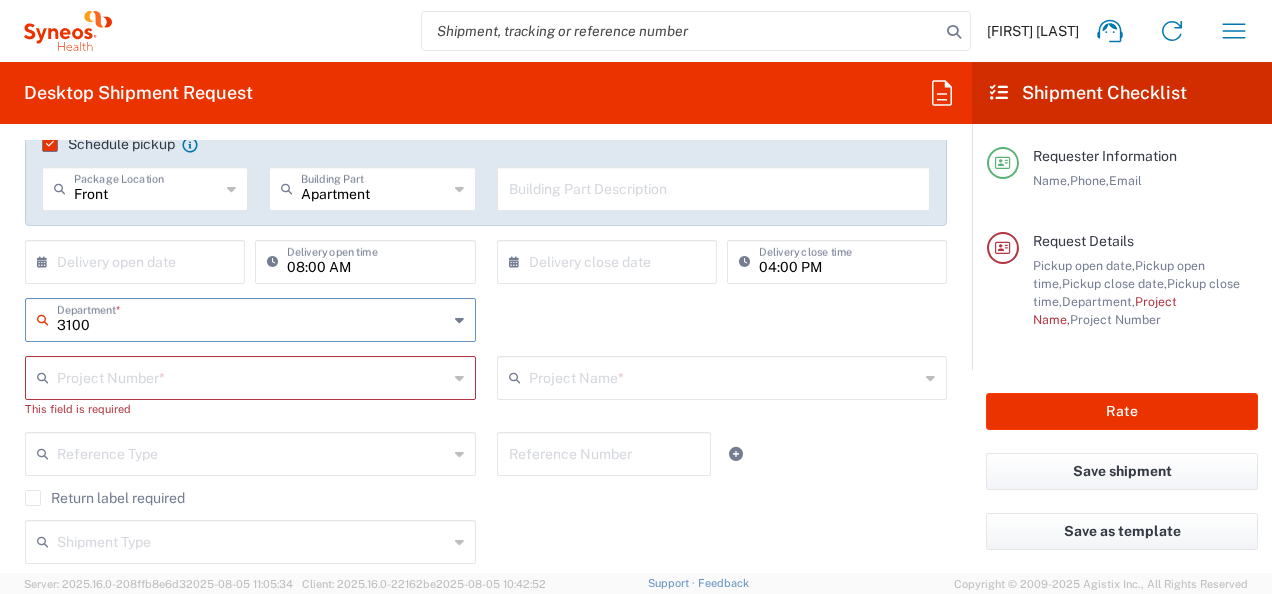 type on "3100" 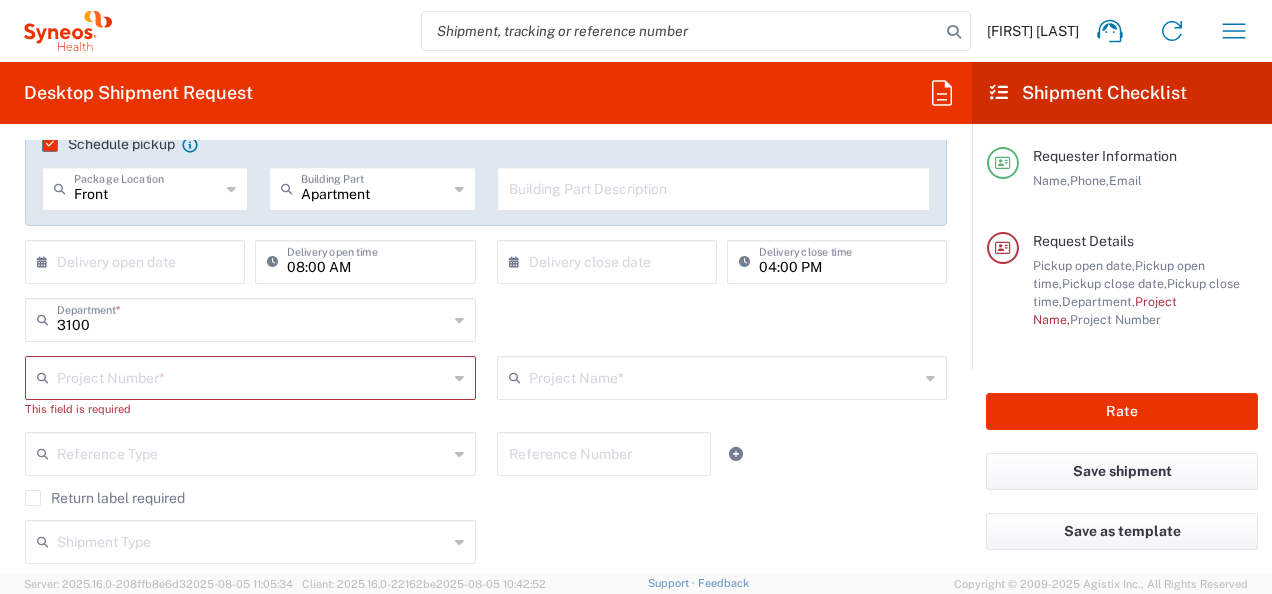click on "3100  Department  * 3100" 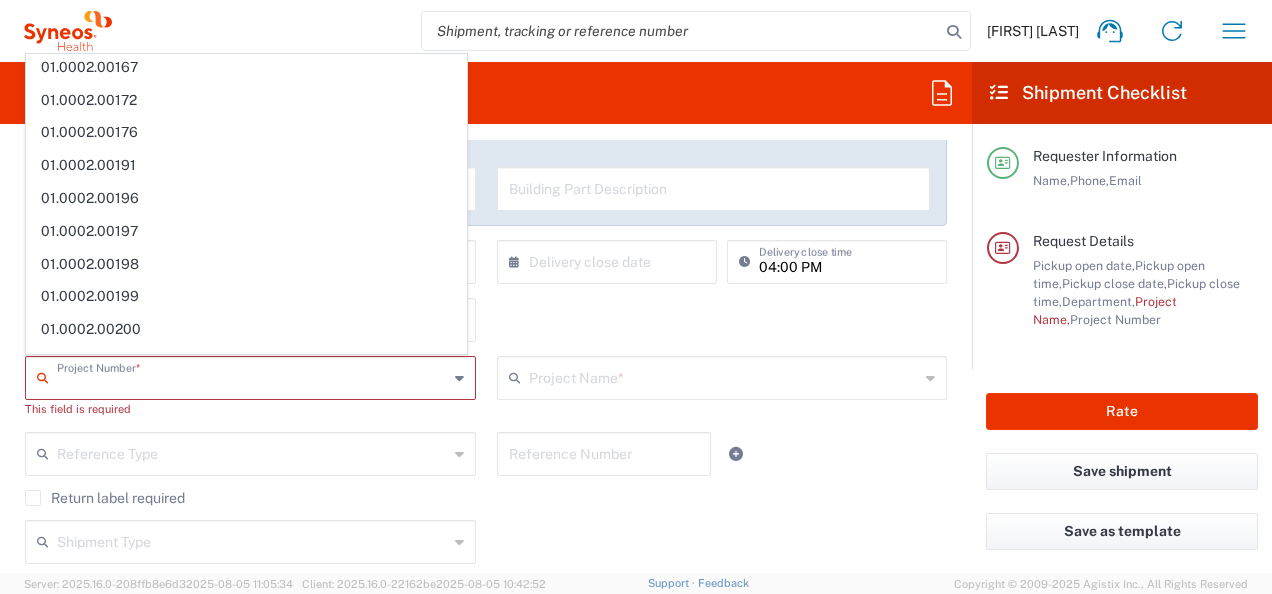 scroll, scrollTop: 0, scrollLeft: 0, axis: both 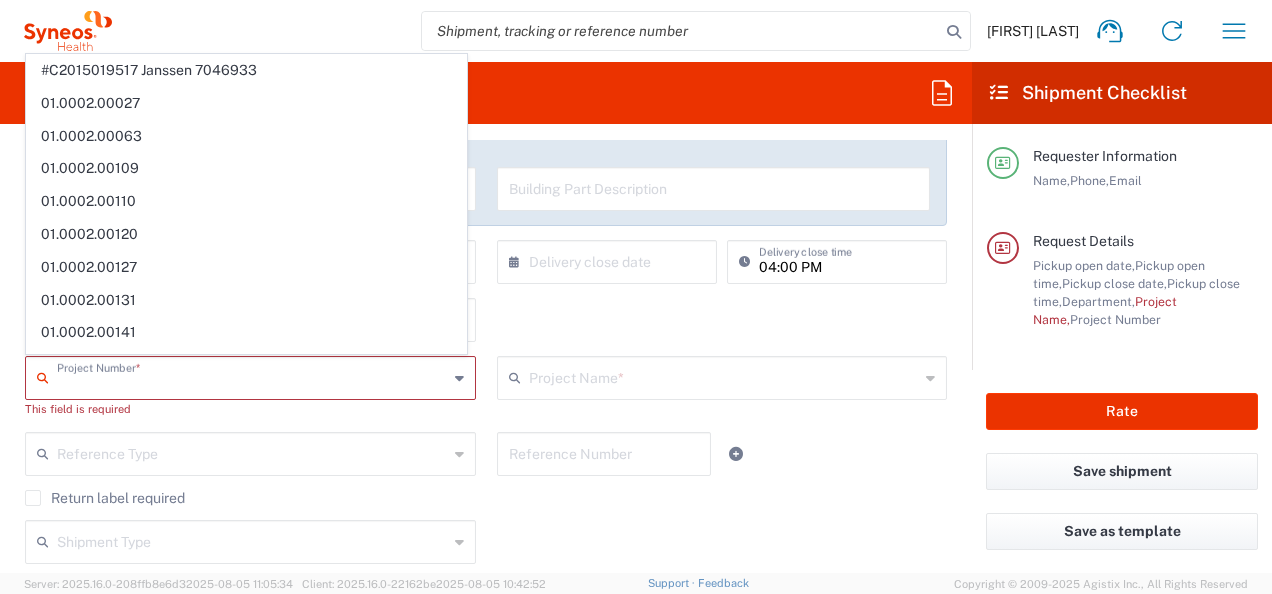 click on "3100  Department  * 3100" 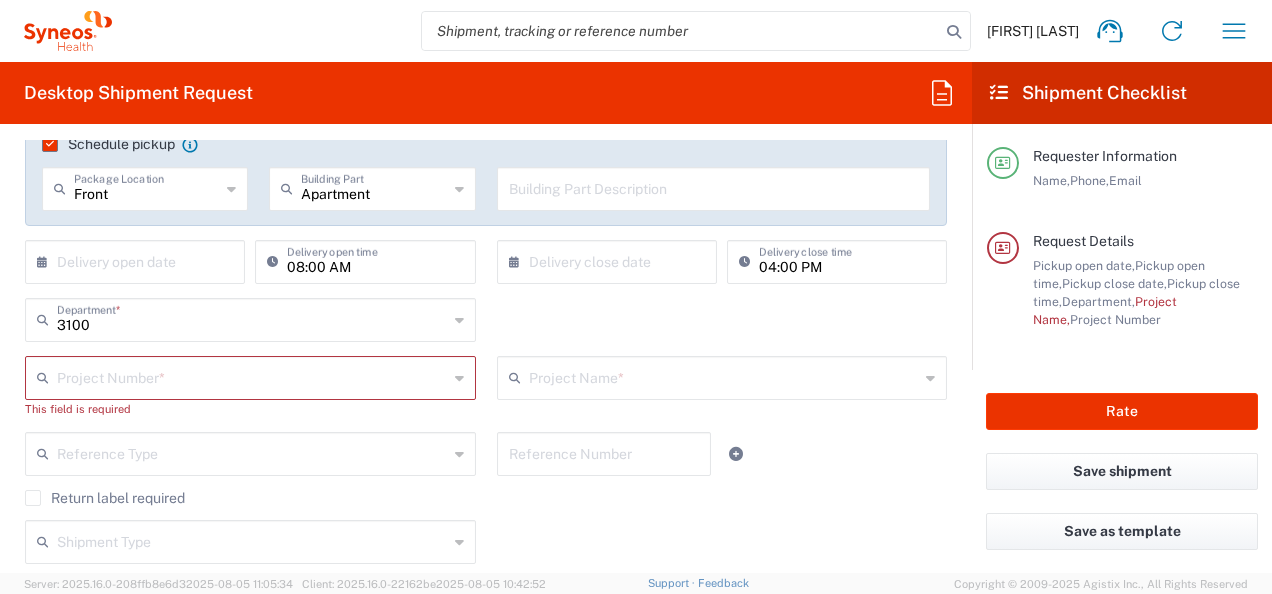 click on "3100  Department  * 3100" 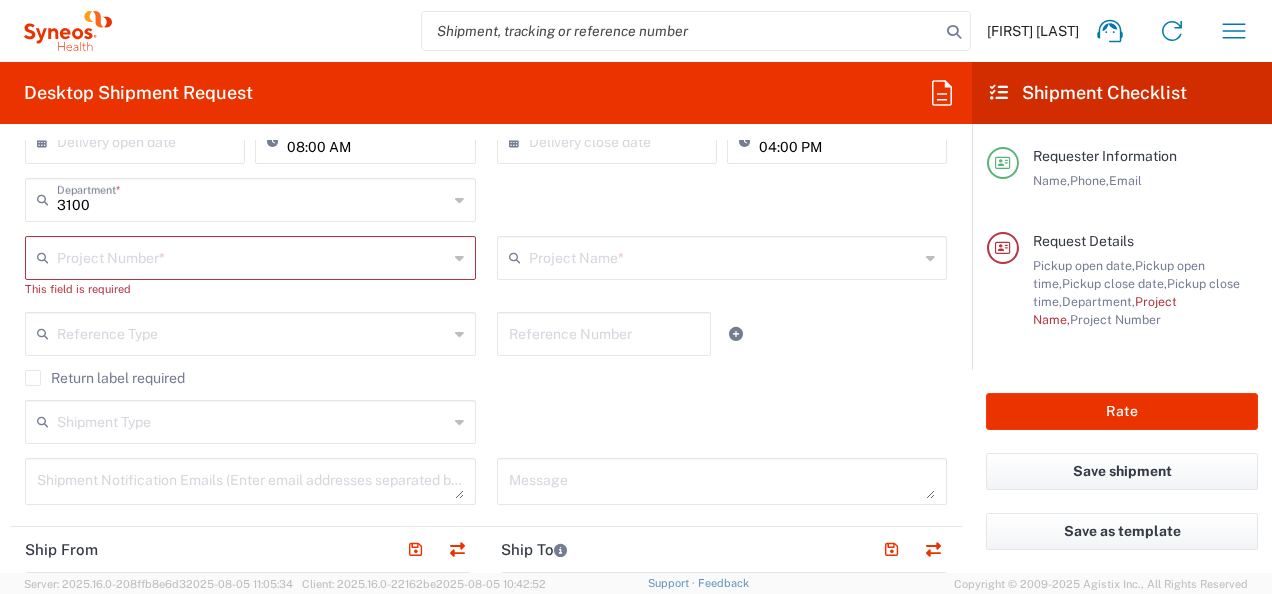 scroll, scrollTop: 472, scrollLeft: 0, axis: vertical 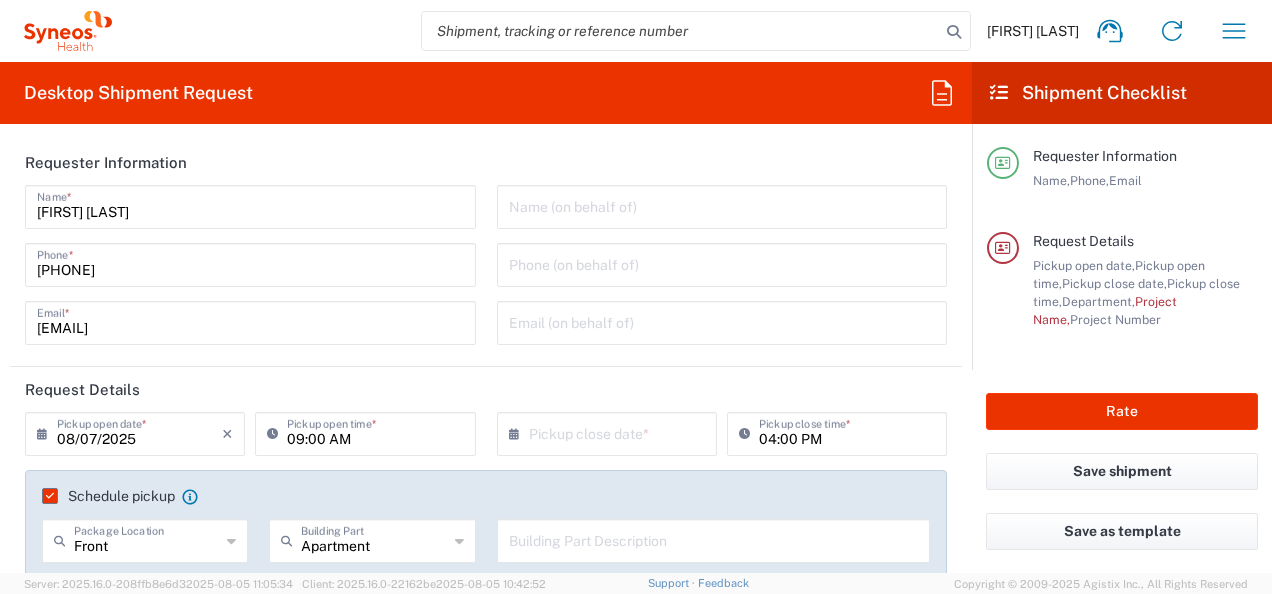 click on "Request Details" 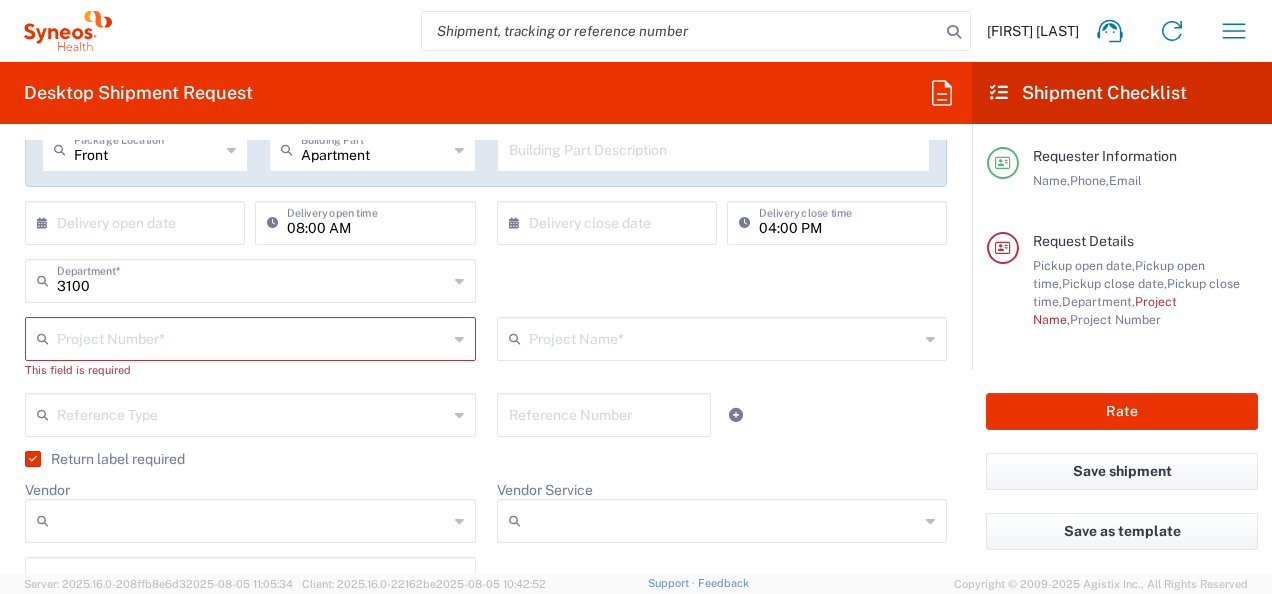 scroll, scrollTop: 392, scrollLeft: 0, axis: vertical 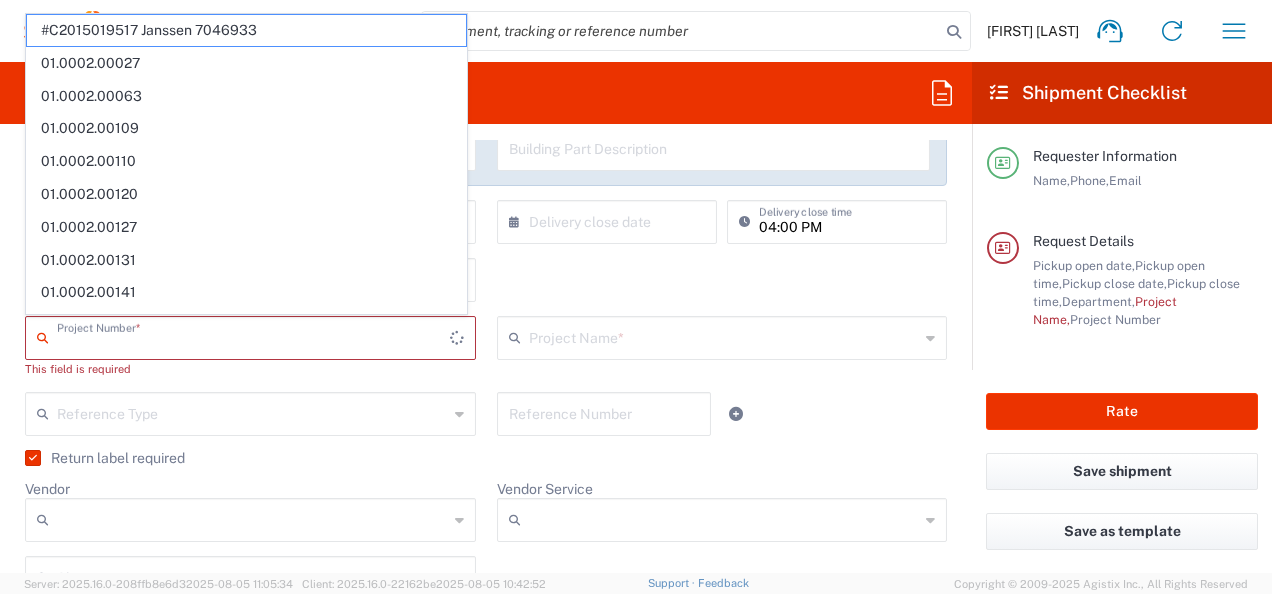 click at bounding box center [253, 336] 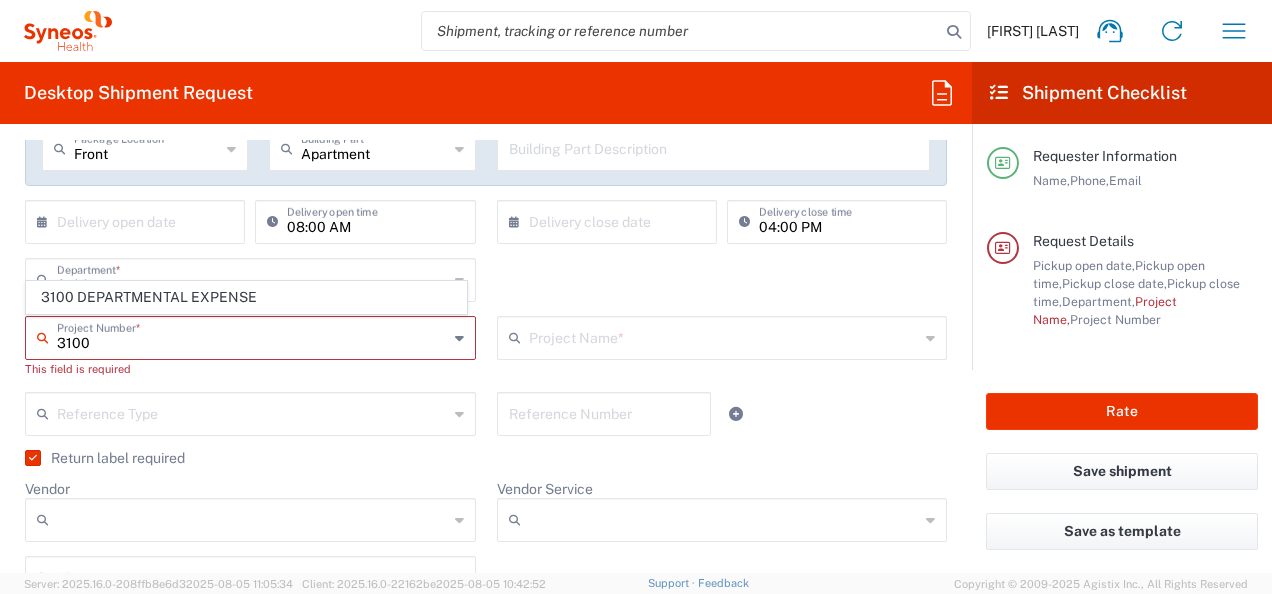 type on "3100" 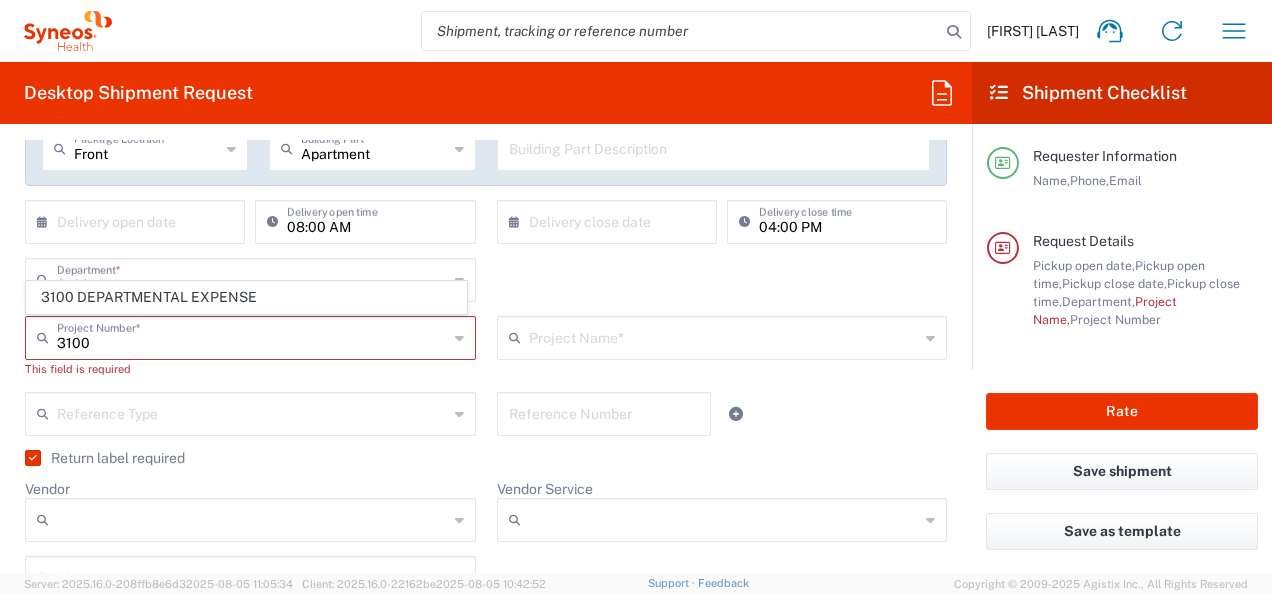 click on "This field is required" 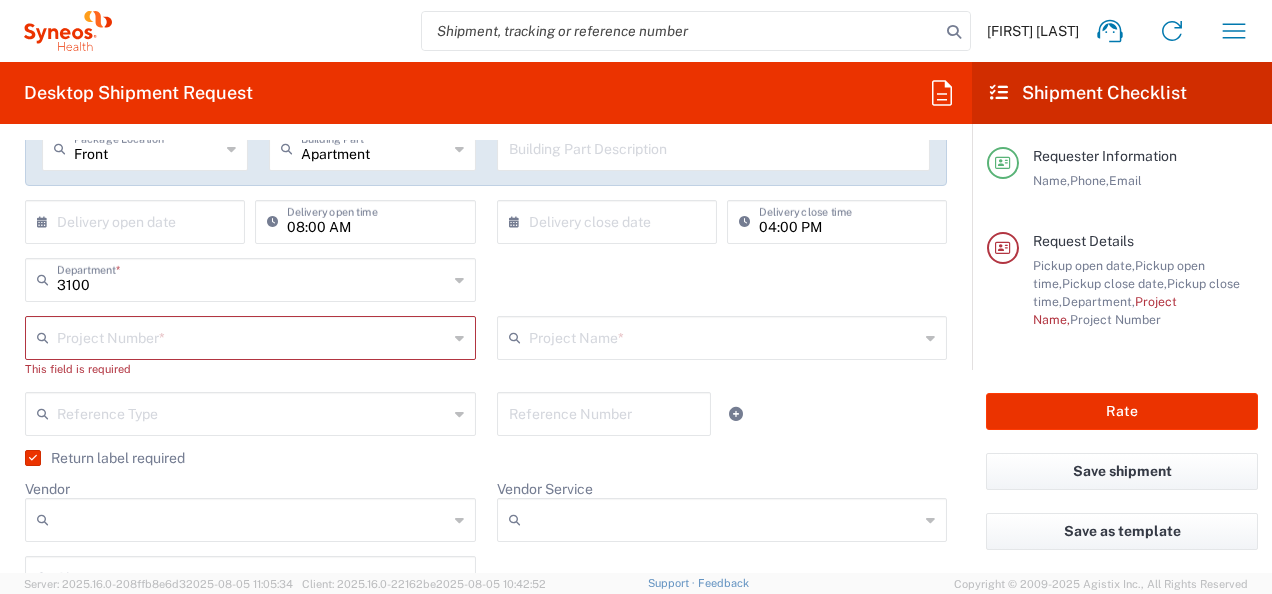 click at bounding box center [252, 336] 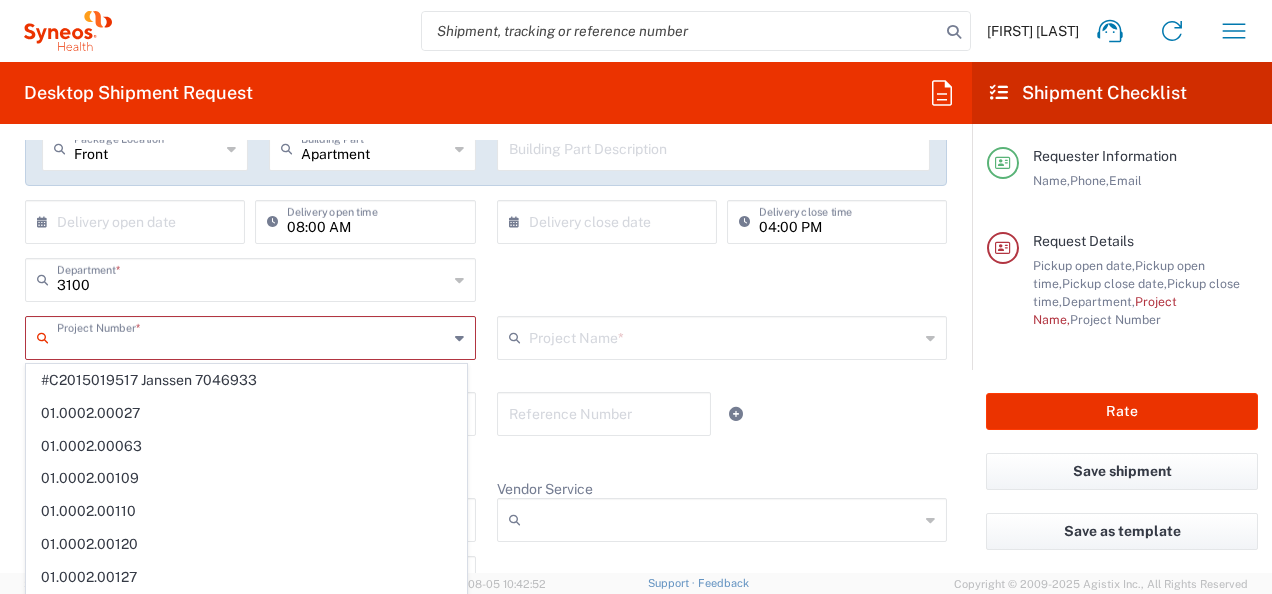 scroll, scrollTop: 1306, scrollLeft: 0, axis: vertical 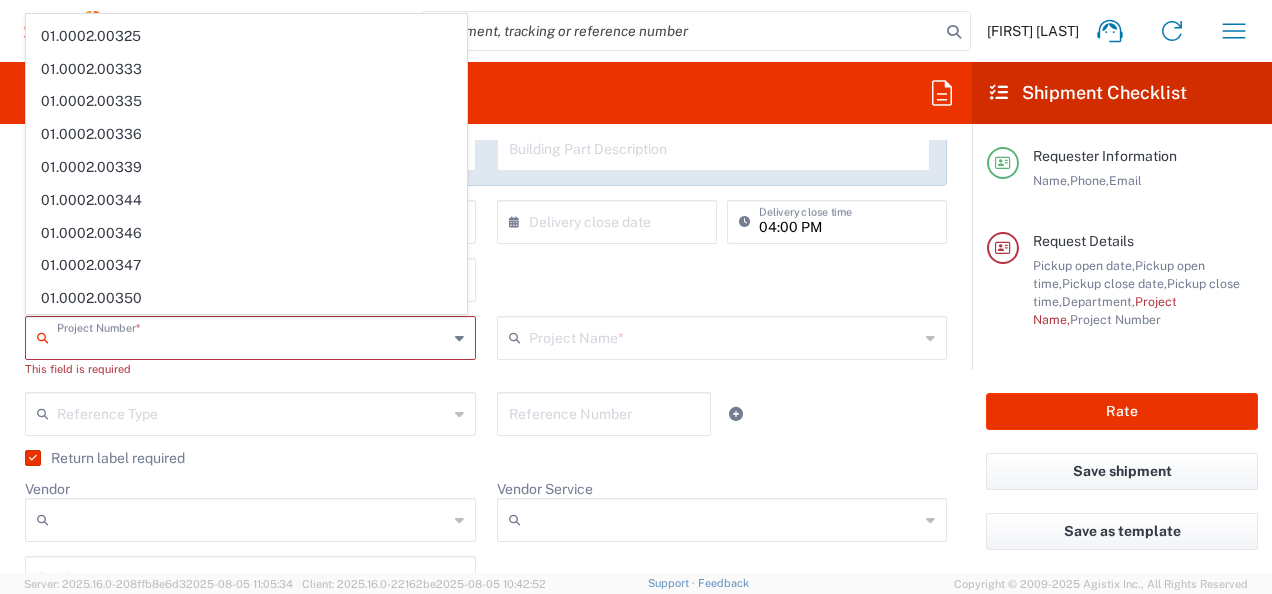 click at bounding box center (724, 336) 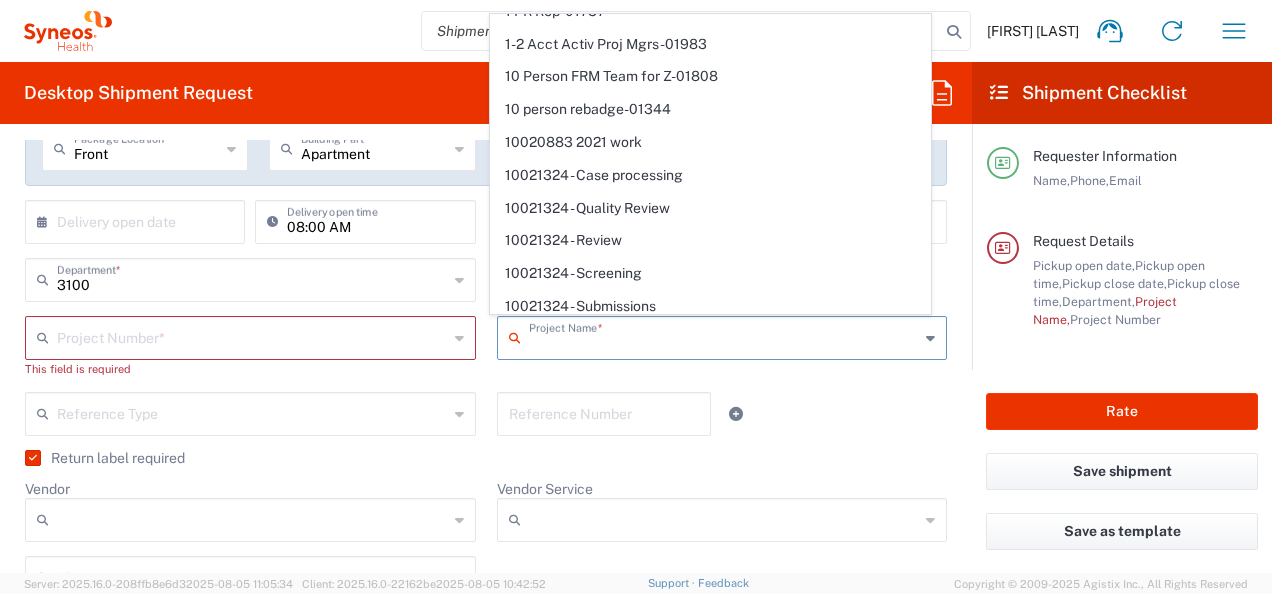 scroll, scrollTop: 0, scrollLeft: 0, axis: both 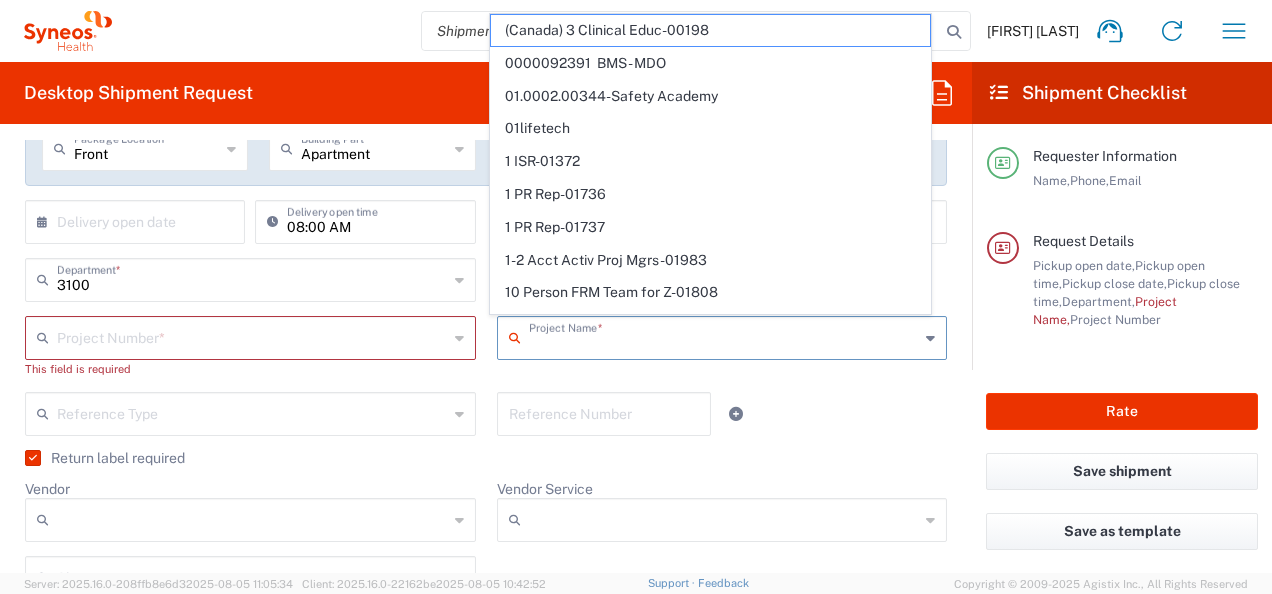 click on "Reference Type  Account Type Activity ID Airline Appointment Number ASN Batch Request # Bill Of Lading Bin Booking Number Booking Request ID Cancel Pickup Location CBP Entry No Claim Container Number Customer Ref Delivery Number Department Document No Expenditure Export Reference Flight Number General GL Code House Airway Bill Internal Requisition Invoice Number ITN No Job Number License Lloyd's Code Lot Number Master Airway Bill Master Tracking Number Material Requisition Order Number Organization Packing Slip Pickup Number Pickup Request PO Line Item No PRO # Problem File Number Project Project Number Protocol Number Purchase Order Quote Number Release Number RMA Route Sales Order Seal Number Serial No Shipment Id Number Shipment Line No Study Number Task Tender ID VAT Number Vessel Name VIN Voyage Number Waybill Number Work Order  Reference Number" 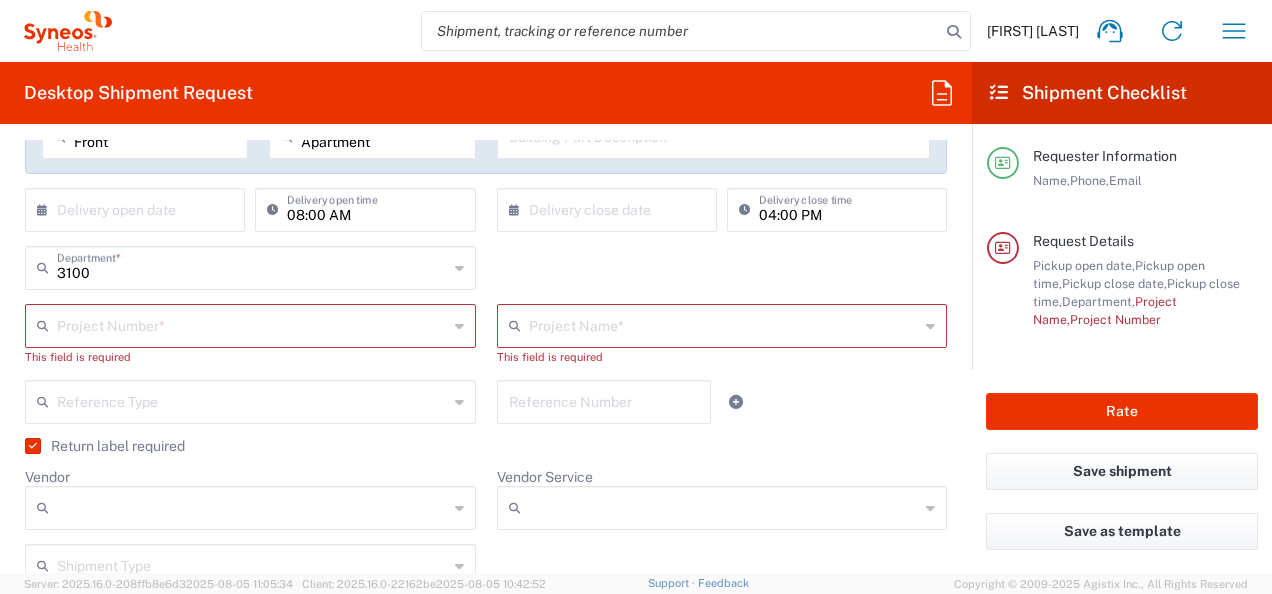 scroll, scrollTop: 405, scrollLeft: 0, axis: vertical 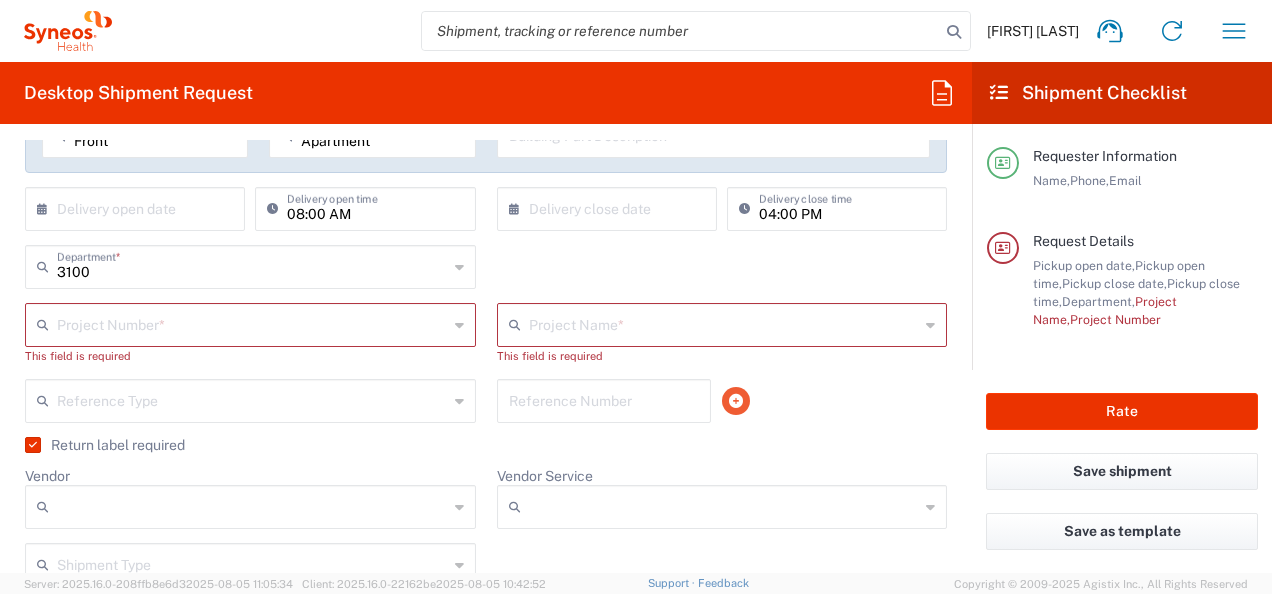 click 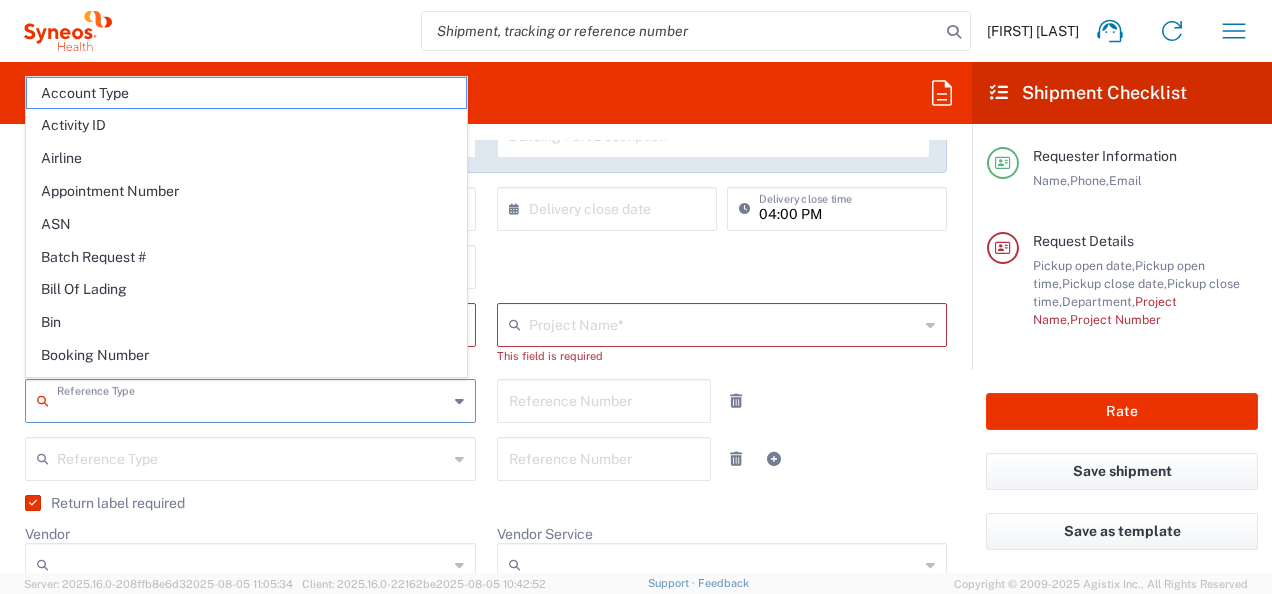 click at bounding box center [252, 399] 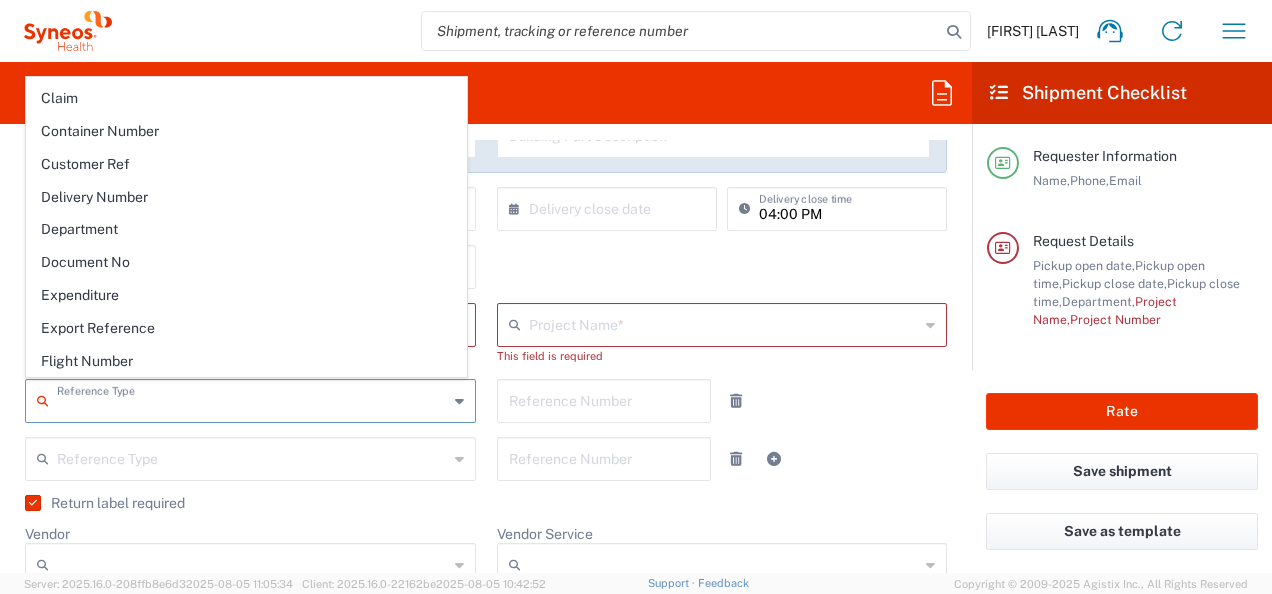 scroll, scrollTop: 0, scrollLeft: 0, axis: both 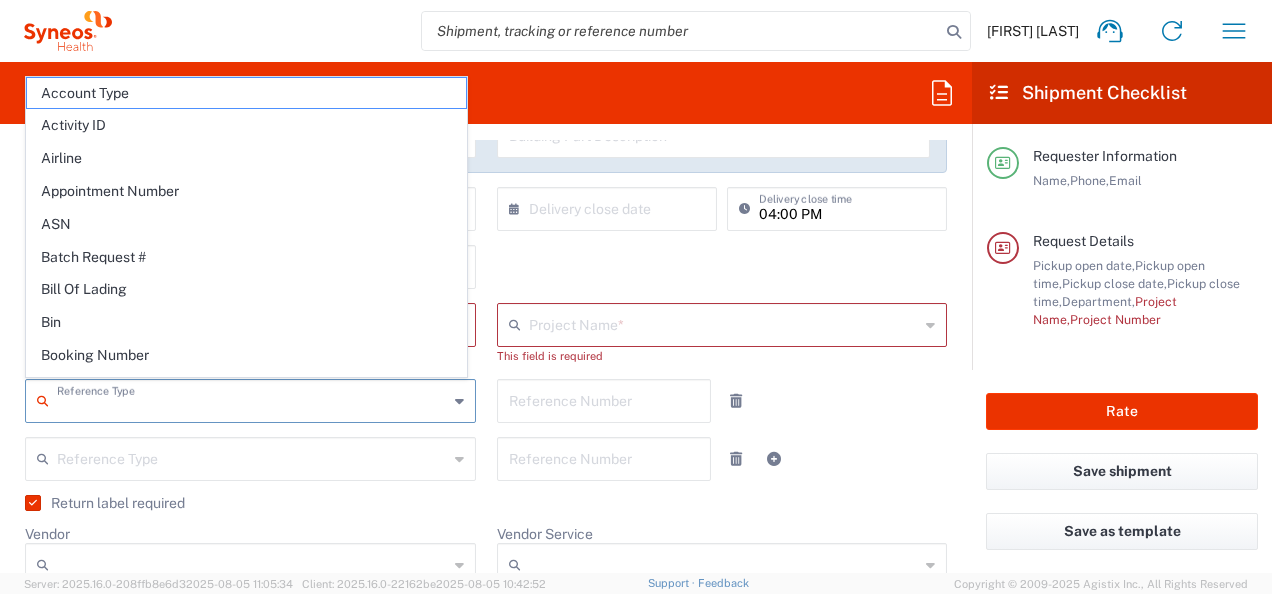 click on "Requester Information  Priya Nagpal  Name  * 6139834688  Phone  * priya.nagpal@syneoshealth.com  Email  *  Name (on behalf of)   Phone (on behalf of)   Email (on behalf of)   Request Details  08/07/2025 ×  Pickup open date  * Cancel Apply 09:00 AM  Pickup open time  * ×  Pickup close date  * Cancel Apply 04:00 PM  Pickup close time  *  Schedule pickup  When scheduling a pickup please be sure to meet the following criteria:
1. Pickup window should start at least 2 hours after current time.
2.Pickup window needs to be at least 2 hours.
3.Pickup close time should not exceed business hours.
Front  Package Location  Front None Rear Side Apartment  Building Part  Apartment Building Department Floor Room Suite  Building Part Description  ×  Delivery open date  Cancel Apply 08:00 AM  Delivery open time  ×  Delivery close date  Cancel Apply 04:00 PM  Delivery close time  3100  Department  * 3100  Project Number  * #C2015019517 Janssen 7046933 01.0002.00027 01.0002.00063 01.0002.00109 01.0002.00110 * Airline" 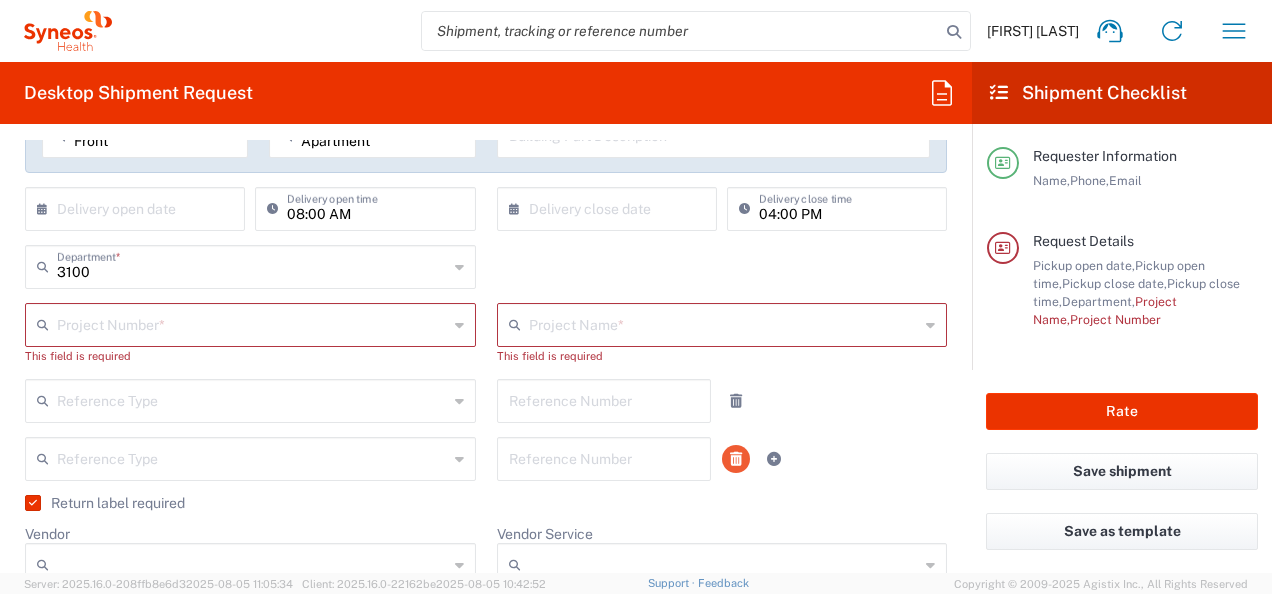 click 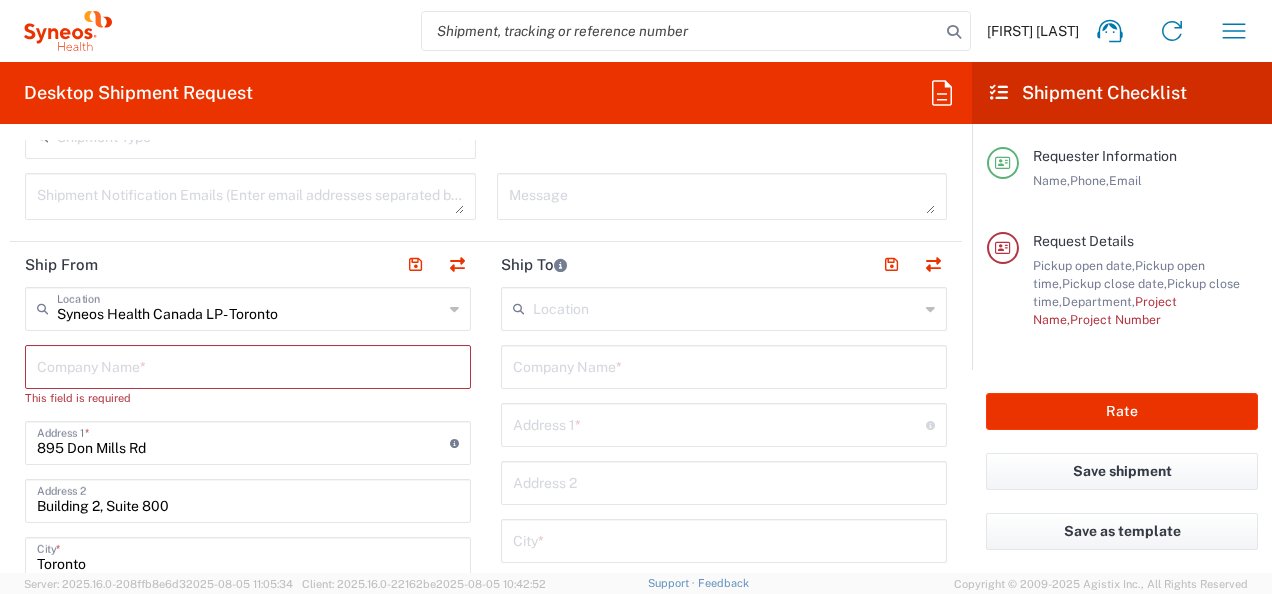 scroll, scrollTop: 837, scrollLeft: 0, axis: vertical 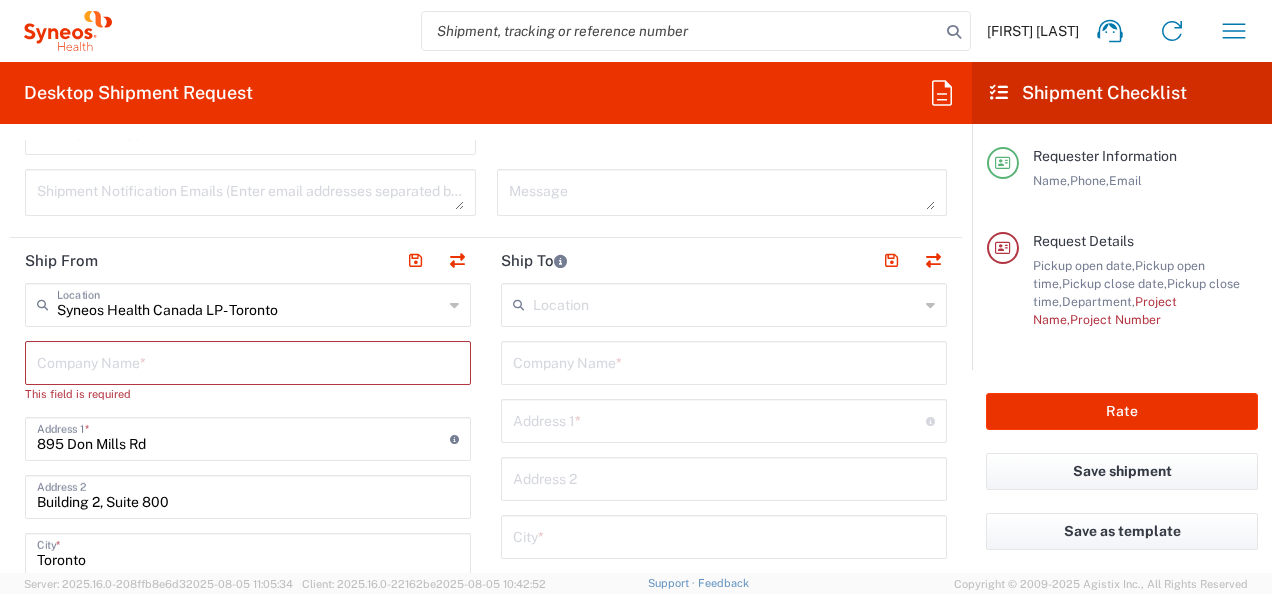 click on "Syneos Health Canada LP- Toronto  Location  Syneos Health Canada LP- Toronto Addison Whitney LLC-Morrisvile NC US Barcelona-Syneos Health BioSector 2 LLC- New York US Boco Digital Media Caerus Marketing Group LLC-Morrisville NC US Chamberlain Communications LLC-New York US Chandler Chicco Agency, LLC-New York US Genico, LLC Gerbig Snell/Weisheimer Advert- Westerville OH Haas & Health Partner Public Relations GmbH Illingworth Research Group Ltd-Macclesfield UK Illingworth Rsrch Grp (France) Illingworth Rsrch Grp (Italy) Illingworth Rsrch Grp (Spain) Illingworth Rsrch Grp (USA) In Illingworth Rsrch Grp(Australi INC Research Clin Svcs Mexico inVentiv Health Philippines, Inc. IRG - Morrisville Warehouse IVH IPS Pvt Ltd- India IVH Mexico SA de CV NAVICOR GROUP, LLC- New York US PALIO + IGNITE, LLC- Westerville OH US Pharmaceutical Institute LLC- Morrisville NC US PT Syneos Health Indonesia Rx dataScience Inc-Morrisville NC US RxDataScience India Private Lt Syneos Health (Beijing) Inc.Lt Syneos Health Argentina SA" 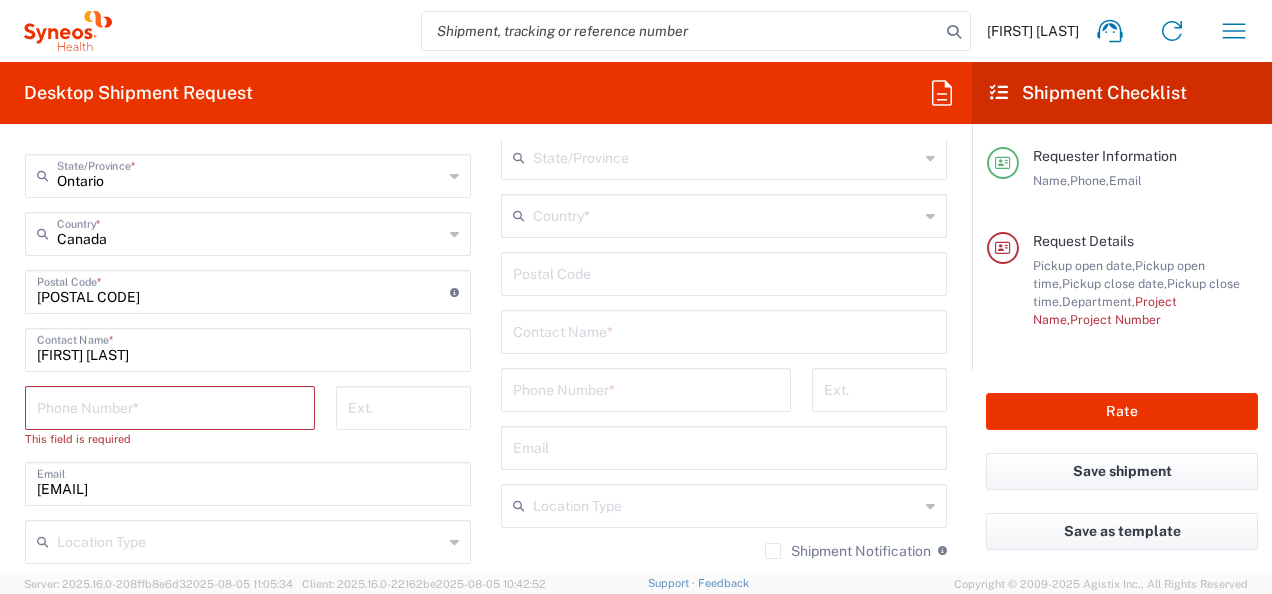 scroll, scrollTop: 1378, scrollLeft: 0, axis: vertical 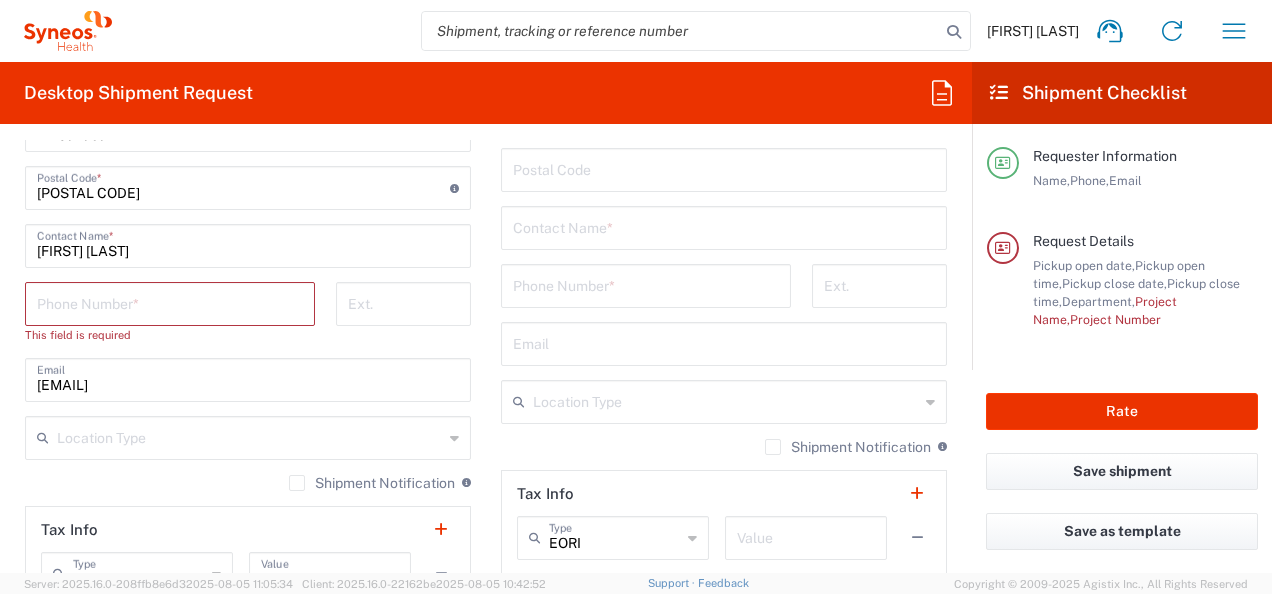 click at bounding box center (250, 436) 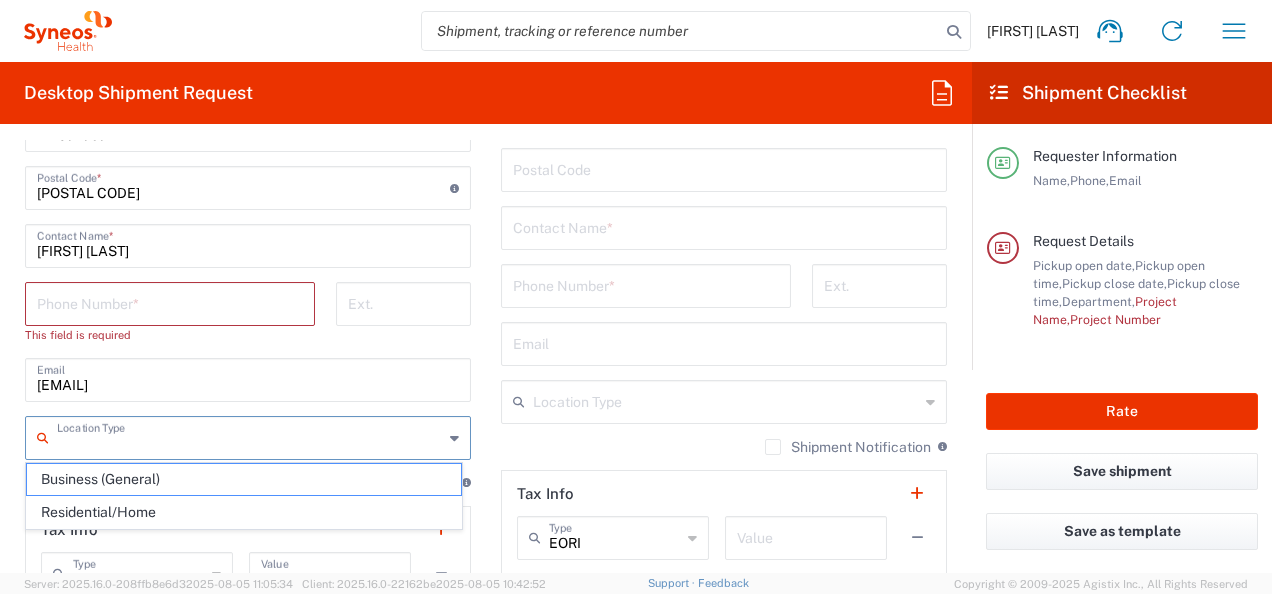 click on "Location Type" 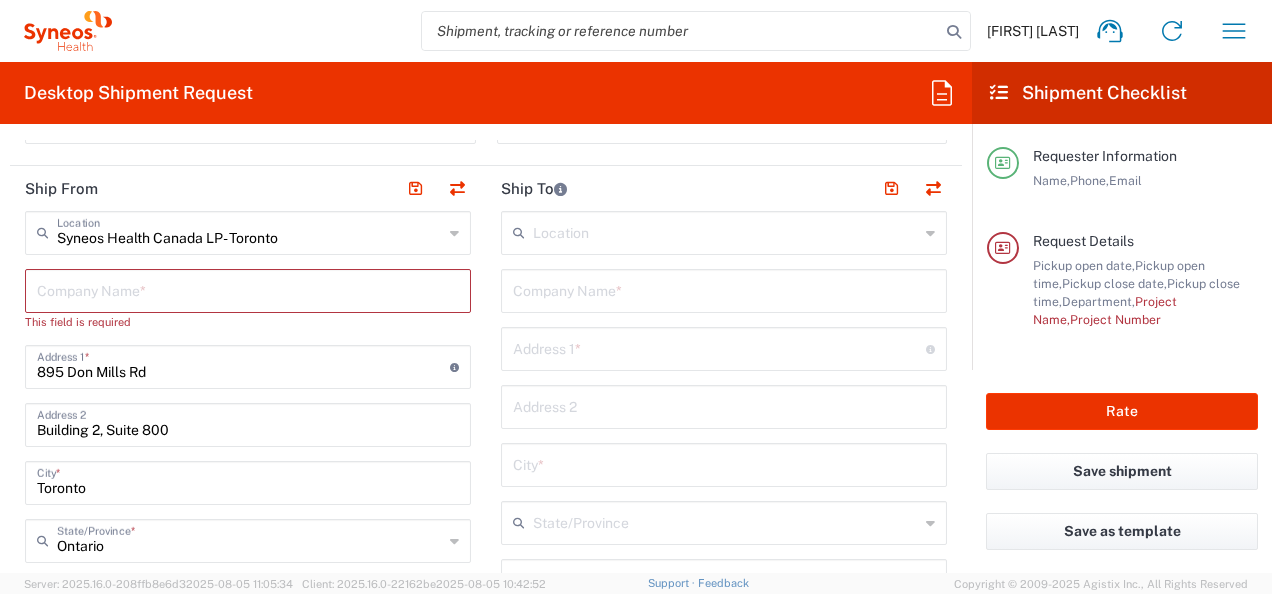 scroll, scrollTop: 906, scrollLeft: 0, axis: vertical 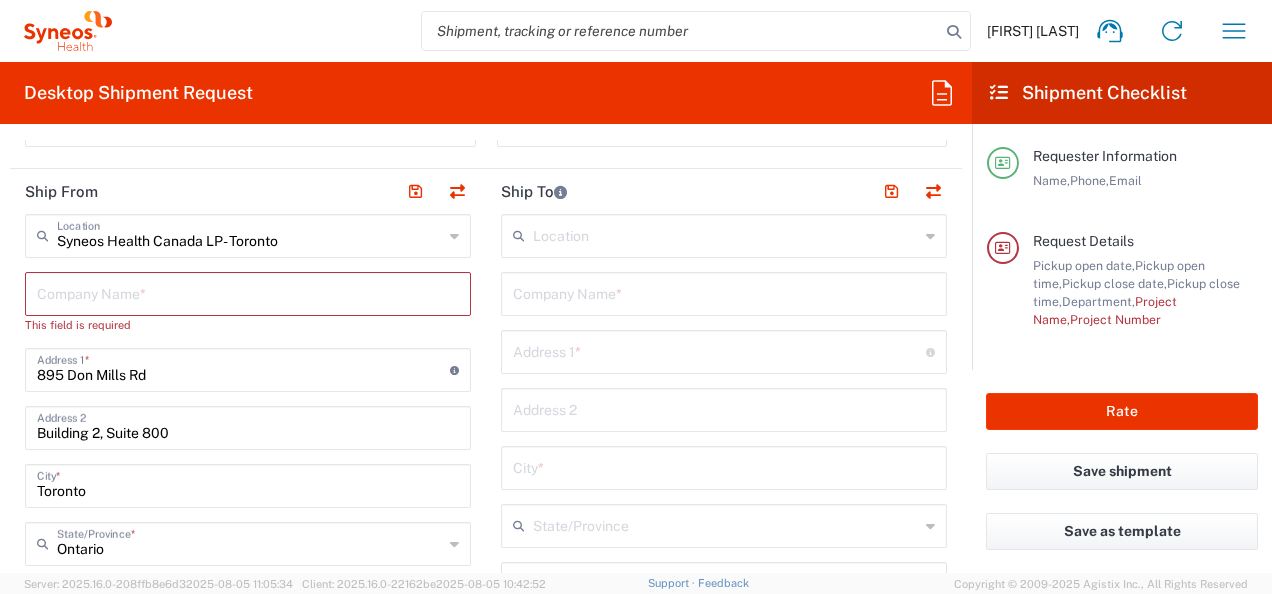 click at bounding box center [726, 234] 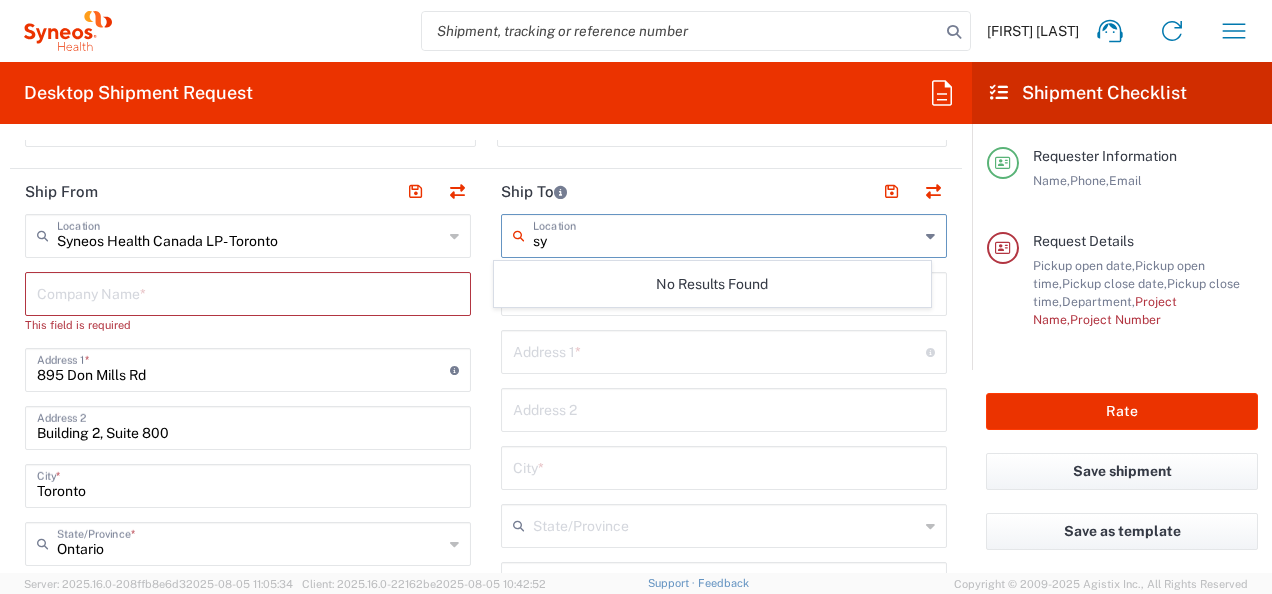 type on "s" 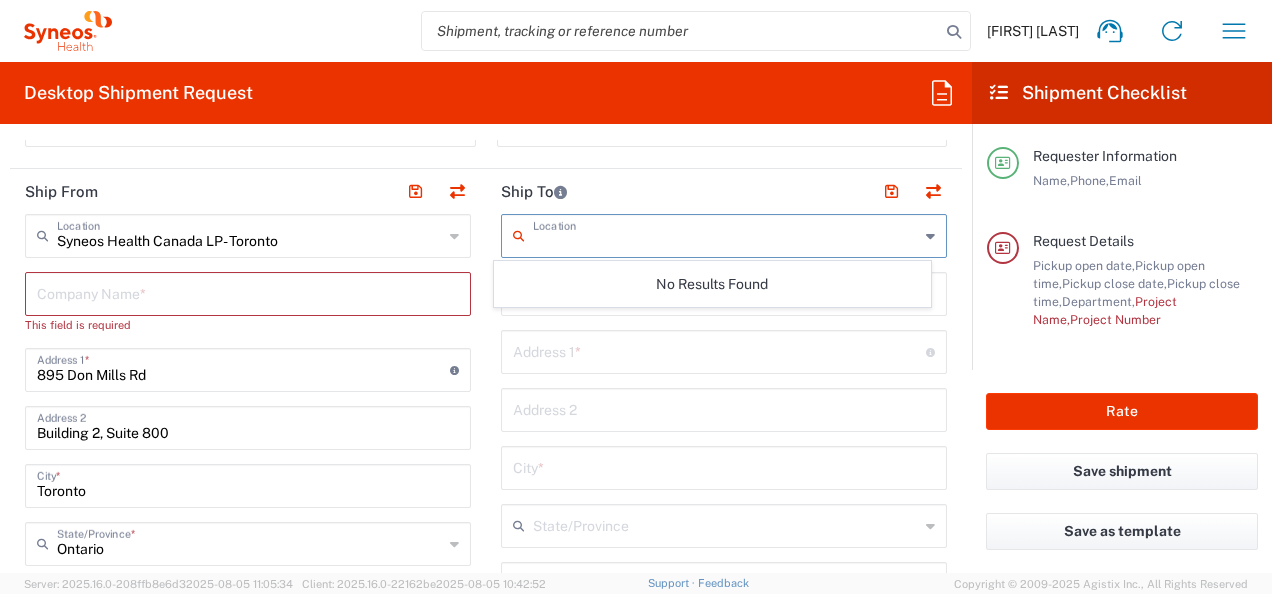click at bounding box center (726, 234) 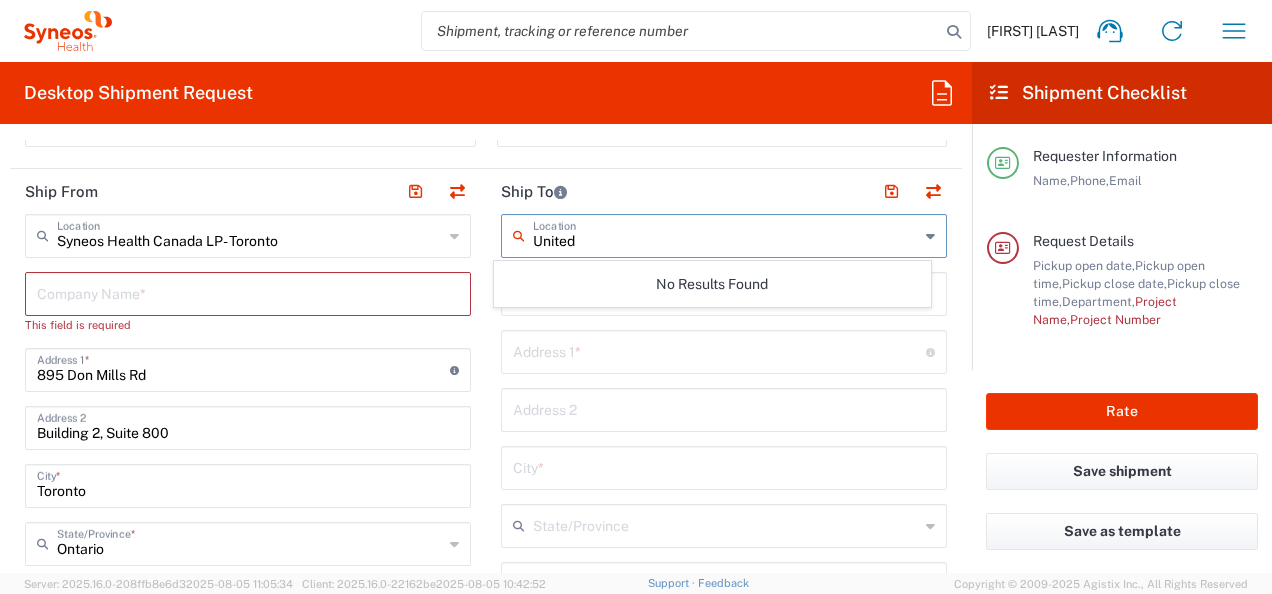 click on "United" at bounding box center (726, 234) 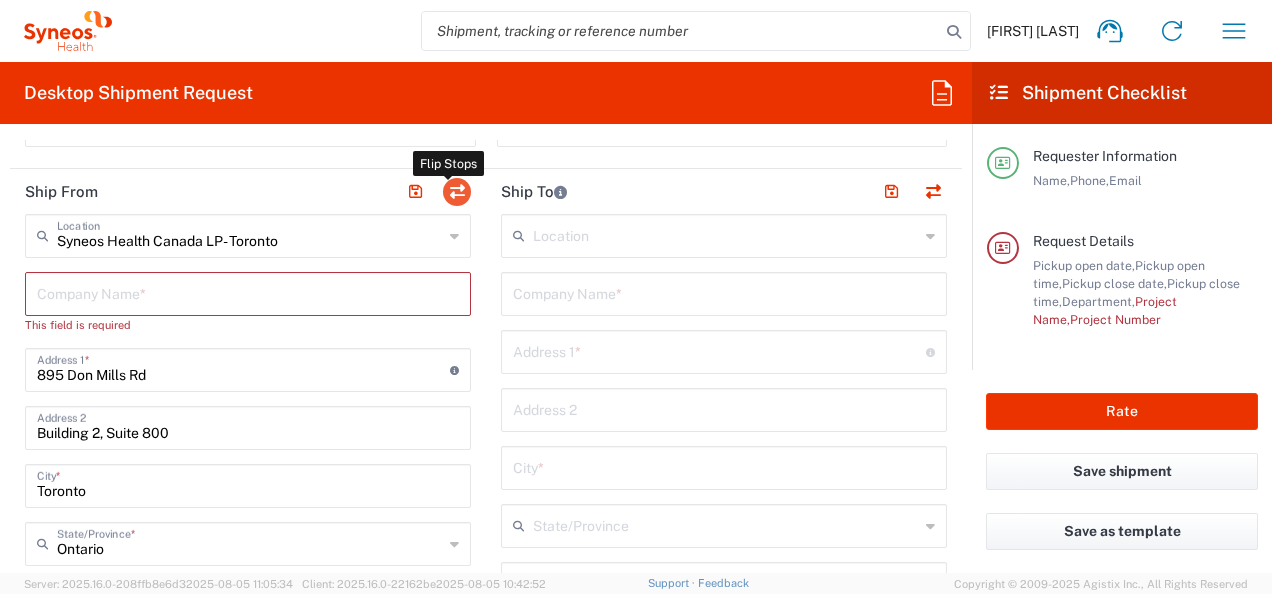 click 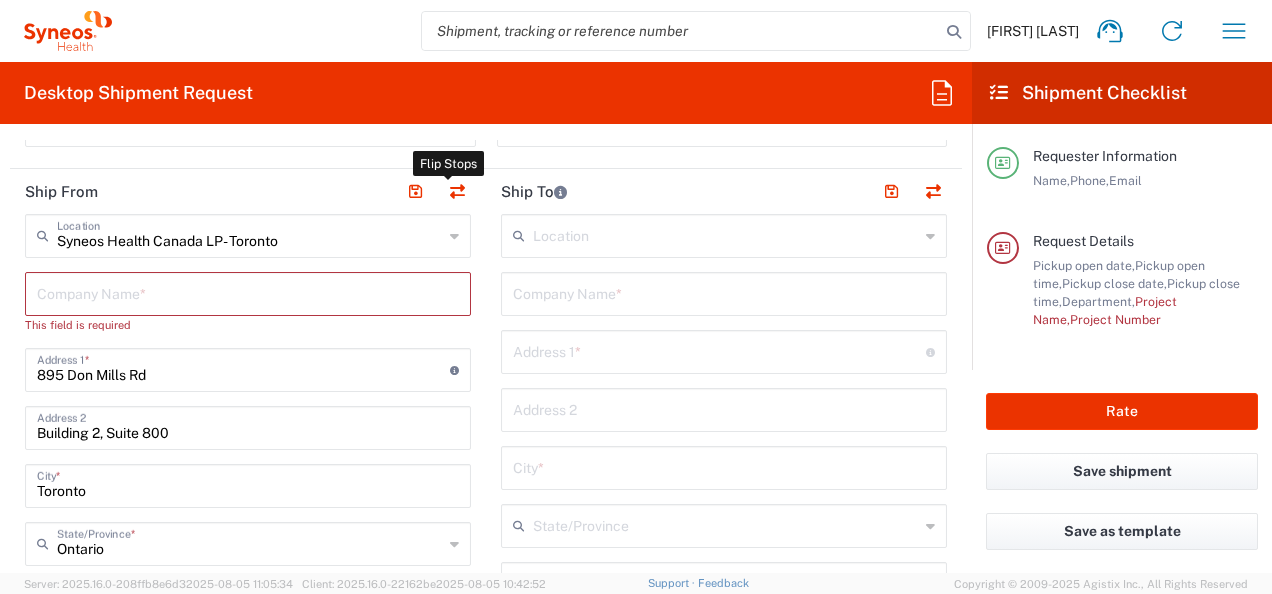 click at bounding box center (726, 234) 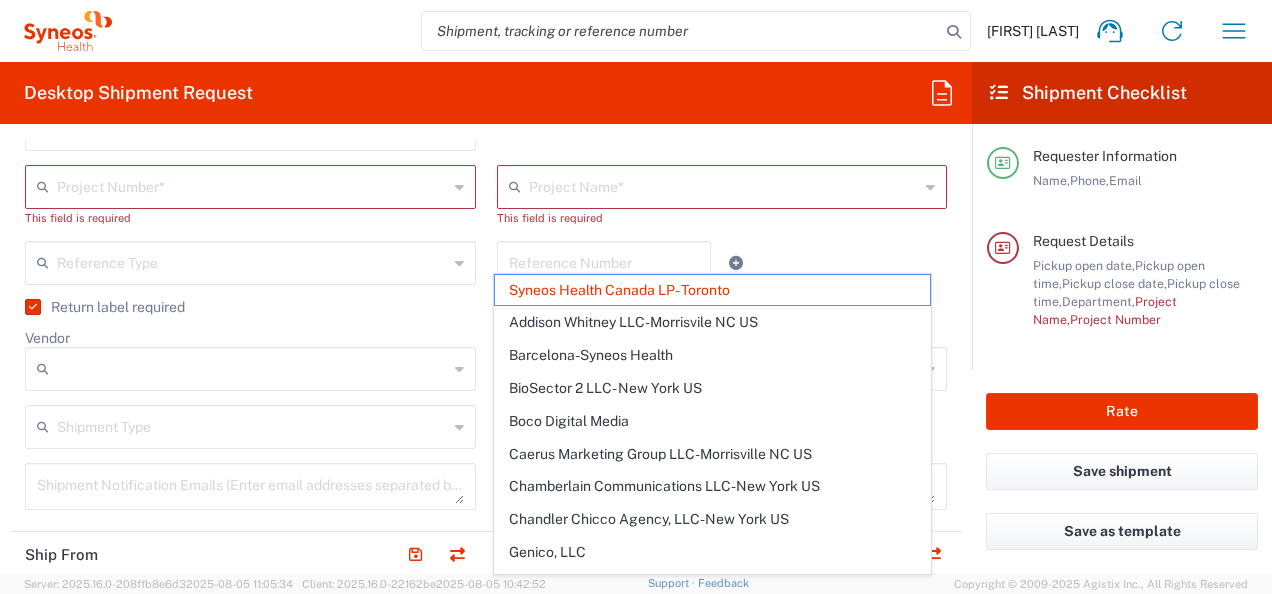 scroll, scrollTop: 819, scrollLeft: 0, axis: vertical 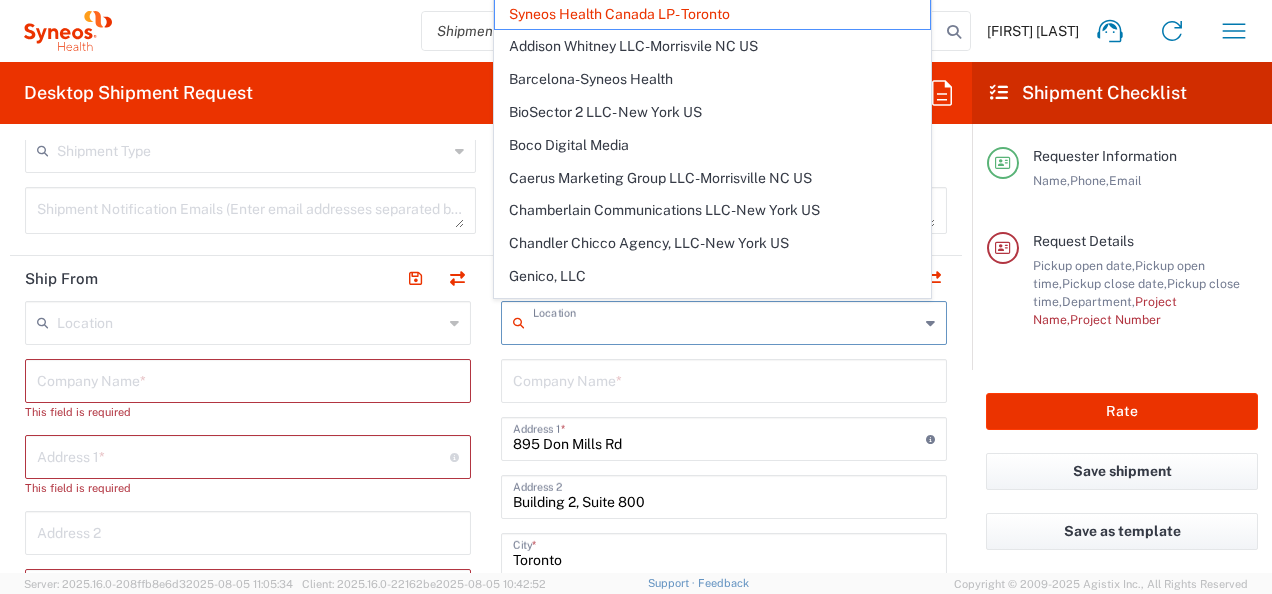 type on "Ontario" 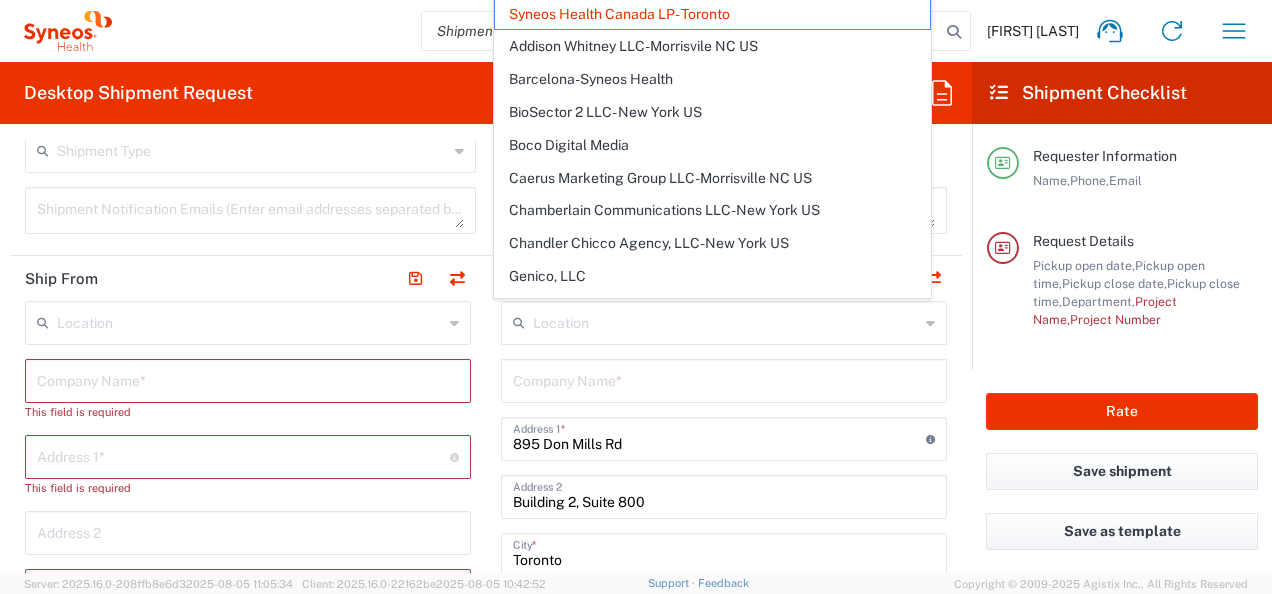 click on "Ship From" 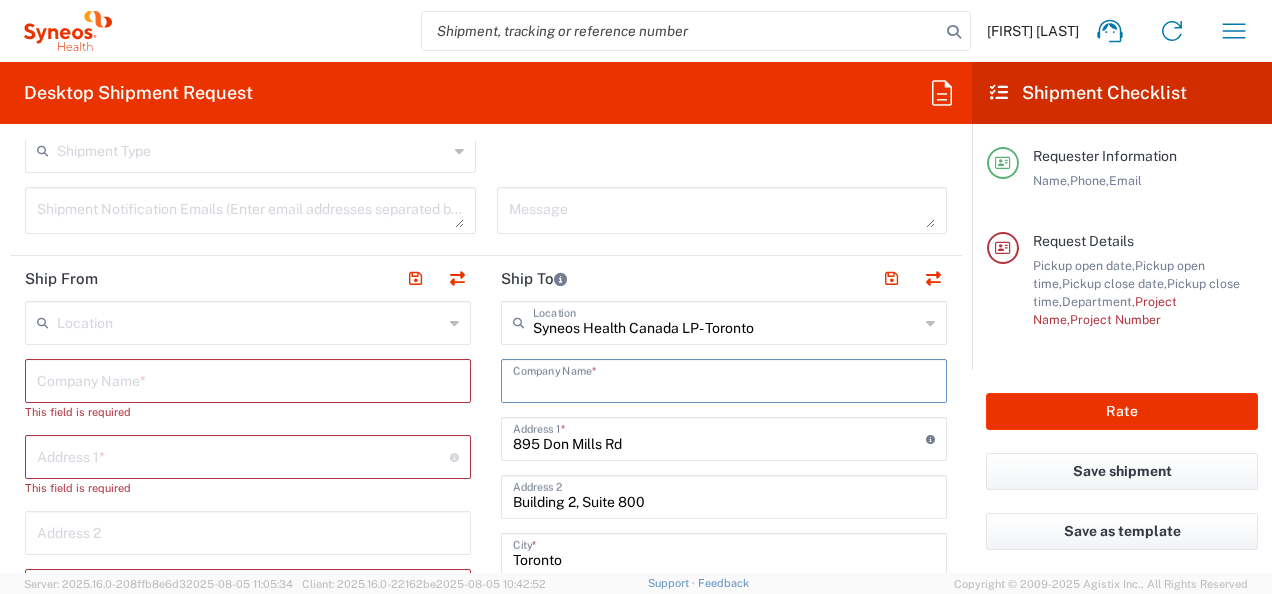 click at bounding box center (724, 379) 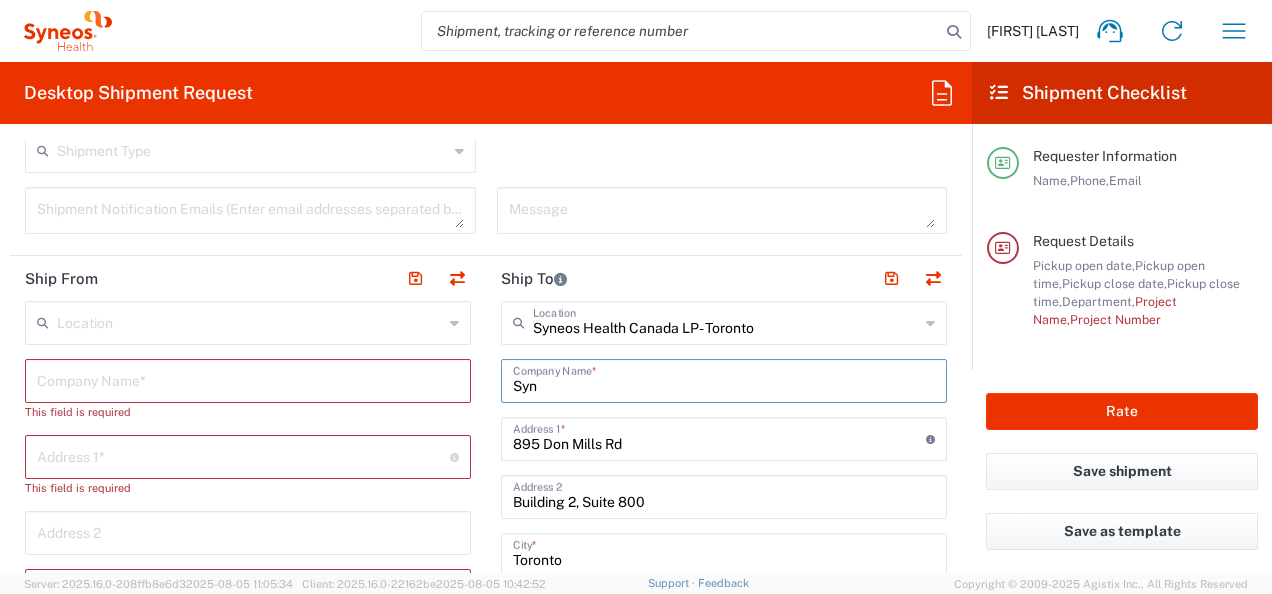 type on "Syne" 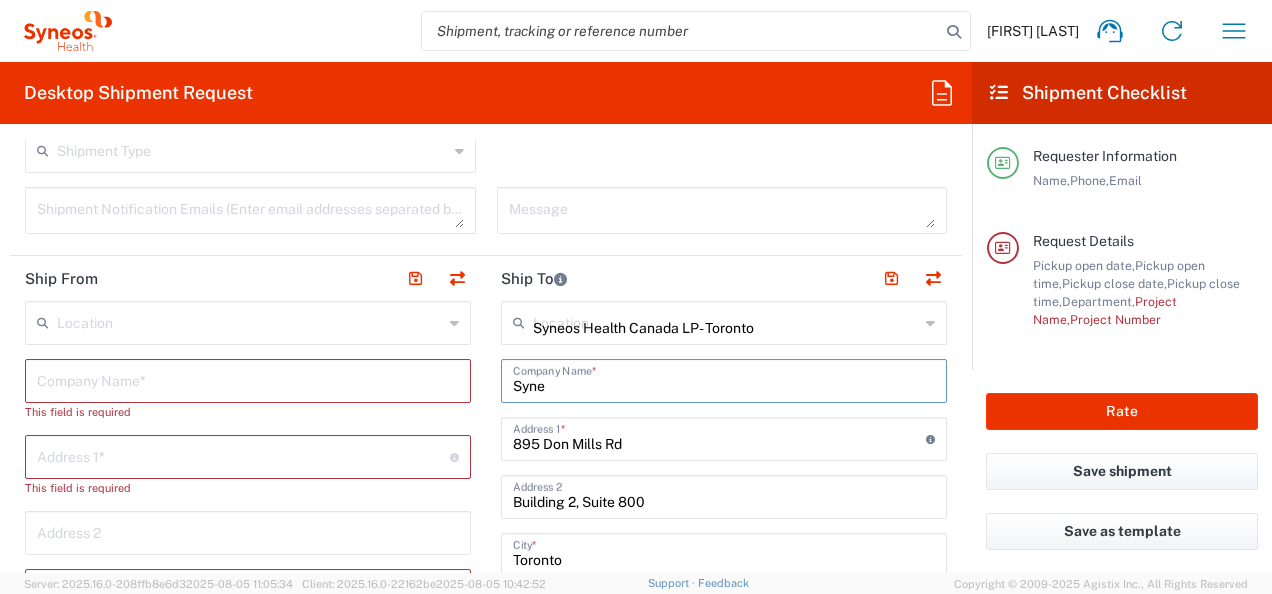 type 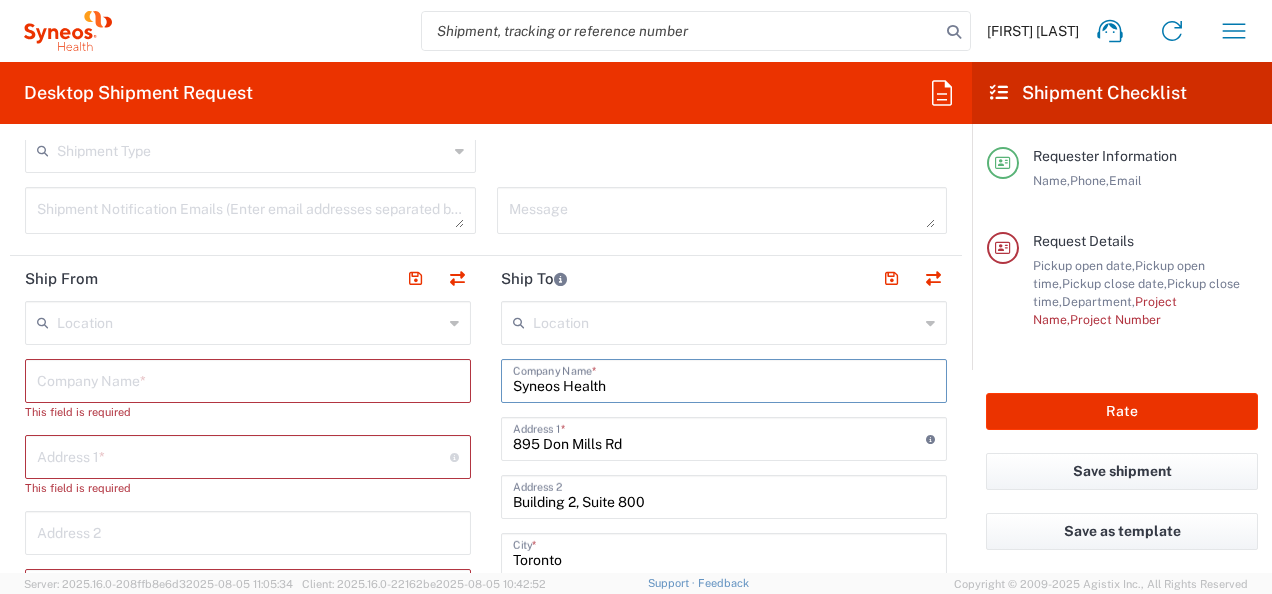 type on "Syneos Health" 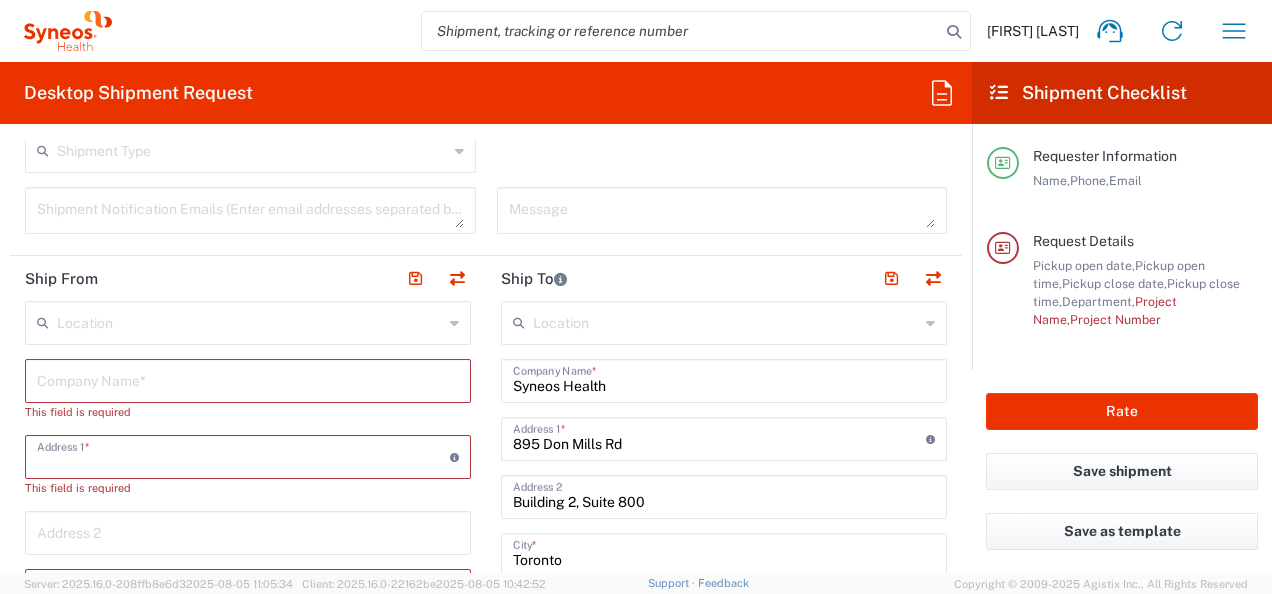click at bounding box center [250, 321] 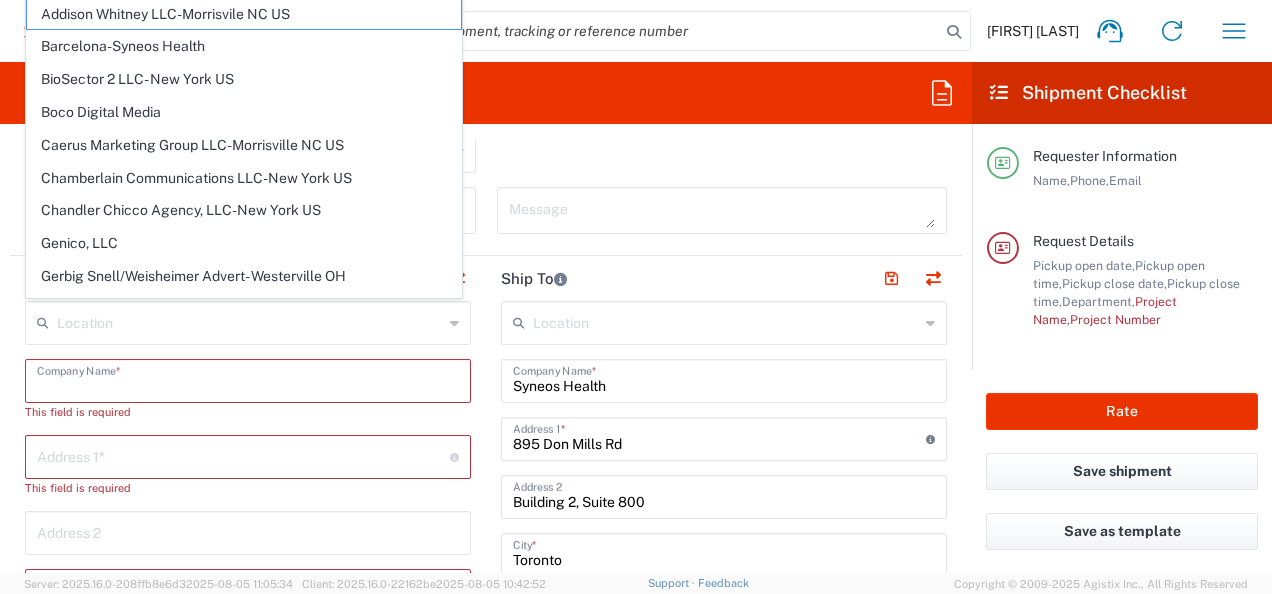 click at bounding box center (248, 379) 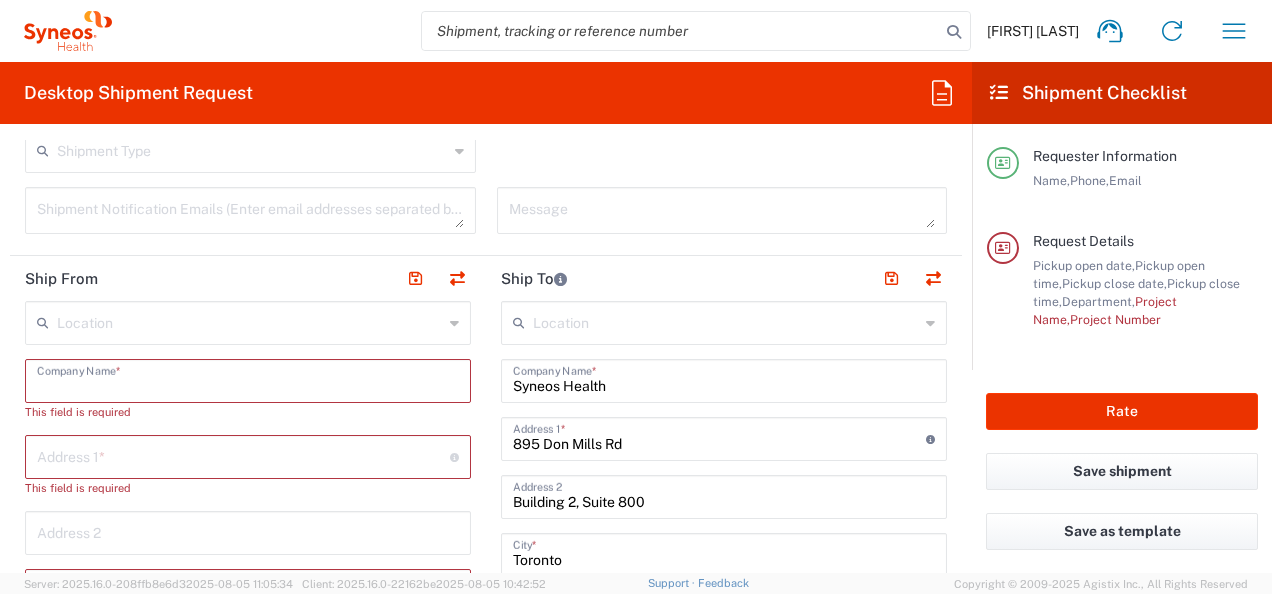 click on "Location" 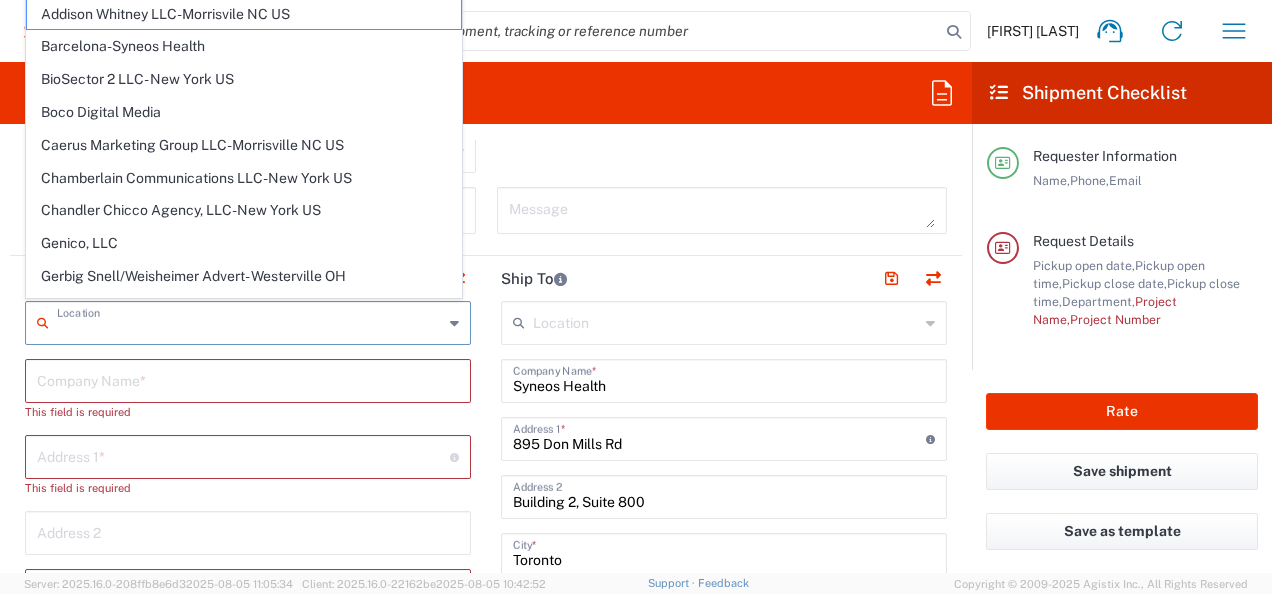 click at bounding box center [250, 321] 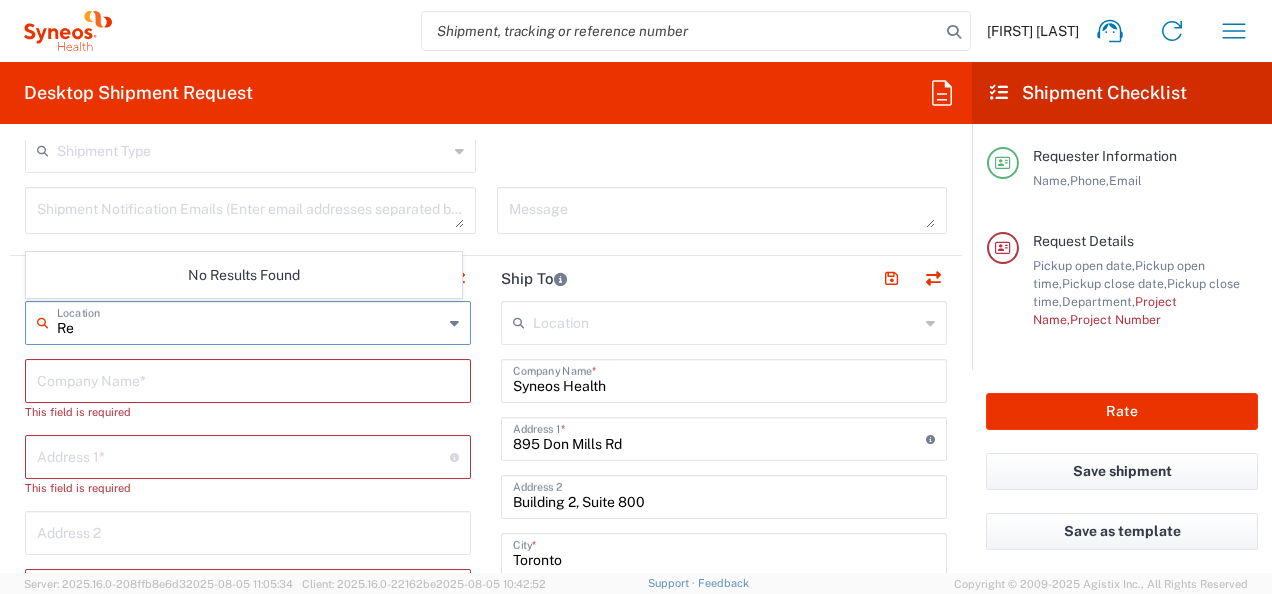 type on "R" 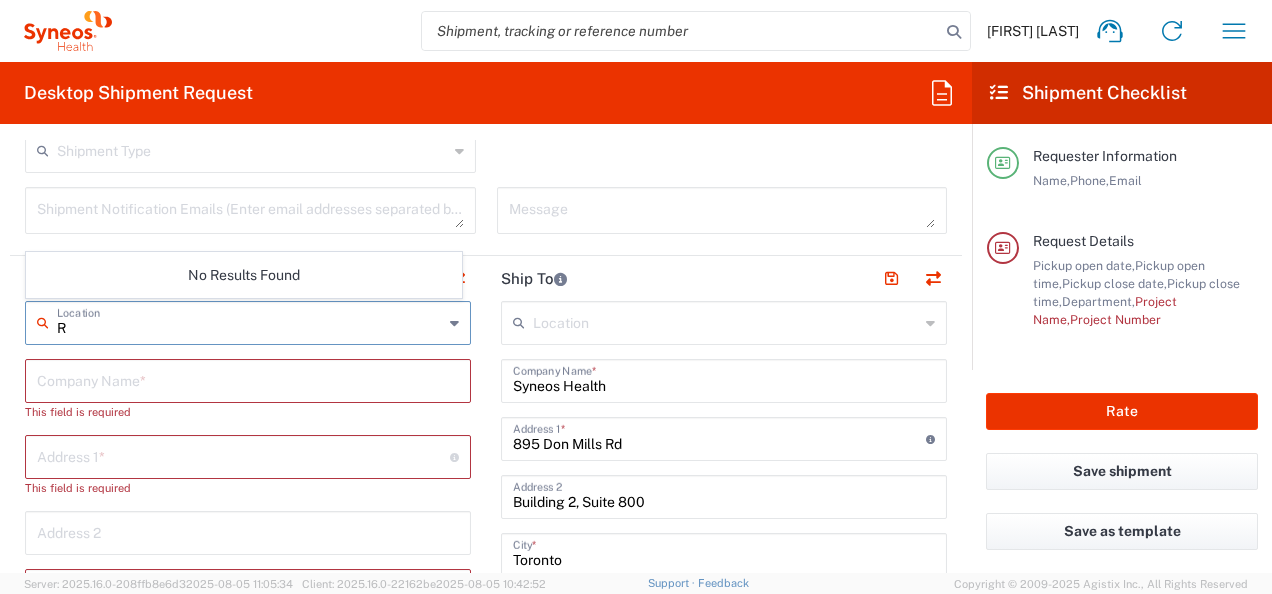 type 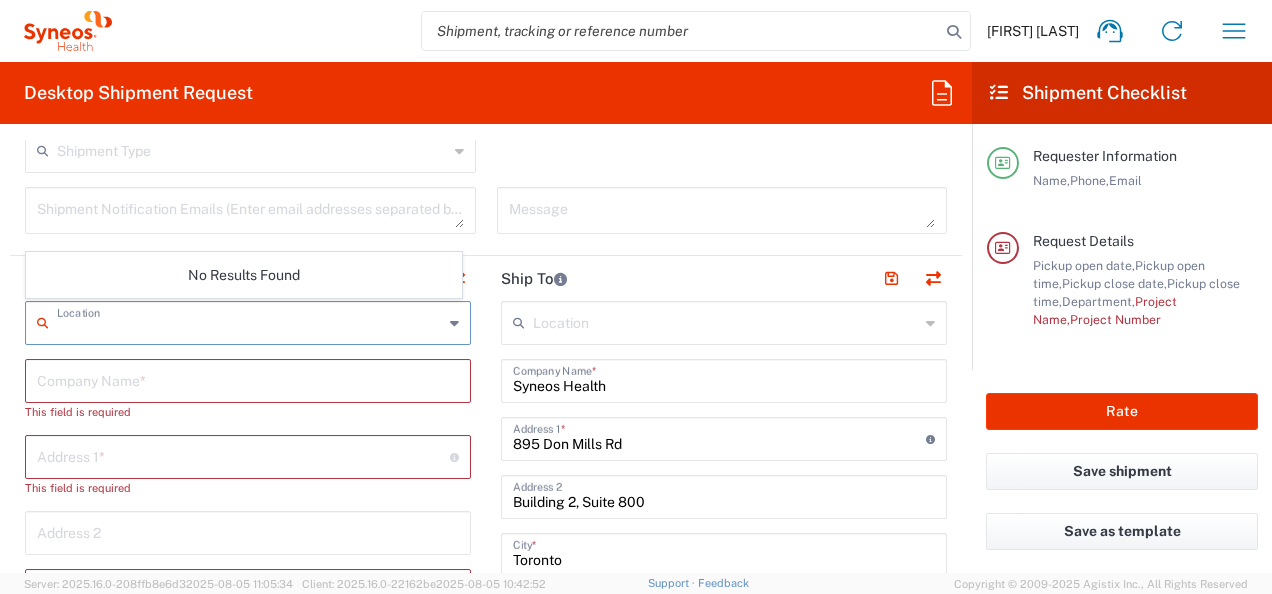 click on "Syneos Health  Company Name  *" 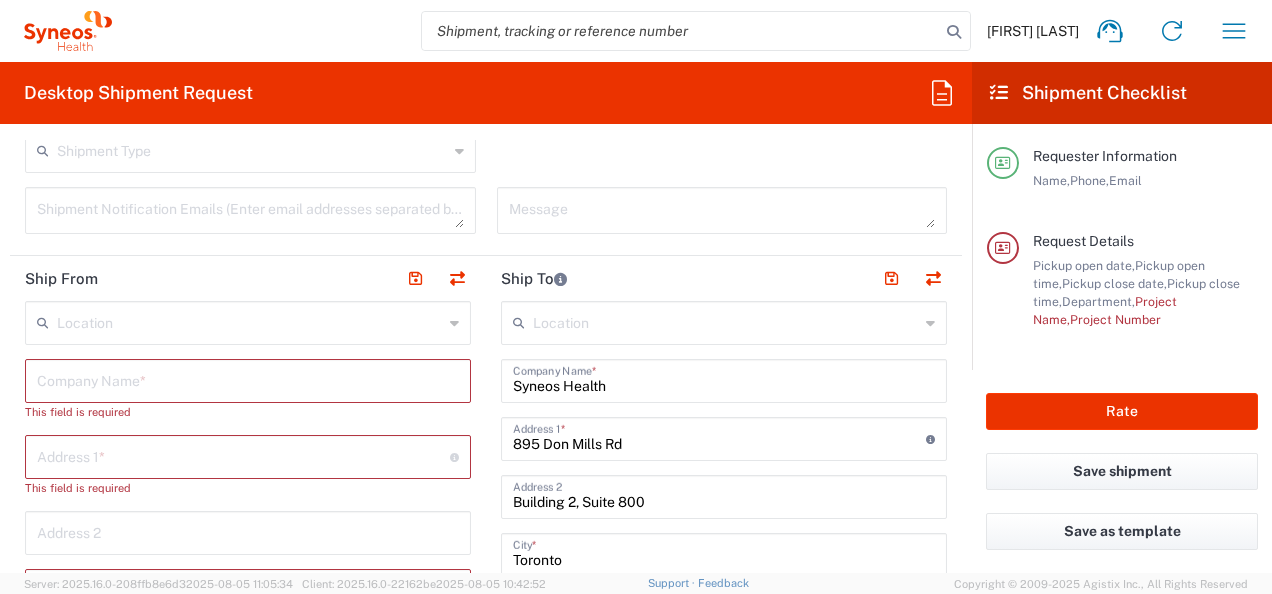 scroll, scrollTop: 1230, scrollLeft: 0, axis: vertical 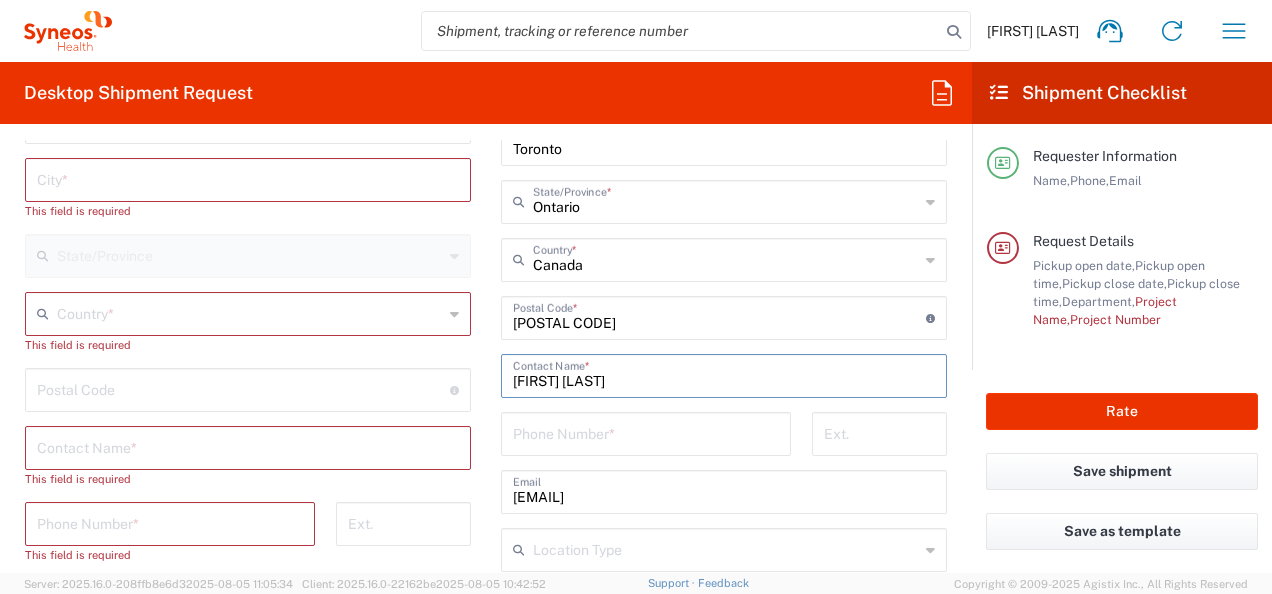 drag, startPoint x: 588, startPoint y: 381, endPoint x: 510, endPoint y: 375, distance: 78.23043 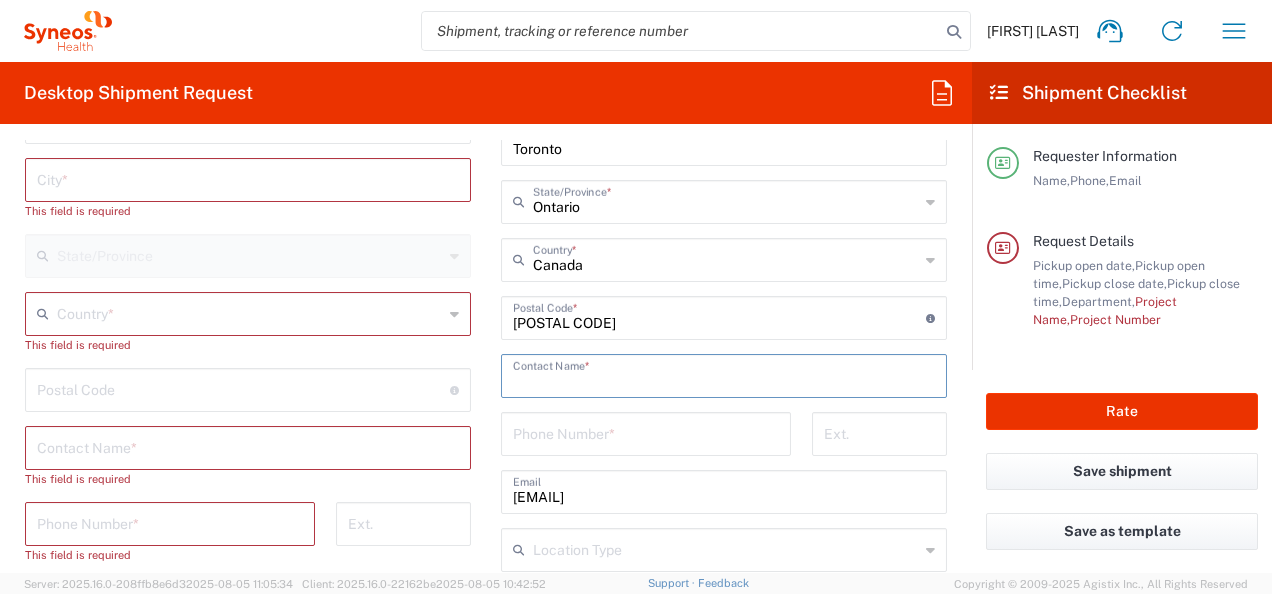 paste on "[FIRST] [LAST]" 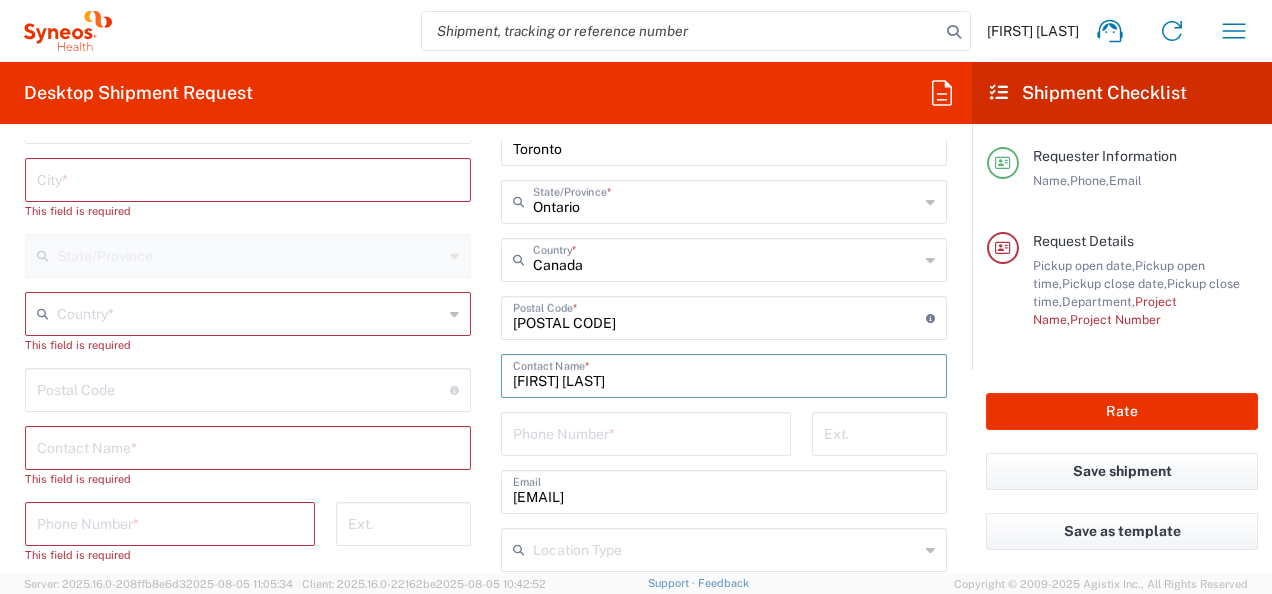 type on "[FIRST] [LAST]" 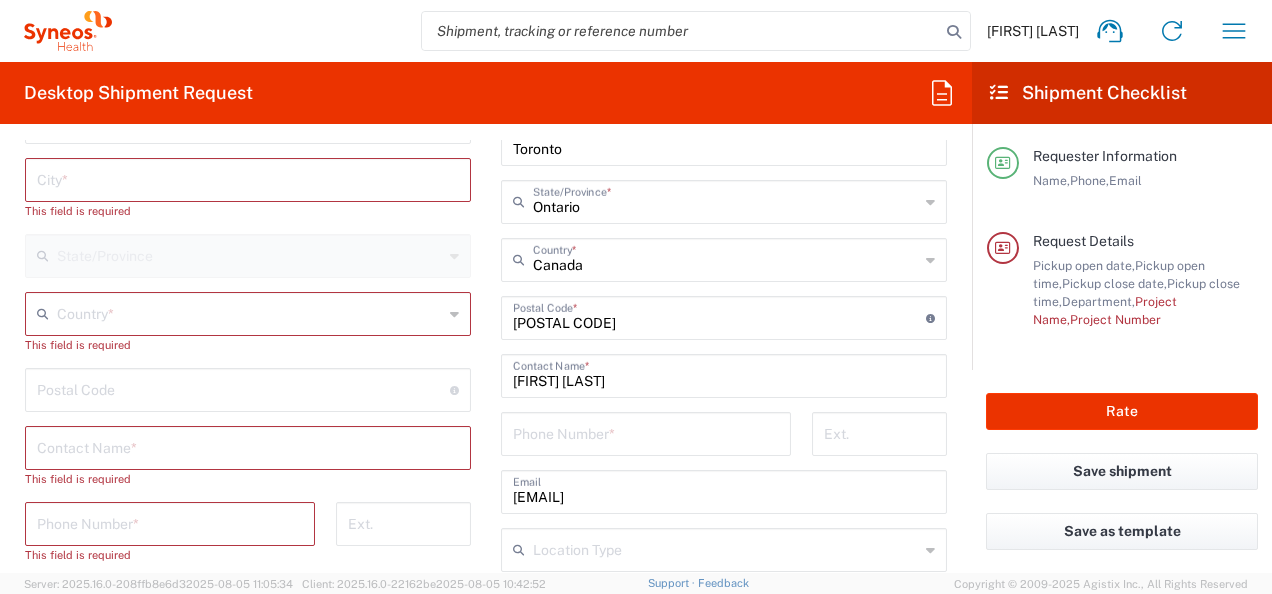 click on "Phone Number  *" 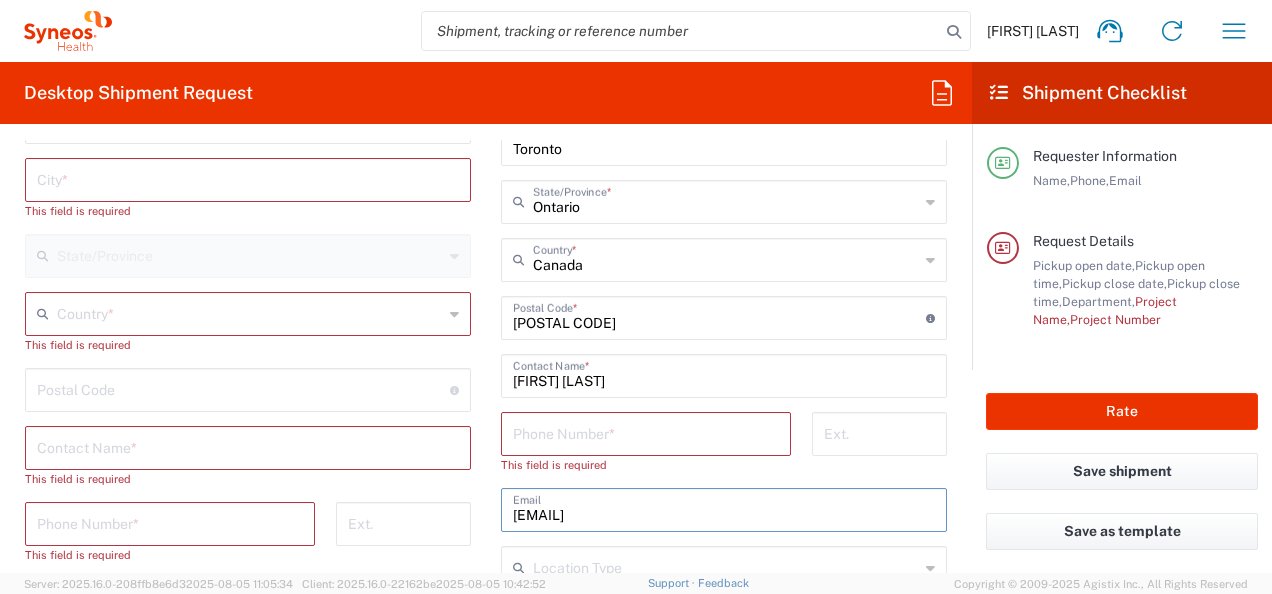 click on "Location  Addison Whitney LLC-Morrisvile NC US Barcelona-Syneos Health BioSector 2 LLC- New York US Boco Digital Media Caerus Marketing Group LLC-Morrisville NC US Chamberlain Communications LLC-New York US Chandler Chicco Agency, LLC-New York US Genico, LLC Gerbig Snell/Weisheimer Advert- Westerville OH Haas & Health Partner Public Relations GmbH Illingworth Research Group Ltd-Macclesfield UK Illingworth Rsrch Grp (France) Illingworth Rsrch Grp (Italy) Illingworth Rsrch Grp (Spain) Illingworth Rsrch Grp (USA) In Illingworth Rsrch Grp(Australi INC Research Clin Svcs Mexico inVentiv Health Philippines, Inc. IRG - Morrisville Warehouse IVH IPS Pvt Ltd- India IVH Mexico SA de CV NAVICOR GROUP, LLC- New York US PALIO + IGNITE, LLC- Westerville OH US Pharmaceutical Institute LLC- Morrisville NC US PT Syneos Health Indonesia Rx dataScience Inc-Morrisville NC US RxDataScience India Private Lt Syneos Health (Beijing) Inc.Lt Syneos Health (Shanghai) Inc. Ltd. Syneos Health (Thailand) Limit Syneos Health Argentina SA" 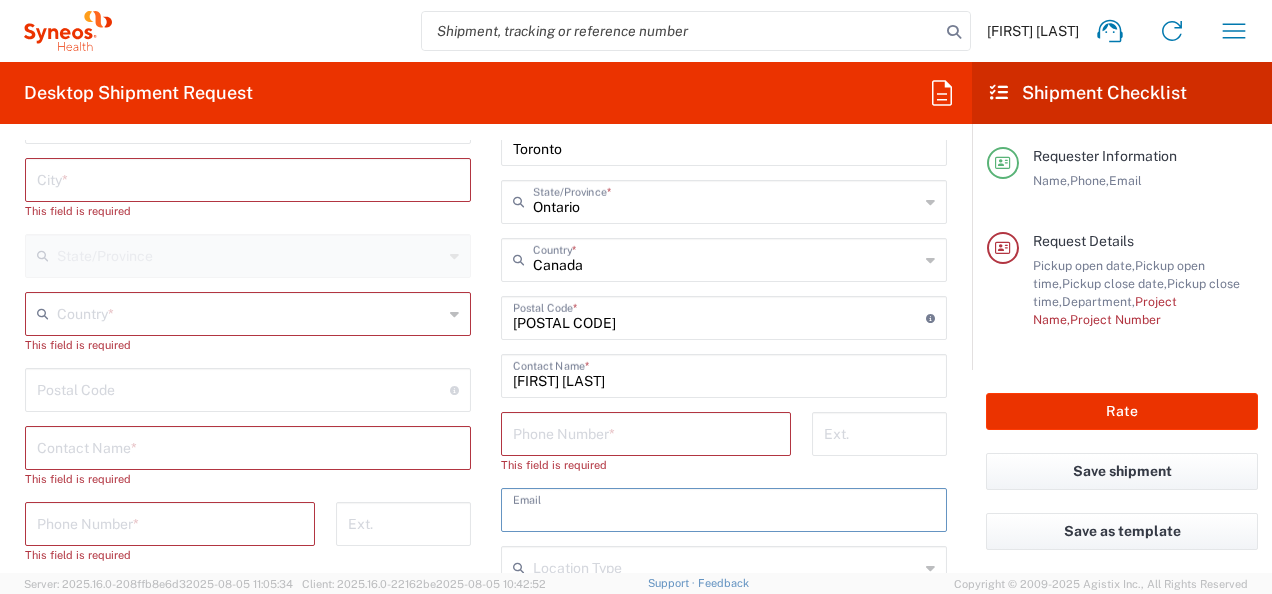scroll, scrollTop: 1312, scrollLeft: 0, axis: vertical 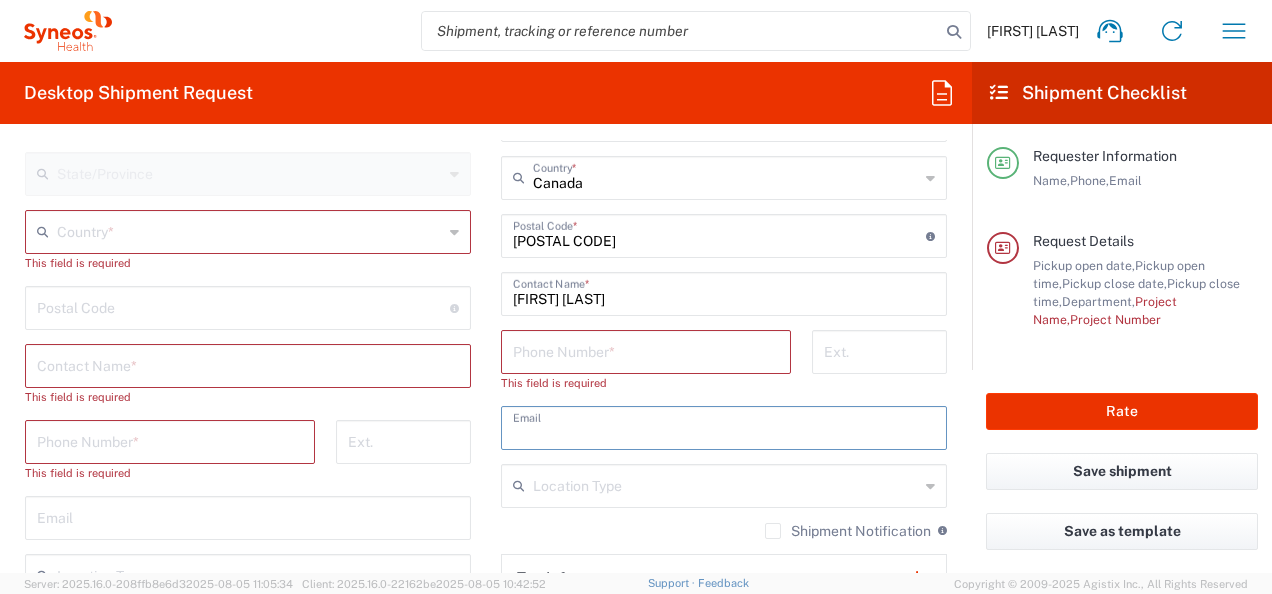type 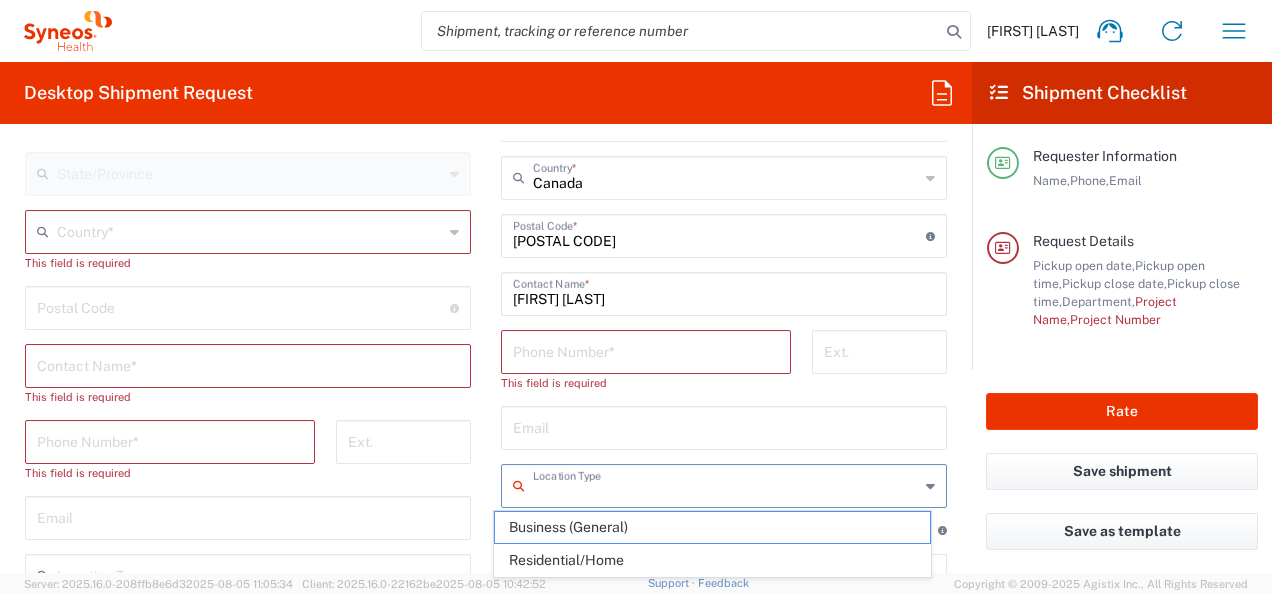 click at bounding box center [726, 484] 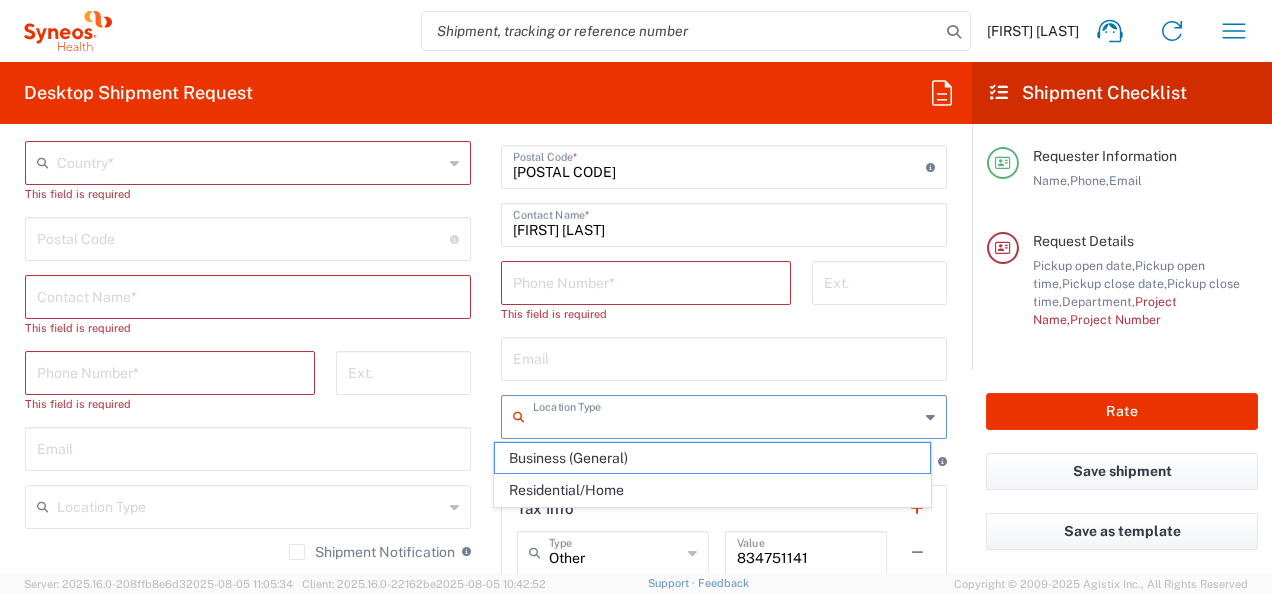 scroll, scrollTop: 1382, scrollLeft: 0, axis: vertical 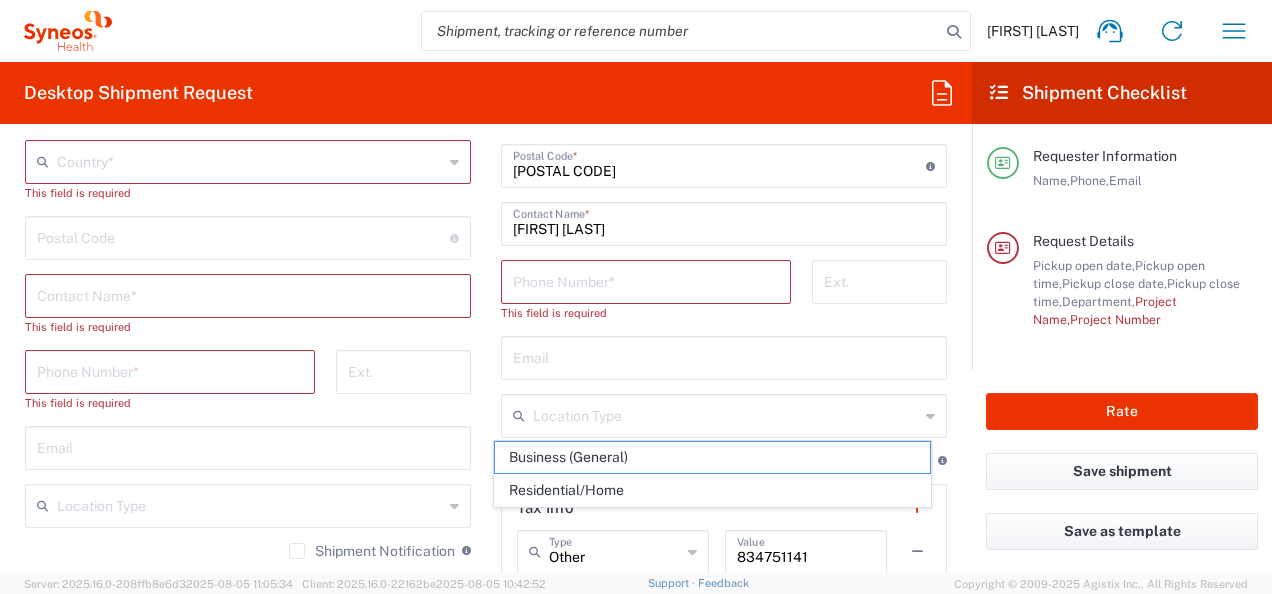 click on "Business (General)" 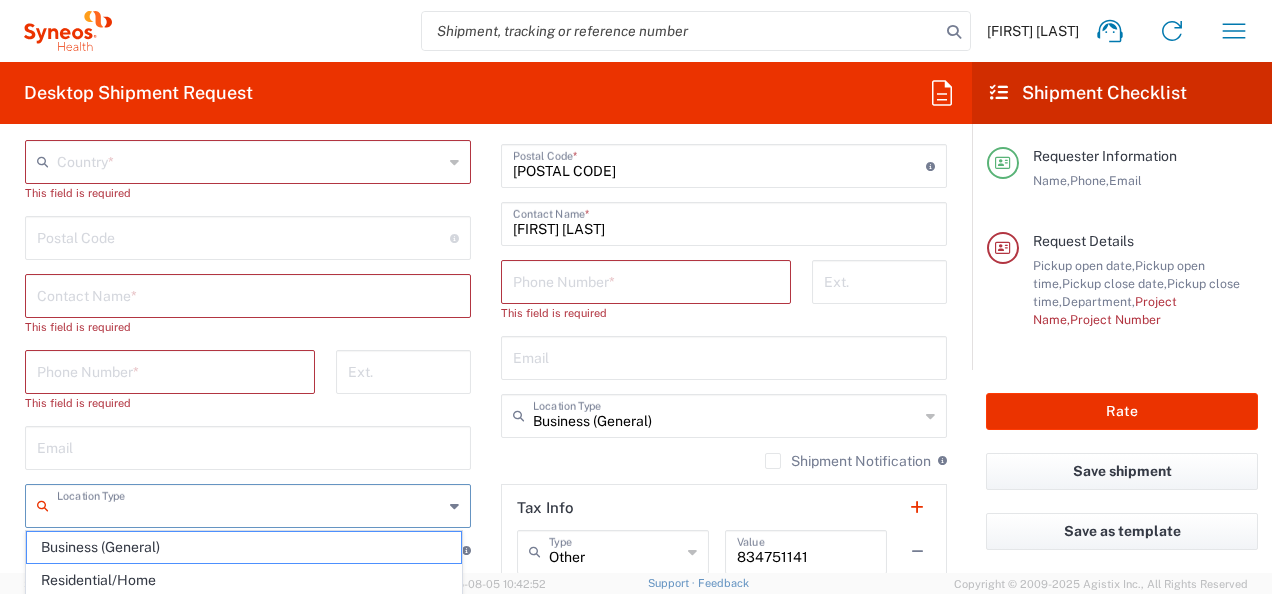click at bounding box center [250, 504] 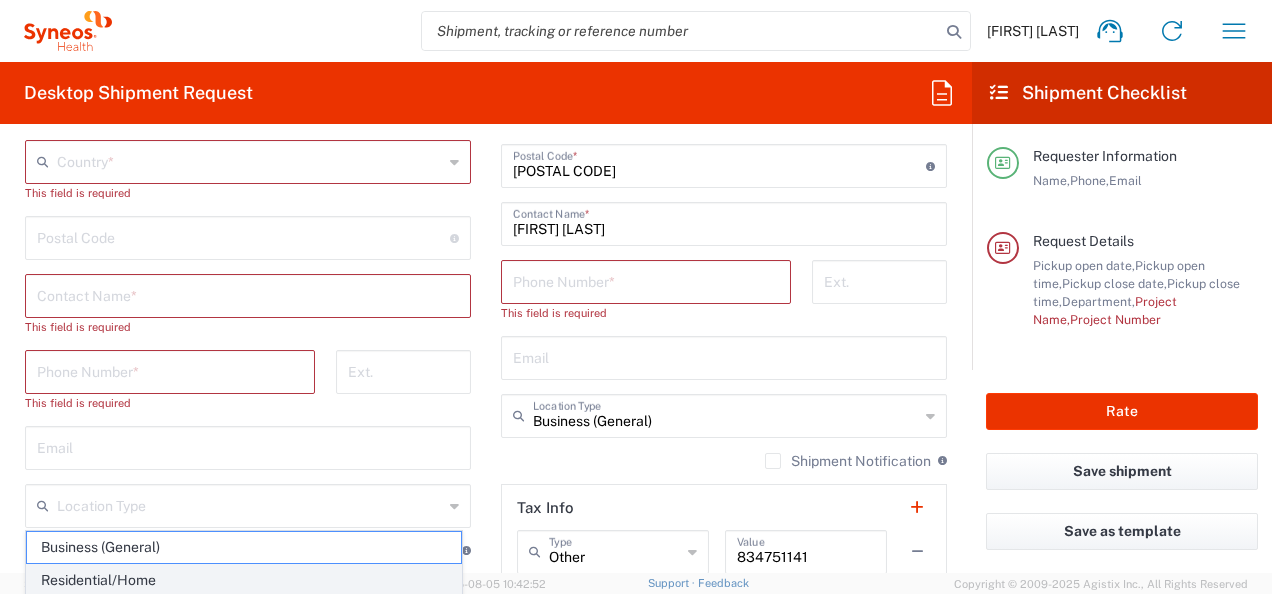 click on "Residential/Home" 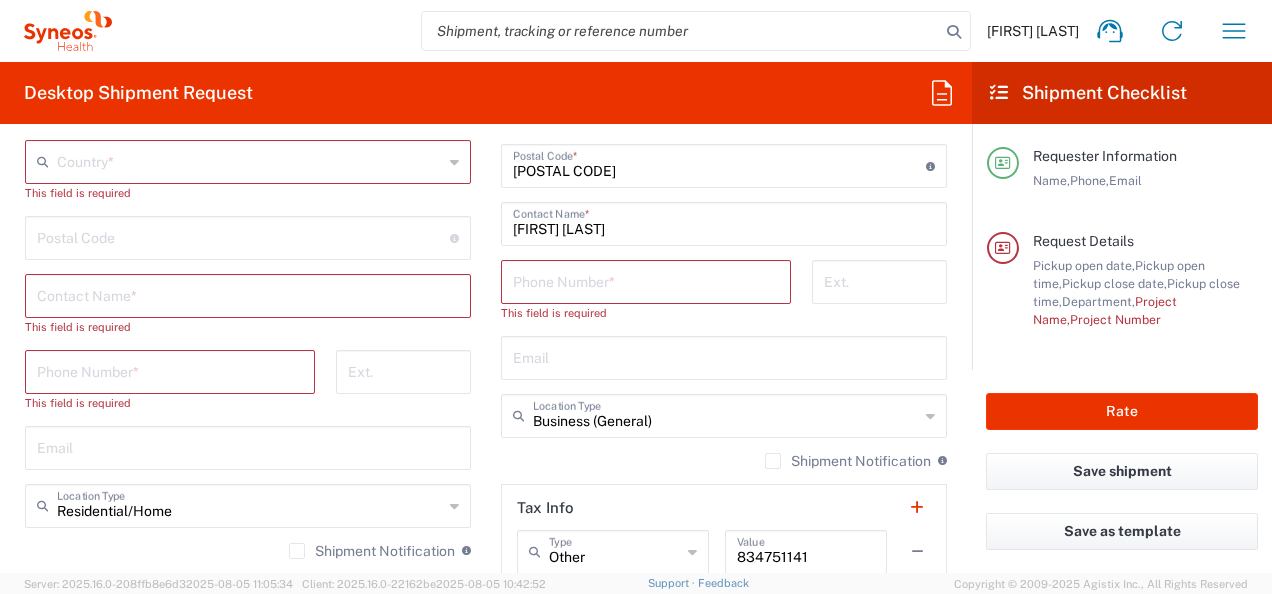 click on "Ext." 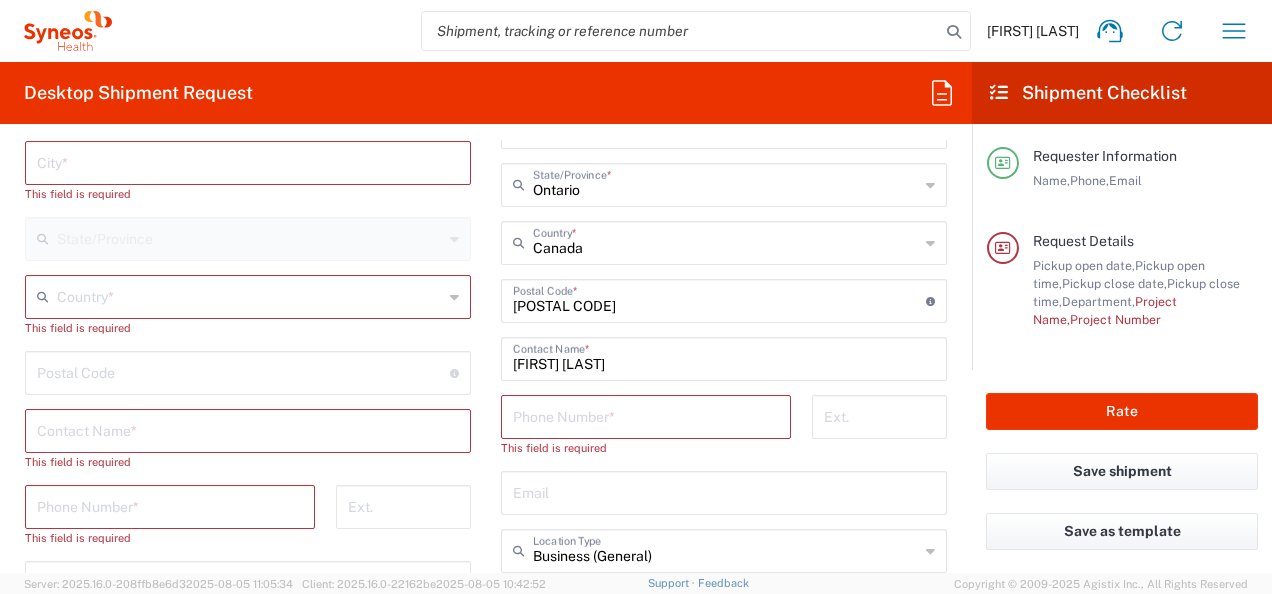 scroll, scrollTop: 1242, scrollLeft: 0, axis: vertical 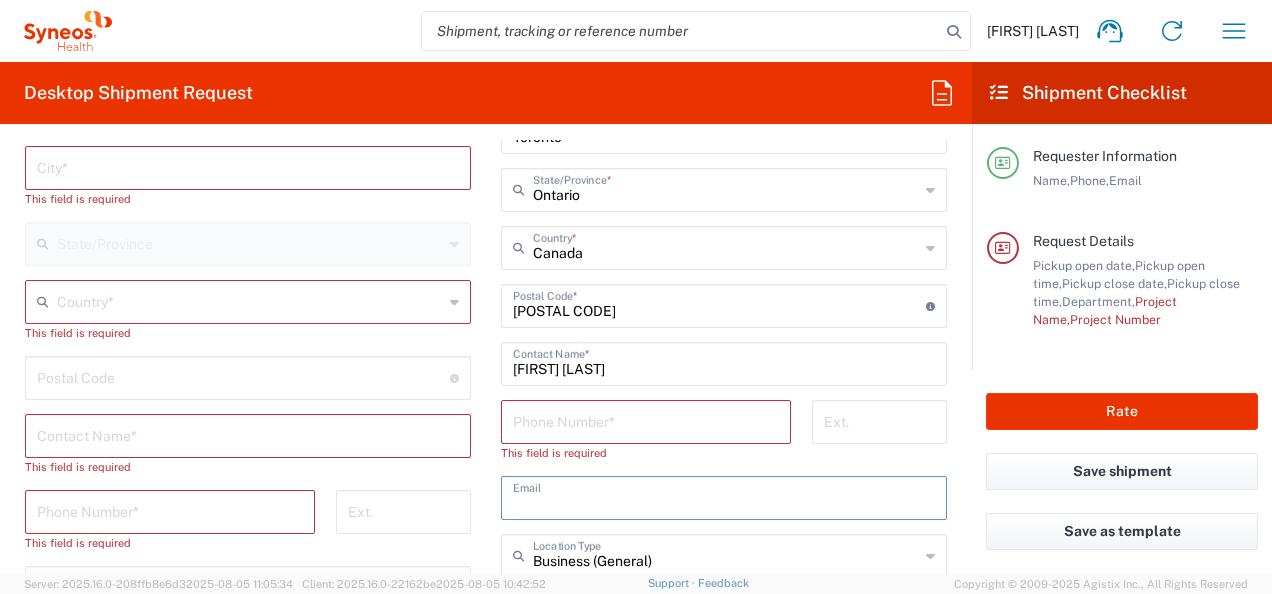 click at bounding box center [724, 496] 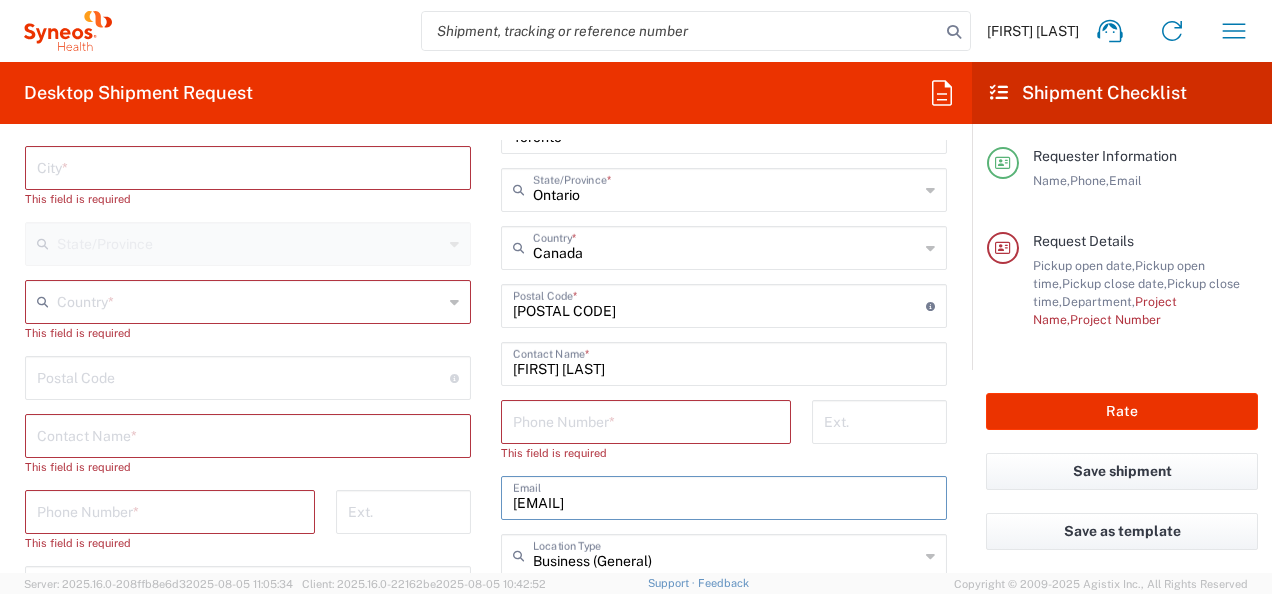 type on "[EMAIL]" 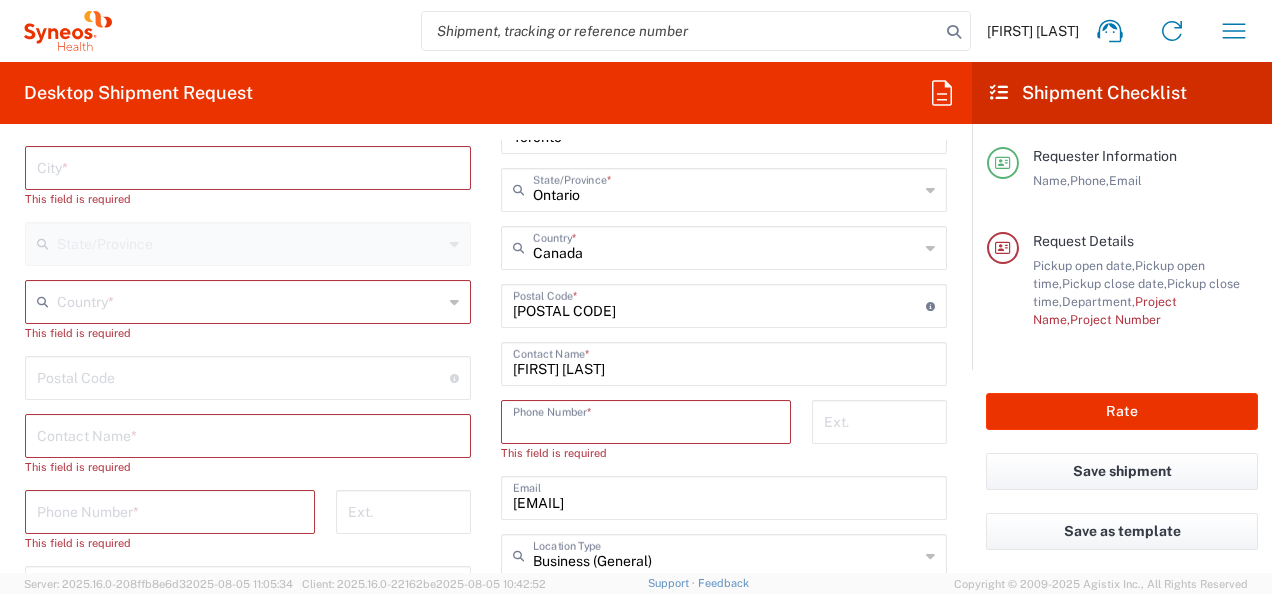 paste on "[PHONE]" 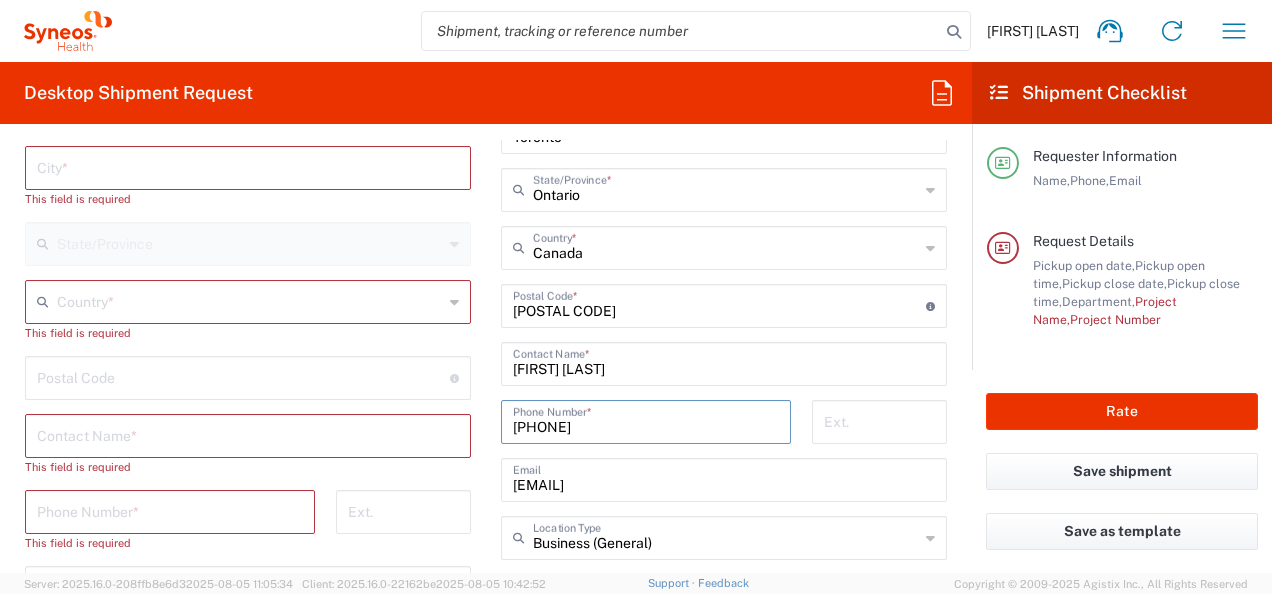 type on "[PHONE]" 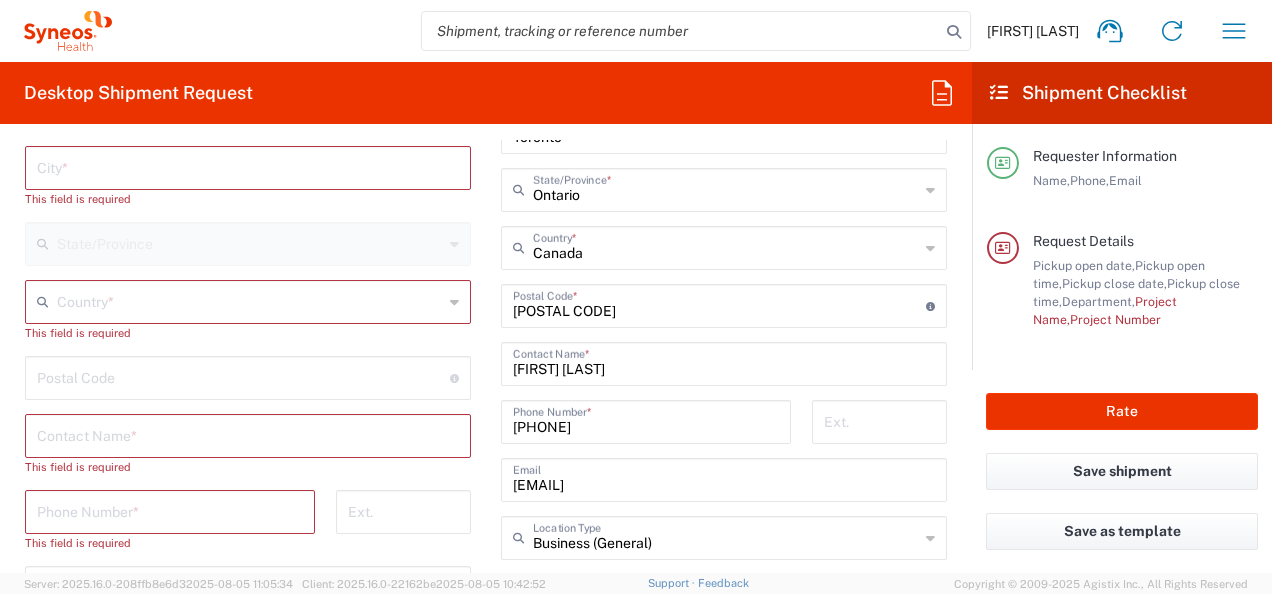 click on "Location  Addison Whitney LLC-Morrisvile NC US Barcelona-Syneos Health BioSector 2 LLC- New York US Boco Digital Media Caerus Marketing Group LLC-Morrisville NC US Chamberlain Communications LLC-New York US Chandler Chicco Agency, LLC-New York US Genico, LLC Gerbig Snell/Weisheimer Advert- Westerville OH Haas & Health Partner Public Relations GmbH Illingworth Research Group Ltd-Macclesfield UK Illingworth Rsrch Grp (France) Illingworth Rsrch Grp (Italy) Illingworth Rsrch Grp (Spain) Illingworth Rsrch Grp (USA) In Illingworth Rsrch Grp(Australi INC Research Clin Svcs Mexico inVentiv Health Philippines, Inc. IRG - Morrisville Warehouse IVH IPS Pvt Ltd- India IVH Mexico SA de CV NAVICOR GROUP, LLC- New York US PALIO + IGNITE, LLC- Westerville OH US Pharmaceutical Institute LLC- Morrisville NC US PT Syneos Health Indonesia Rx dataScience Inc-Morrisville NC US RxDataScience India Private Lt Syneos Health (Beijing) Inc.Lt Syneos Health (Shanghai) Inc. Ltd. Syneos Health (Thailand) Limit Syneos Health Argentina SA" 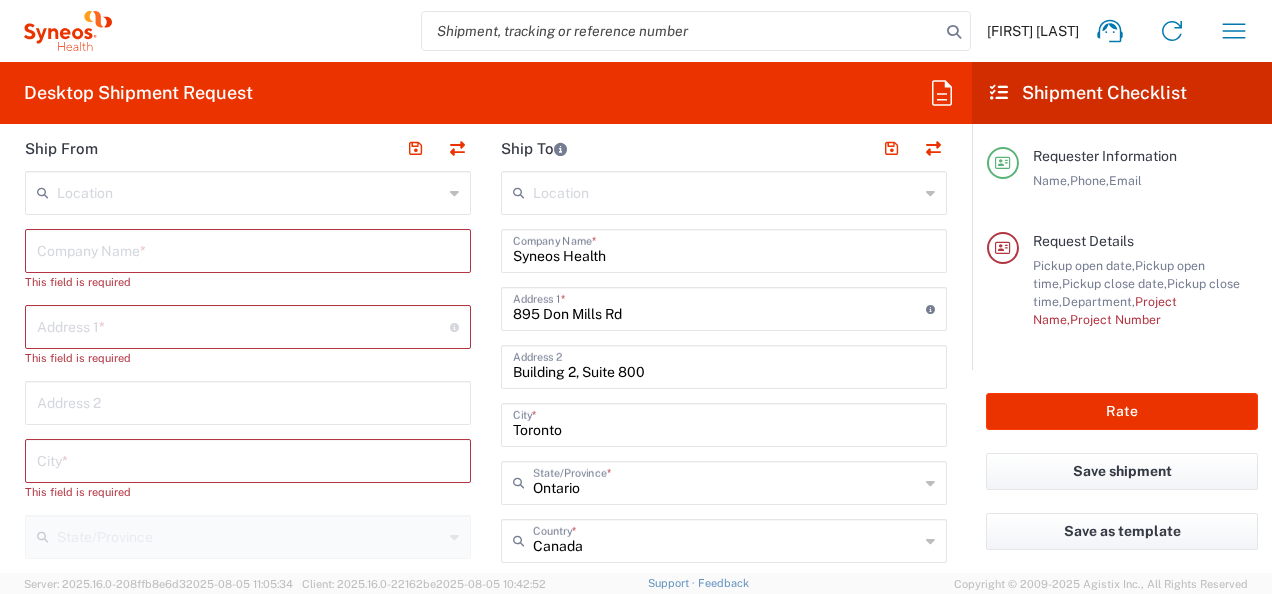 scroll, scrollTop: 948, scrollLeft: 0, axis: vertical 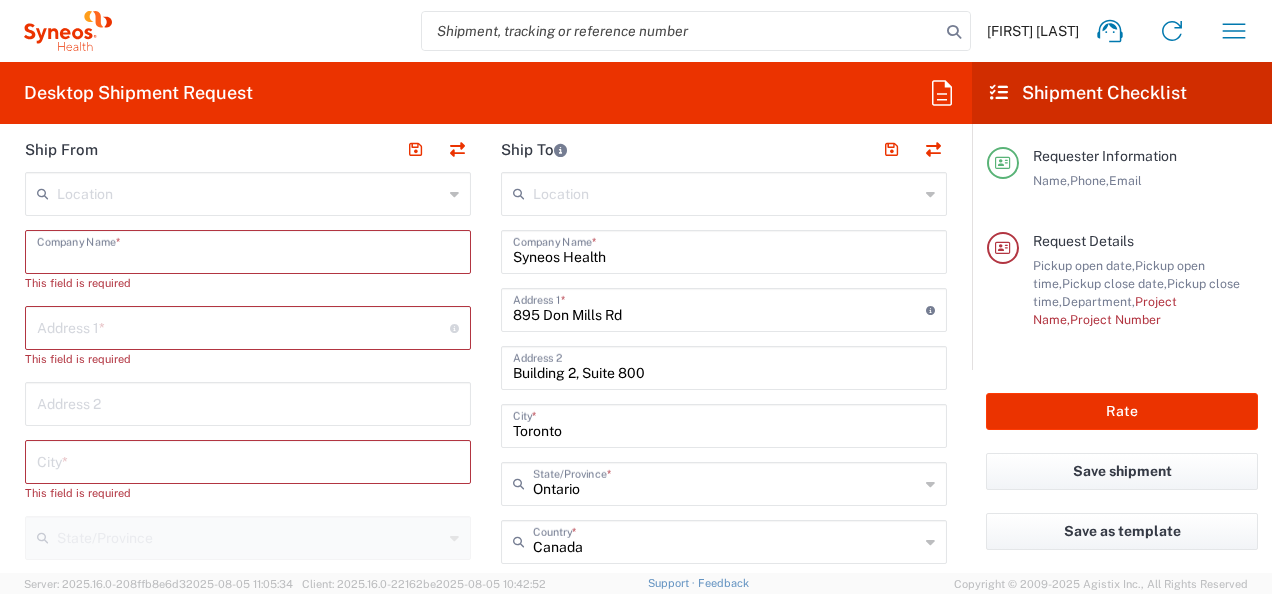 click at bounding box center (248, 250) 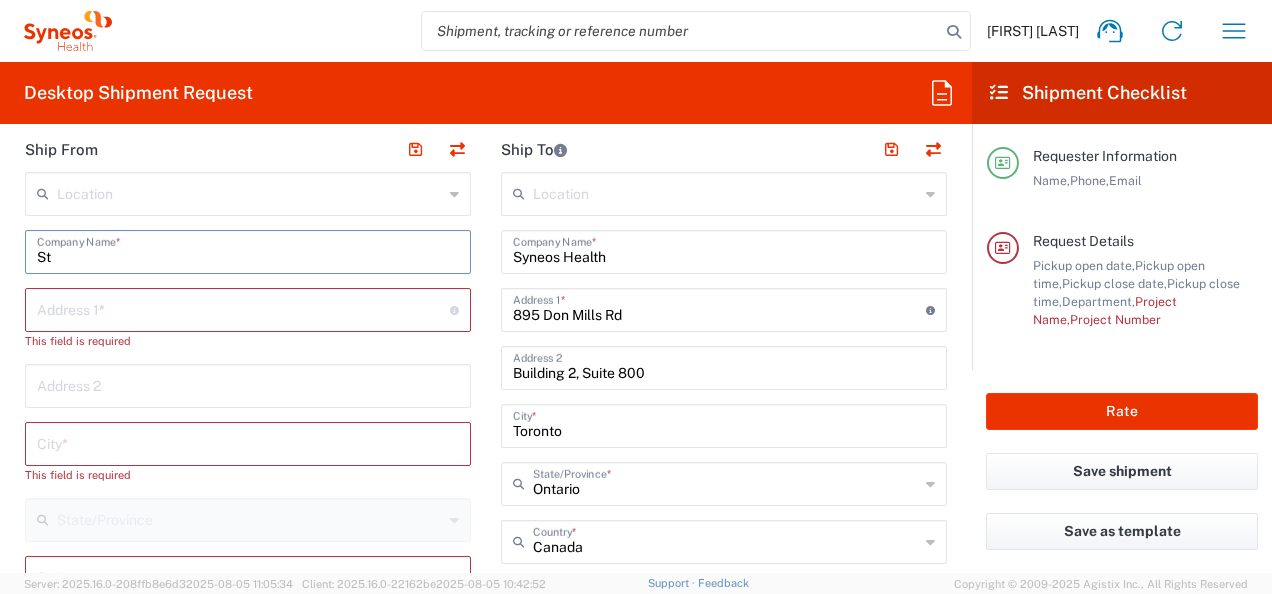 type on "S" 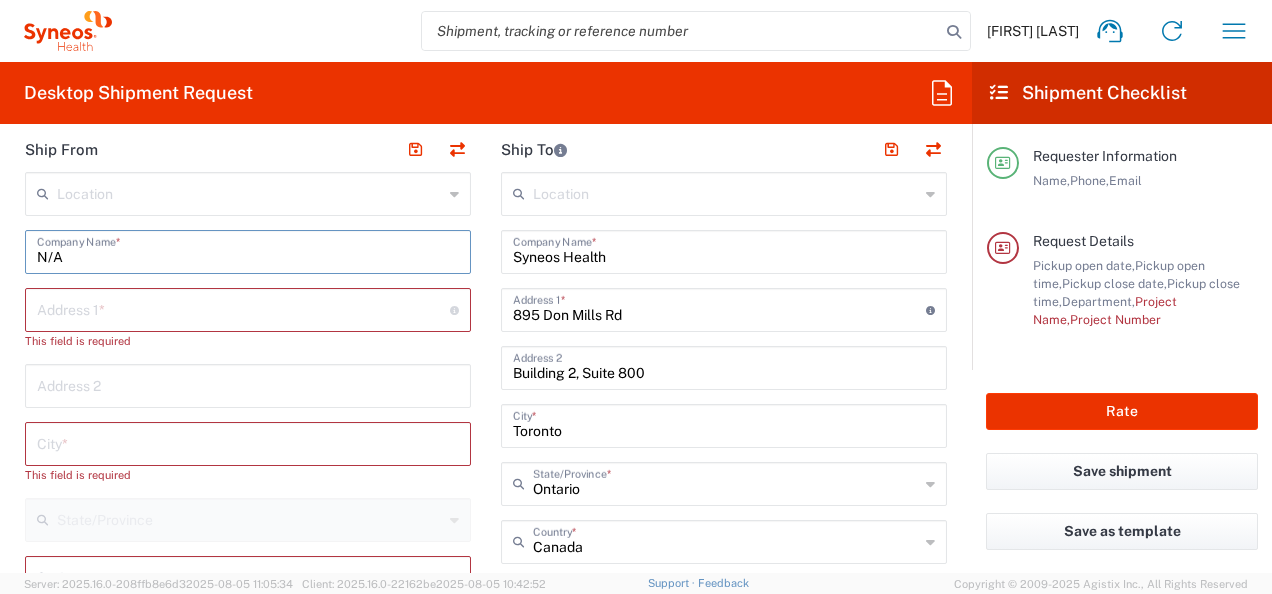 type on "N/A" 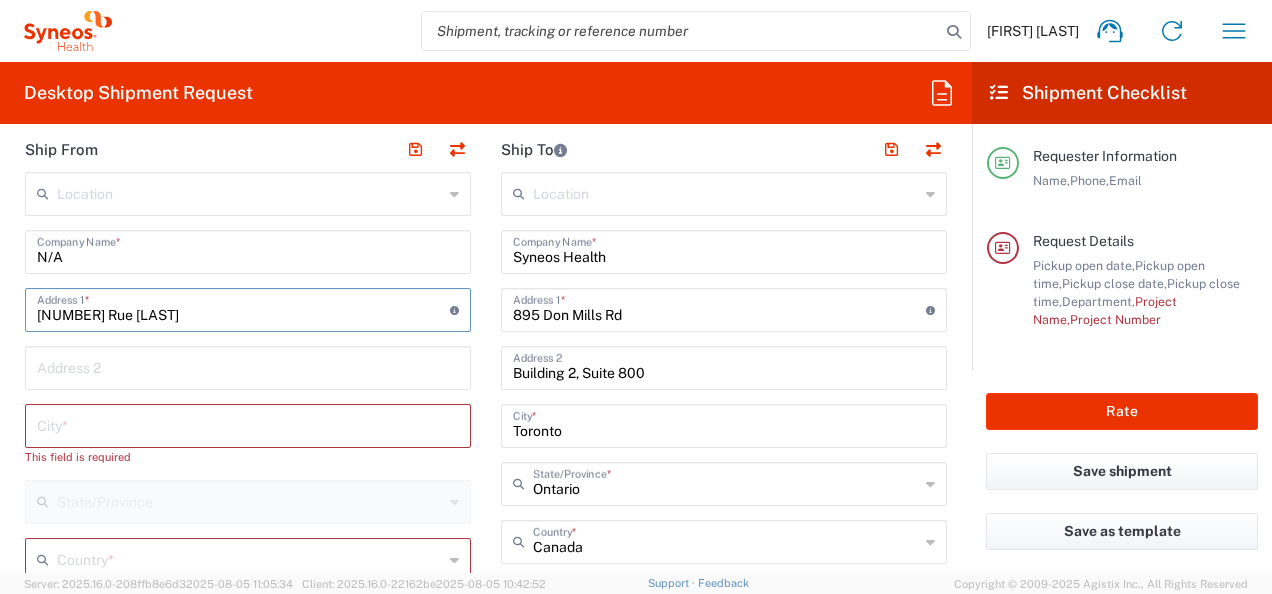type on "[NUMBER] Rue [LAST]" 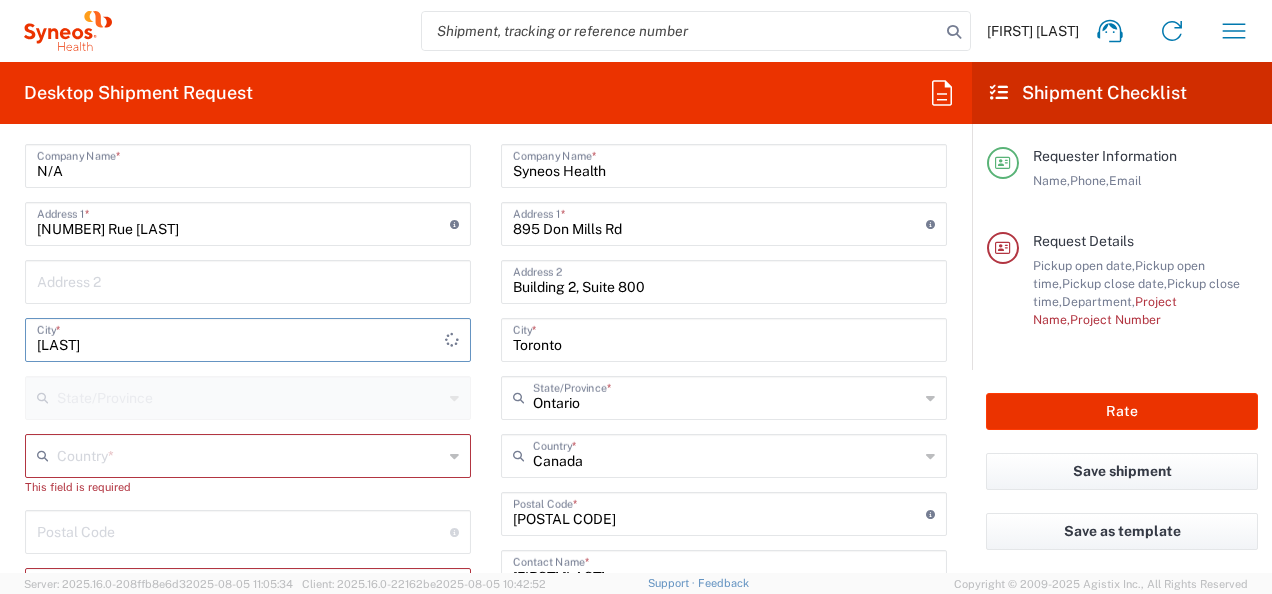 scroll, scrollTop: 1042, scrollLeft: 0, axis: vertical 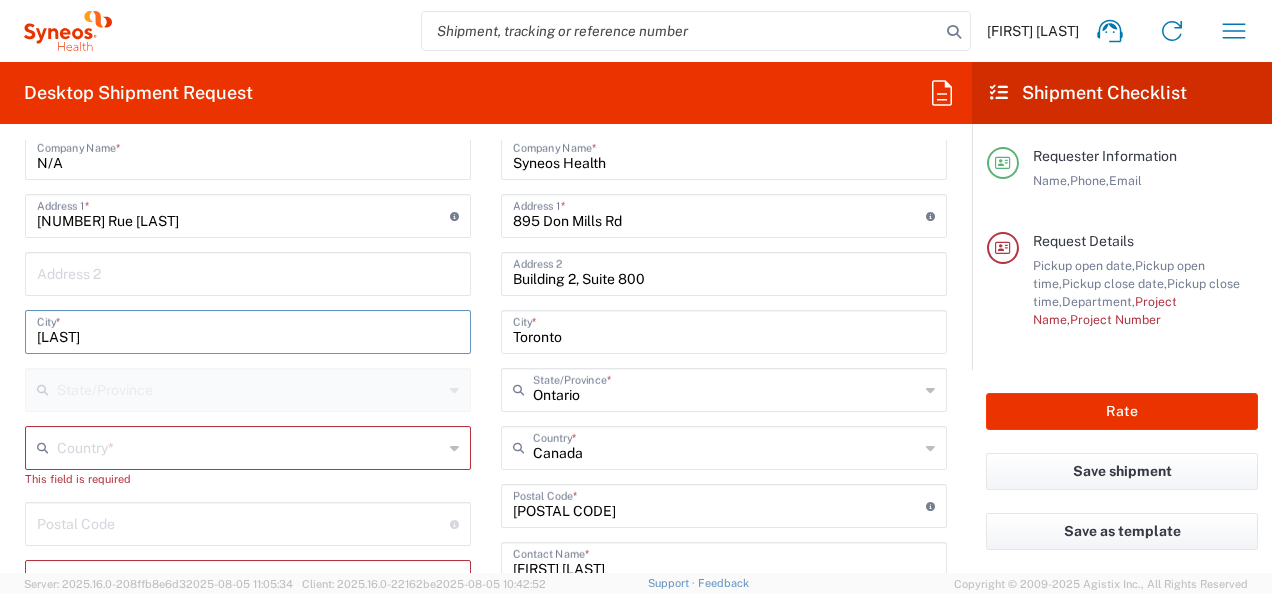 type on "[LAST]" 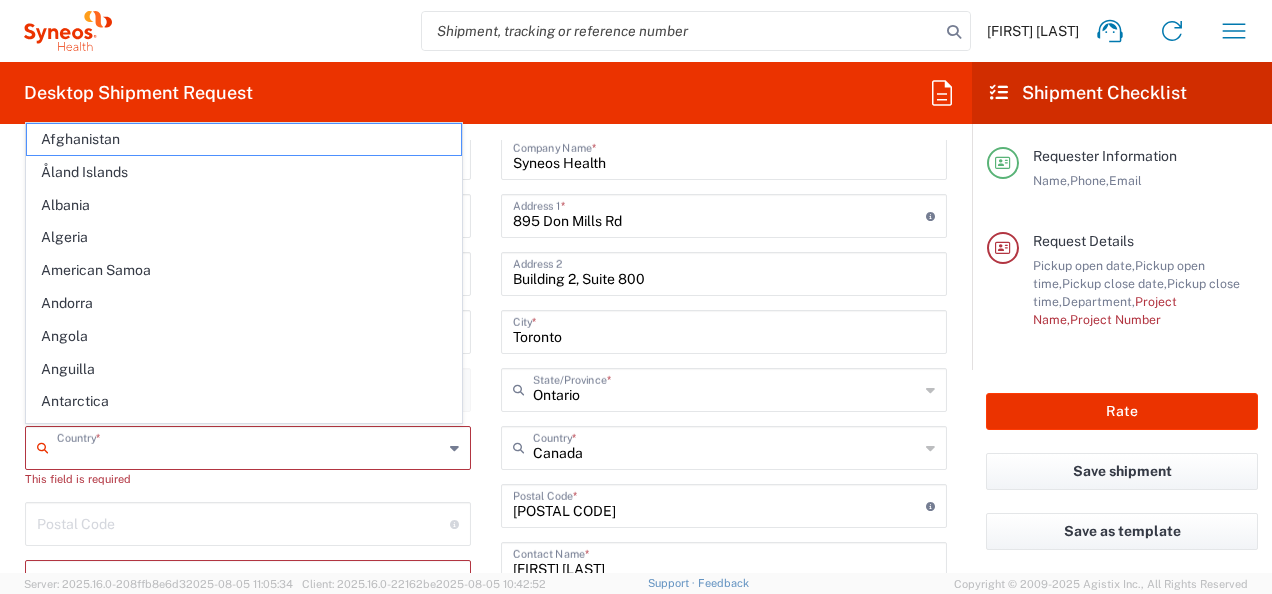 click on "Location  Addison Whitney LLC-Morrisvile NC US Barcelona-Syneos Health BioSector 2 LLC- New York US Boco Digital Media Caerus Marketing Group LLC-Morrisville NC US Chamberlain Communications LLC-New York US Chandler Chicco Agency, LLC-New York US Genico, LLC Gerbig Snell/Weisheimer Advert- Westerville OH Haas & Health Partner Public Relations GmbH Illingworth Research Group Ltd-Macclesfield UK Illingworth Rsrch Grp (France) Illingworth Rsrch Grp (Italy) Illingworth Rsrch Grp (Spain) Illingworth Rsrch Grp (USA) In Illingworth Rsrch Grp(Australi INC Research Clin Svcs Mexico inVentiv Health Philippines, Inc. IRG - Morrisville Warehouse IVH IPS Pvt Ltd- India IVH Mexico SA de CV NAVICOR GROUP, LLC- New York US PALIO + IGNITE, LLC- Westerville OH US Pharmaceutical Institute LLC- Morrisville NC US PT Syneos Health Indonesia Rx dataScience Inc-Morrisville NC US RxDataScience India Private Lt Syneos Health (Beijing) Inc.Lt Syneos Health (Shanghai) Inc. Ltd. Syneos Health (Thailand) Limit Syneos Health Argentina SA" 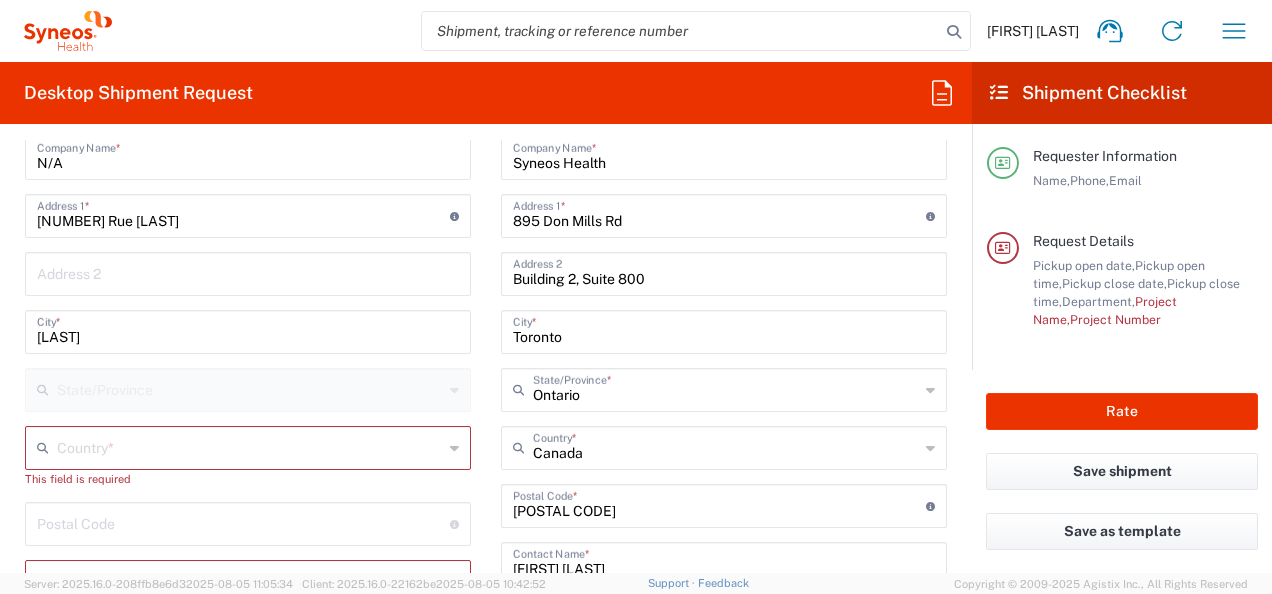 click at bounding box center [250, 446] 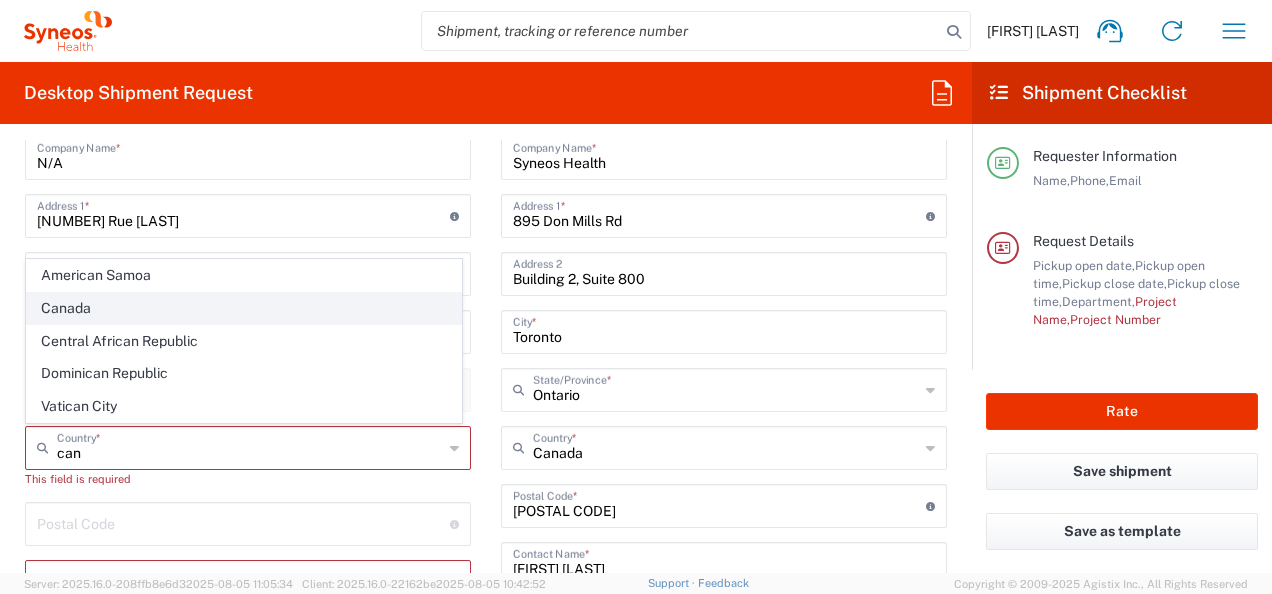 click on "Canada" 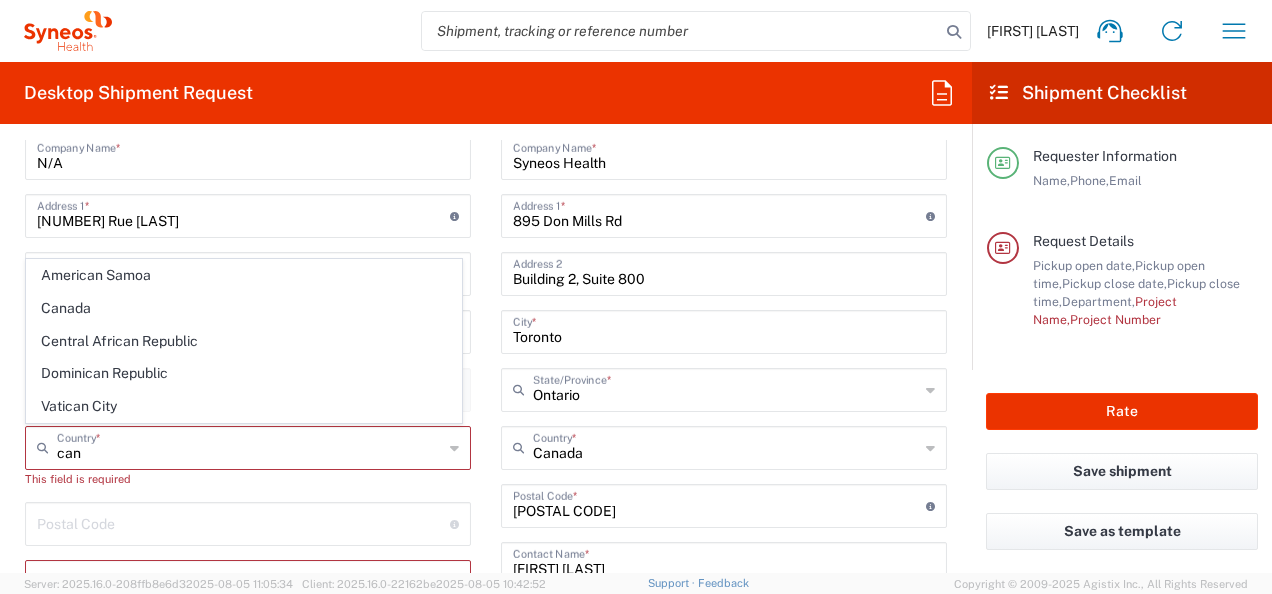 type on "Canada" 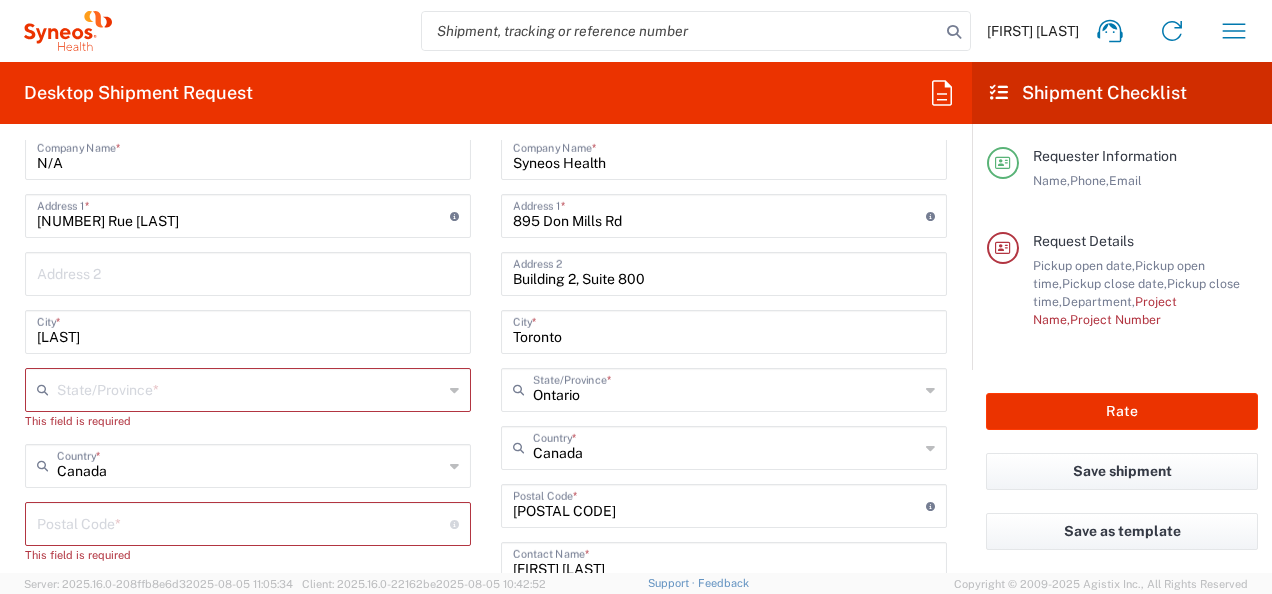 click at bounding box center (250, 388) 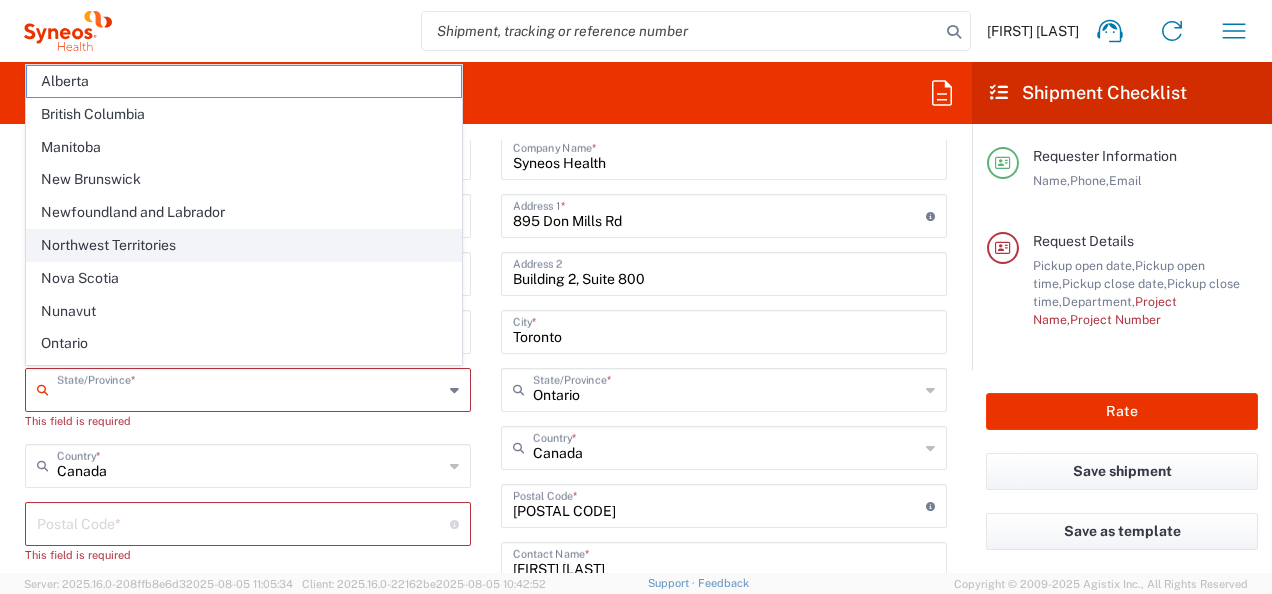 scroll, scrollTop: 118, scrollLeft: 0, axis: vertical 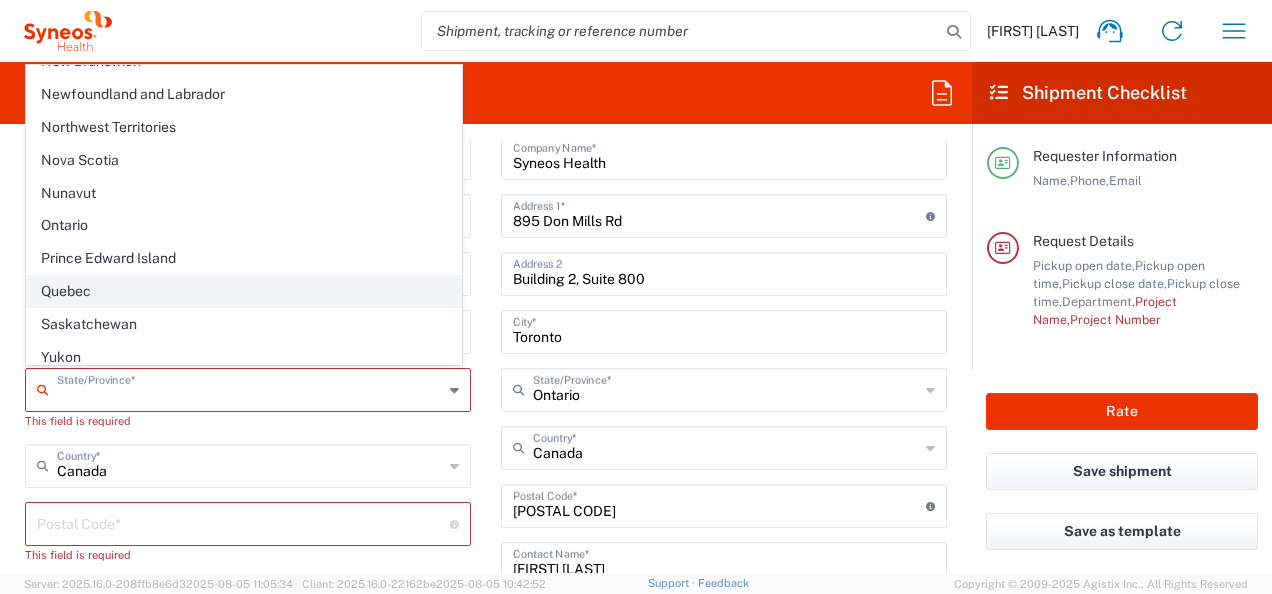 click on "Quebec" 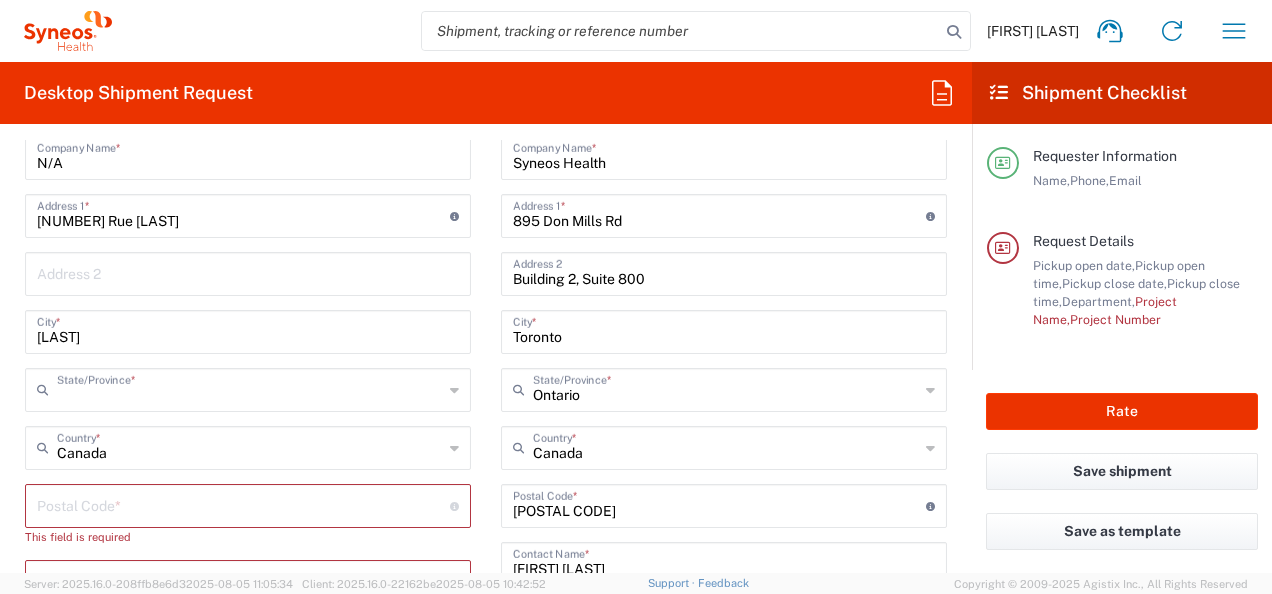 type on "Quebec" 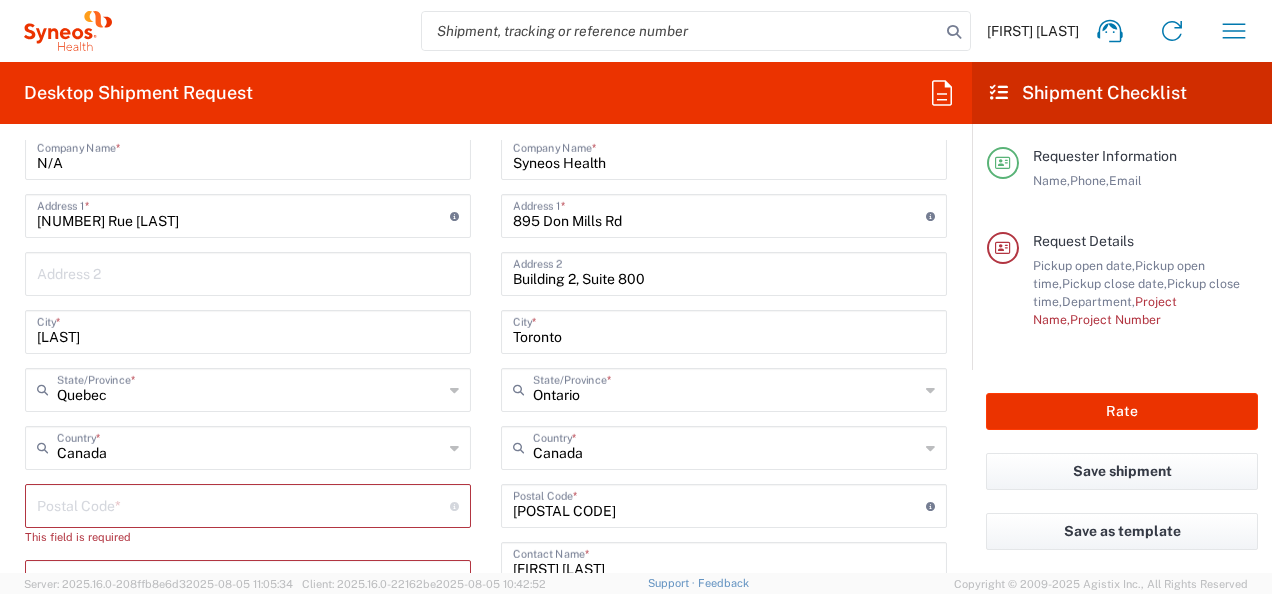 click at bounding box center (243, 504) 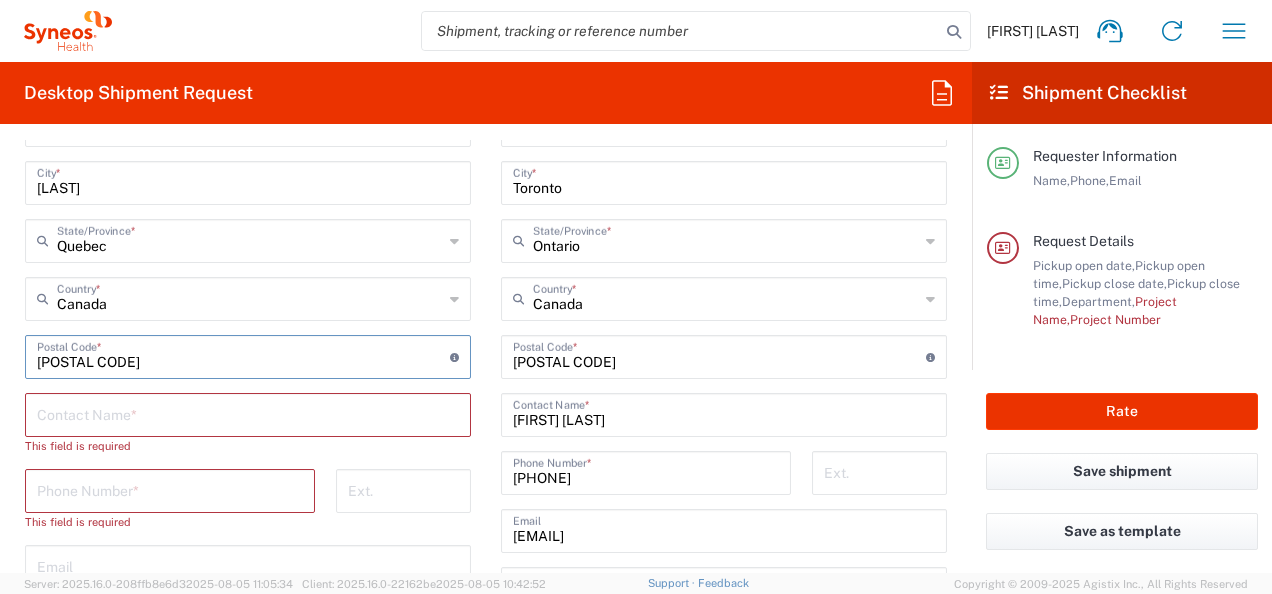 scroll, scrollTop: 1192, scrollLeft: 0, axis: vertical 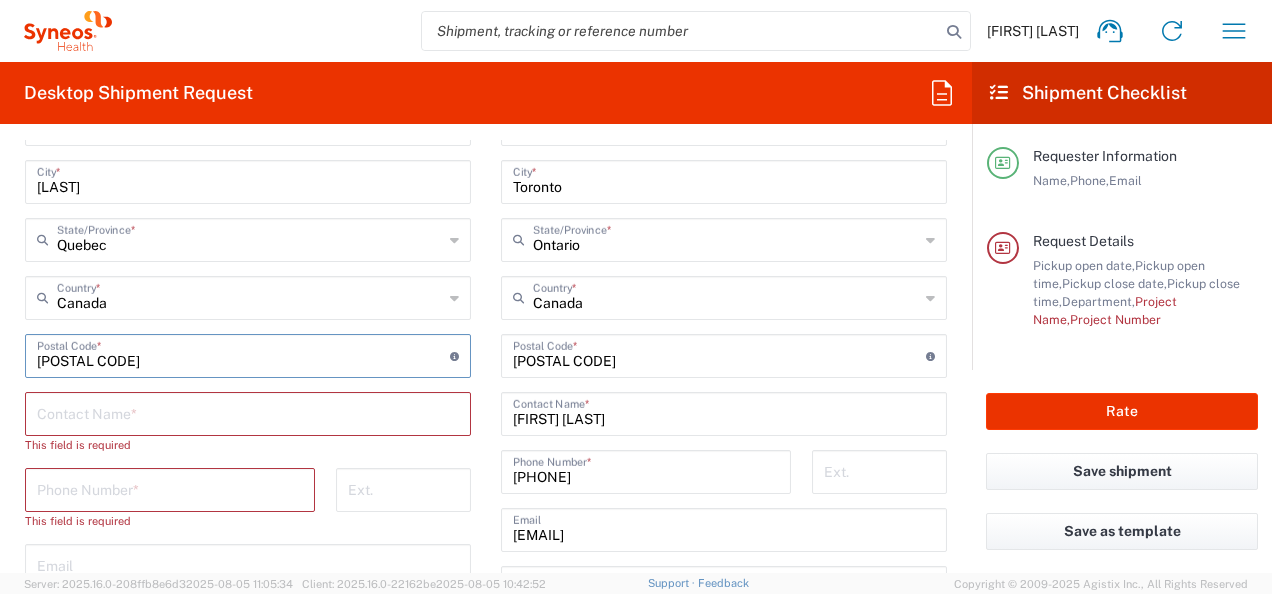 type on "[POSTAL CODE]" 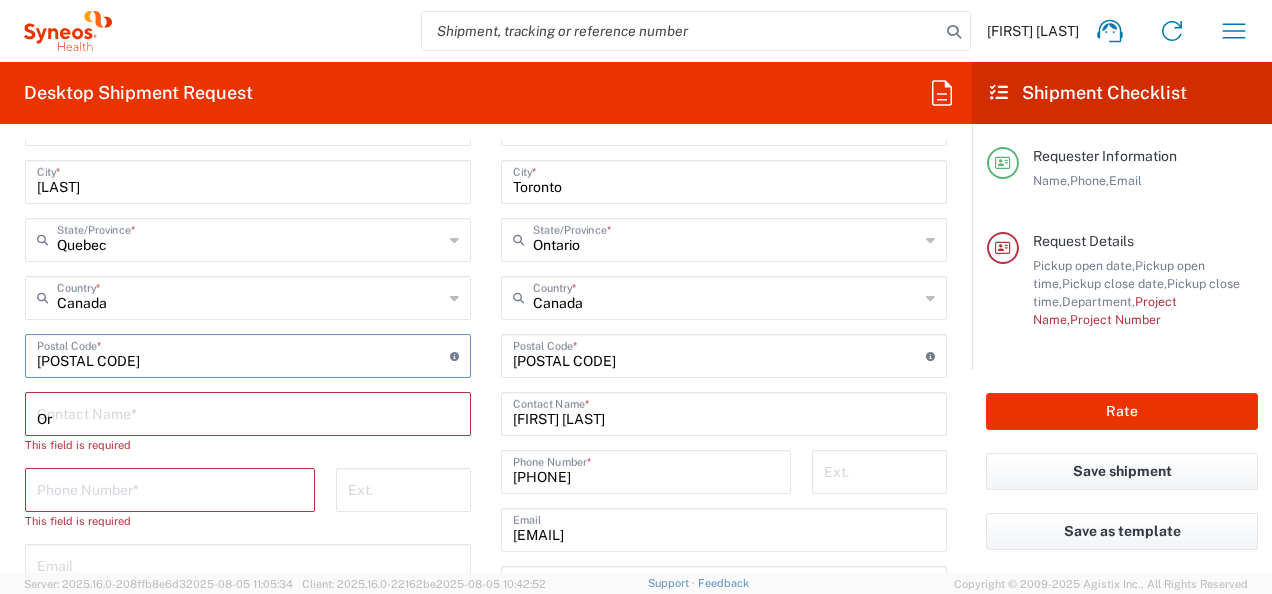 type on "O" 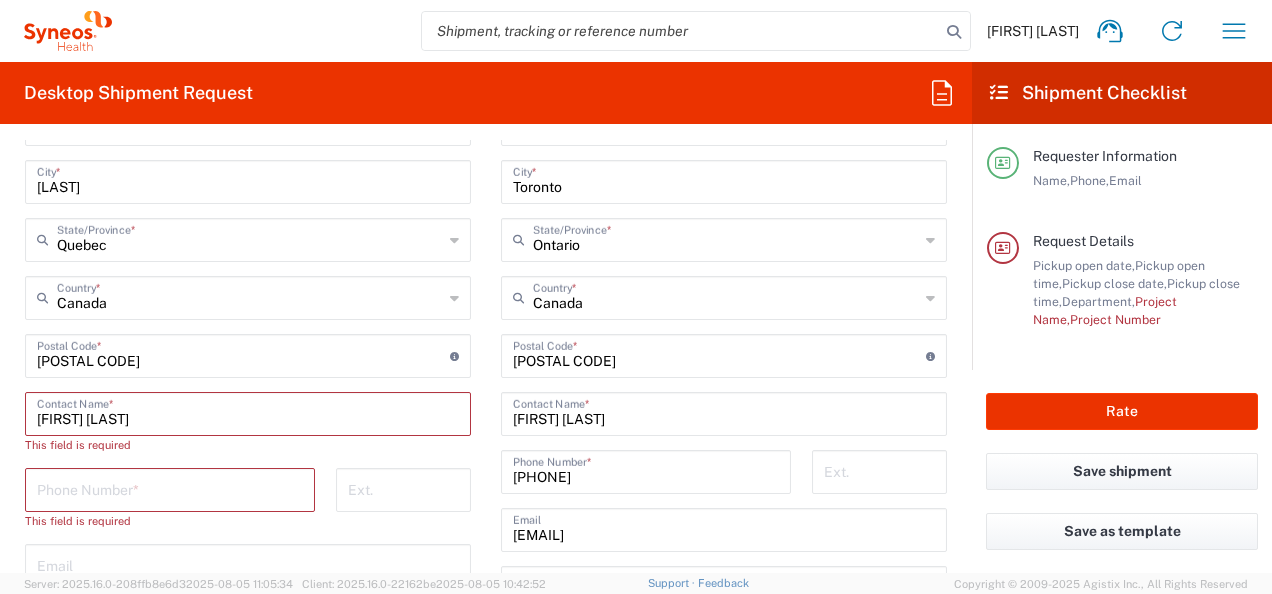 type on "[FIRST] [LAST]" 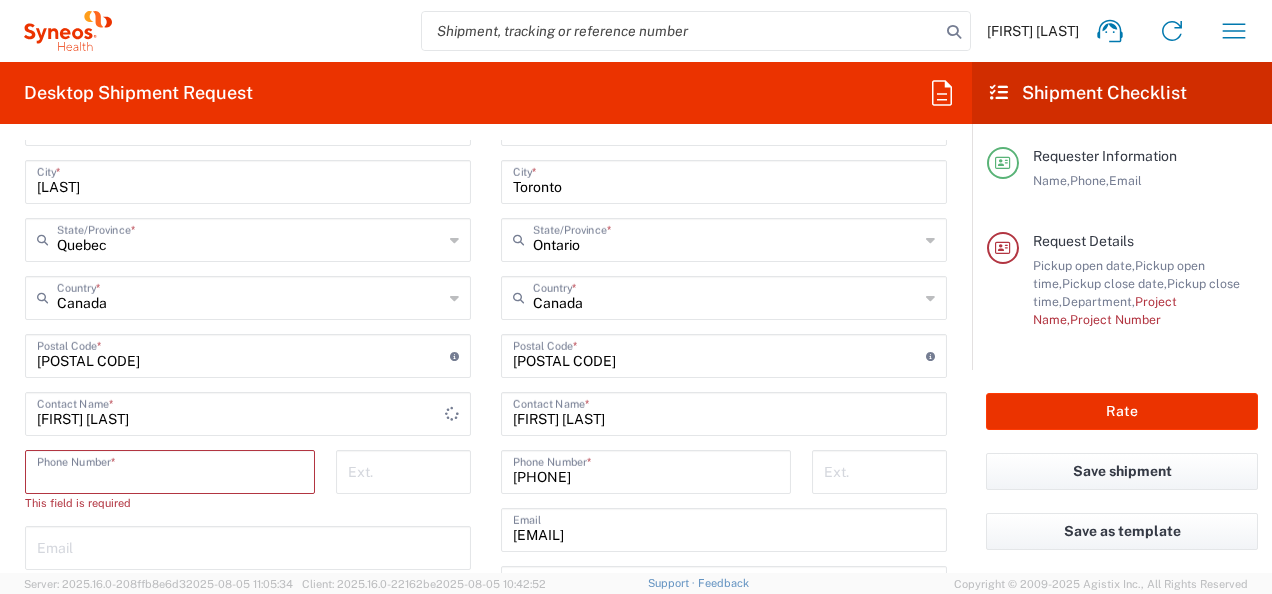 scroll, scrollTop: 1293, scrollLeft: 0, axis: vertical 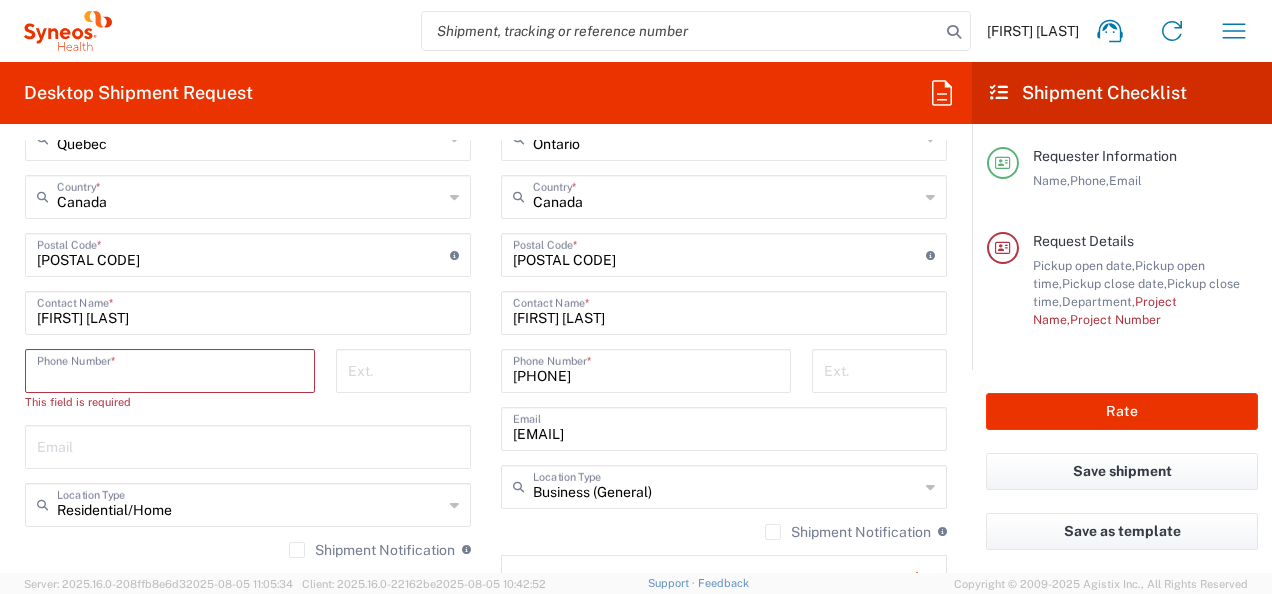type on "[PHONE]" 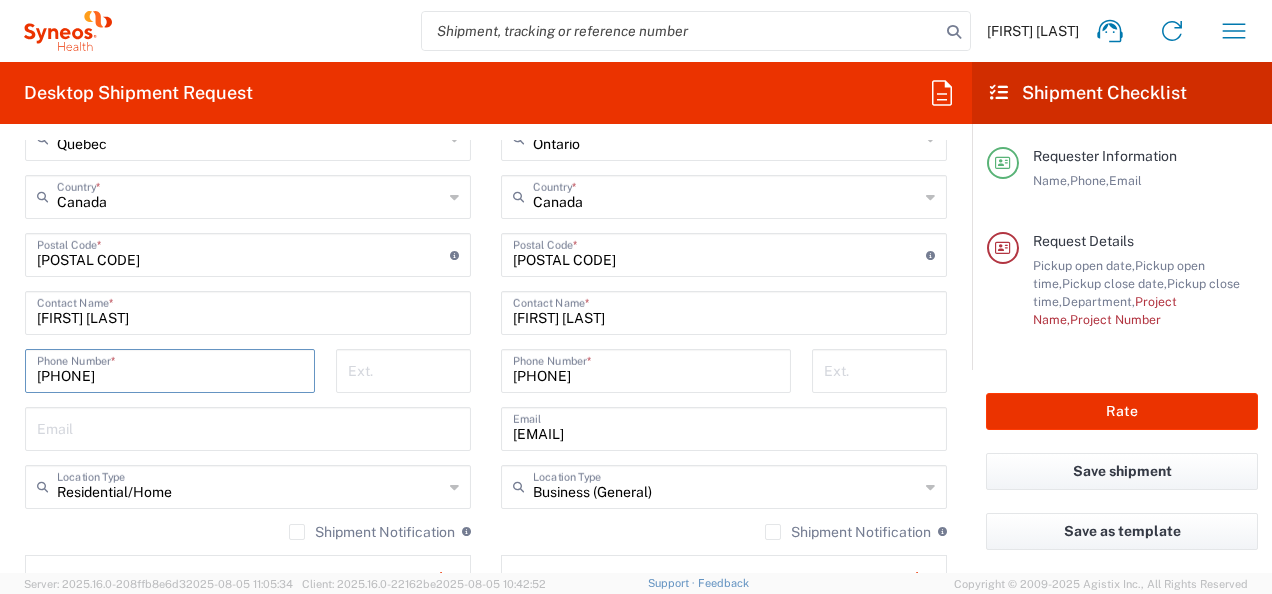 click on "Email" 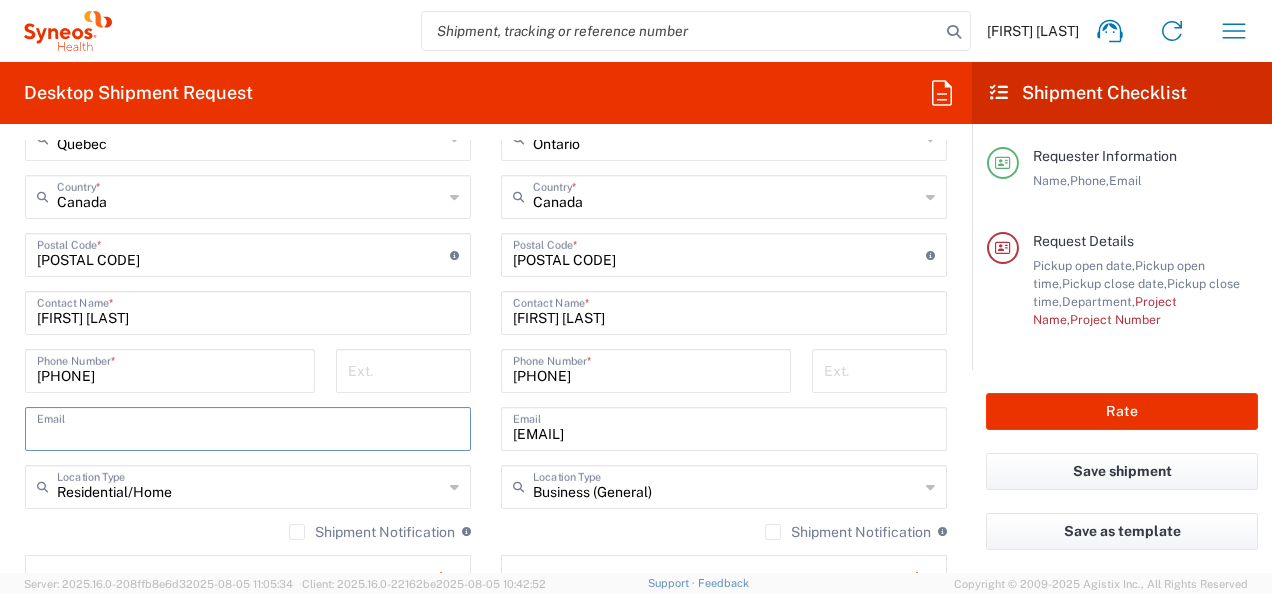 click at bounding box center [248, 427] 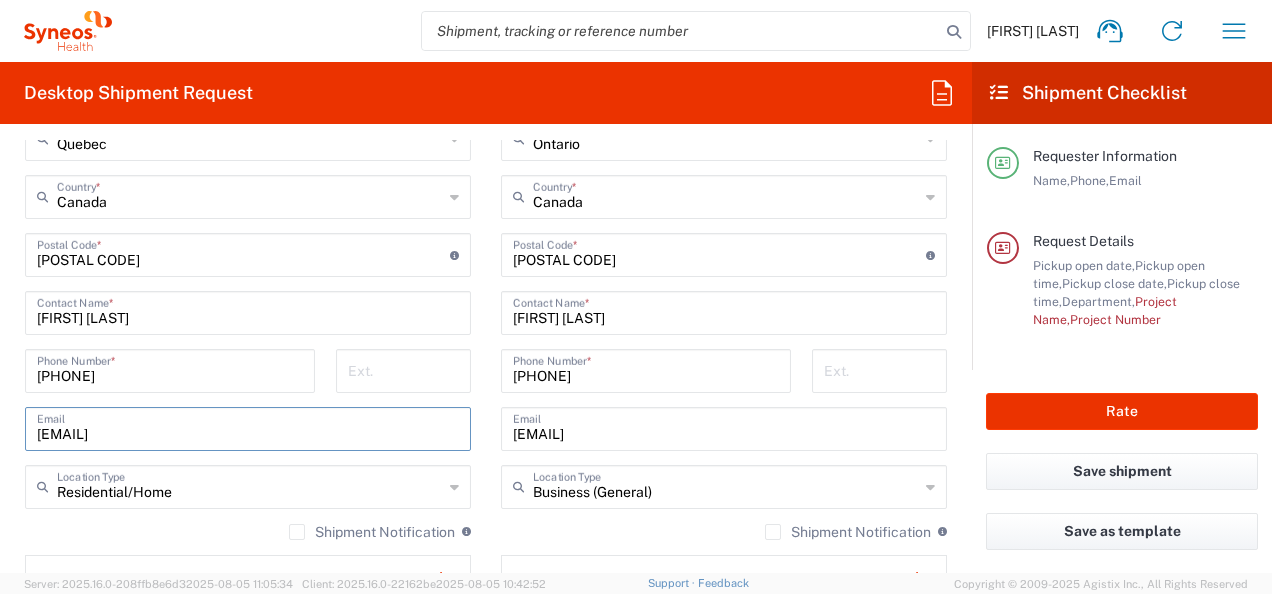 type on "[EMAIL]" 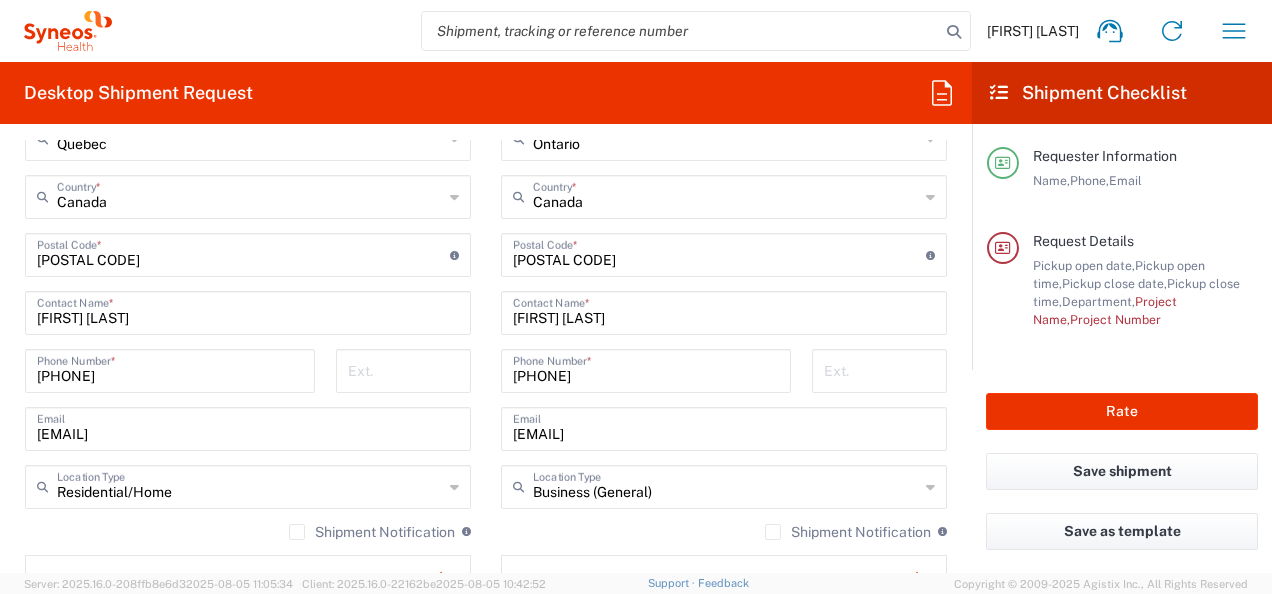 click on "Priya Nagpal
Home
Shipment estimator
Shipment tracking
Desktop shipment request
My shipments
Address book
Denied party screening
My profile
Logout  Desktop Shipment Request
Requester Information  Priya Nagpal  Name  * 6139834688  Phone  * priya.nagpal@syneoshealth.com  Email  *  Name (on behalf of)   Phone (on behalf of)   Email (on behalf of)   Request Details  08/07/2025 ×  Pickup open date  * Cancel Apply 09:00 AM  Pickup open time  * ×  Pickup close date  * Cancel Apply 04:00 PM  Pickup close time  *  Schedule pickup  When scheduling a pickup please be sure to meet the following criteria:
1. Pickup window should start at least 2 hours after current time.
2.Pickup window needs to be at least 2 hours.
3.Pickup close time should not exceed business hours.
Front  Package Location  Front None Rear Side Apartment Apartment Room" at bounding box center [636, 297] 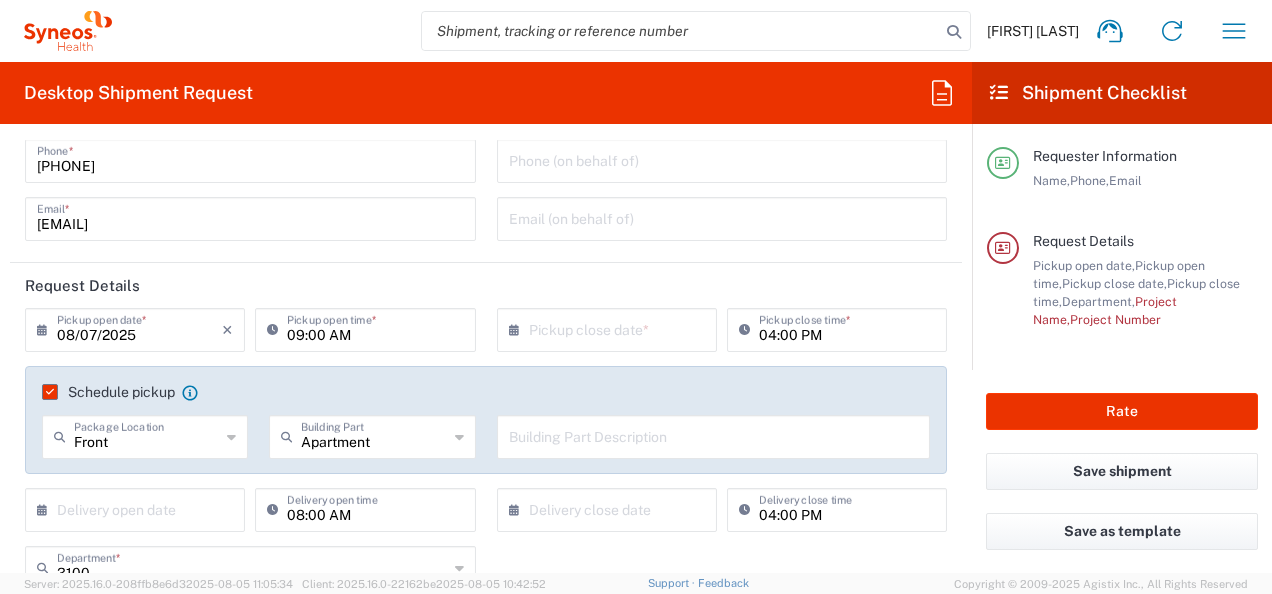scroll, scrollTop: 0, scrollLeft: 0, axis: both 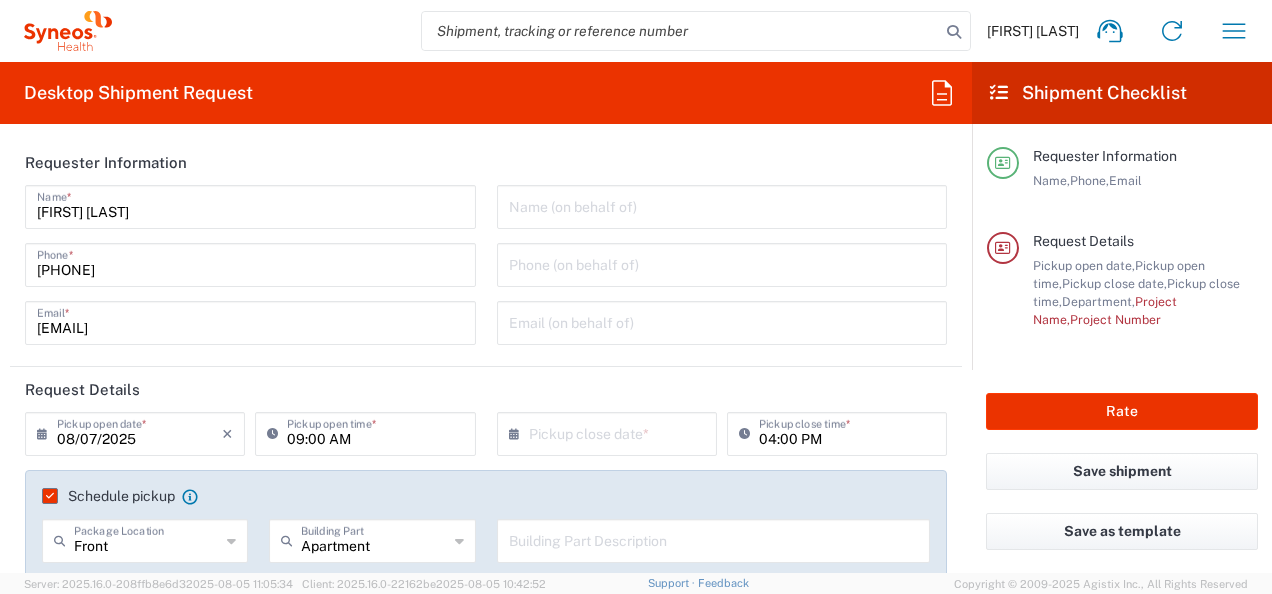 click on "Requester Information  [FIRST] [LAST]  Name  * [PHONE]  Phone  * [EMAIL]  Email  *  Name (on behalf of)   Phone (on behalf of)   Email (on behalf of)   Request Details  08/07/2025 ×  Pickup open date  * Cancel Apply 09:00 AM  Pickup open time  * ×  Pickup close date  * Cancel Apply 04:00 PM  Pickup close time  *  Schedule pickup  When scheduling a pickup please be sure to meet the following criteria:
1. Pickup window should start at least 2 hours after current time.
2.Pickup window needs to be at least 2 hours.
3.Pickup close time should not exceed business hours.
Front  Package Location  Front None Rear Side Apartment  Building Part  Apartment Building Department Floor Room Suite  Building Part Description  ×  Delivery open date  Cancel Apply 08:00 AM  Delivery open time  ×  Delivery close date  Cancel Apply 04:00 PM  Delivery close time  3100  Department  * 3100  Project Number  * #C2015019517 Janssen 7046933 01.0002.00027 01.0002.00063 * Airline" 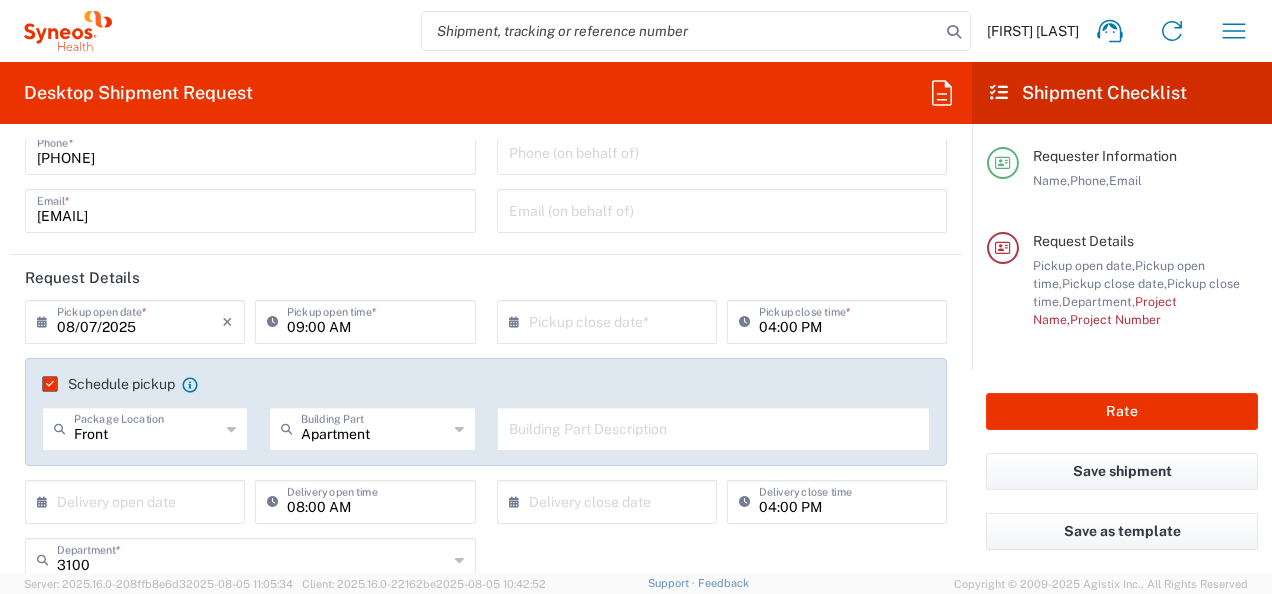 scroll, scrollTop: 116, scrollLeft: 0, axis: vertical 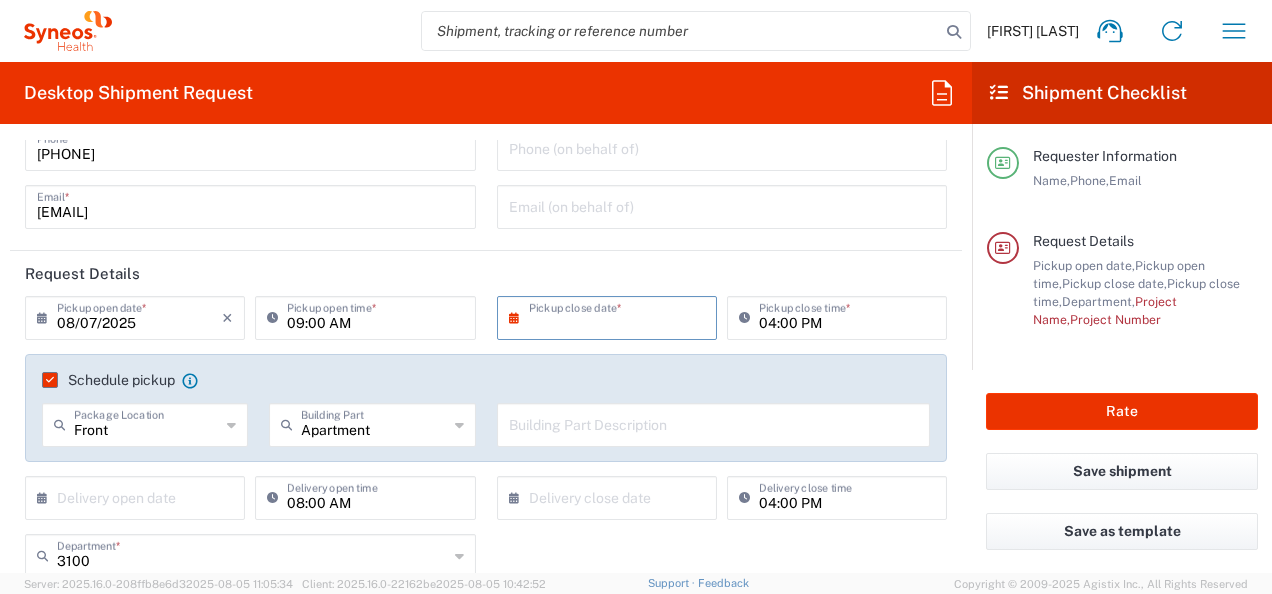 click at bounding box center (611, 316) 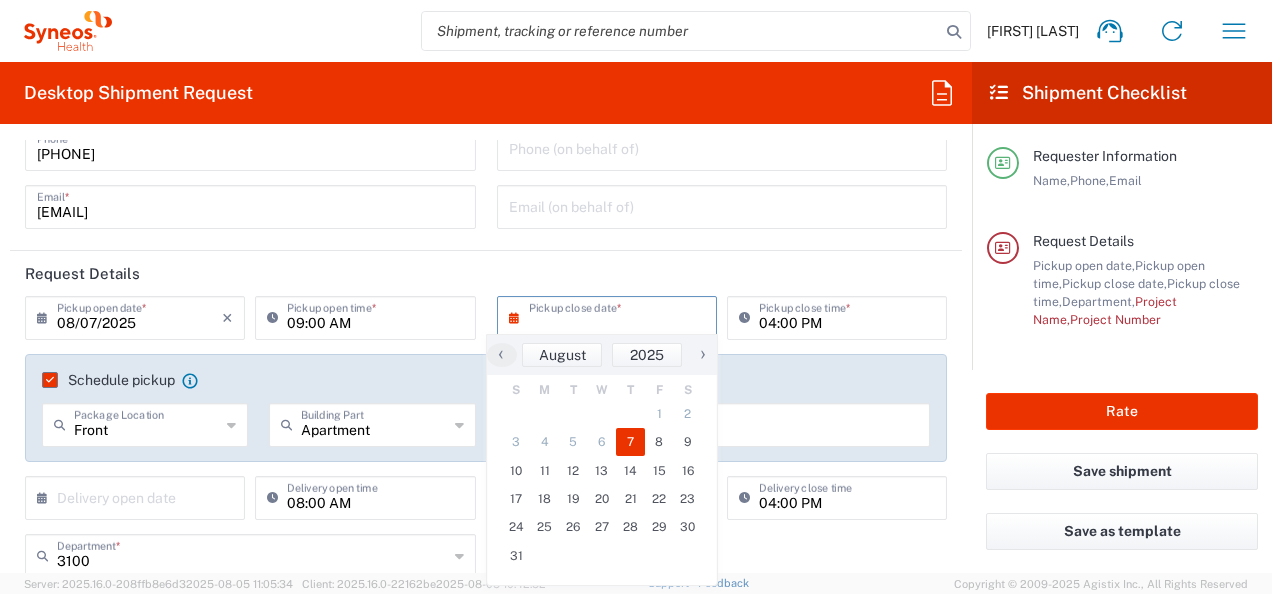 click on "7" 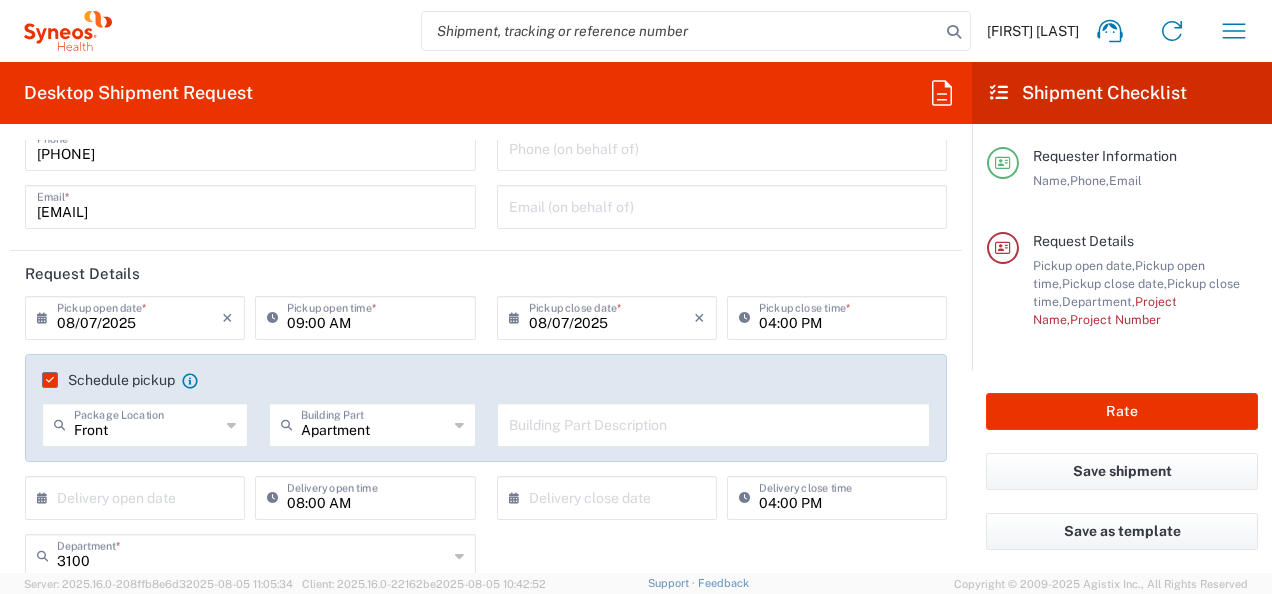 click on "Request Details" 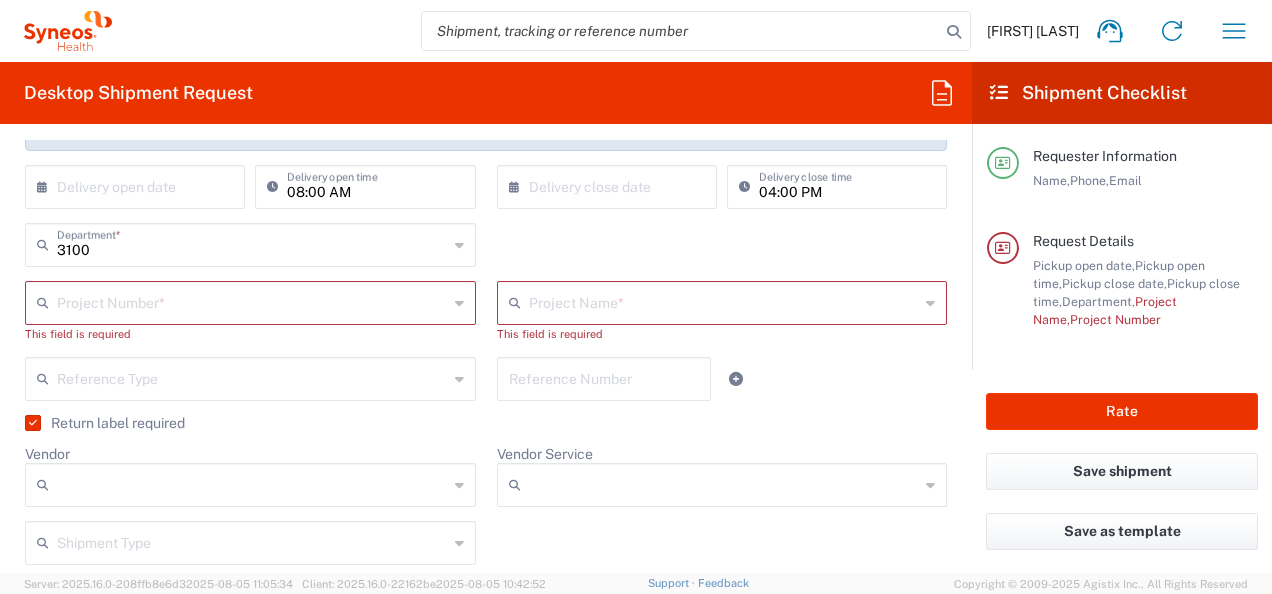scroll, scrollTop: 428, scrollLeft: 0, axis: vertical 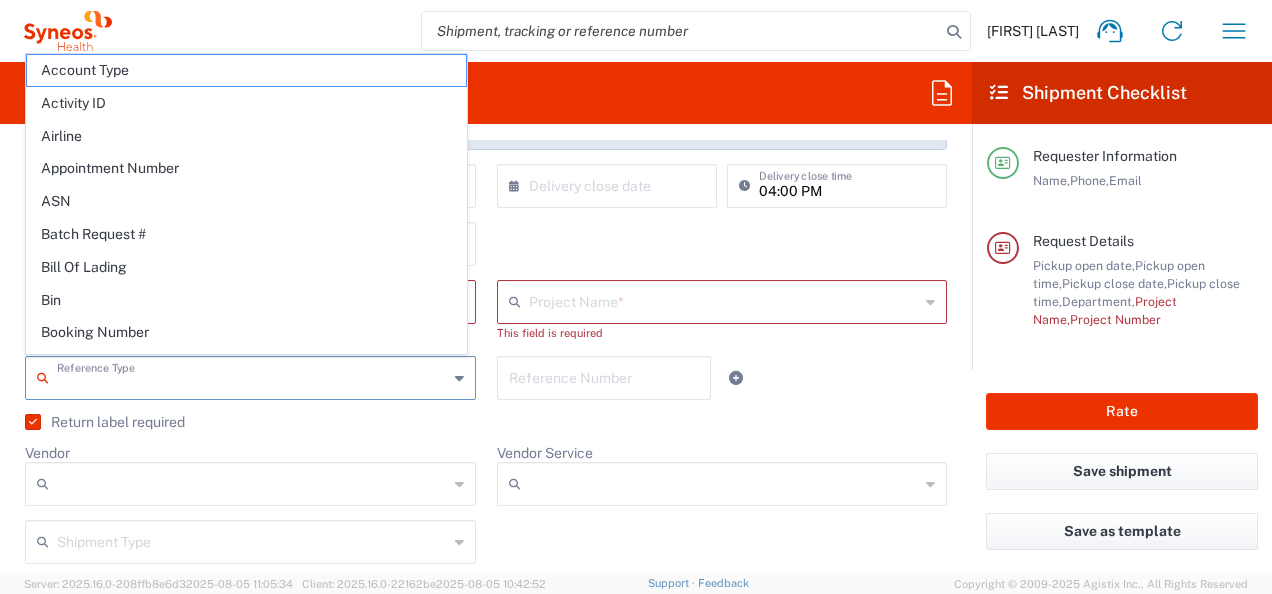 click at bounding box center (252, 376) 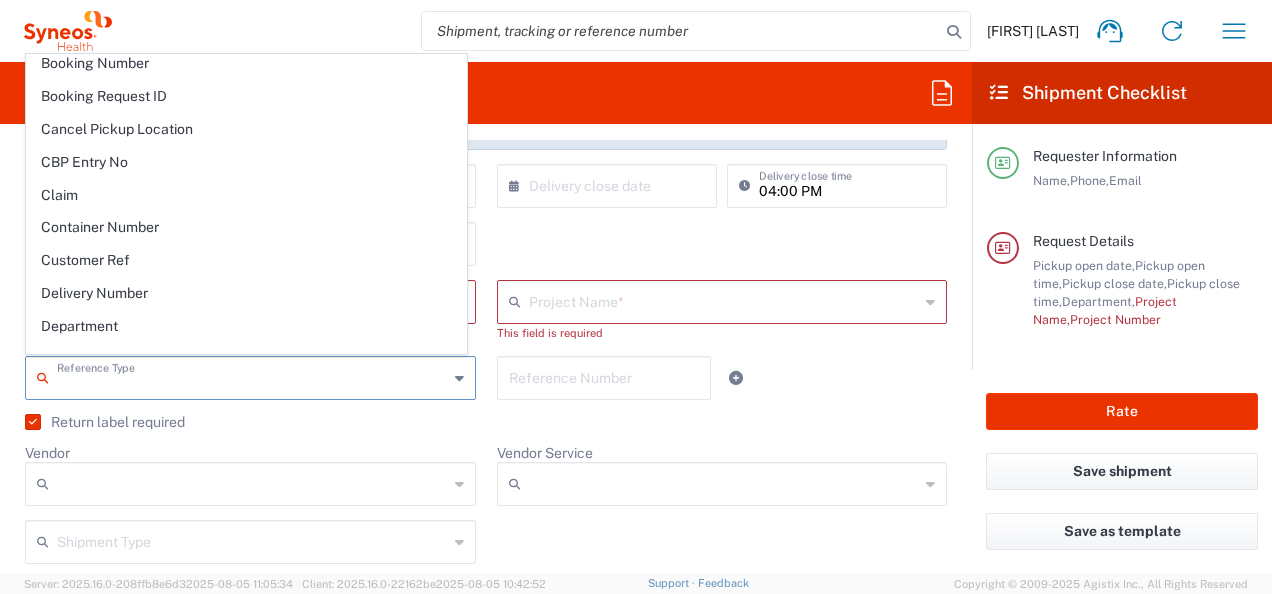 scroll, scrollTop: 0, scrollLeft: 0, axis: both 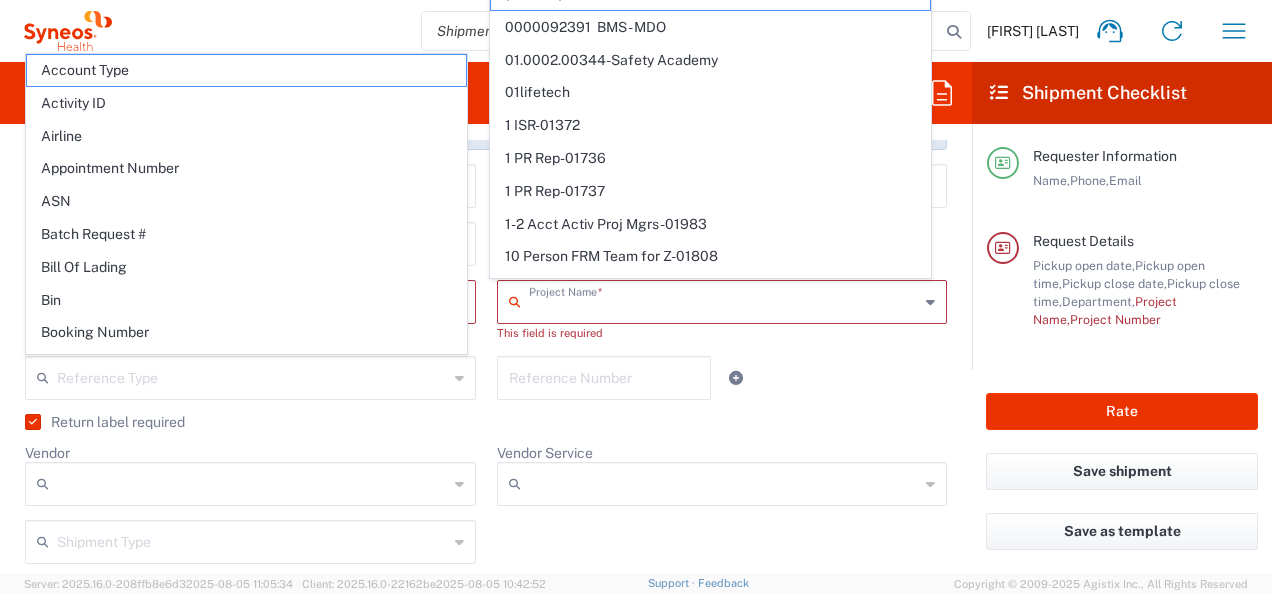 click at bounding box center [724, 300] 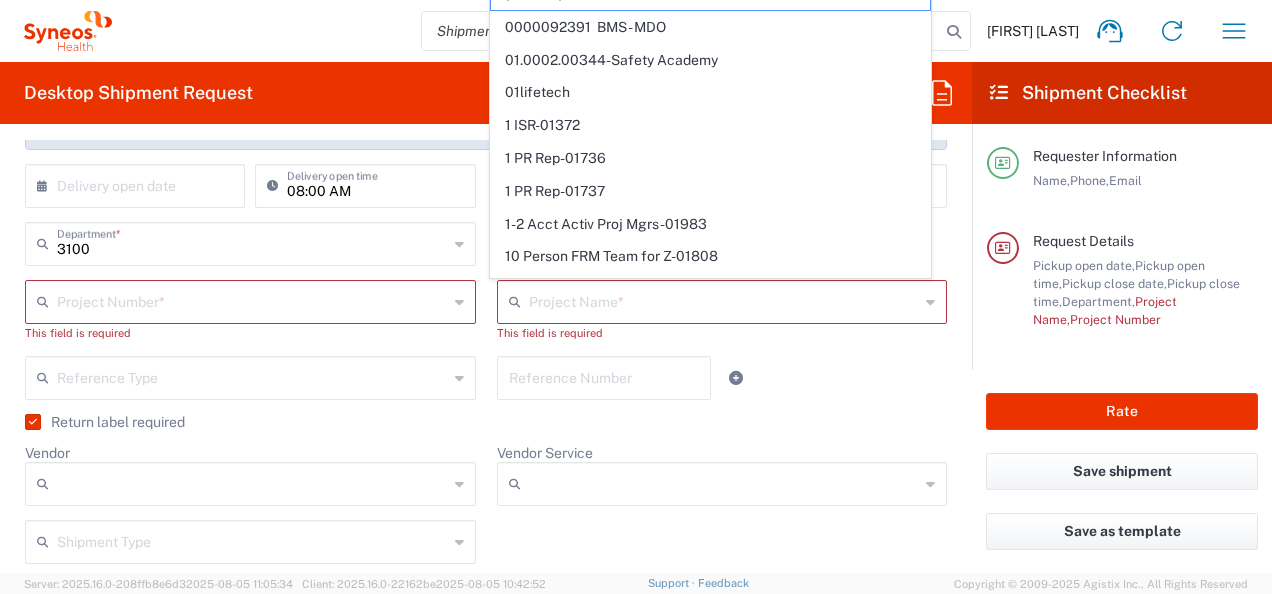 click on "This field is required" 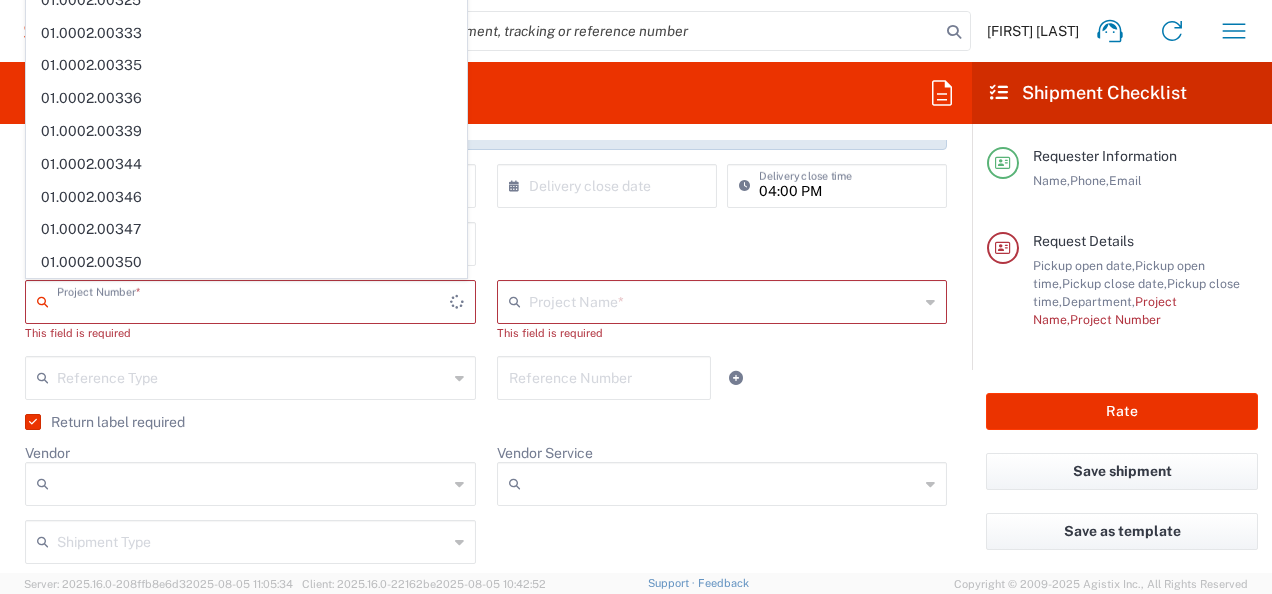 scroll, scrollTop: 0, scrollLeft: 0, axis: both 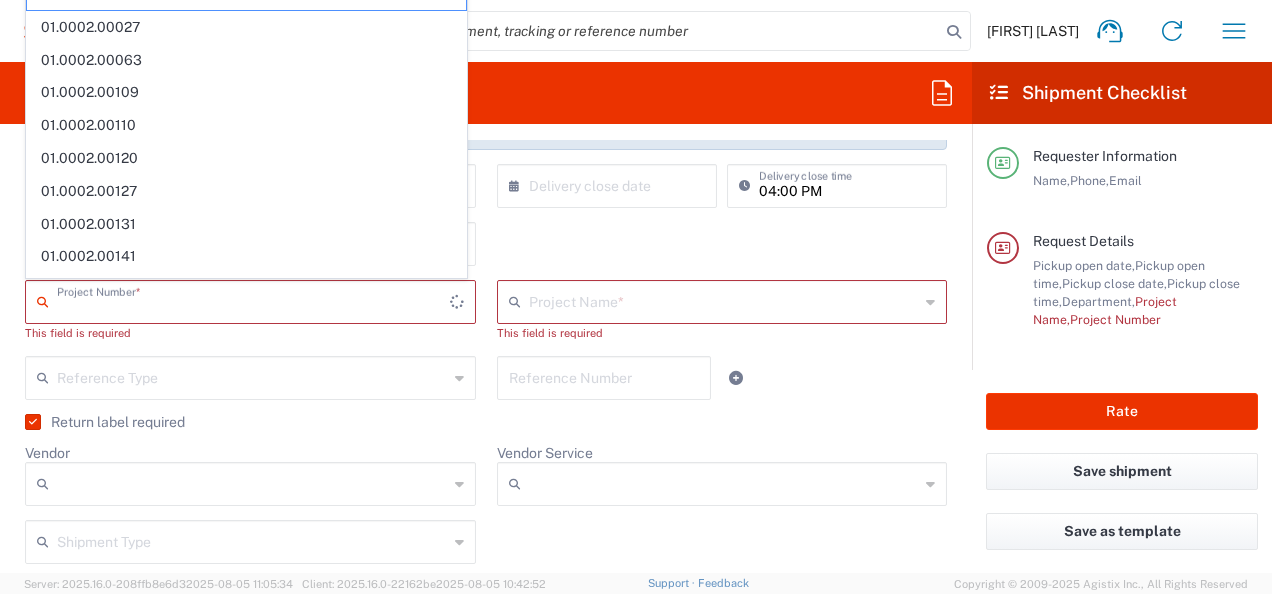 click at bounding box center (253, 300) 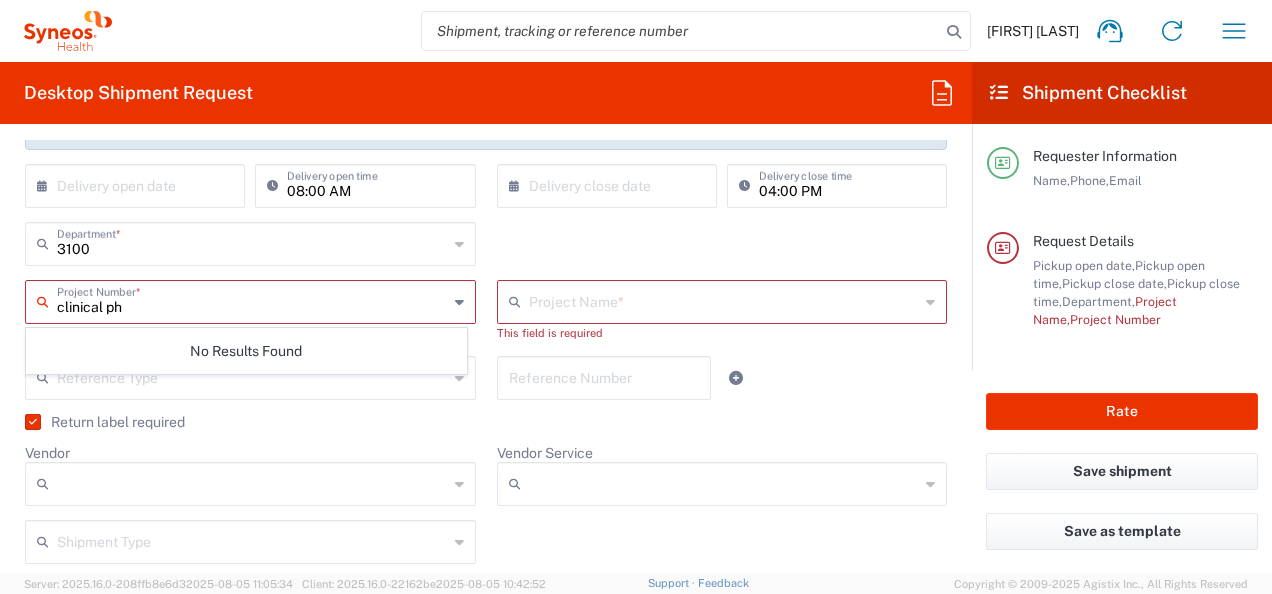 scroll, scrollTop: 0, scrollLeft: 0, axis: both 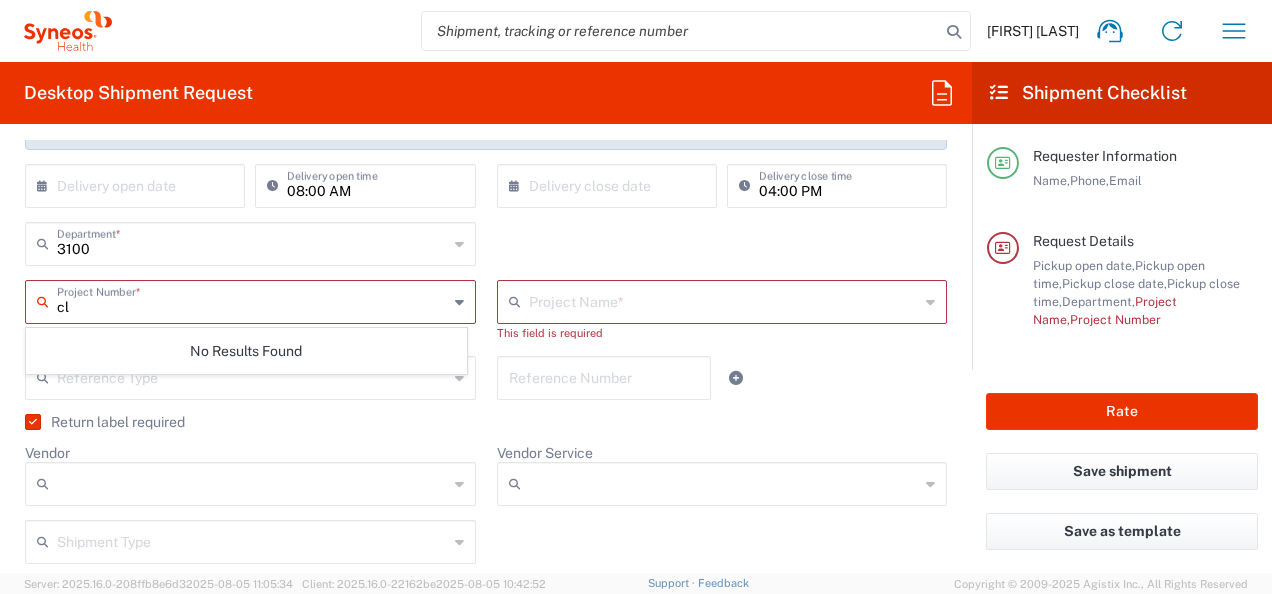 type on "c" 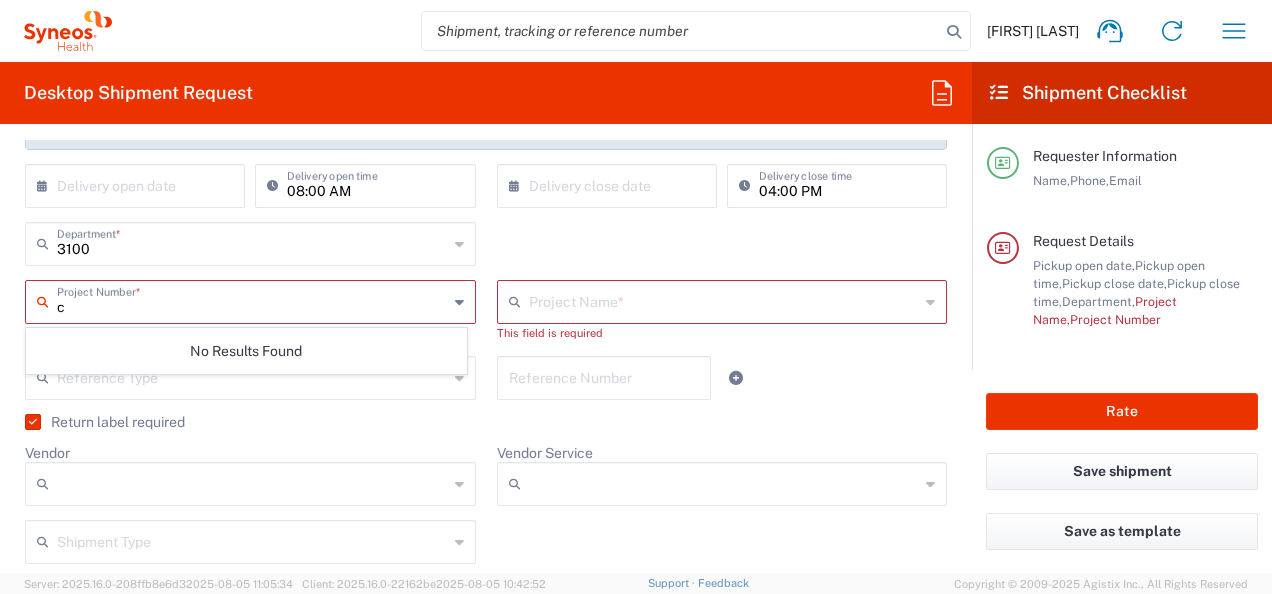 type 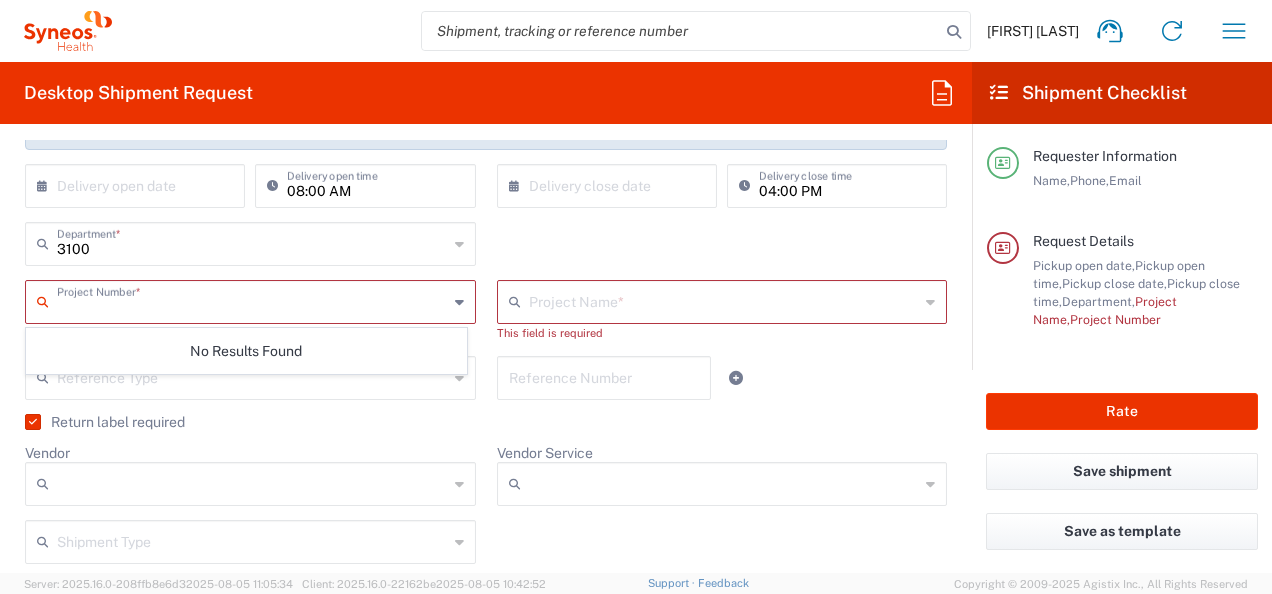 click on "Vendor  DHL FedEx Express UPS" 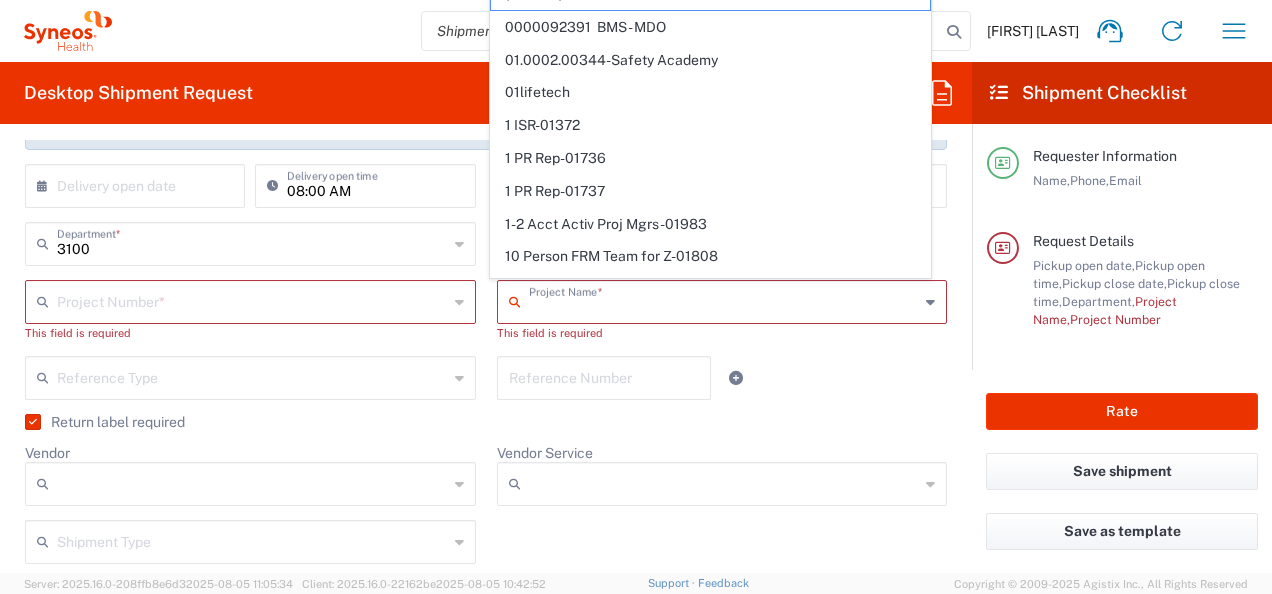 scroll, scrollTop: 71, scrollLeft: 0, axis: vertical 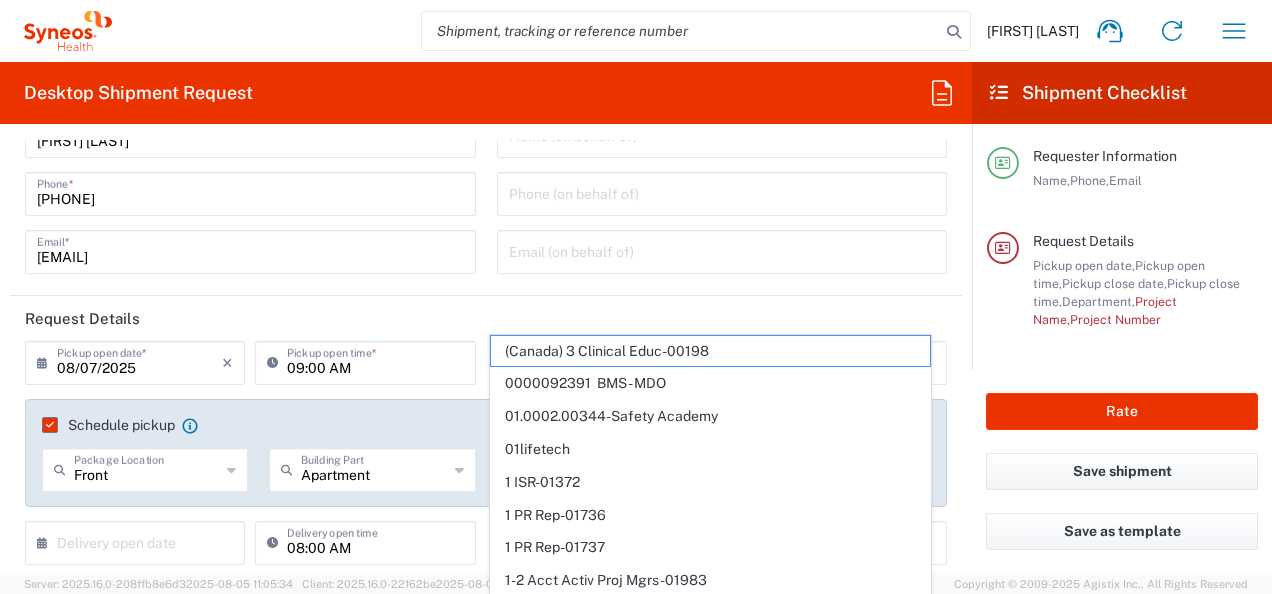 click on "Requester Information  [FIRST] [LAST]  Name  * [PHONE]  Phone  * [EMAIL]  Email  *  Name (on behalf of)   Phone (on behalf of)   Email (on behalf of)" 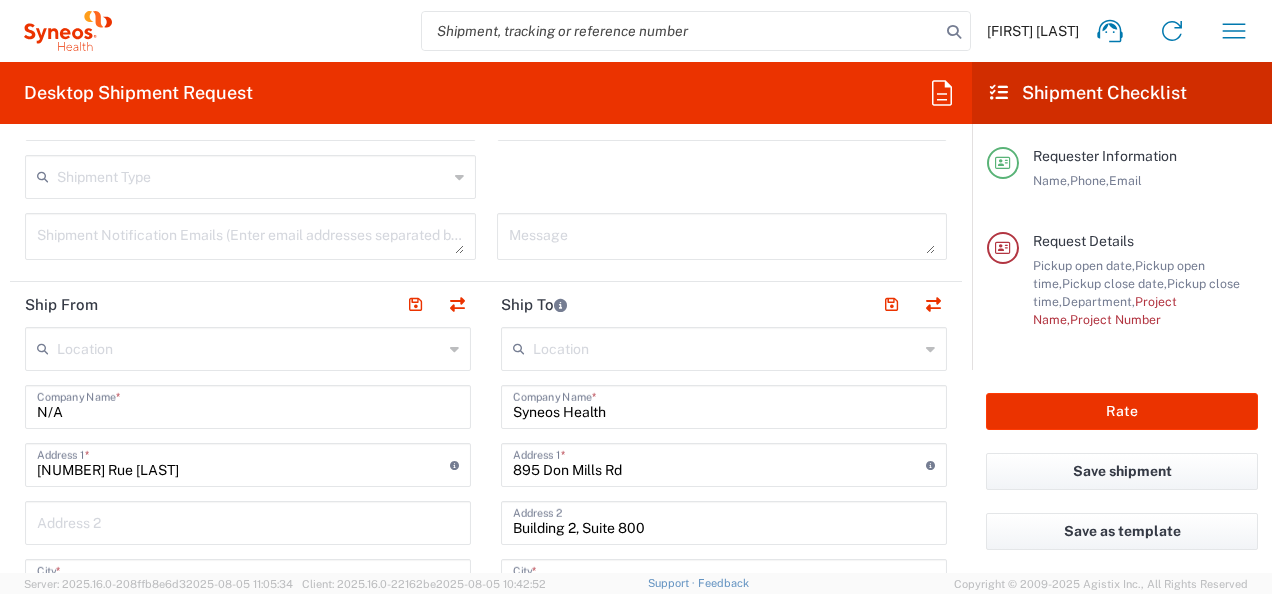 scroll, scrollTop: 917, scrollLeft: 0, axis: vertical 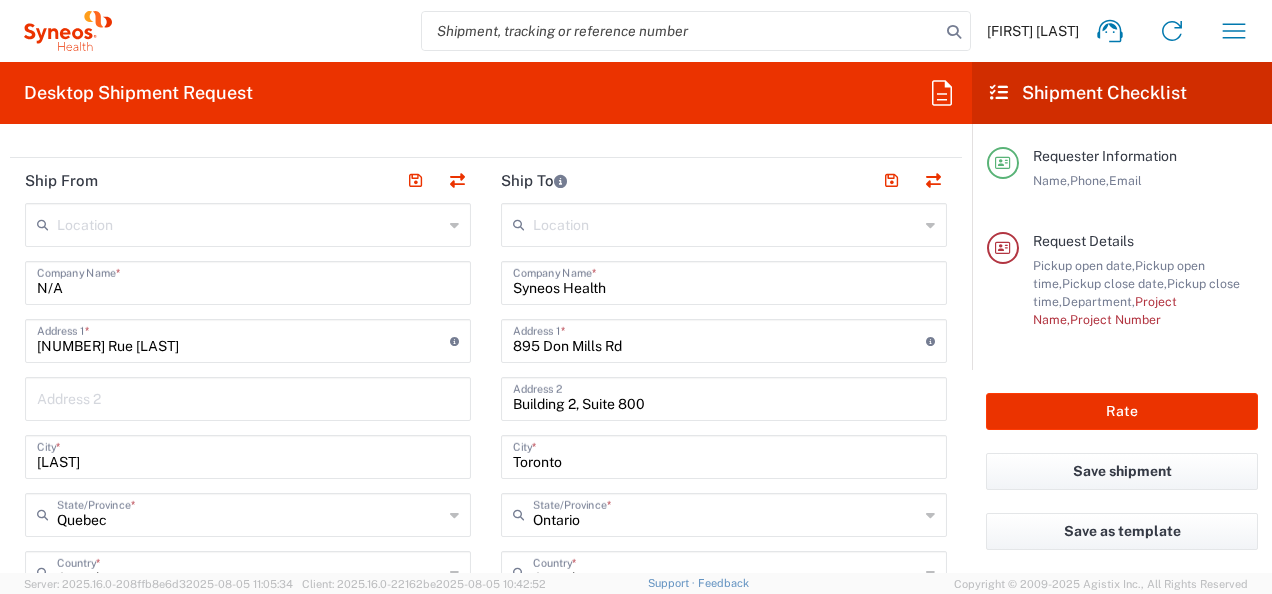 click on "Location" 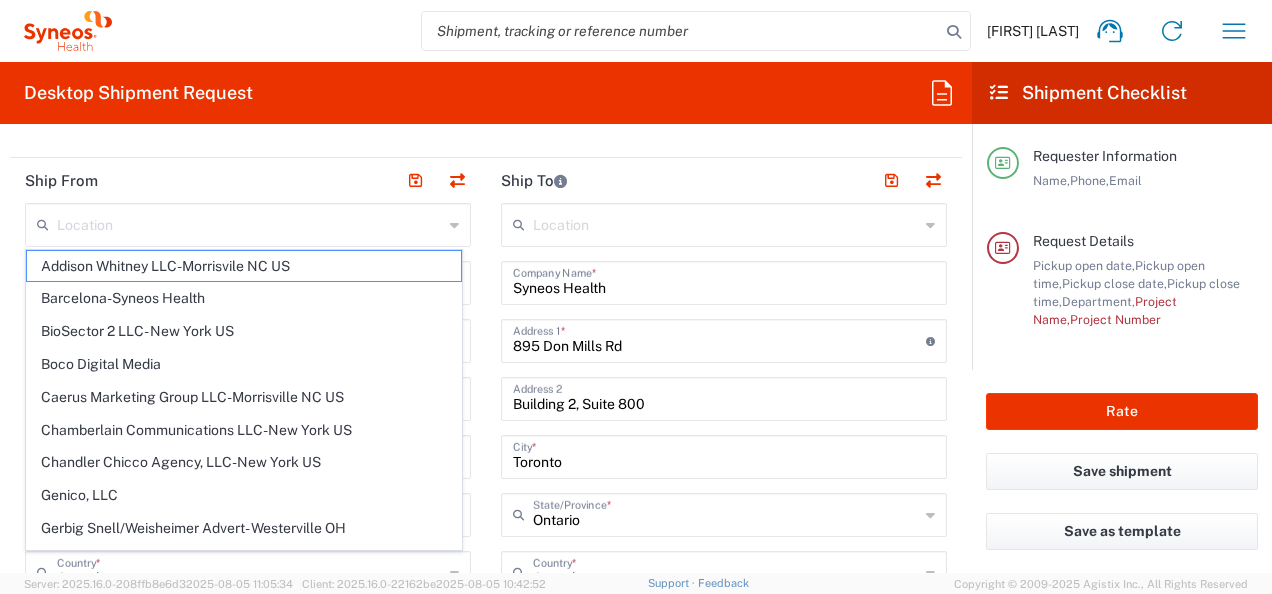 click 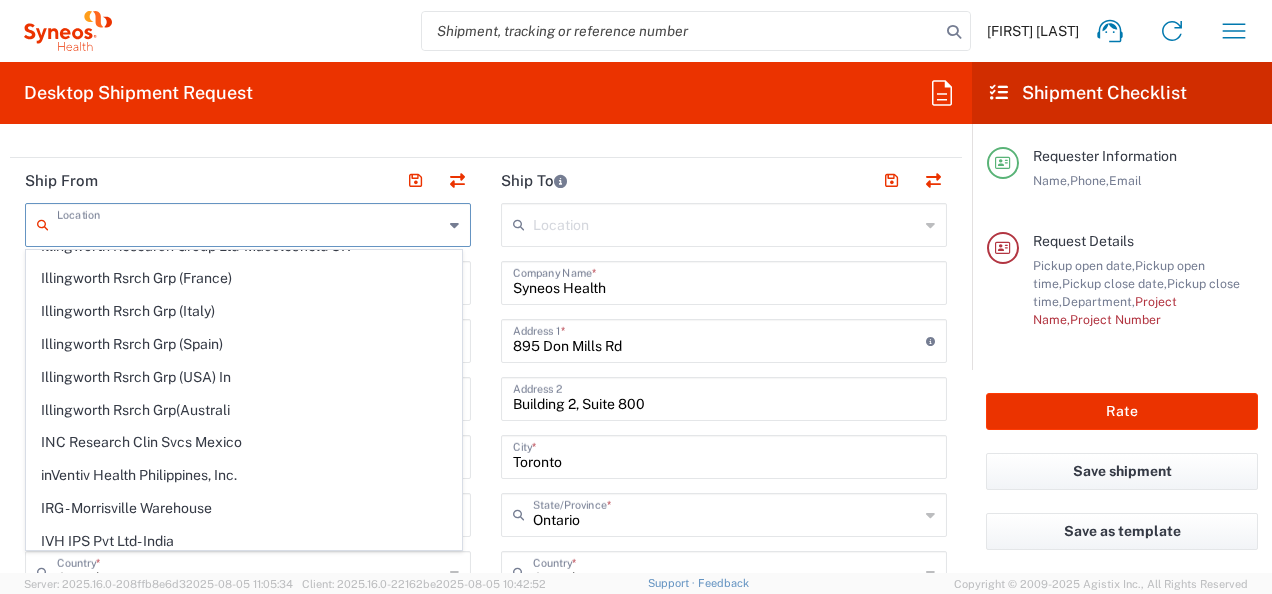 scroll, scrollTop: 0, scrollLeft: 0, axis: both 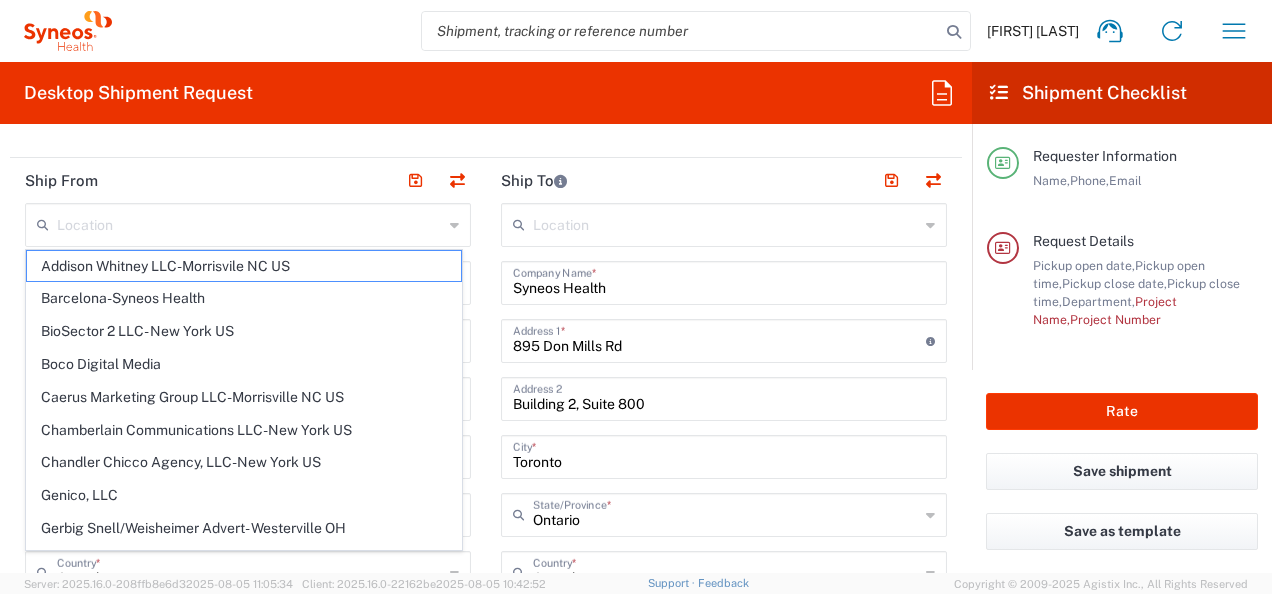 click on "Ship To" 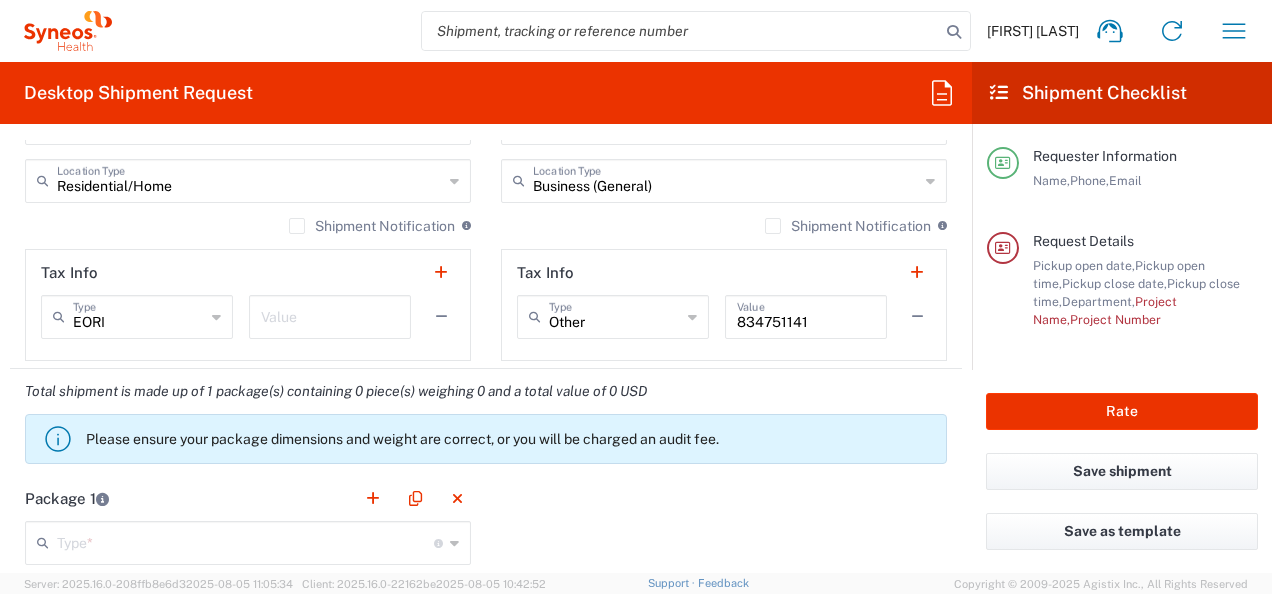 scroll, scrollTop: 1694, scrollLeft: 0, axis: vertical 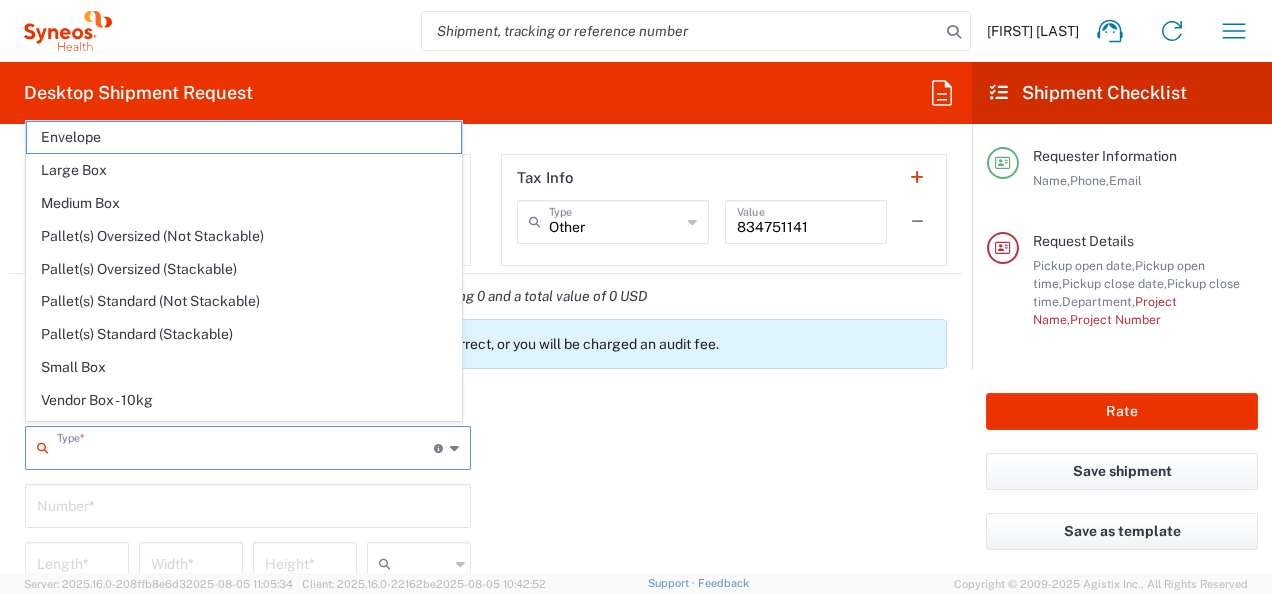 click at bounding box center [245, 446] 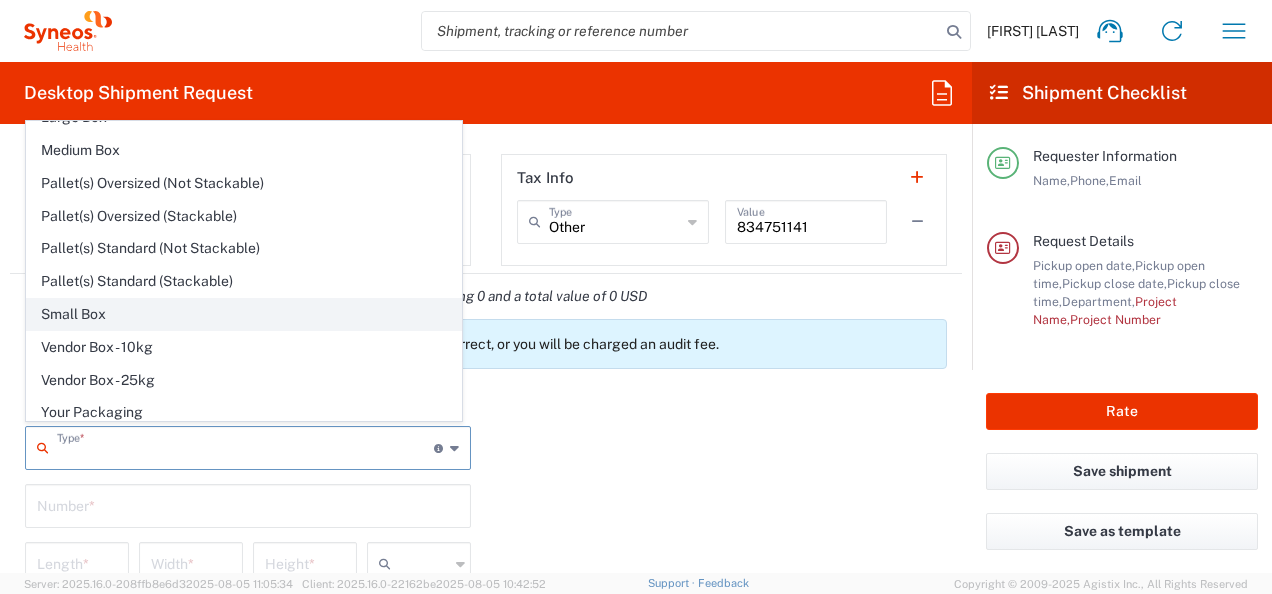 scroll, scrollTop: 0, scrollLeft: 0, axis: both 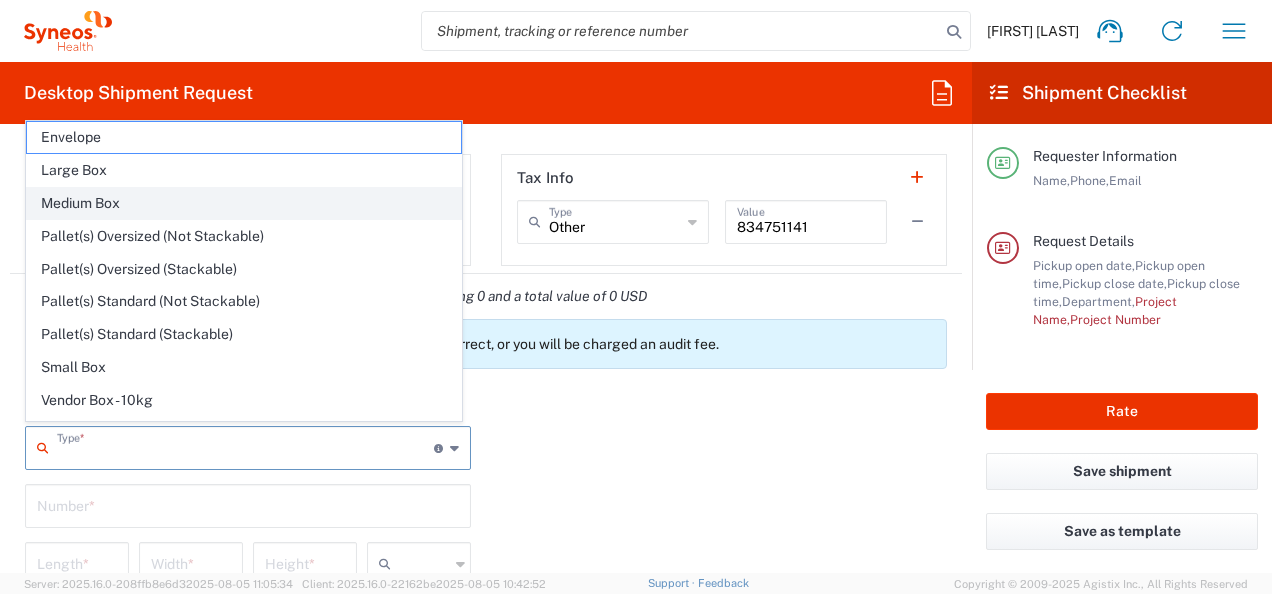 click on "Medium Box" 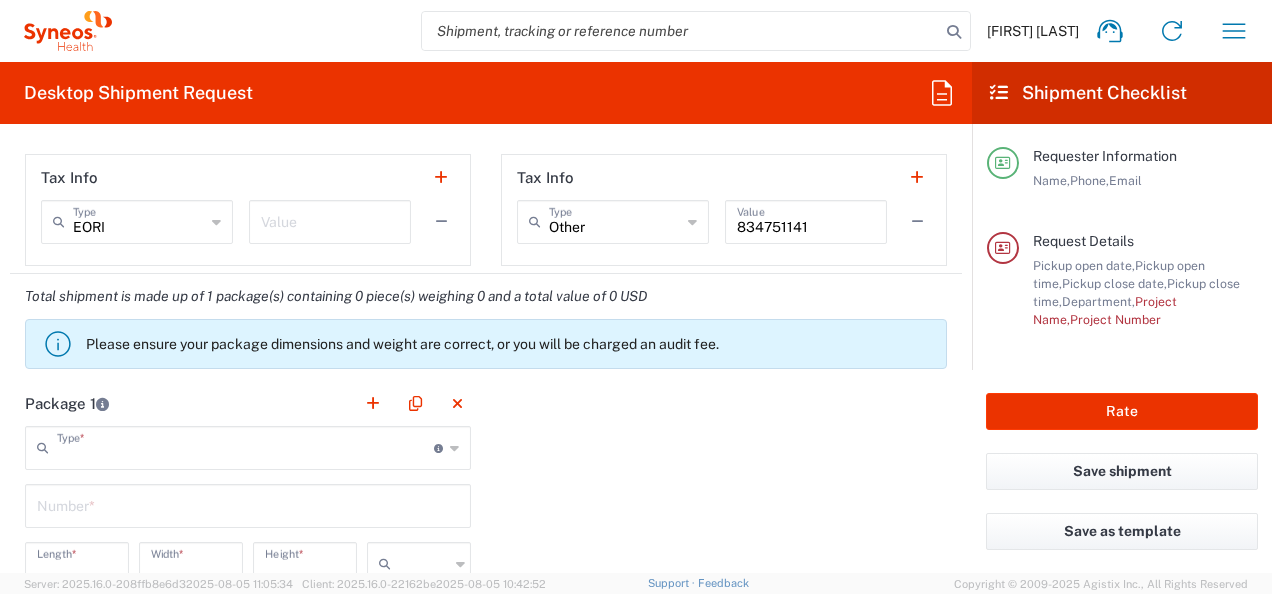type on "Medium Box" 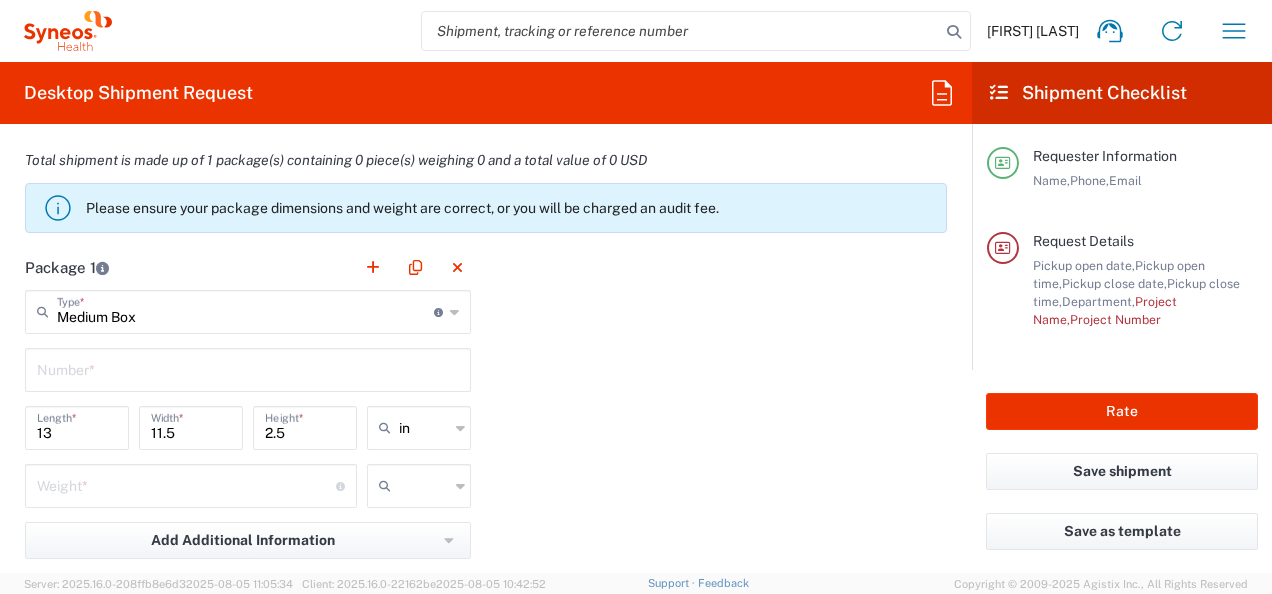 scroll, scrollTop: 1835, scrollLeft: 0, axis: vertical 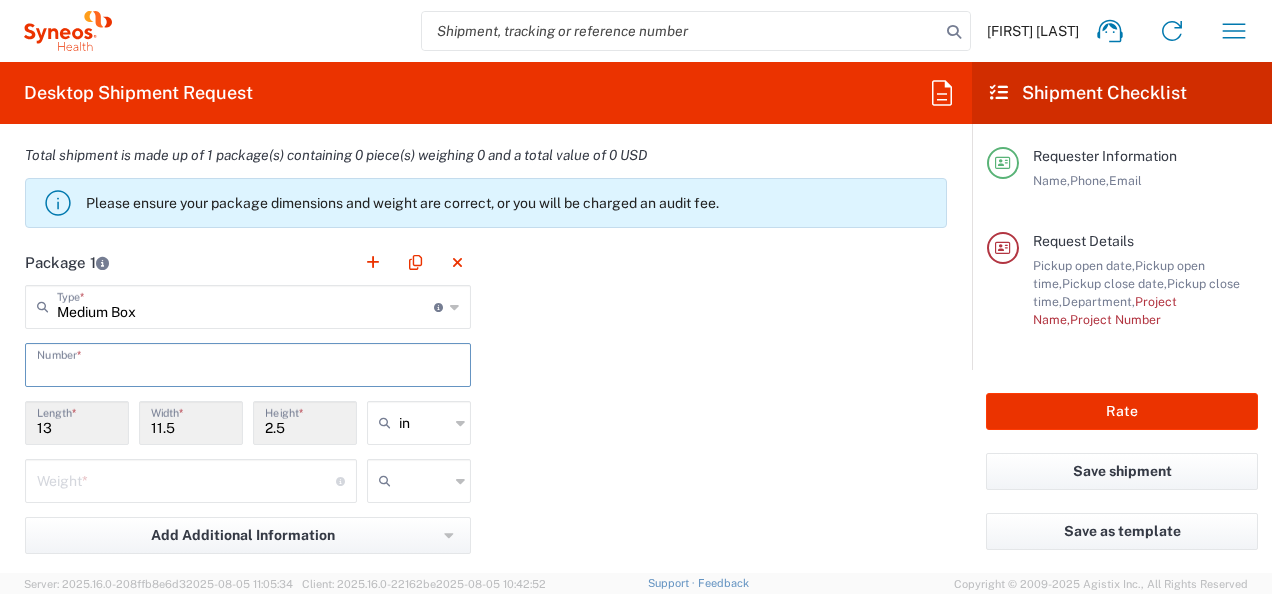 click at bounding box center [248, 363] 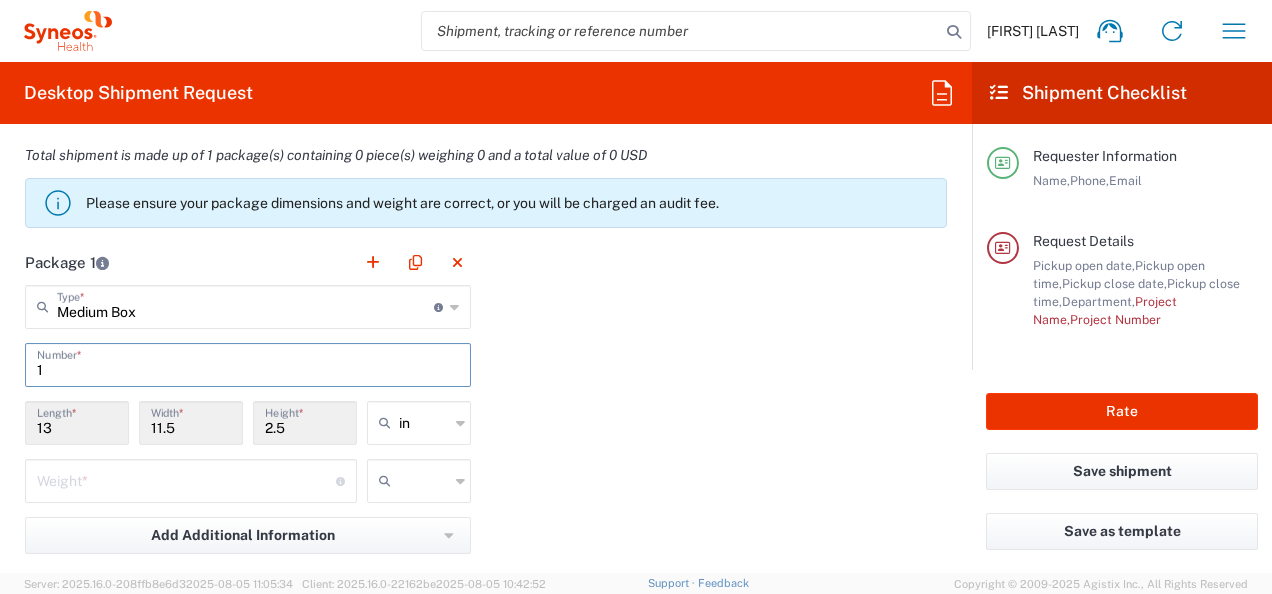 type on "1" 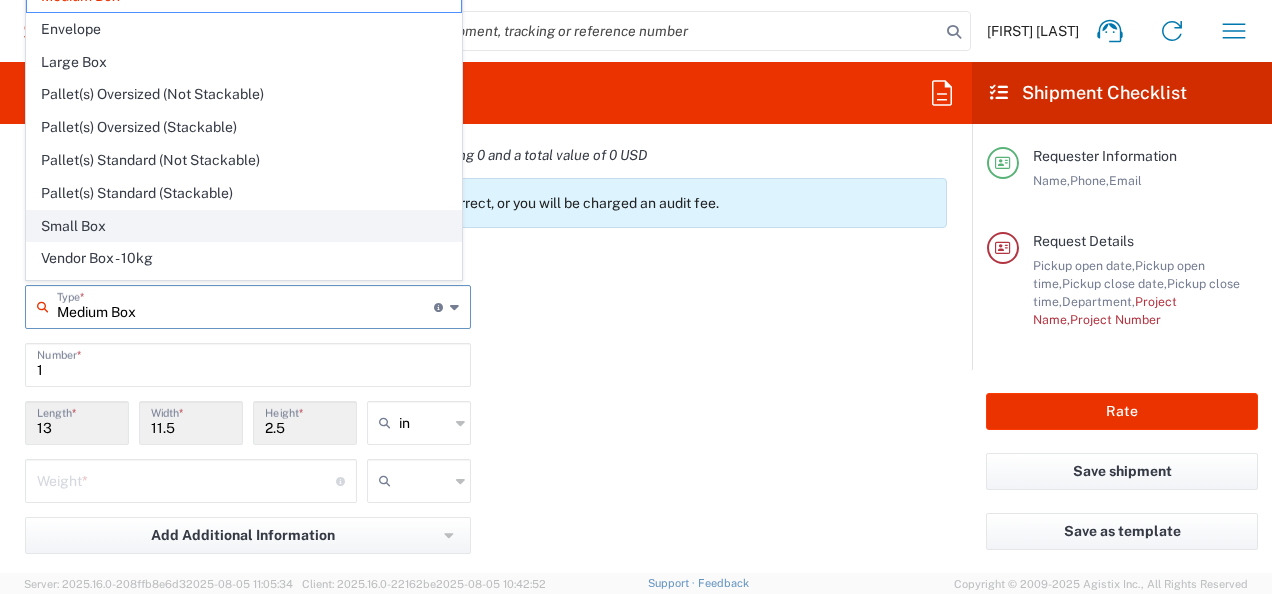 click on "Small Box" 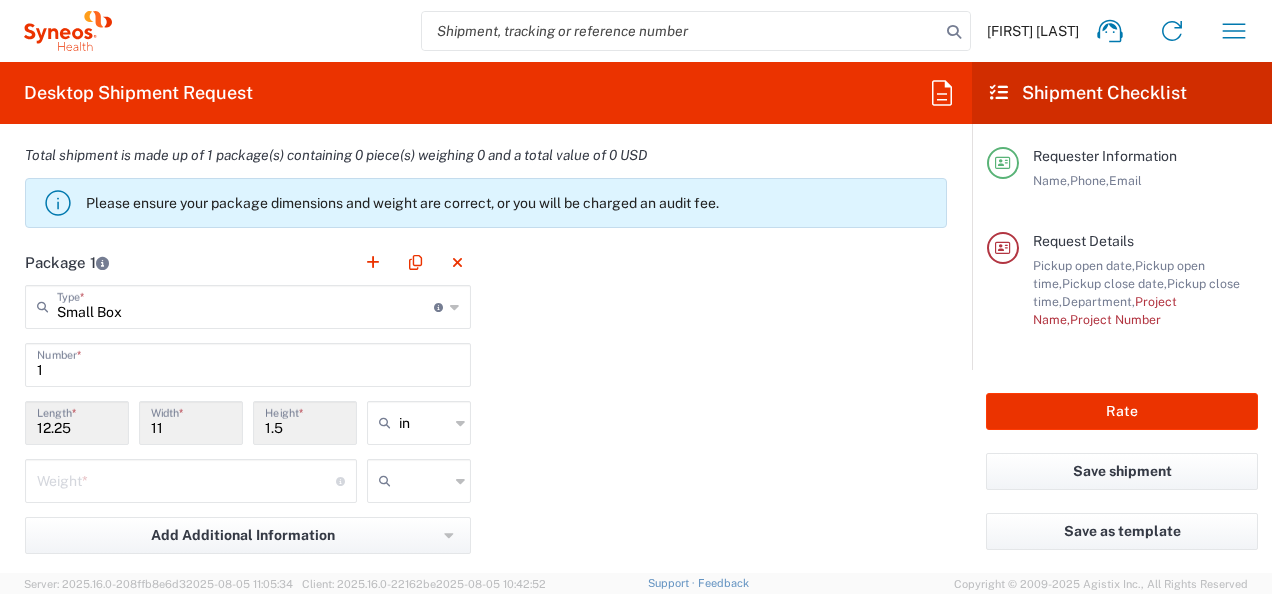 click at bounding box center [186, 479] 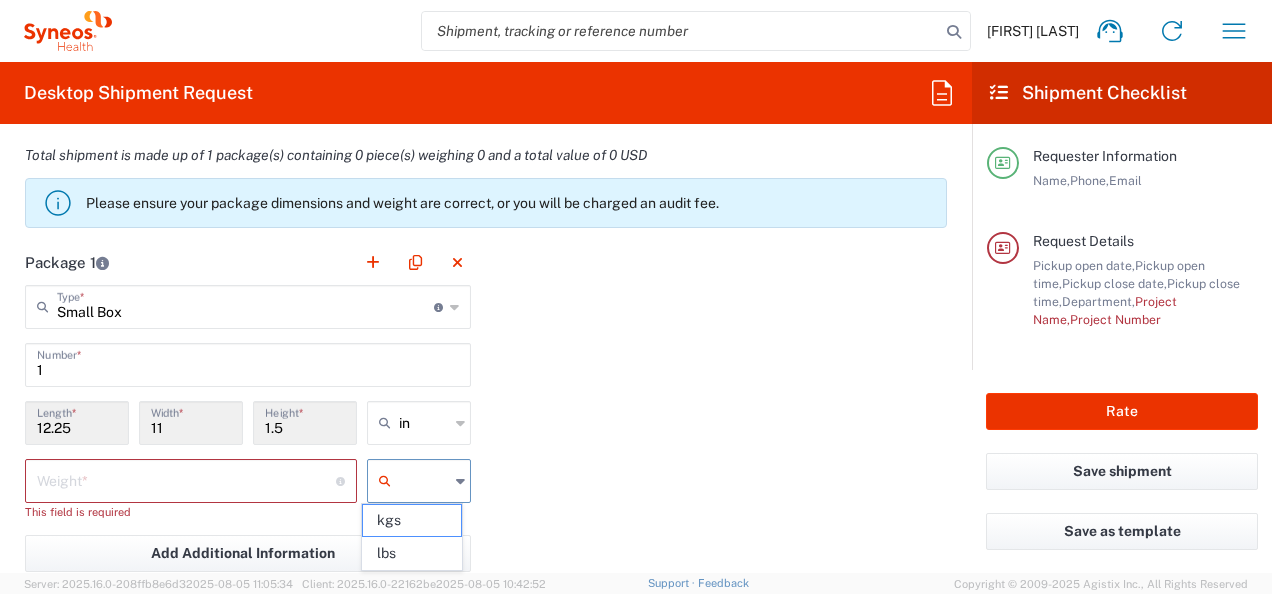 click at bounding box center (424, 481) 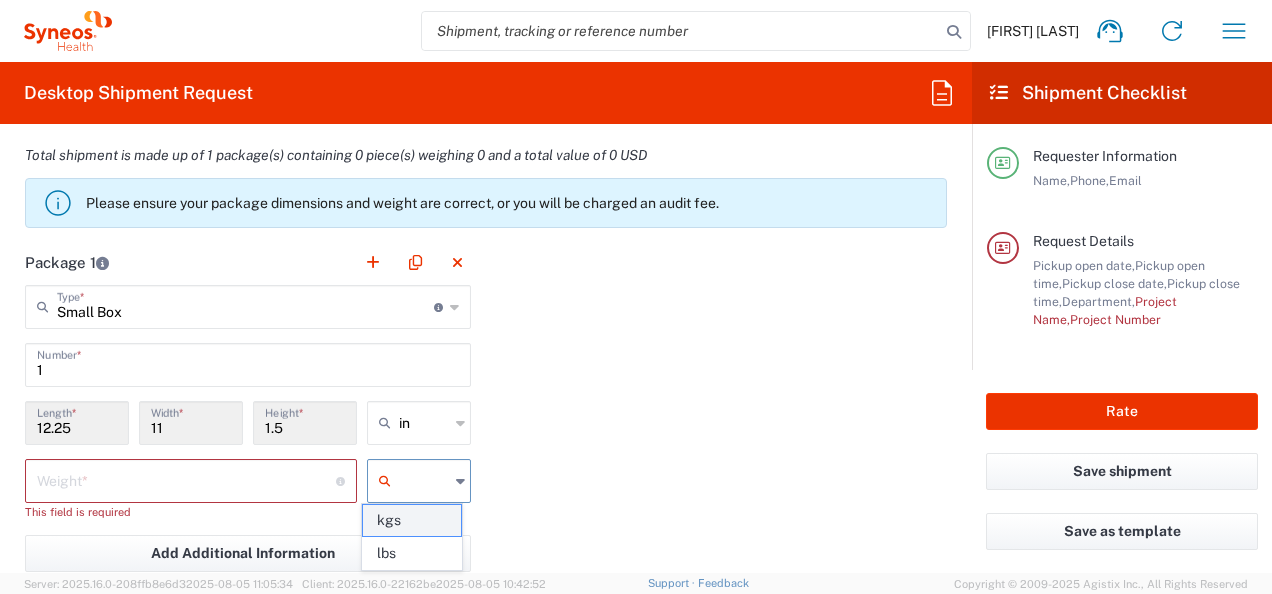 click on "kgs" 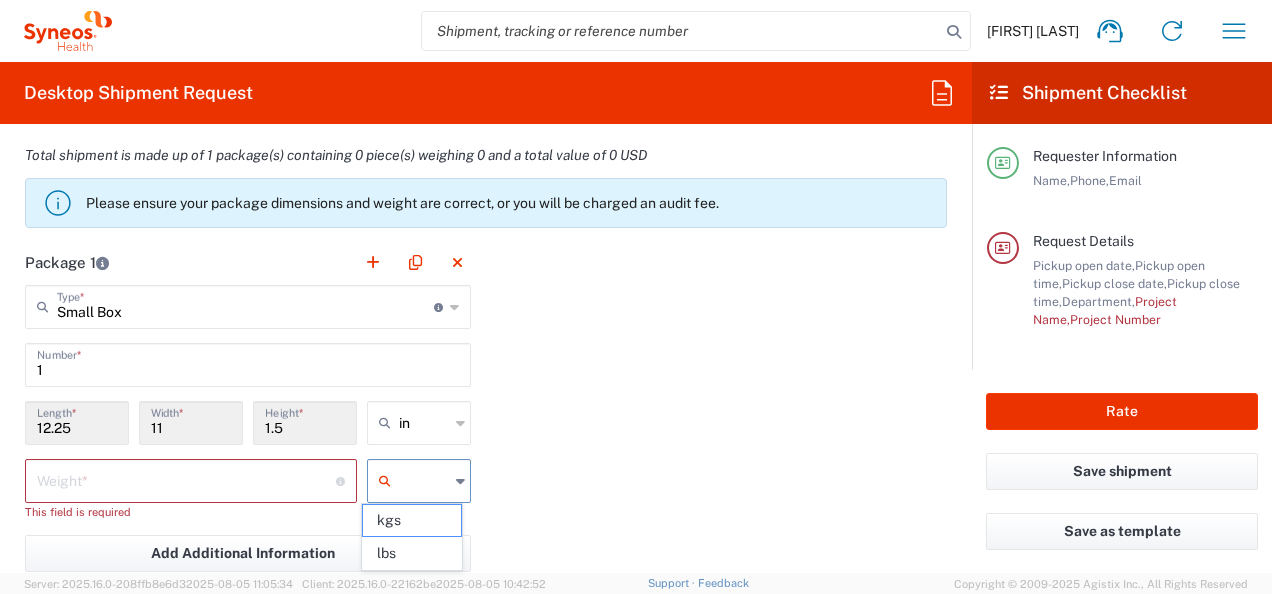 type on "kgs" 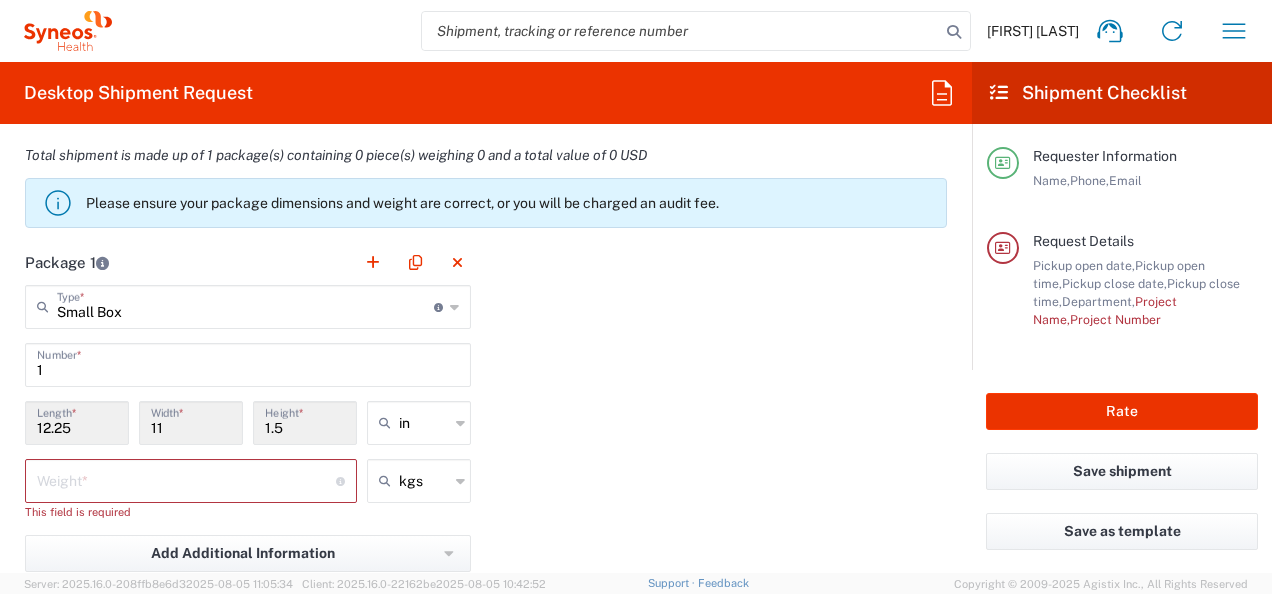 click on "Weight  * Total weight of package(s) in pounds or kilograms" 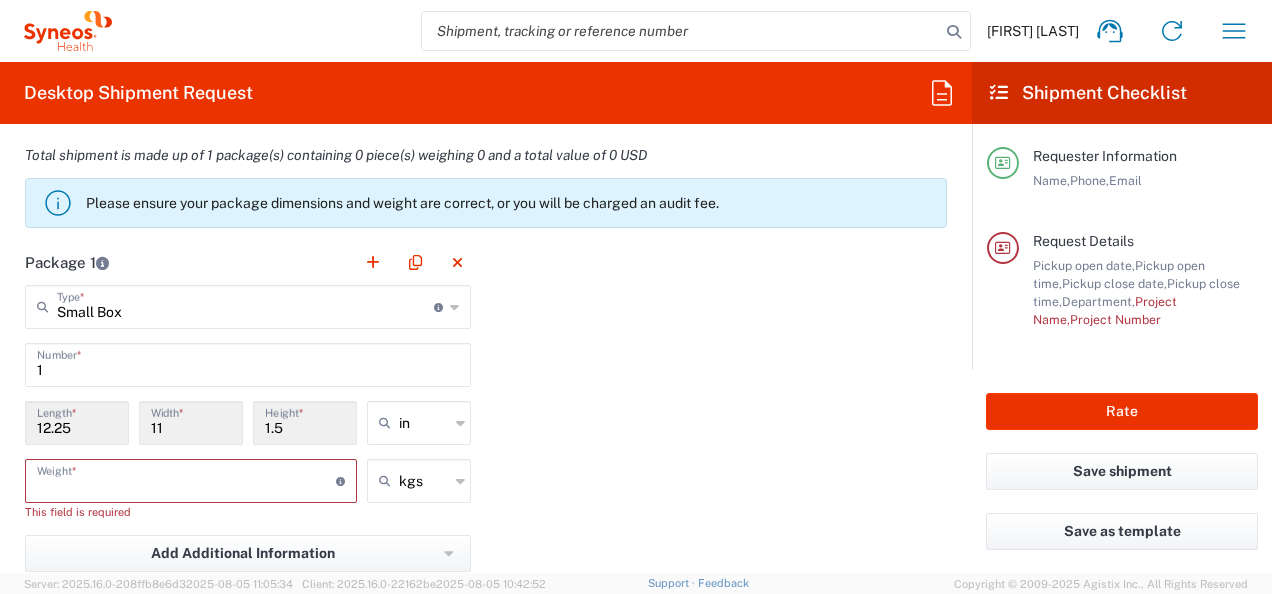 click at bounding box center [186, 479] 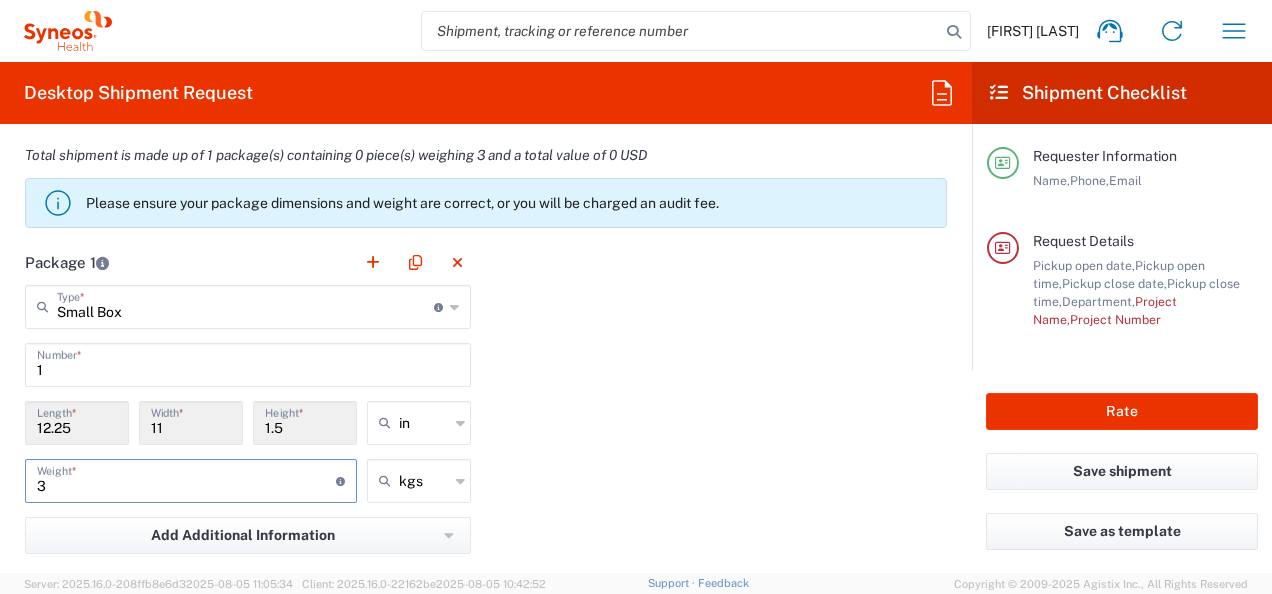 type on "3" 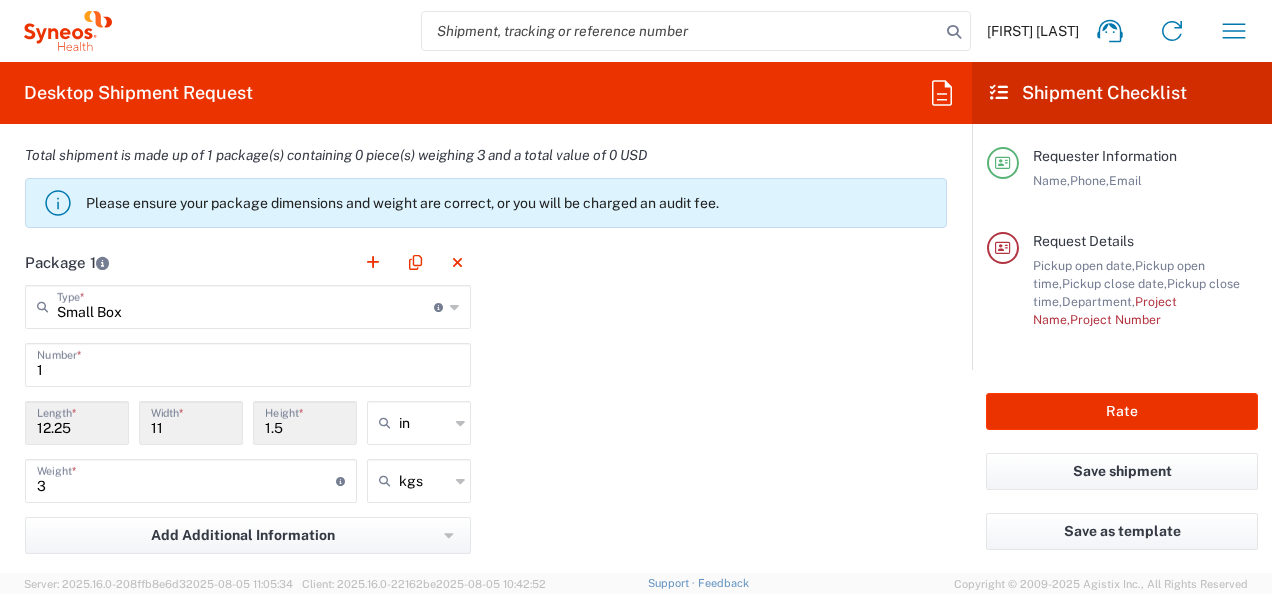 click on "Package 1  Small Box  Type  * Material used to package goods Medium Box Envelope Large Box Pallet(s) Oversized (Not Stackable) Pallet(s) Oversized (Stackable) Pallet(s) Standard (Not Stackable) Pallet(s) Standard (Stackable) Small Box Vendor Box - 10kg Vendor Box - 25kg Your Packaging 1  Number  * 12.25  Length  * 11  Width  * 1.5  Height  * in in cm ft 3  Weight  * Total weight of package(s) in pounds or kilograms kgs kgs lbs Add Additional Information  Package material   Package temperature   Temperature device  Add Content *" 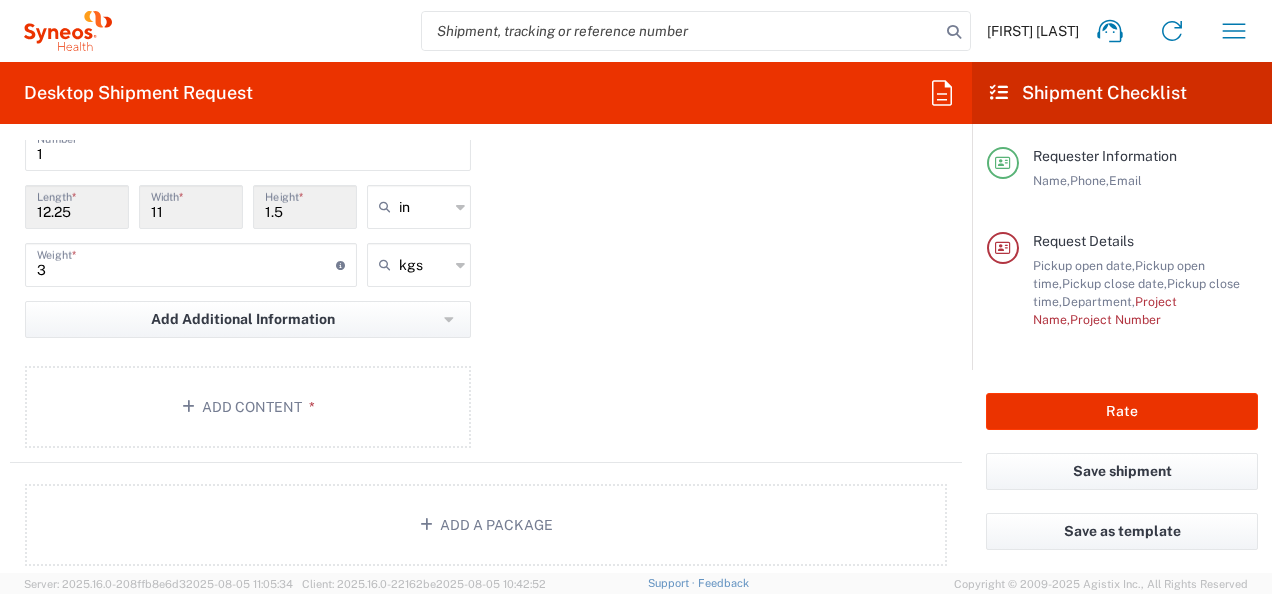 scroll, scrollTop: 2053, scrollLeft: 0, axis: vertical 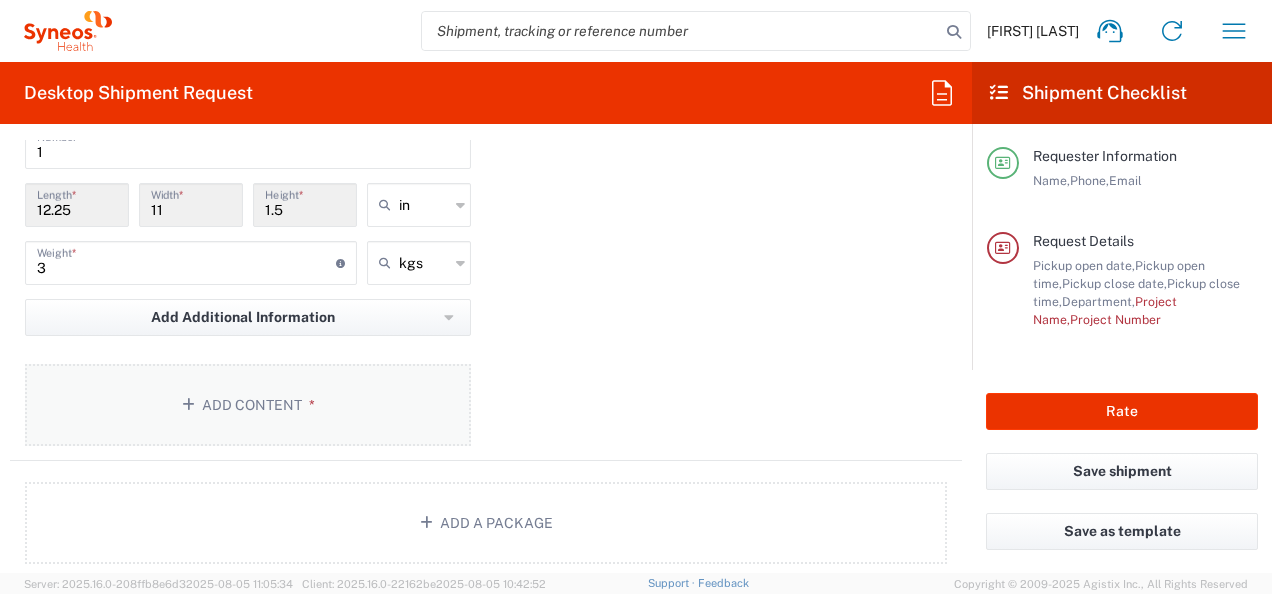 click on "Add Content *" 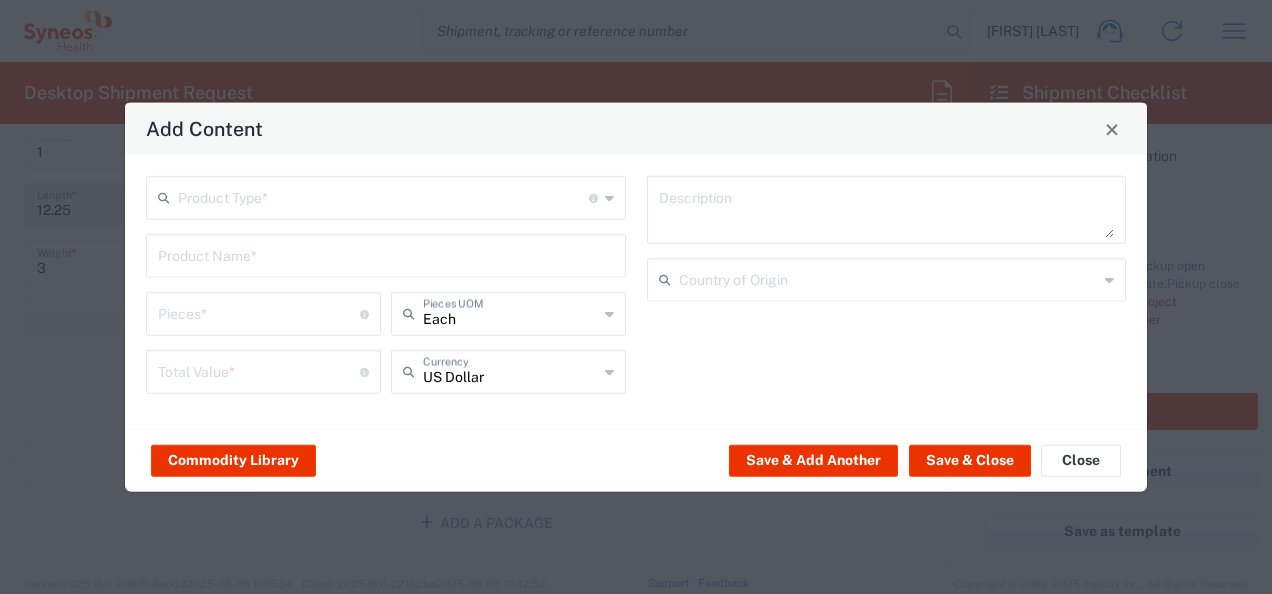 click at bounding box center [383, 196] 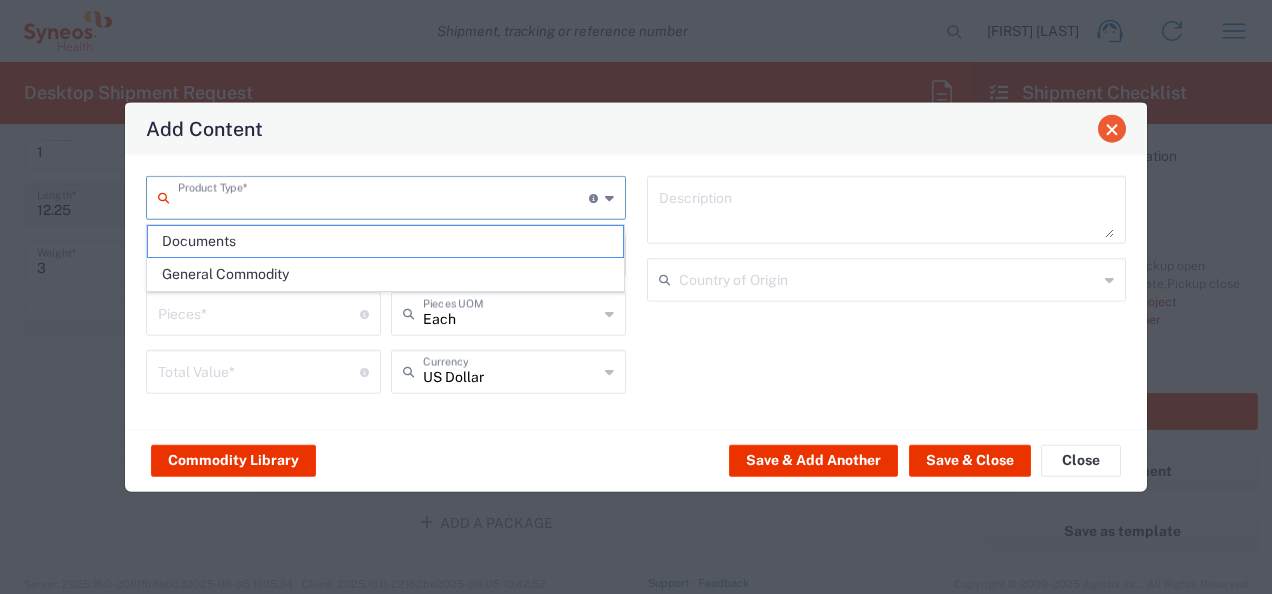 click 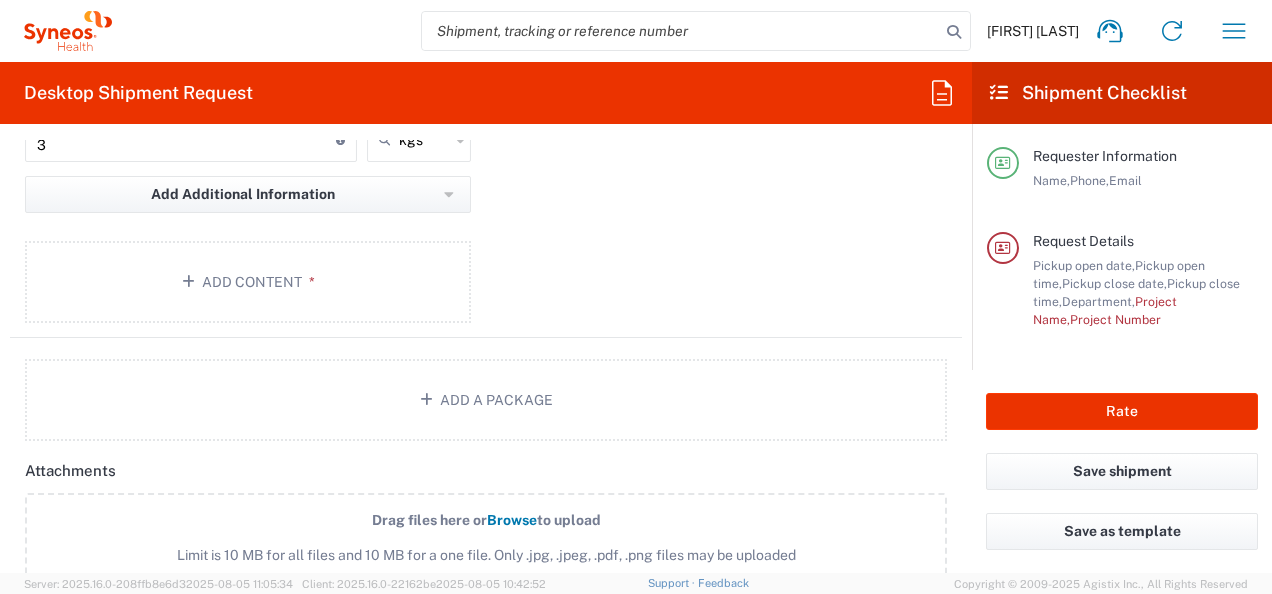 scroll, scrollTop: 2181, scrollLeft: 0, axis: vertical 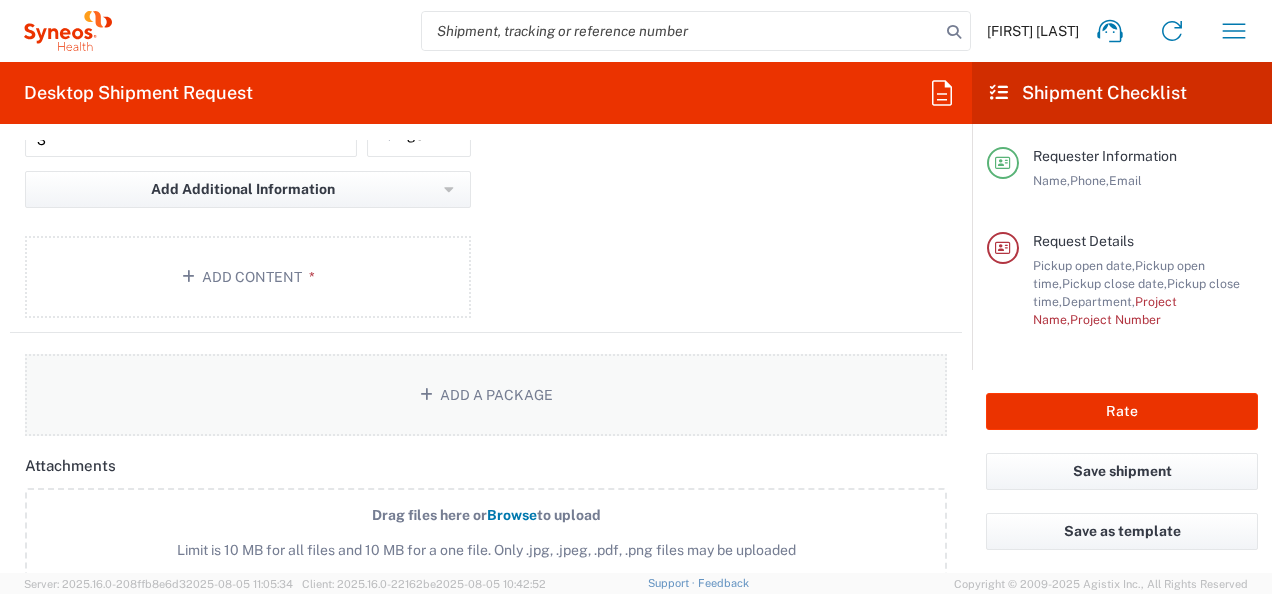 click on "Add a Package" 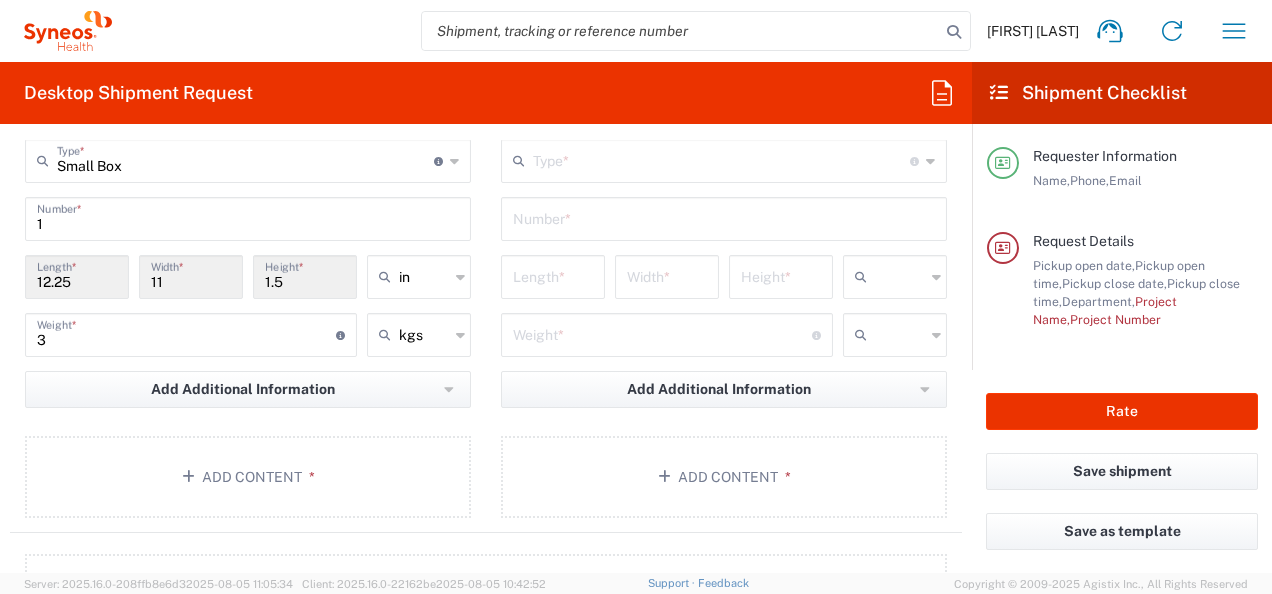 scroll, scrollTop: 1786, scrollLeft: 0, axis: vertical 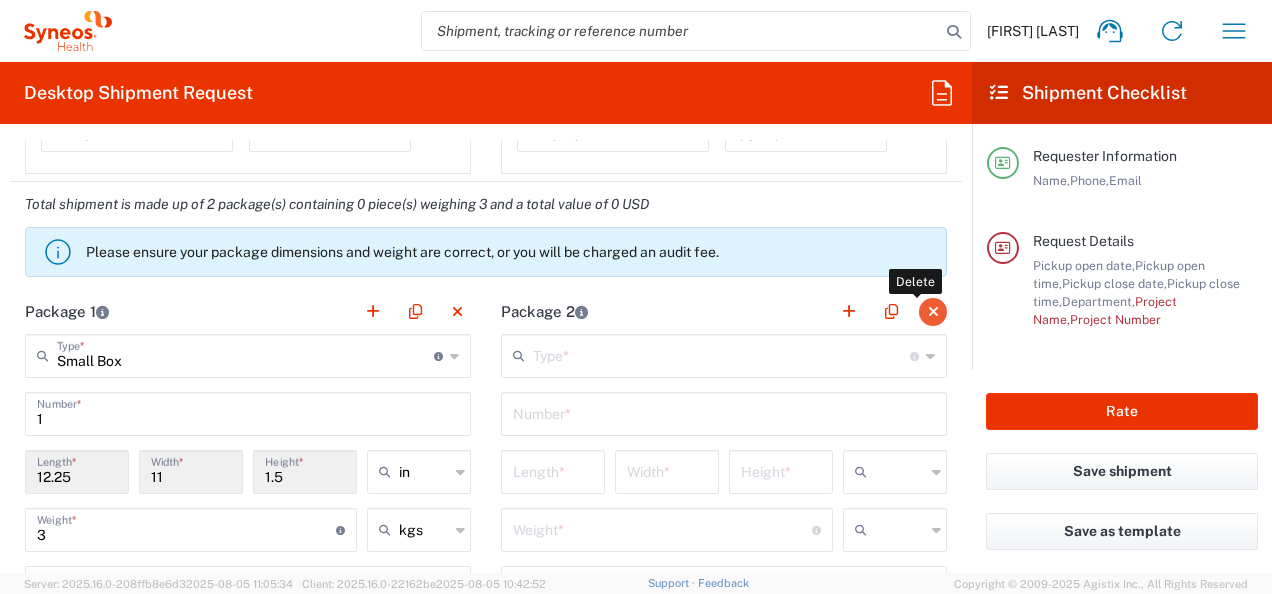 click 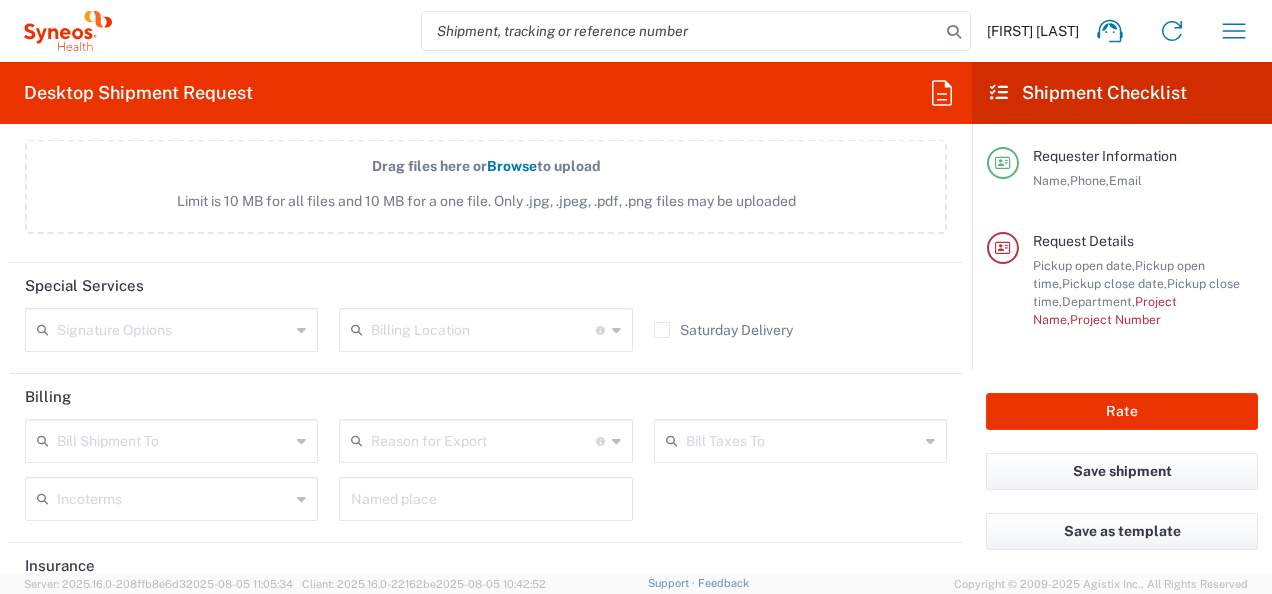 scroll, scrollTop: 2531, scrollLeft: 0, axis: vertical 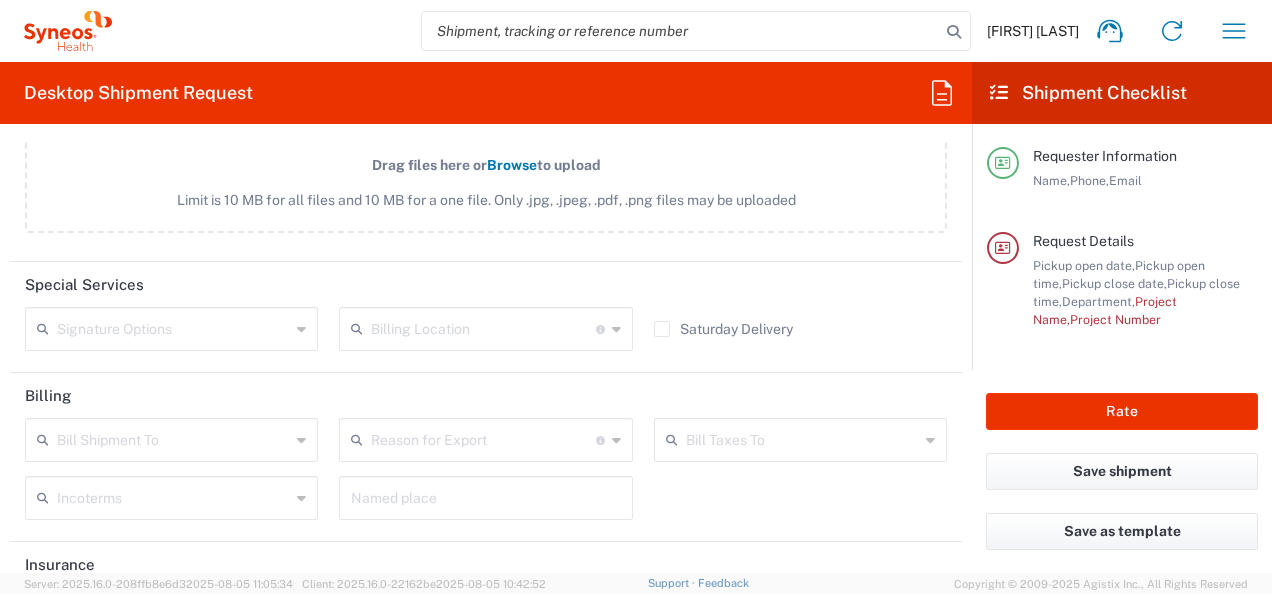 click on "Billing Location  For standard shipments, leave this section blank. Only update this section if you are shipping from a location or country different from your base location Addison Whitney LLC-Morrisvile NC US Barcelona-Syneos Health BioSector 2 LLC- New York US Boco Digital Media Caerus Marketing Group LLC-Morrisville NC US Chamberlain Communications LLC-New York US Chandler Chicco Agency, LLC-New York US Genico, LLC Gerbig Snell/Weisheimer Advert- Westerville OH Haas & Health Partner Public Relations GmbH Illingworth Research Group Ltd-Macclesfield UK Illingworth Rsrch Grp (France) Illingworth Rsrch Grp (Italy) Illingworth Rsrch Grp (Spain) Illingworth Rsrch Grp (USA) In Illingworth Rsrch Grp(Australi INC Research Clin Svcs Mexico inVentiv Health Philippines, Inc. IRG - Morrisville Warehouse IVH IPS Pvt Ltd- India IVH Mexico SA de CV NAVICOR GROUP, LLC- New York US PALIO + IGNITE, LLC- Westerville OH US Pharmaceutical Institute LLC- Morrisville NC US PT Syneos Health Indonesia Syneos Health Argentina SA" 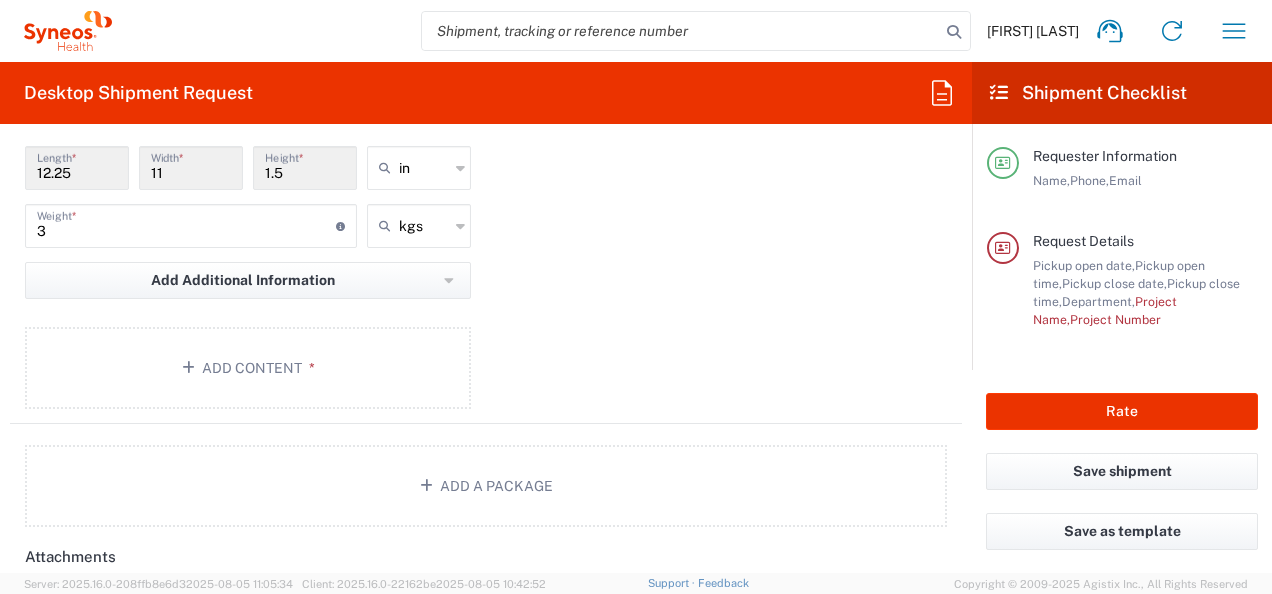 scroll, scrollTop: 2094, scrollLeft: 0, axis: vertical 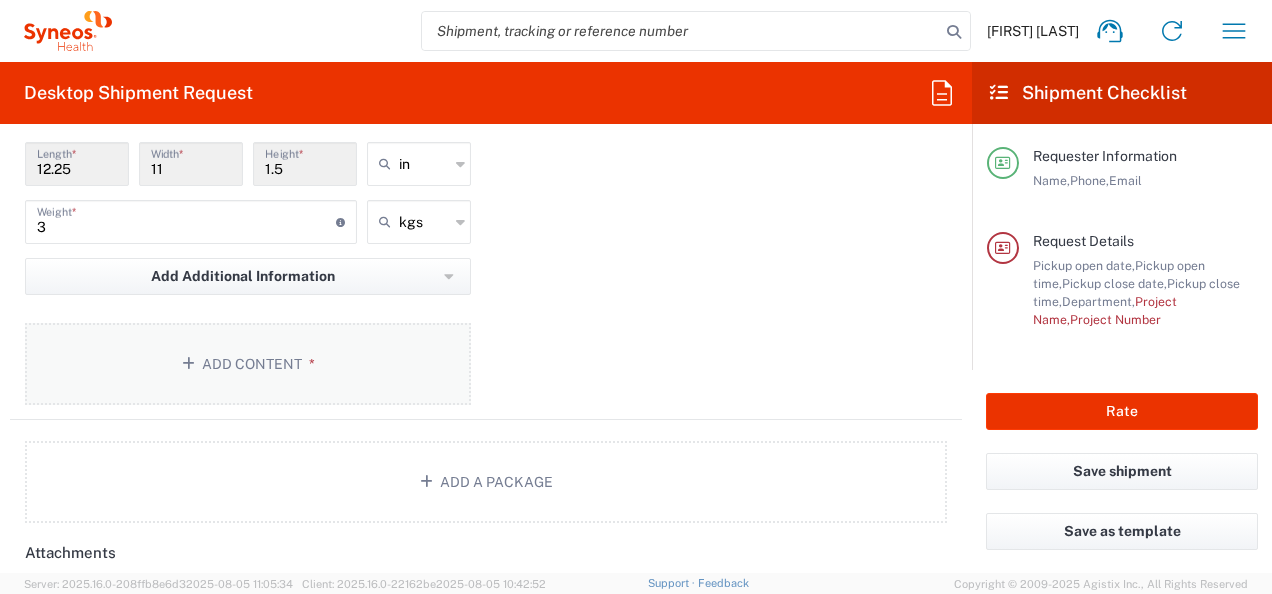 click on "Add Content *" 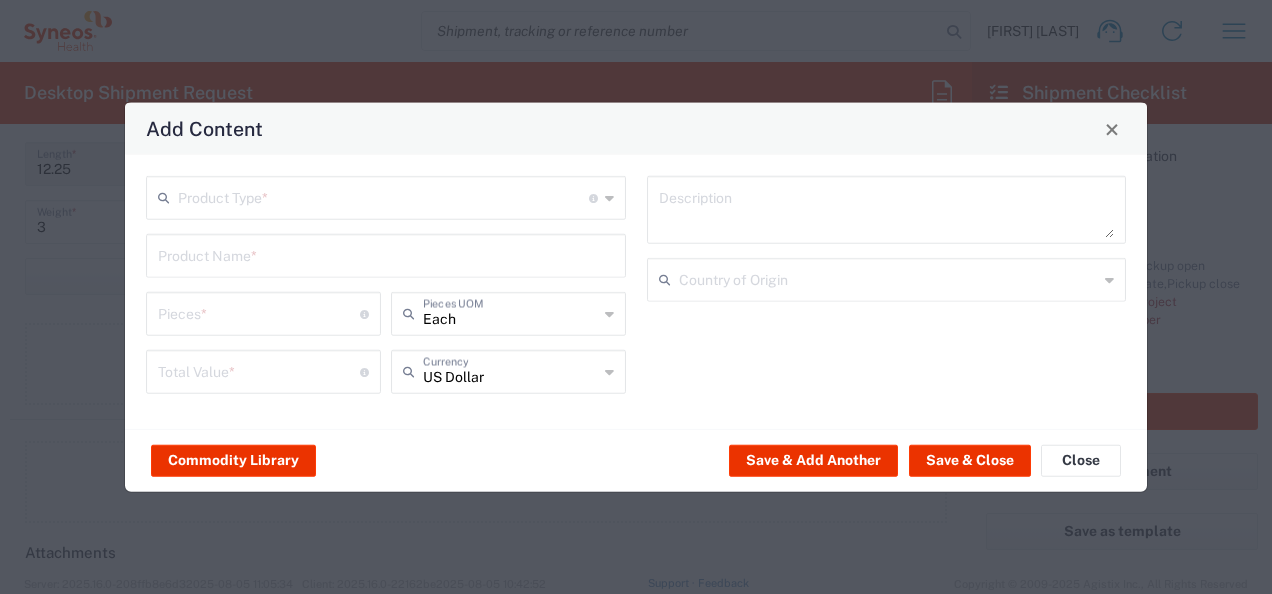 click on "Product Type  * Document: Paper document generated internally by Syneos, a client, or third-party partner for business purposes.  For example, a contract, agreement, procedure, policy, project documentation, legal document, purchase order, invoice, or other documentation or record.  Items such as study leaflets/brochures, posters, instruction booklets, patient guides, flowcharts, checklists, consent cards, reminder cards and other similar printed materials which will be used in a client project/trial are general commodities, not documents." 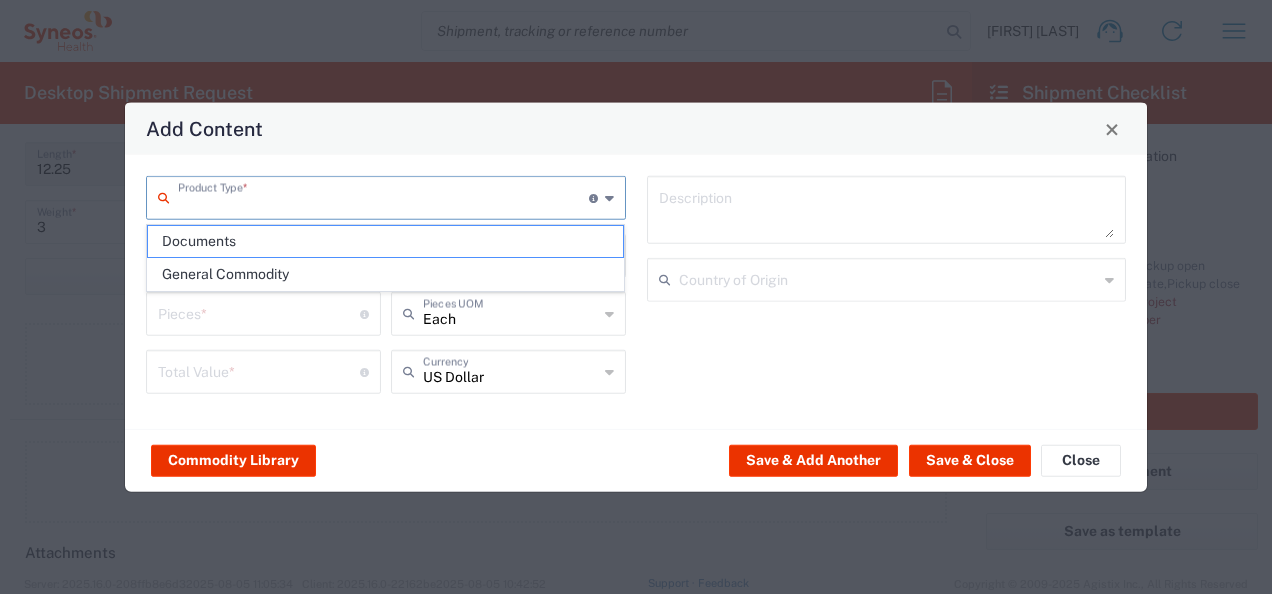 click at bounding box center [383, 196] 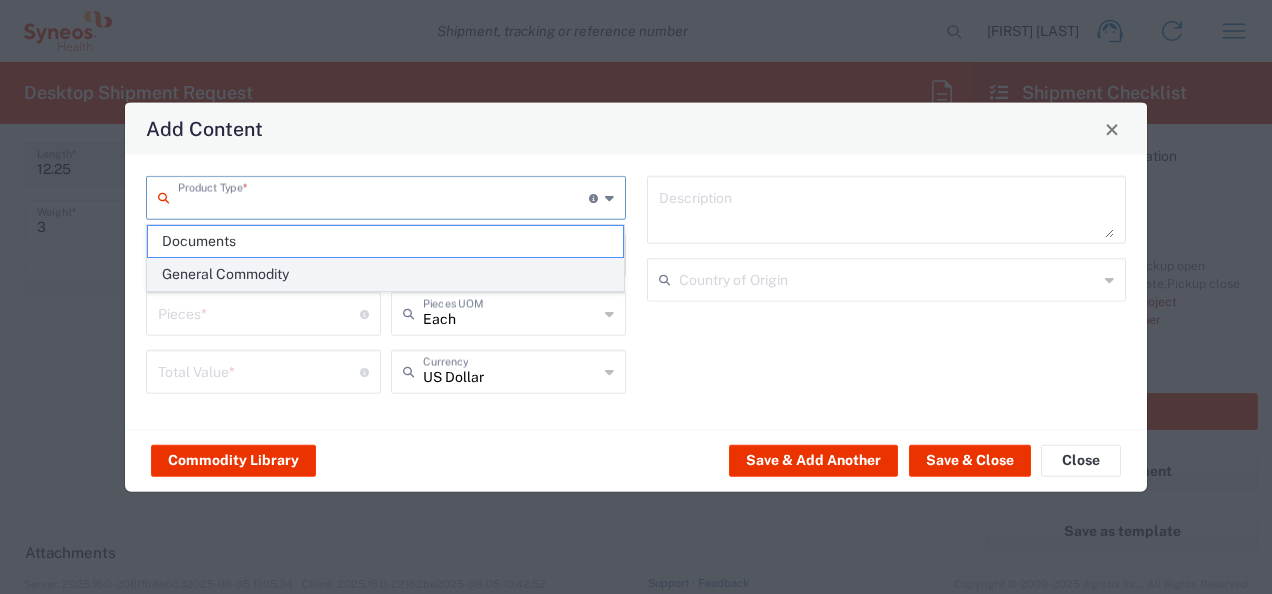 click on "General Commodity" 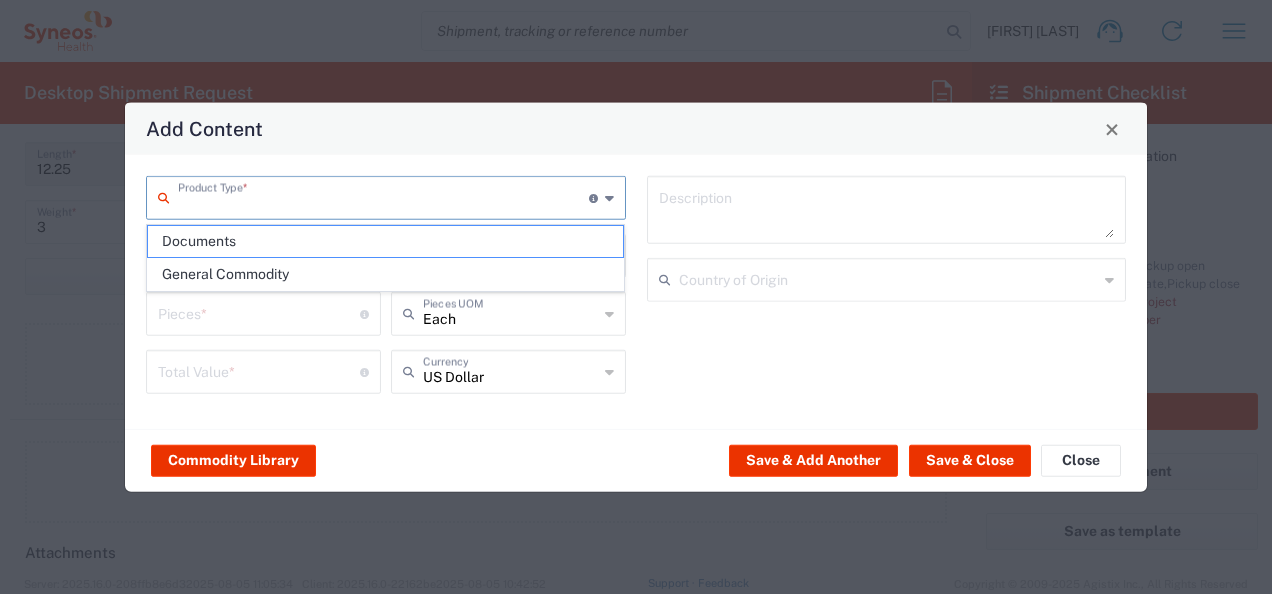 type on "General Commodity" 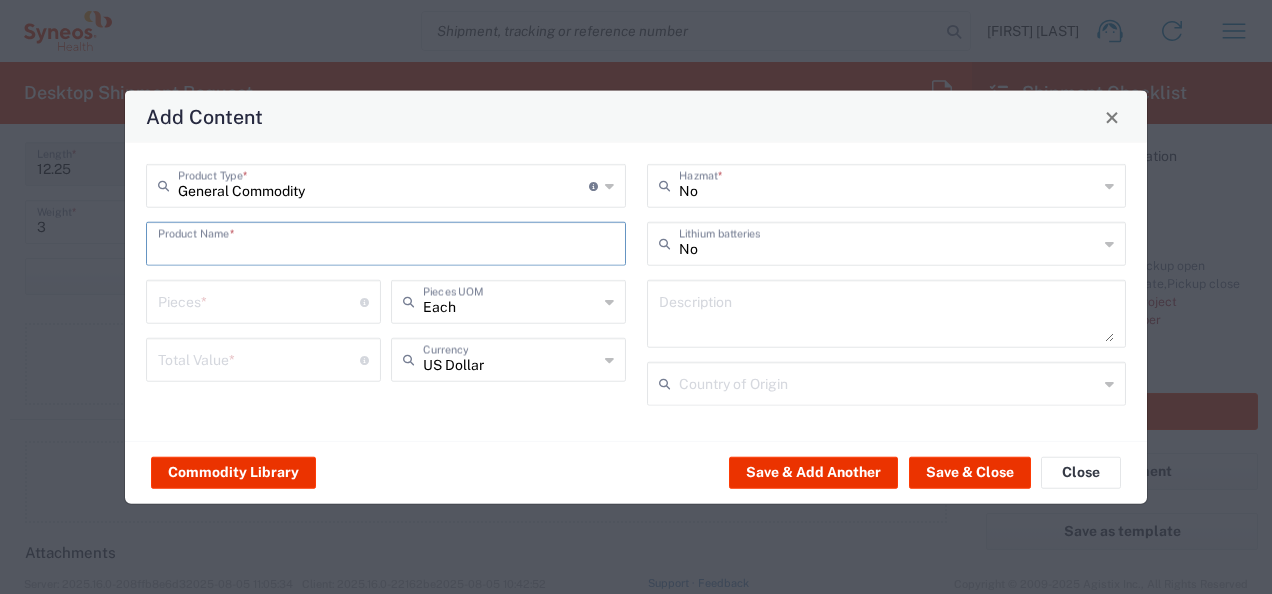 click at bounding box center (386, 242) 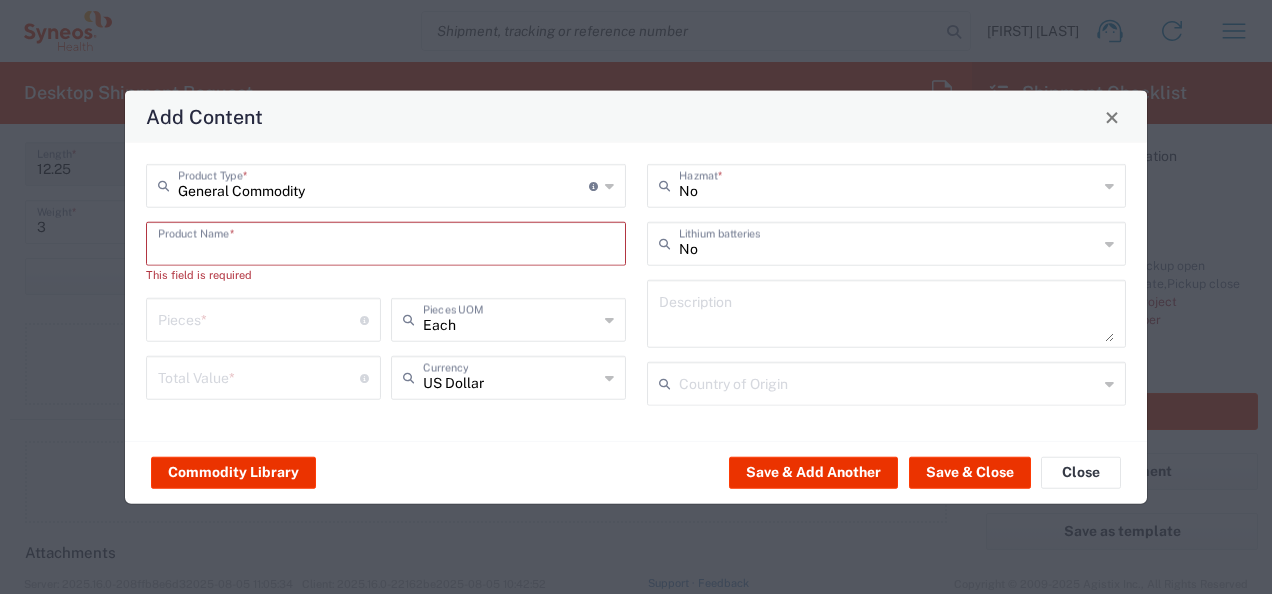 click on "This field is required" 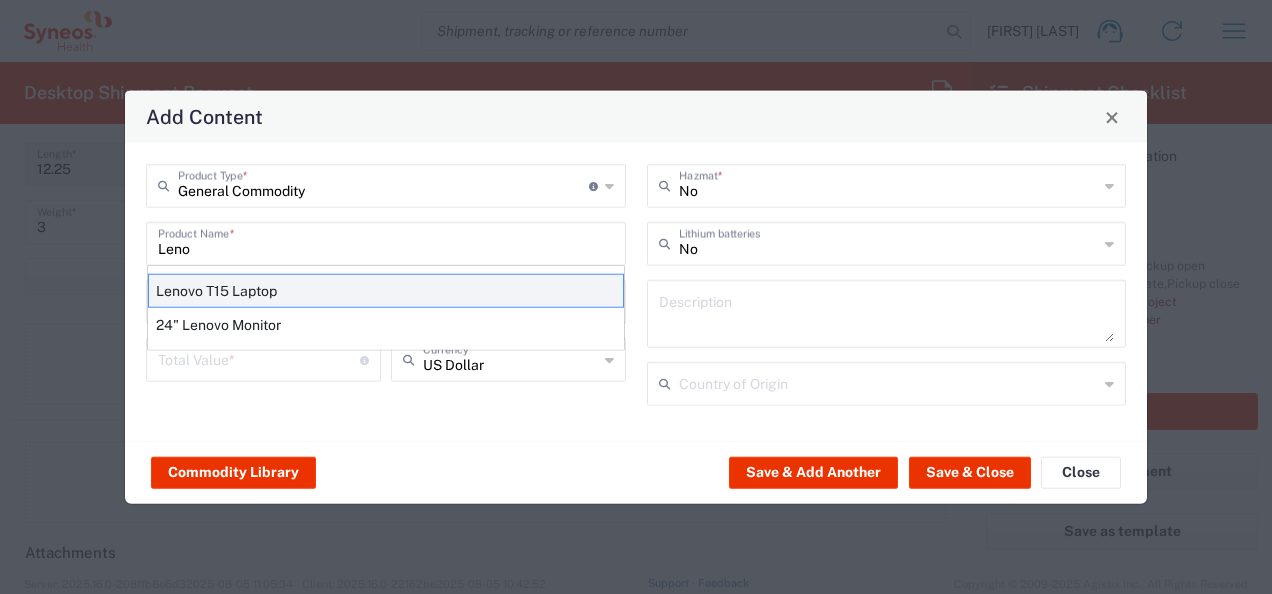 click on "Lenovo T15 Laptop" at bounding box center [386, 291] 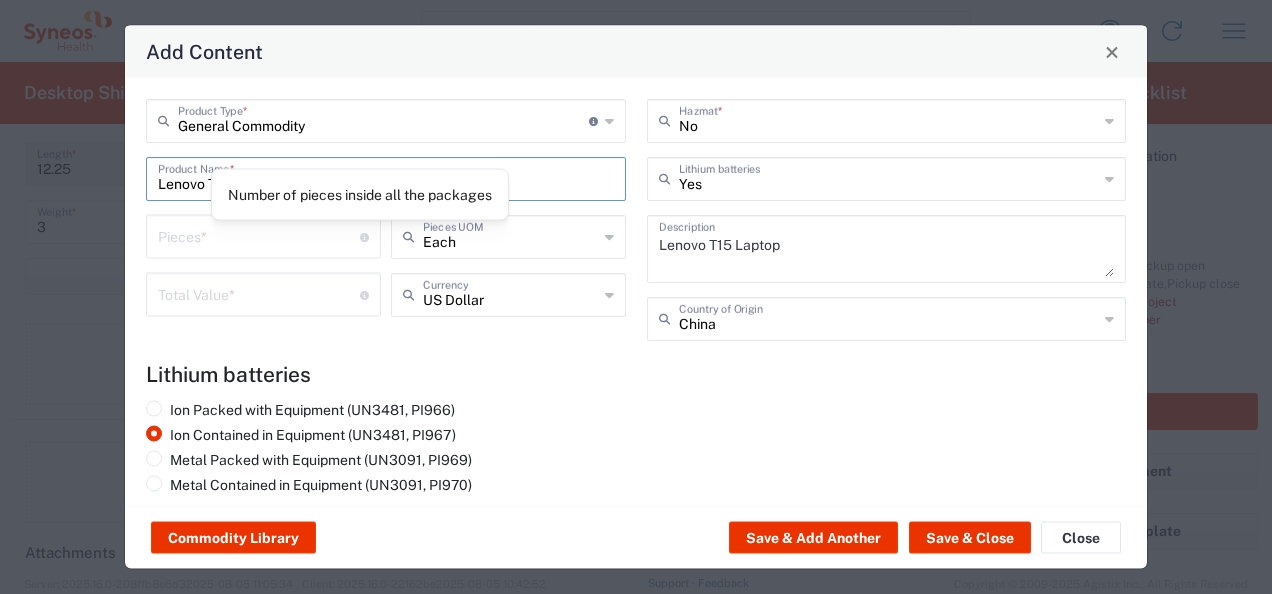click on "Lenovo T15 Laptop" at bounding box center (386, 177) 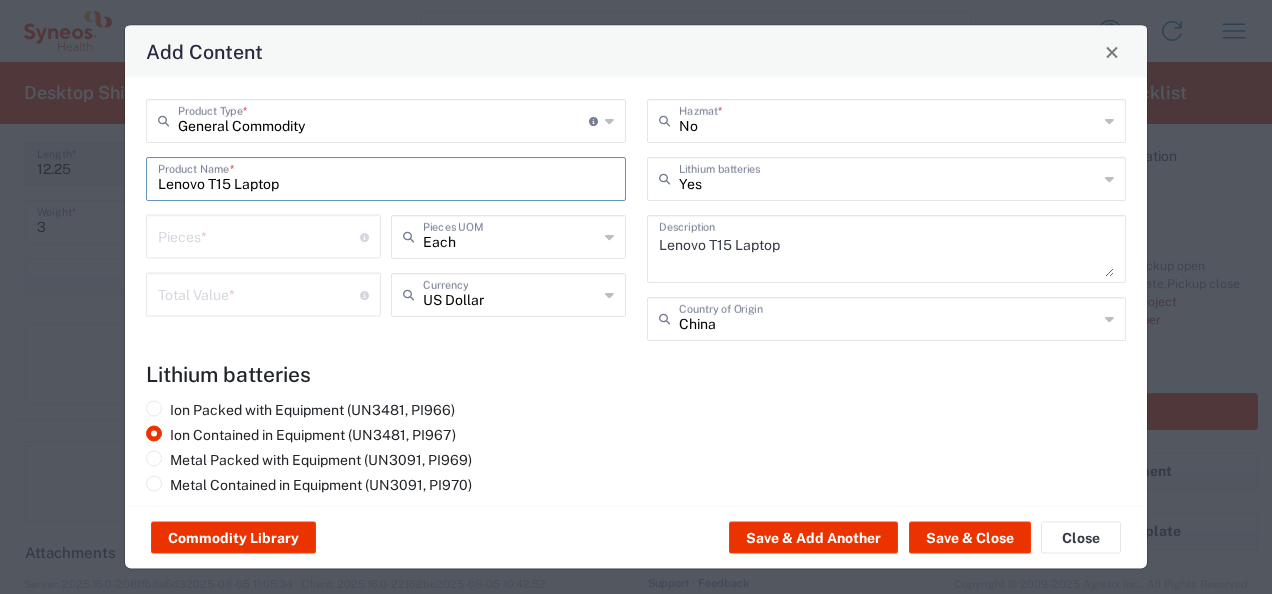 click on "Lenovo T15 Laptop" at bounding box center [386, 177] 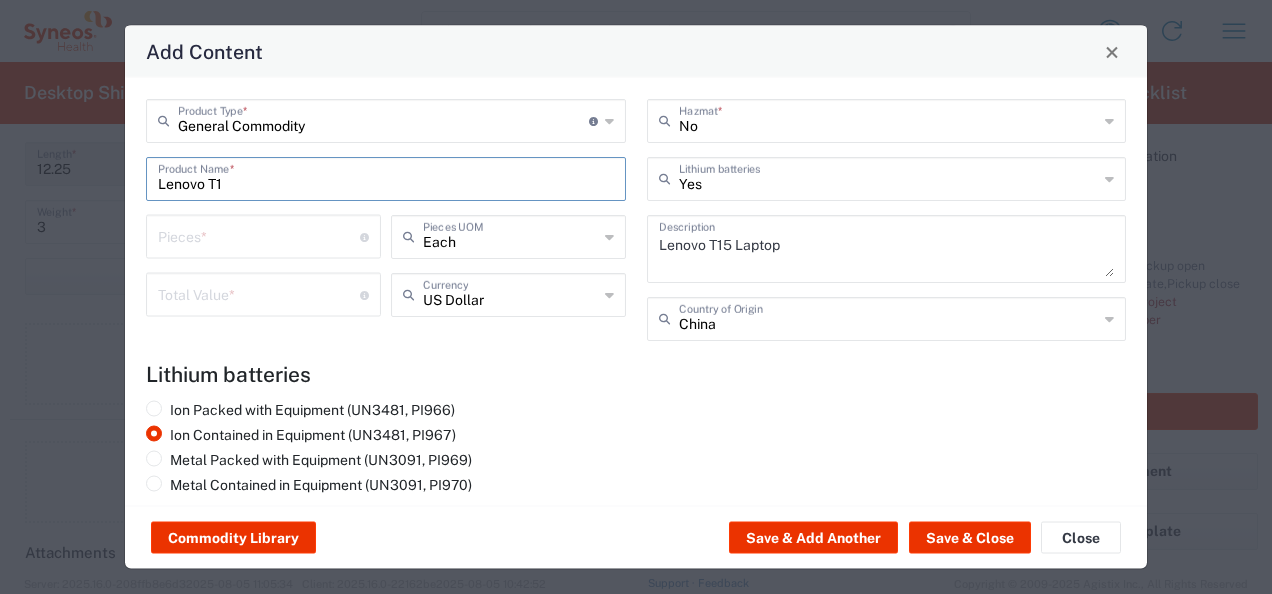 click on "Lenovo T1" at bounding box center (386, 177) 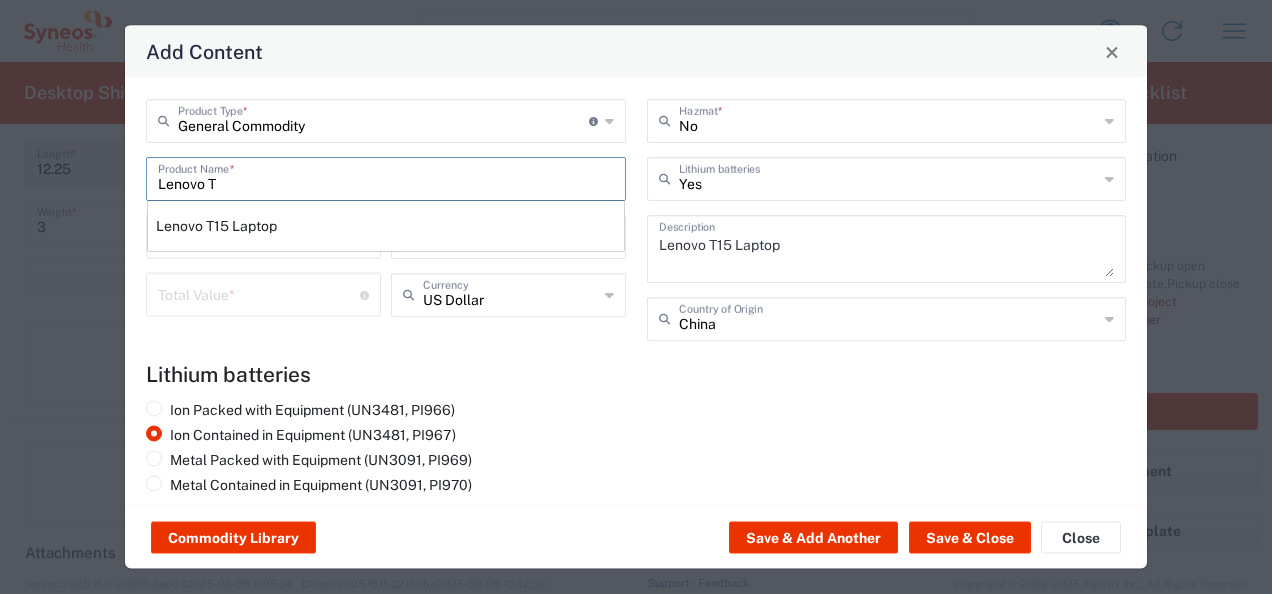 type on "Lenovo T1" 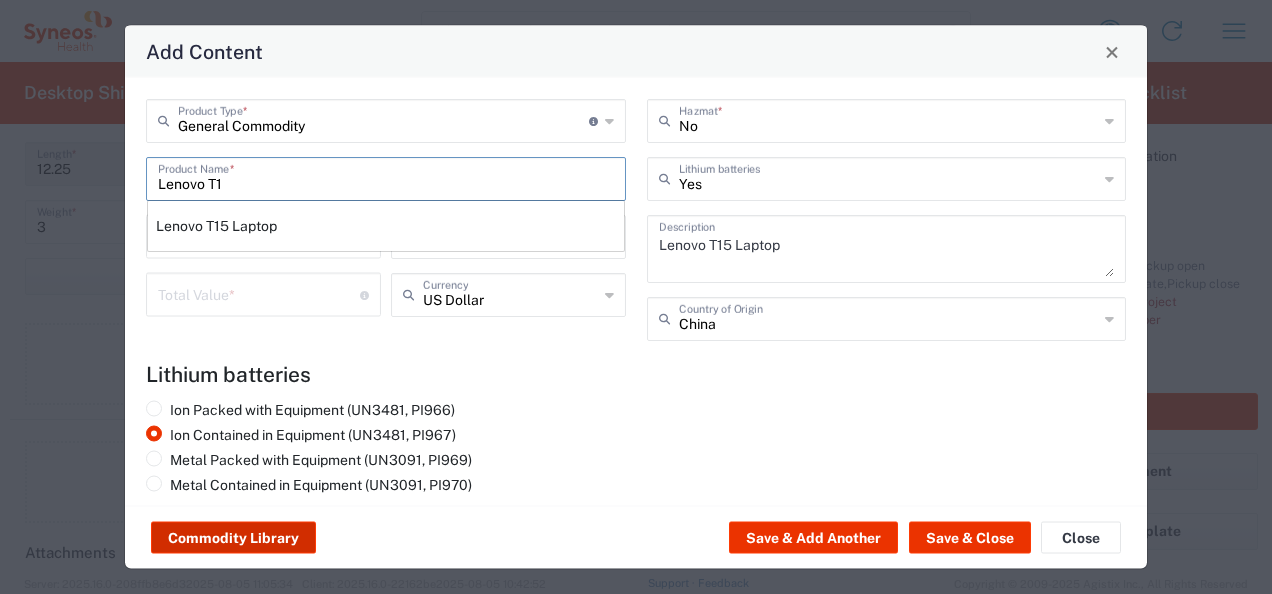 click on "Commodity Library" 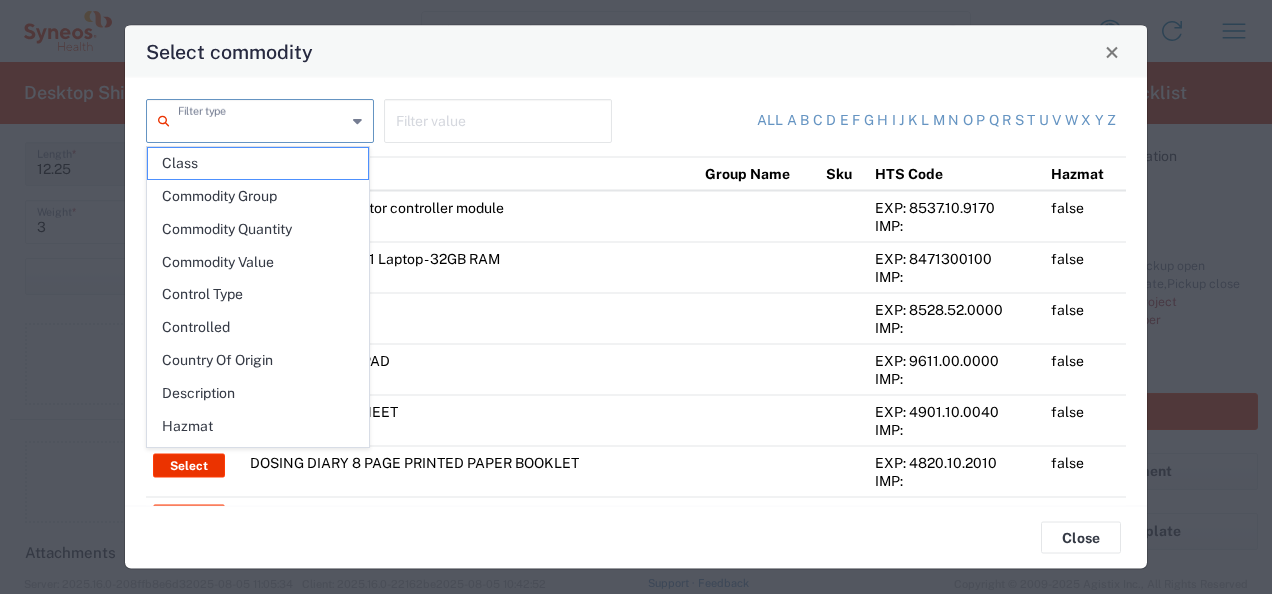 click at bounding box center [262, 119] 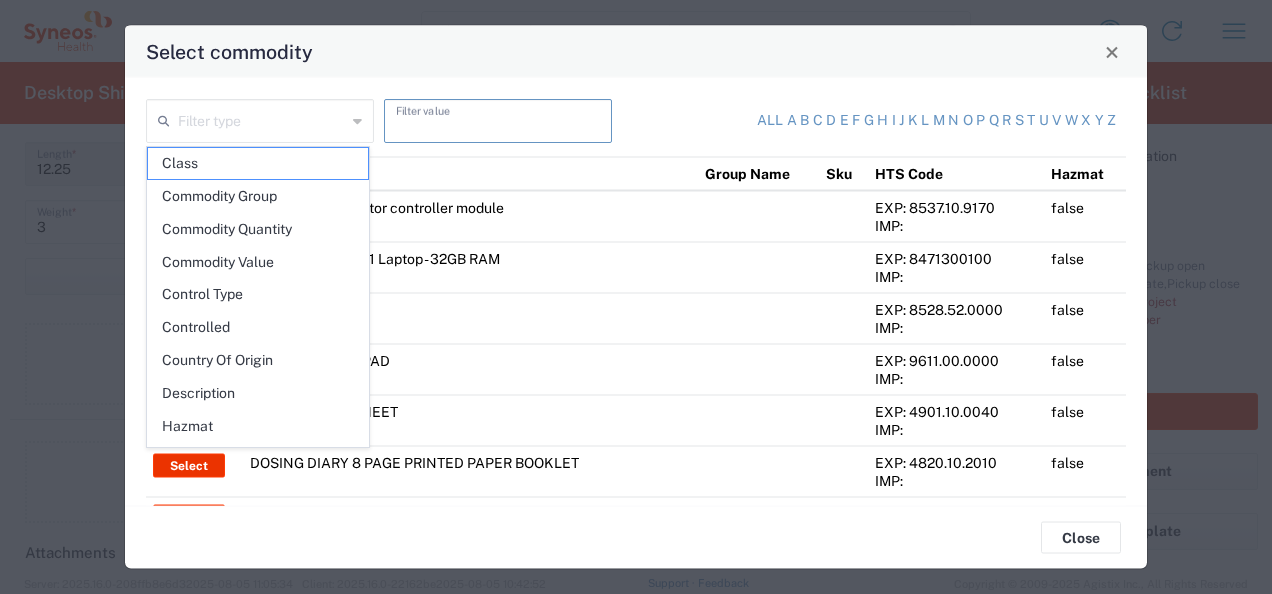 click at bounding box center (498, 119) 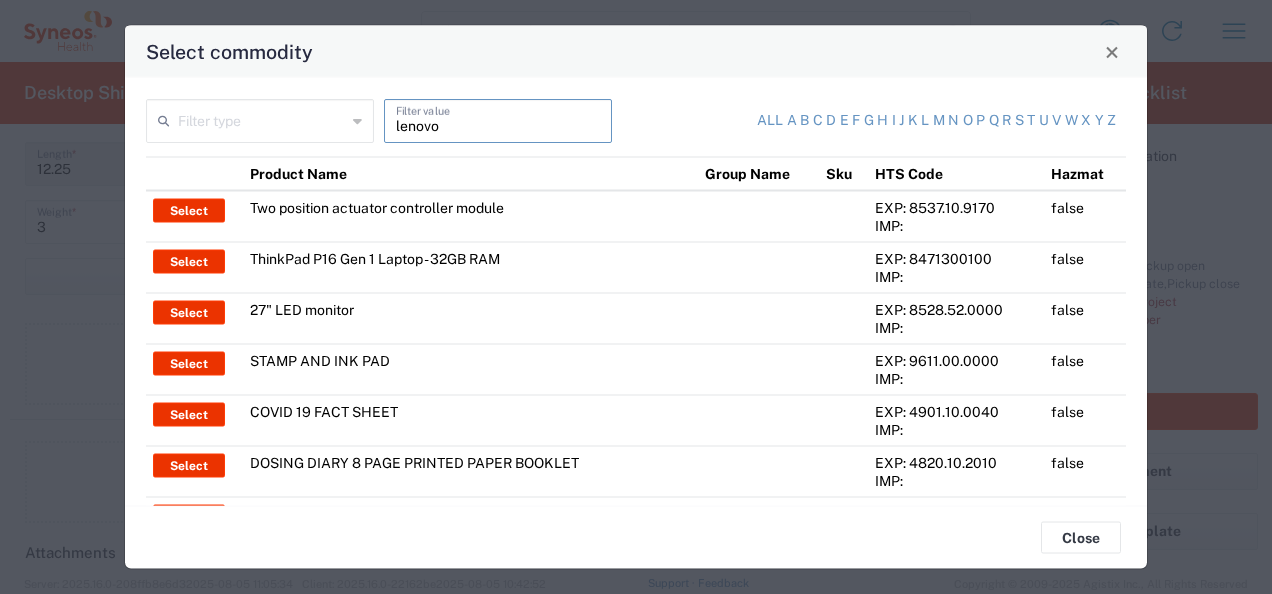 type on "lenovo" 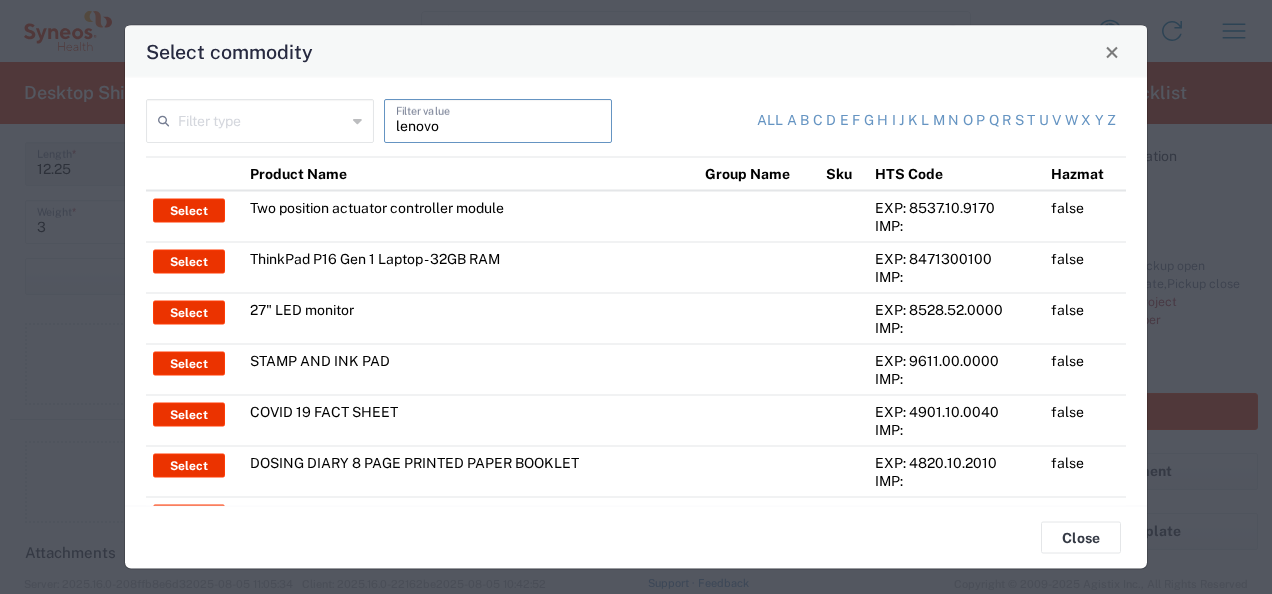 click on "All a b c d e f g h i j k l m n o p q r s t u v w x y z" 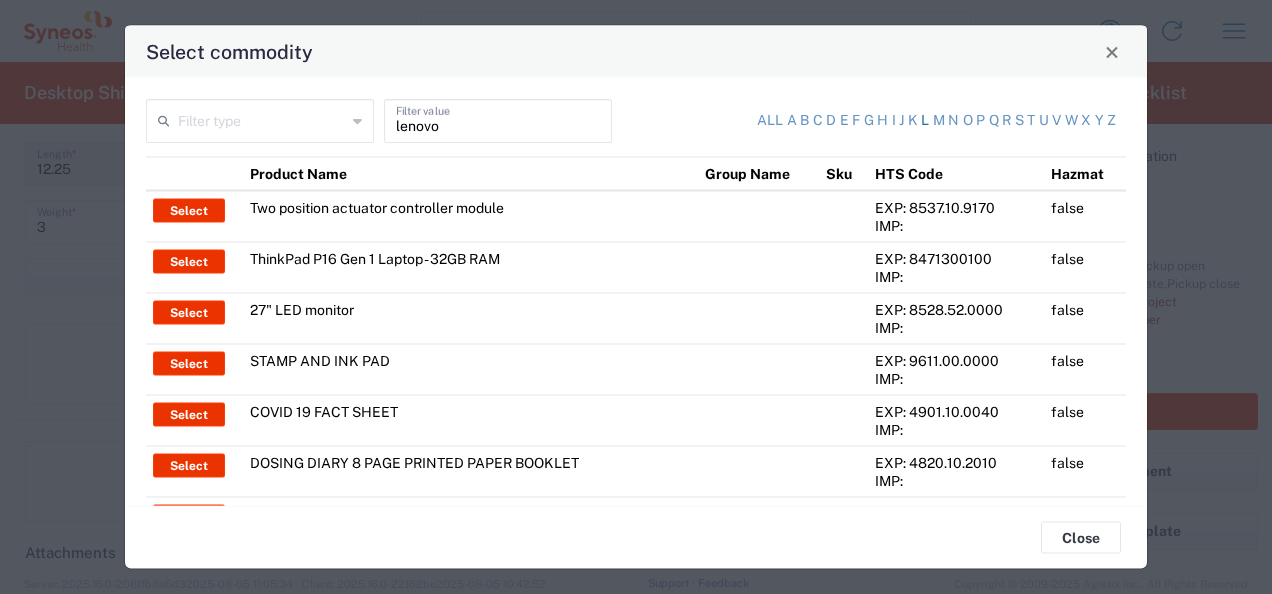 click on "l" 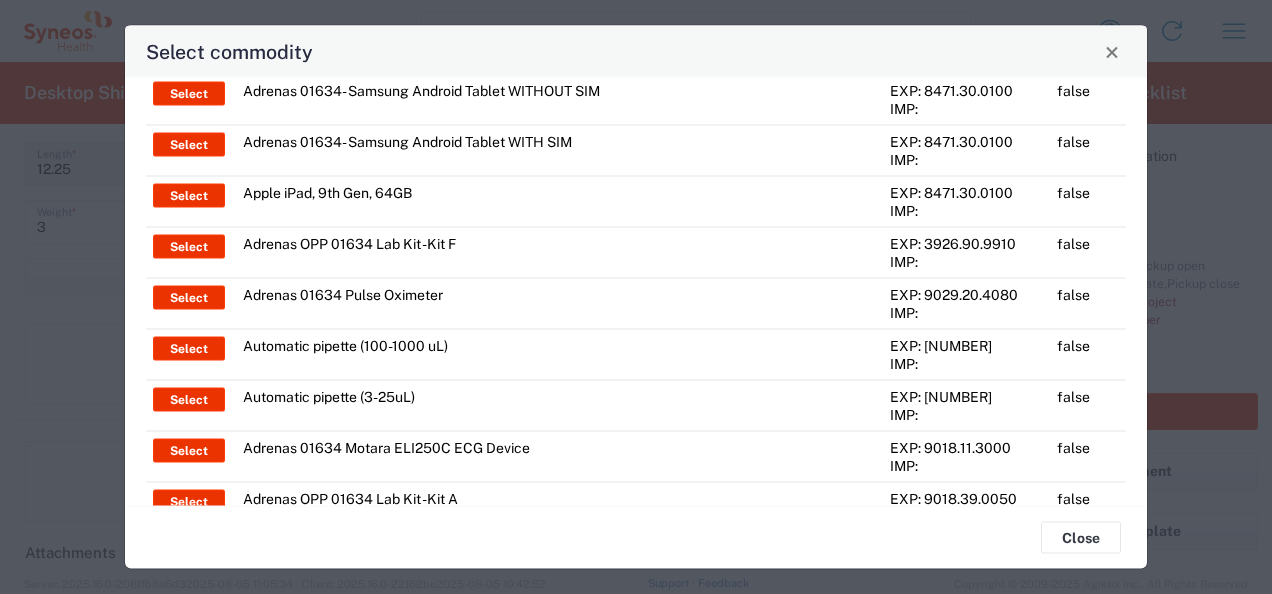 scroll, scrollTop: 0, scrollLeft: 0, axis: both 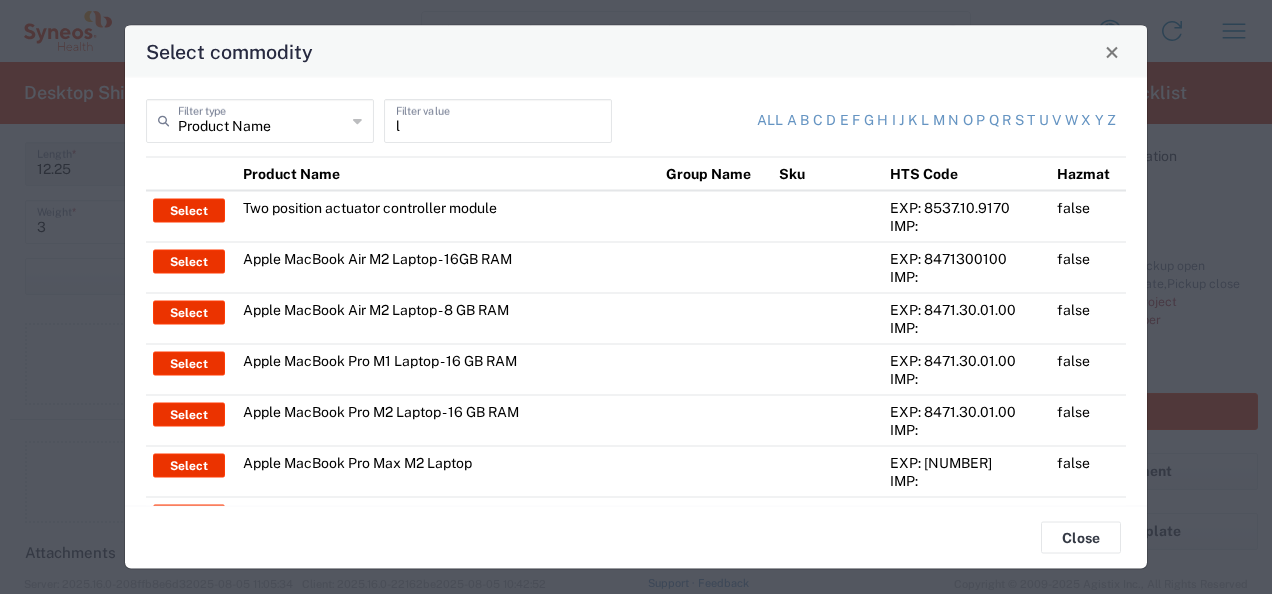 click on "l" at bounding box center [498, 119] 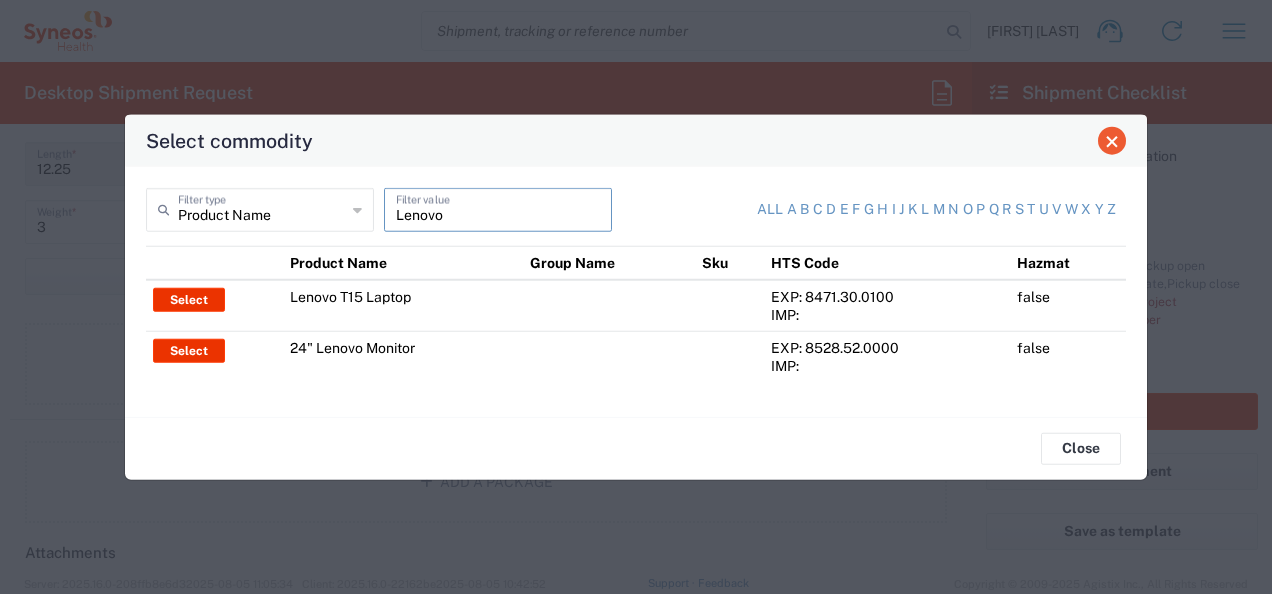 type on "Lenovo" 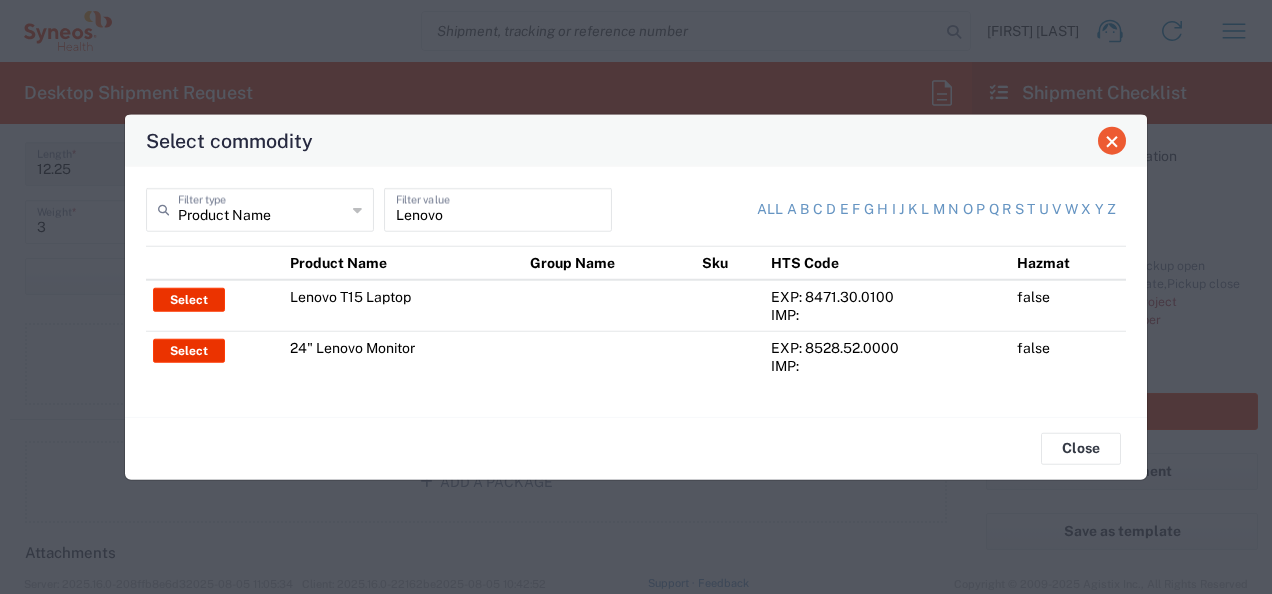click 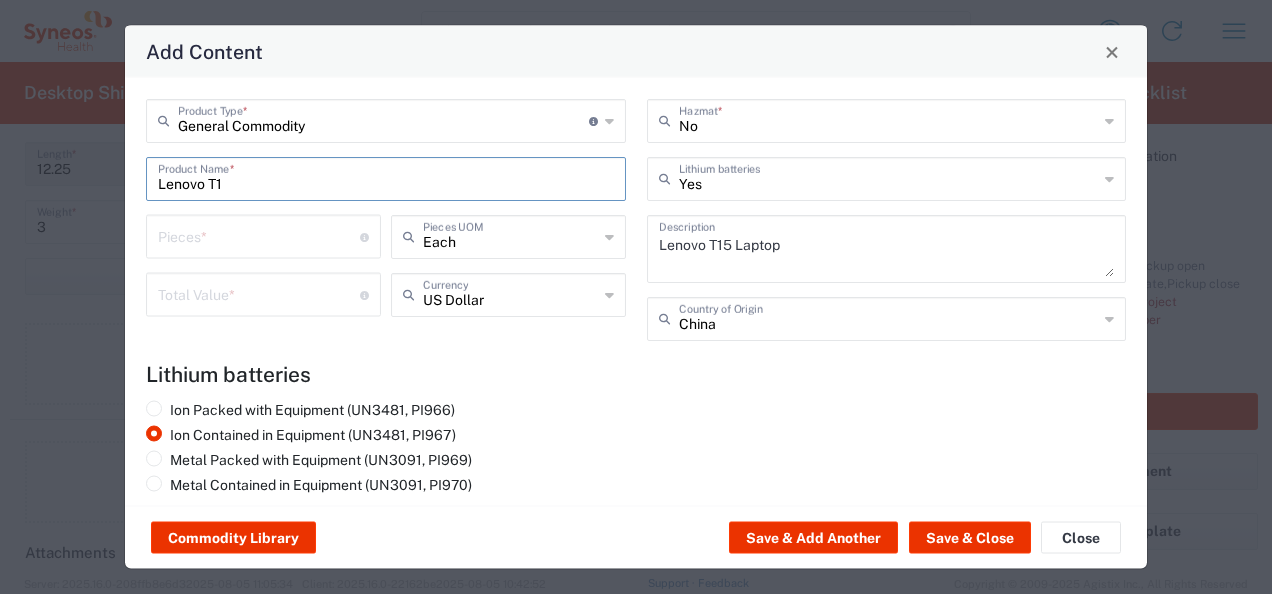 click on "Lenovo T1" at bounding box center (386, 177) 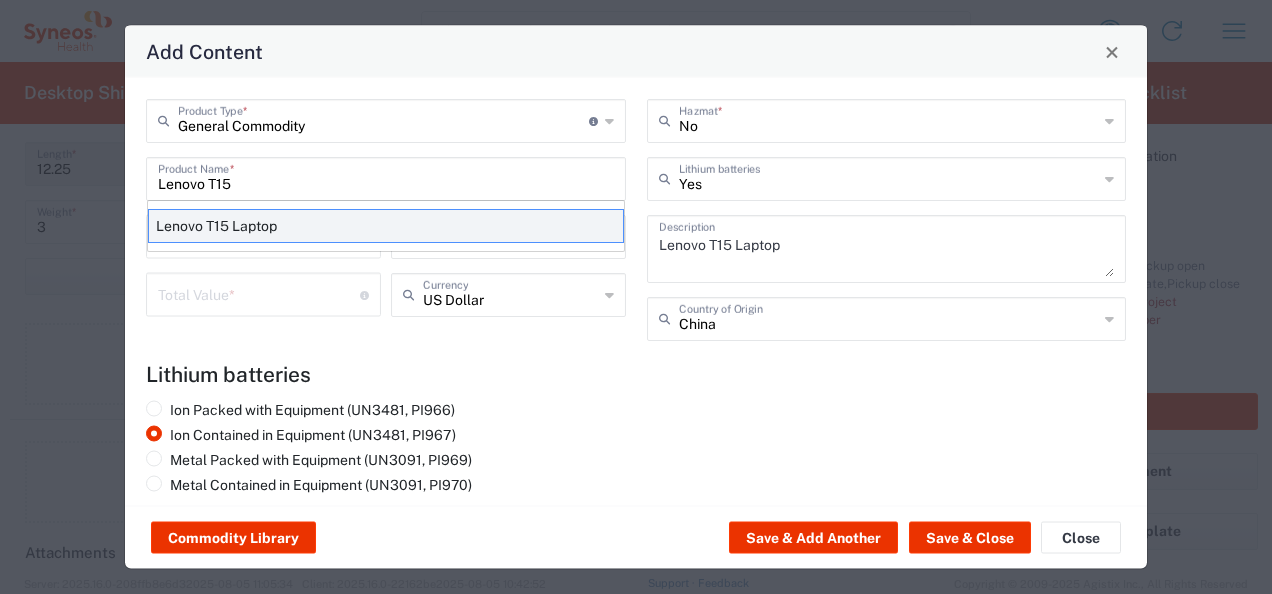click on "Lenovo T15 Laptop" at bounding box center (386, 226) 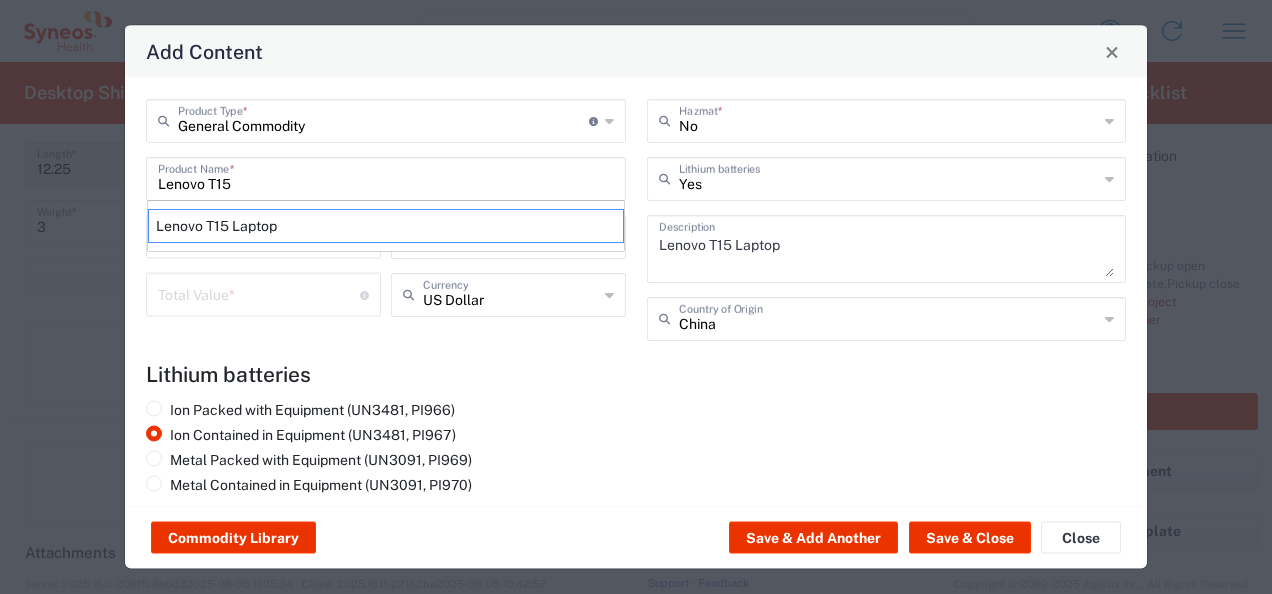 type on "Lenovo T15 Laptop" 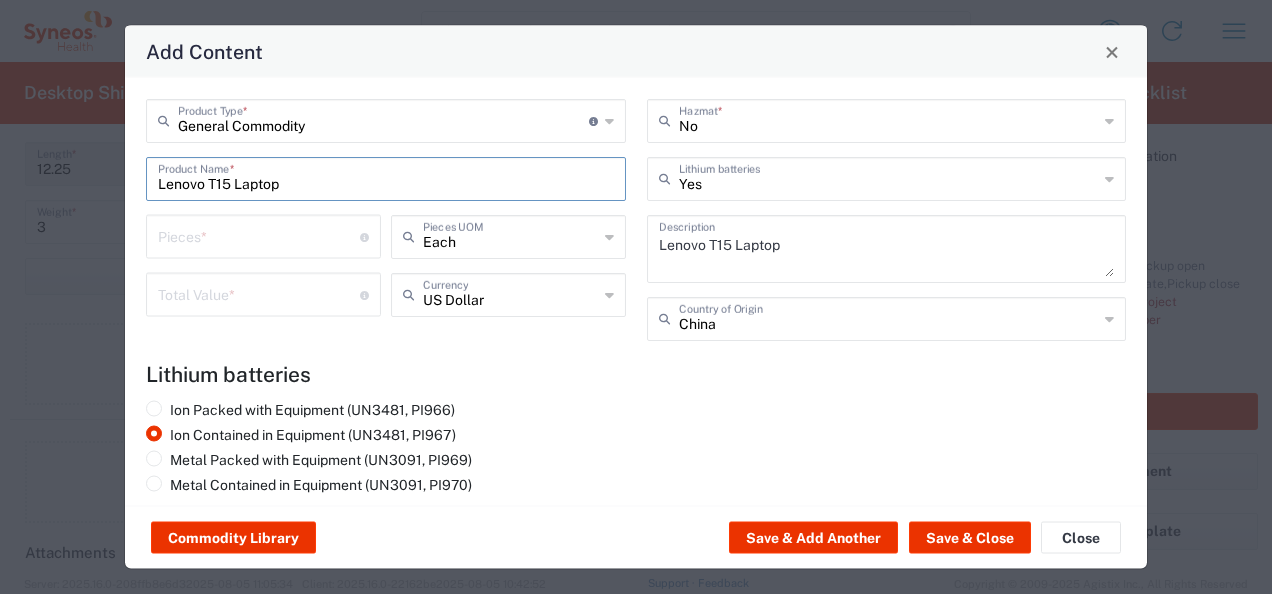 click at bounding box center [259, 235] 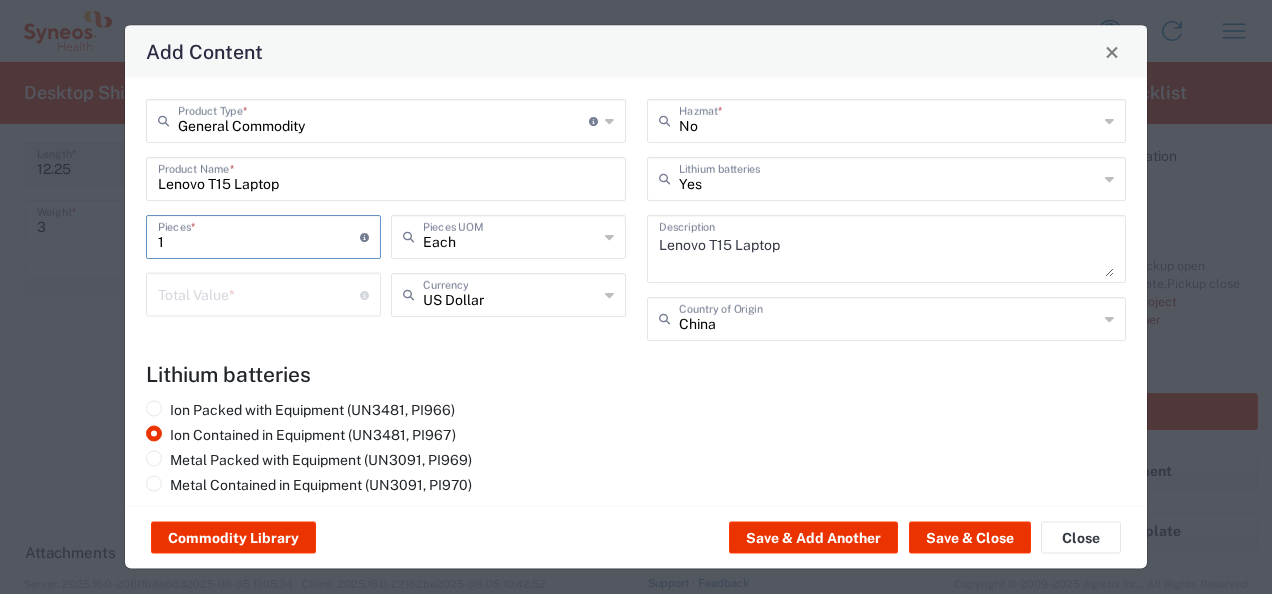 type on "1" 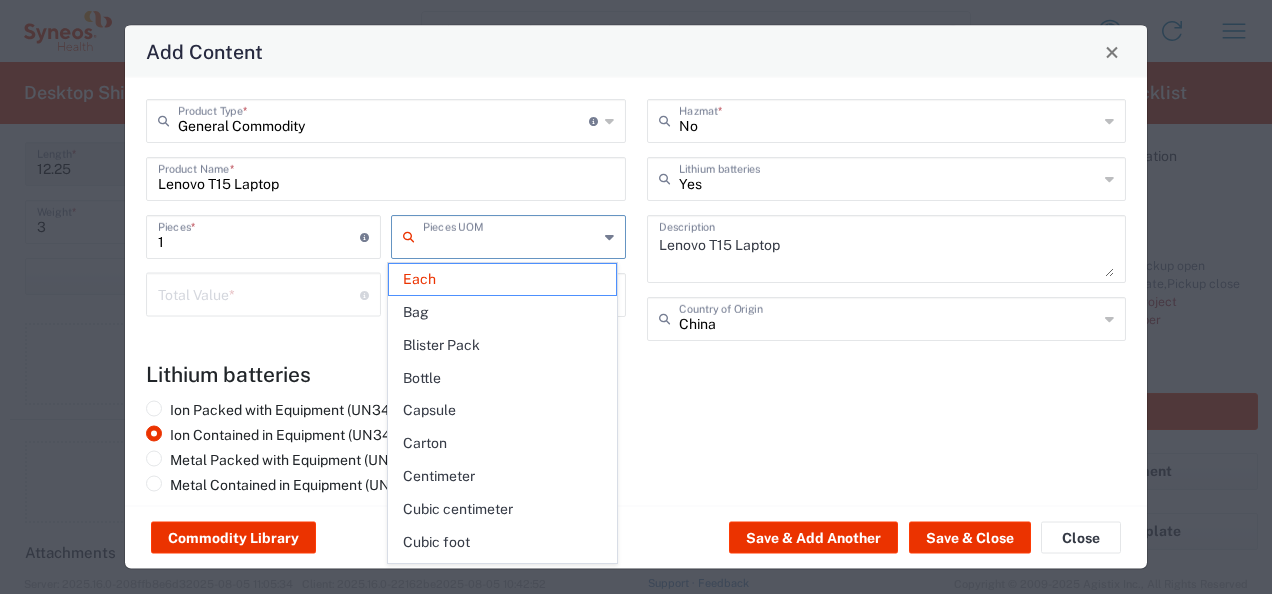 click on "Pieces UOM" 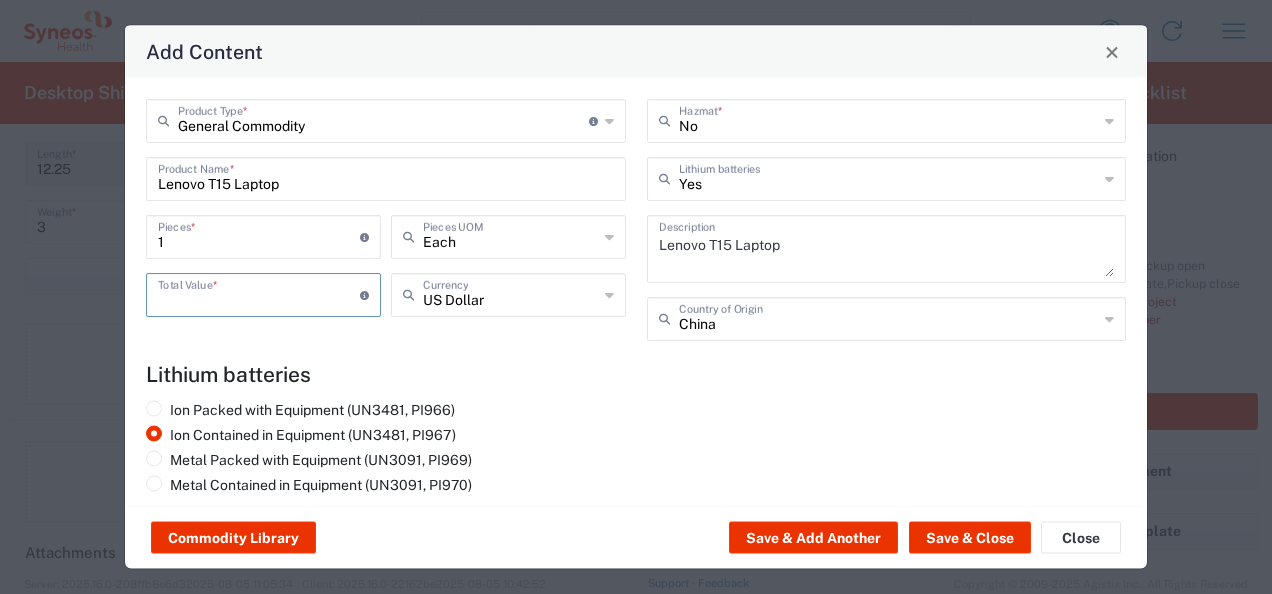 click at bounding box center [259, 293] 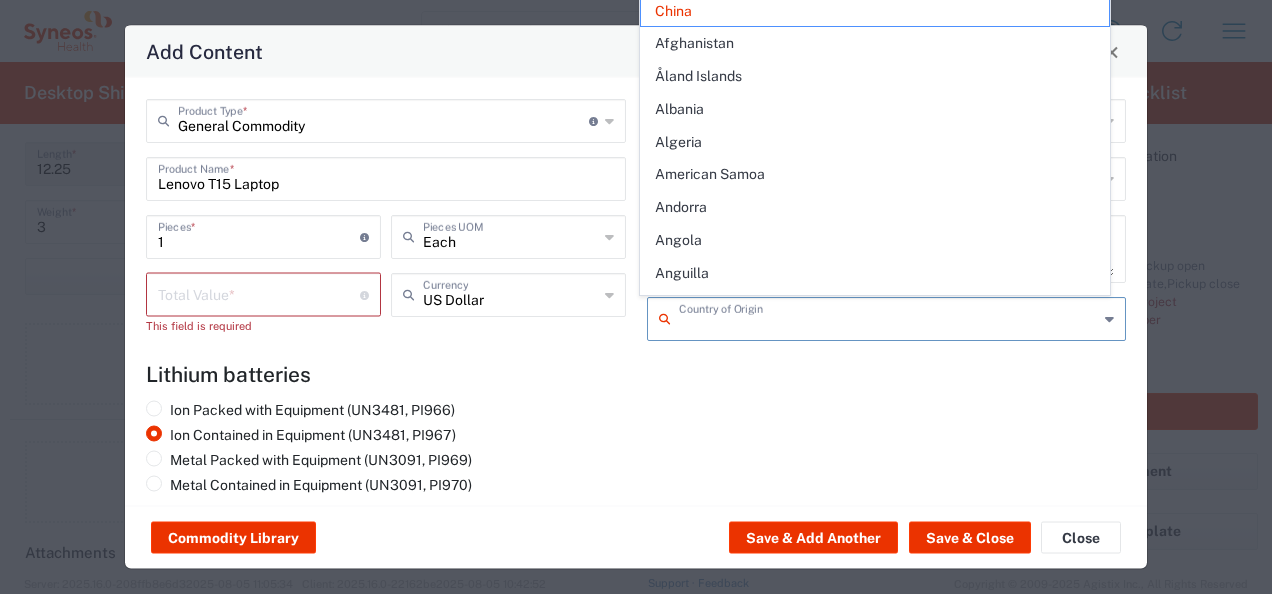 click at bounding box center (889, 317) 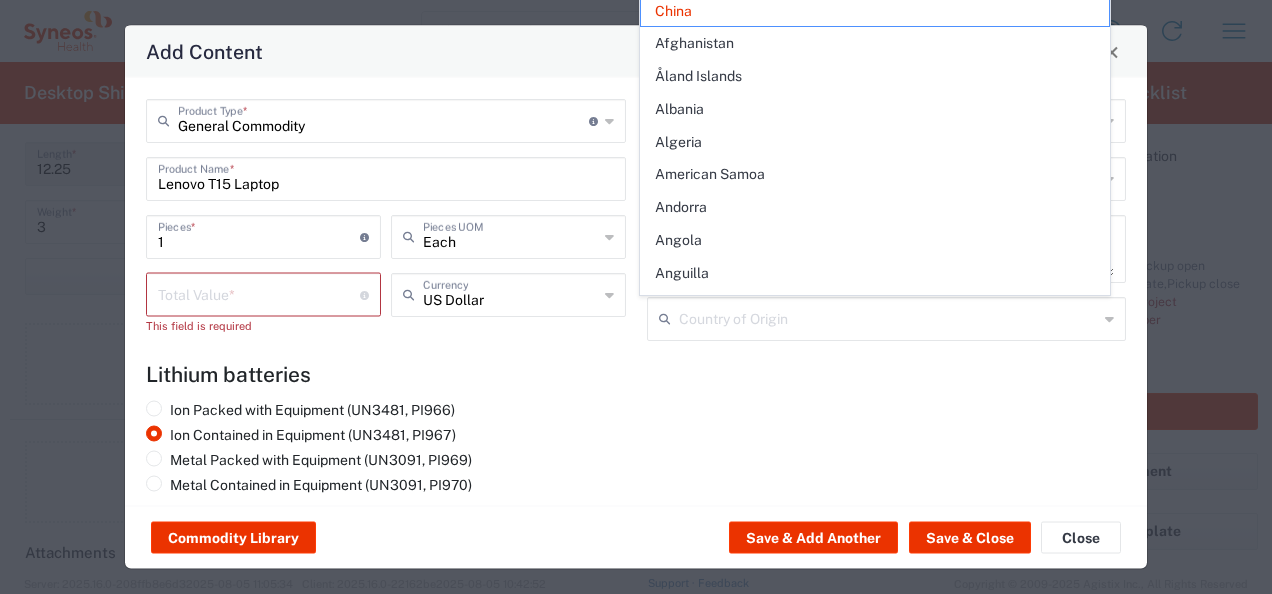 click on "Lithium batteries" 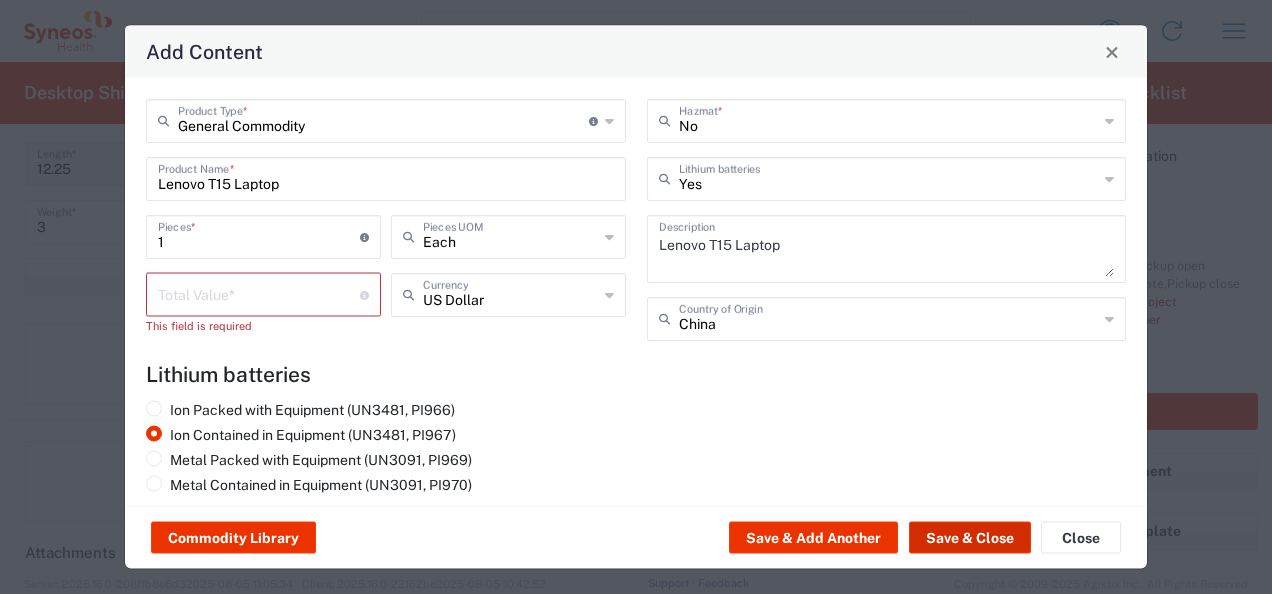 click on "Save & Close" 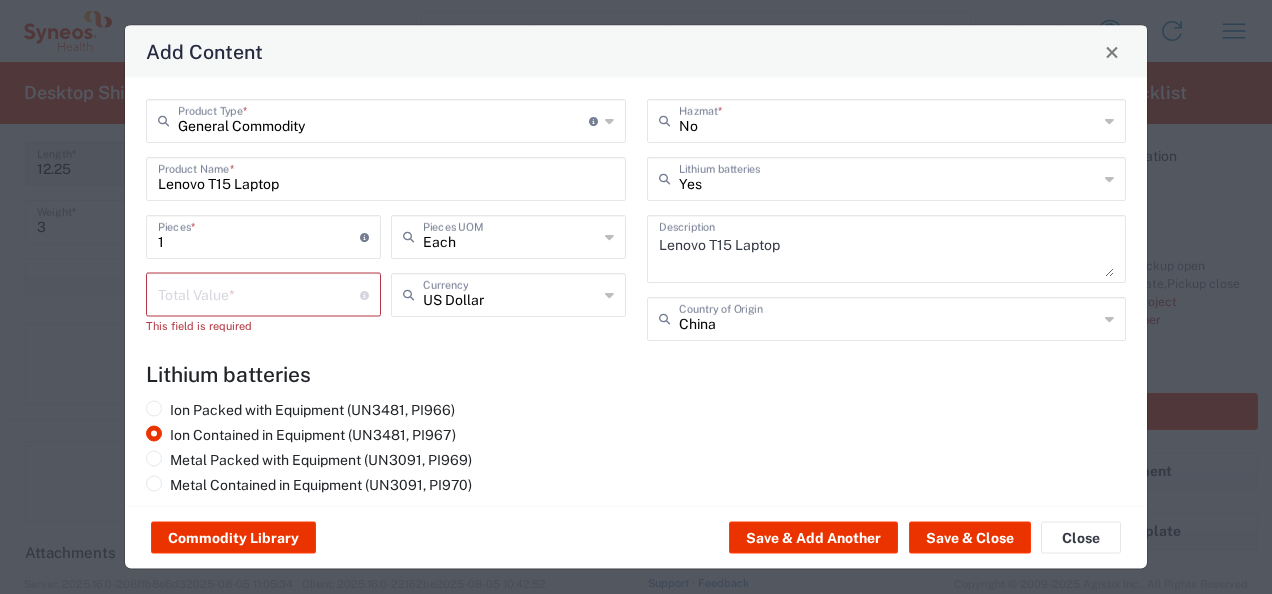 click at bounding box center [259, 293] 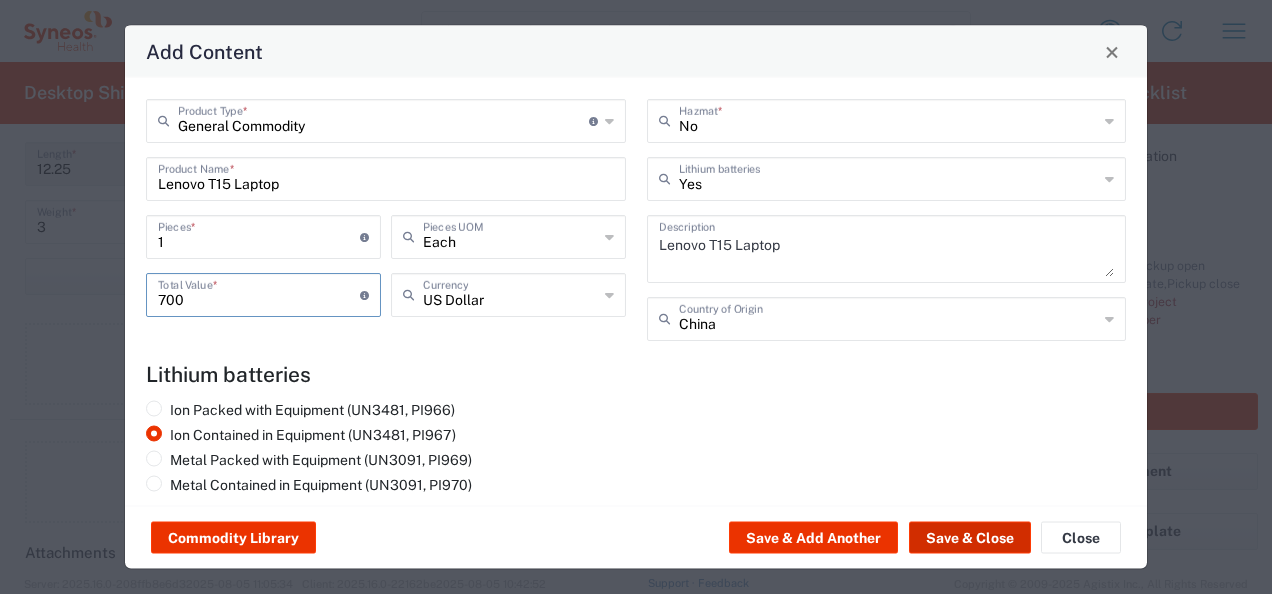 type on "700" 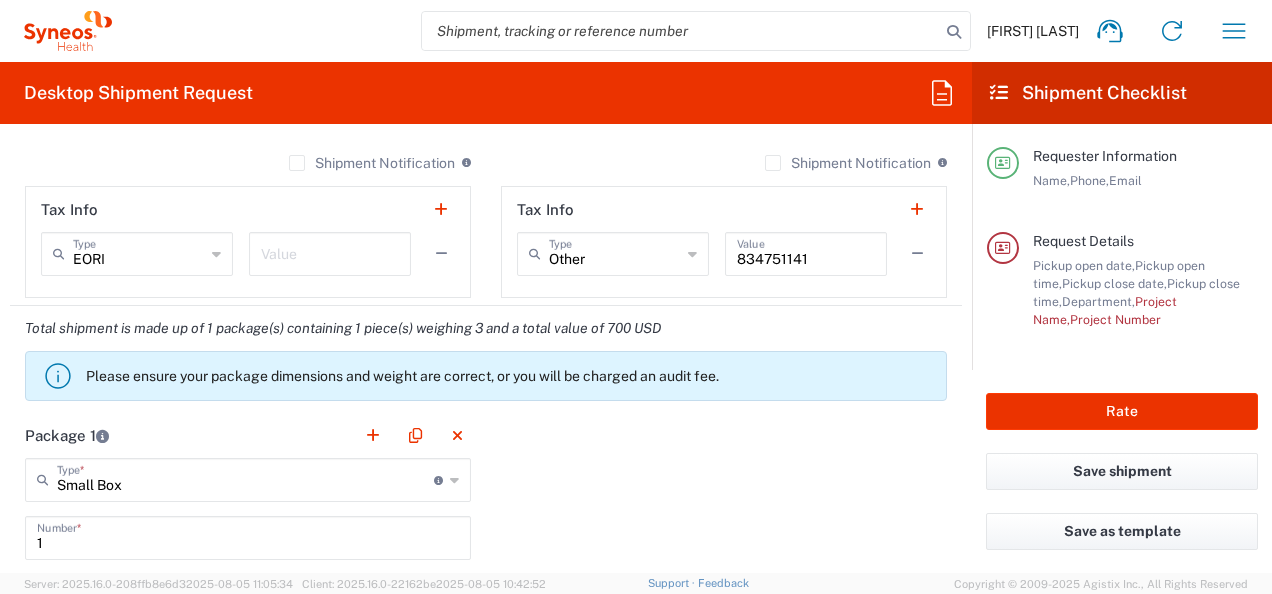 scroll, scrollTop: 1662, scrollLeft: 0, axis: vertical 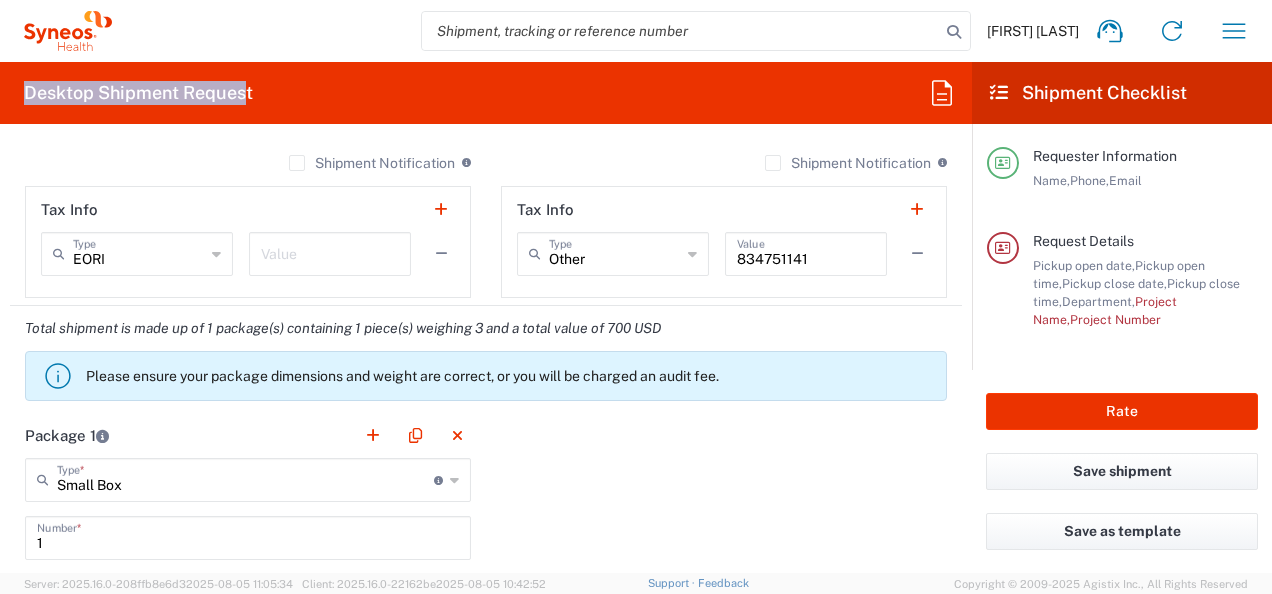 drag, startPoint x: 248, startPoint y: 98, endPoint x: 225, endPoint y: 88, distance: 25.079872 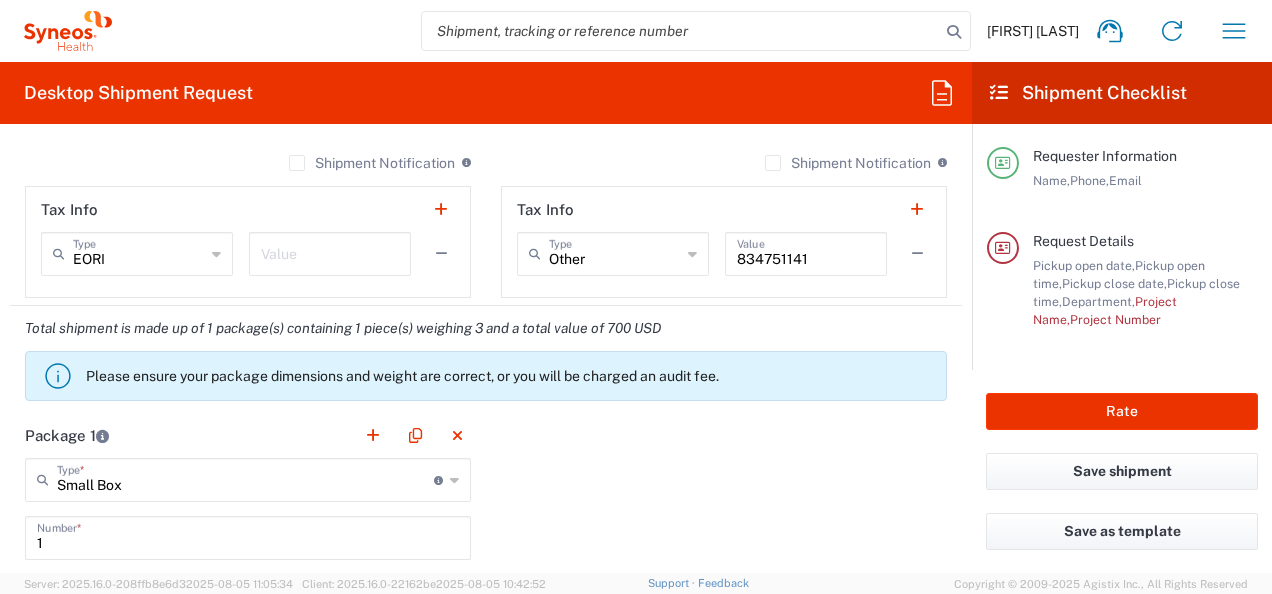click on "Desktop Shipment Request" 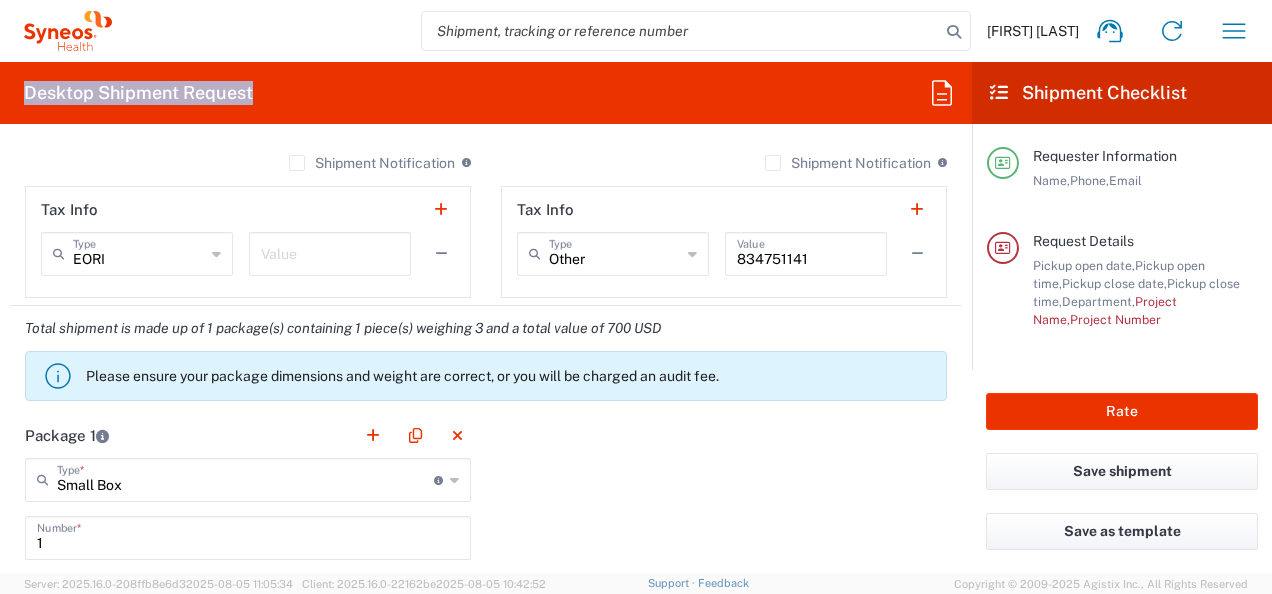 drag, startPoint x: 28, startPoint y: 88, endPoint x: 304, endPoint y: 88, distance: 276 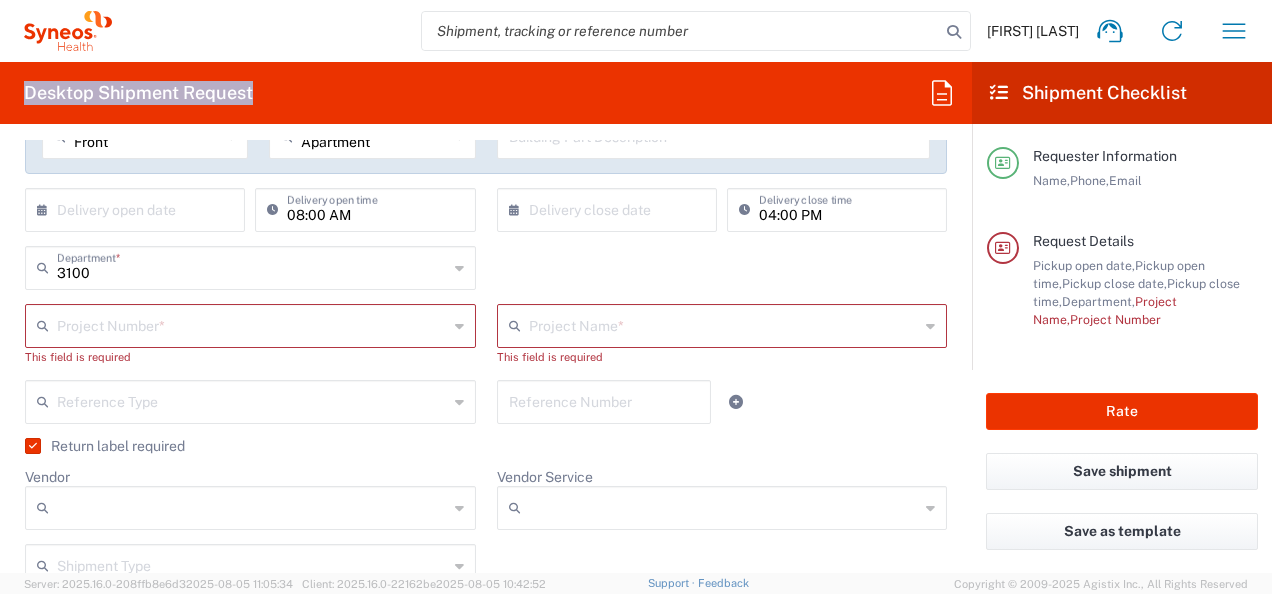 scroll, scrollTop: 426, scrollLeft: 0, axis: vertical 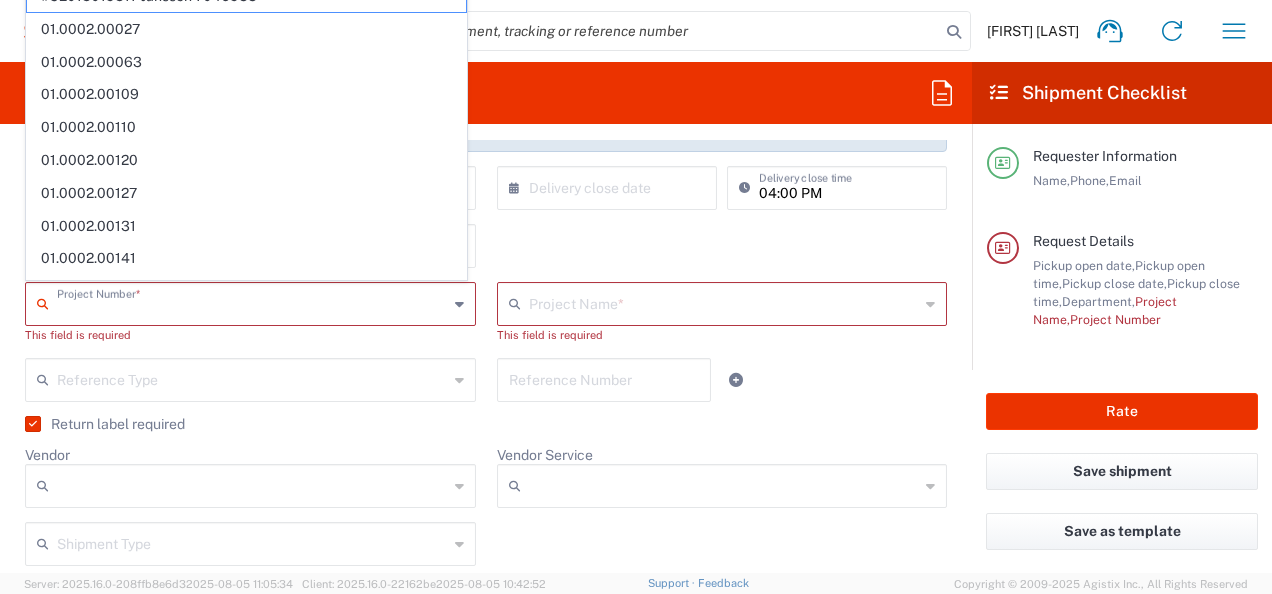 click at bounding box center (252, 302) 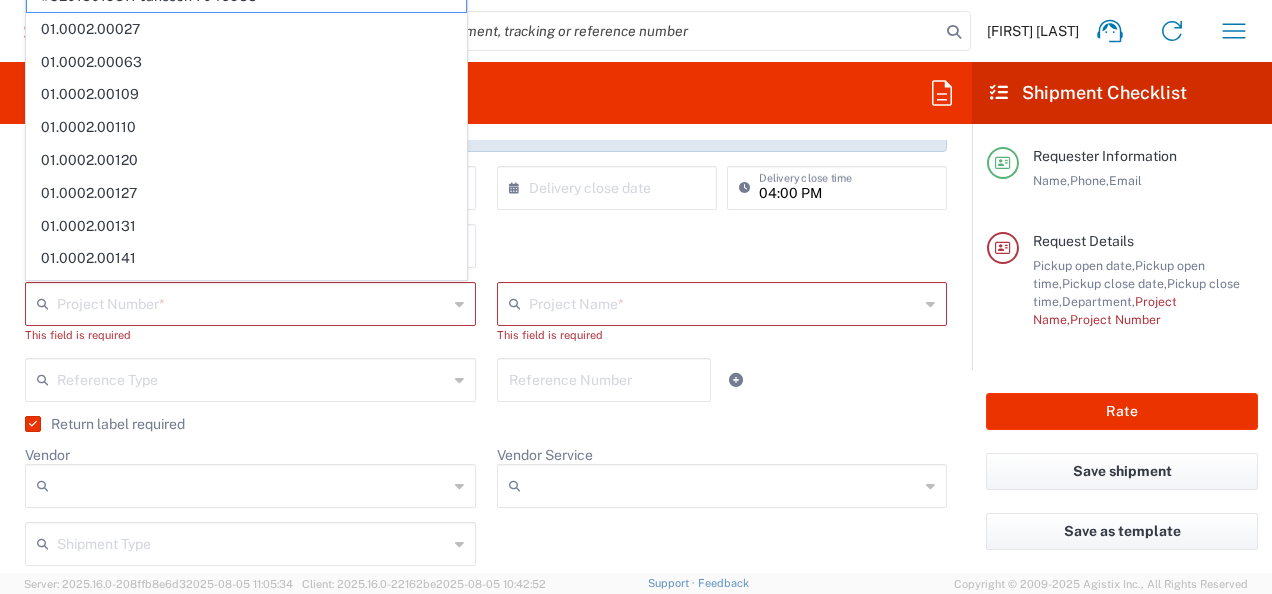 click on "3100  Department  * 3100" 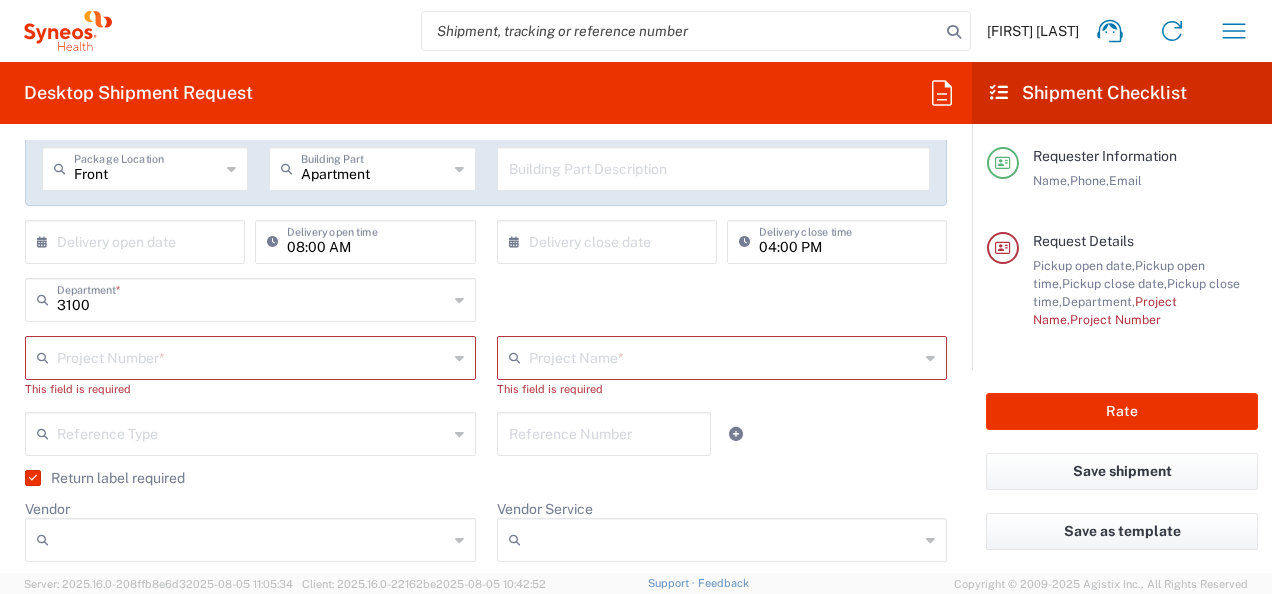 scroll, scrollTop: 372, scrollLeft: 0, axis: vertical 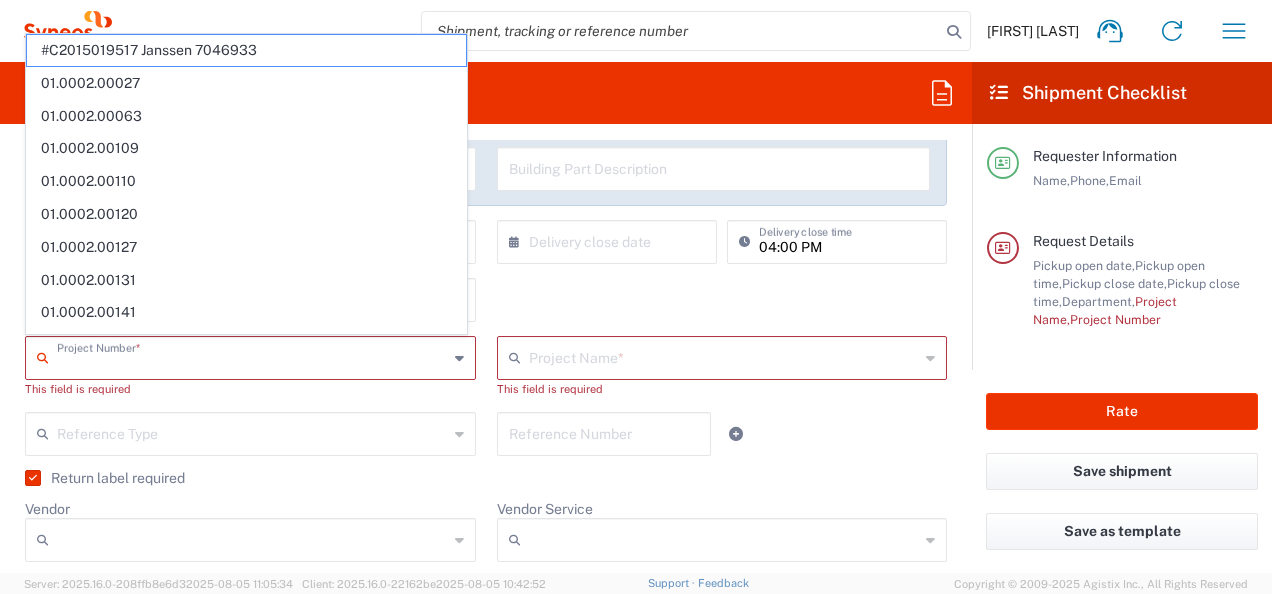 click at bounding box center (252, 356) 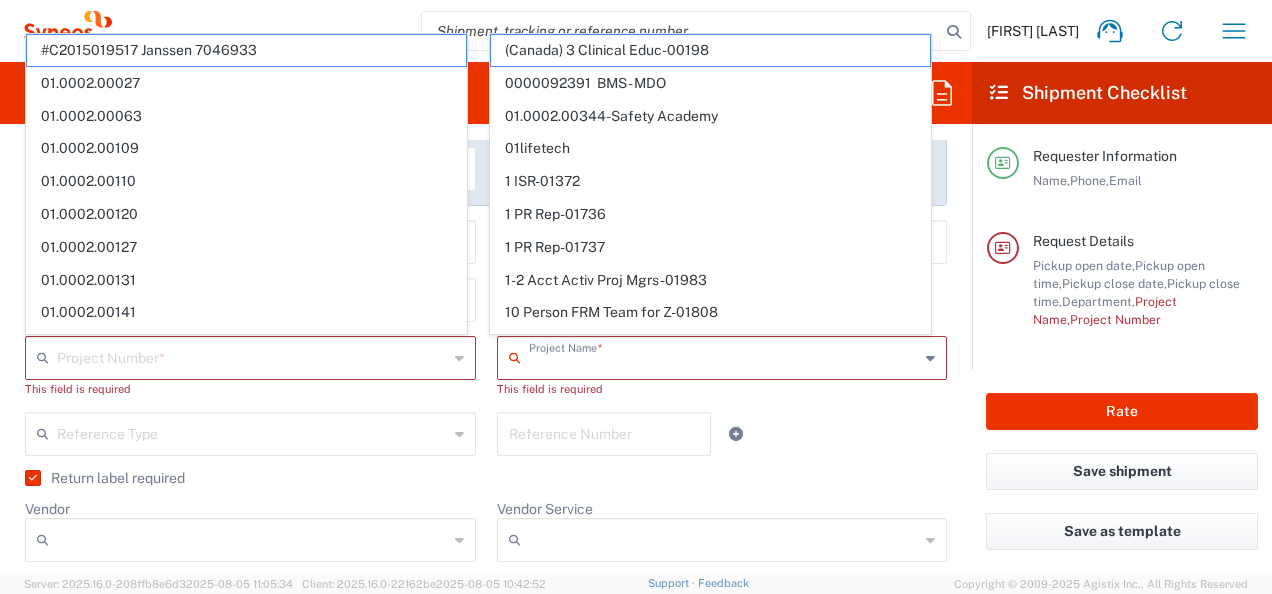 click at bounding box center (724, 356) 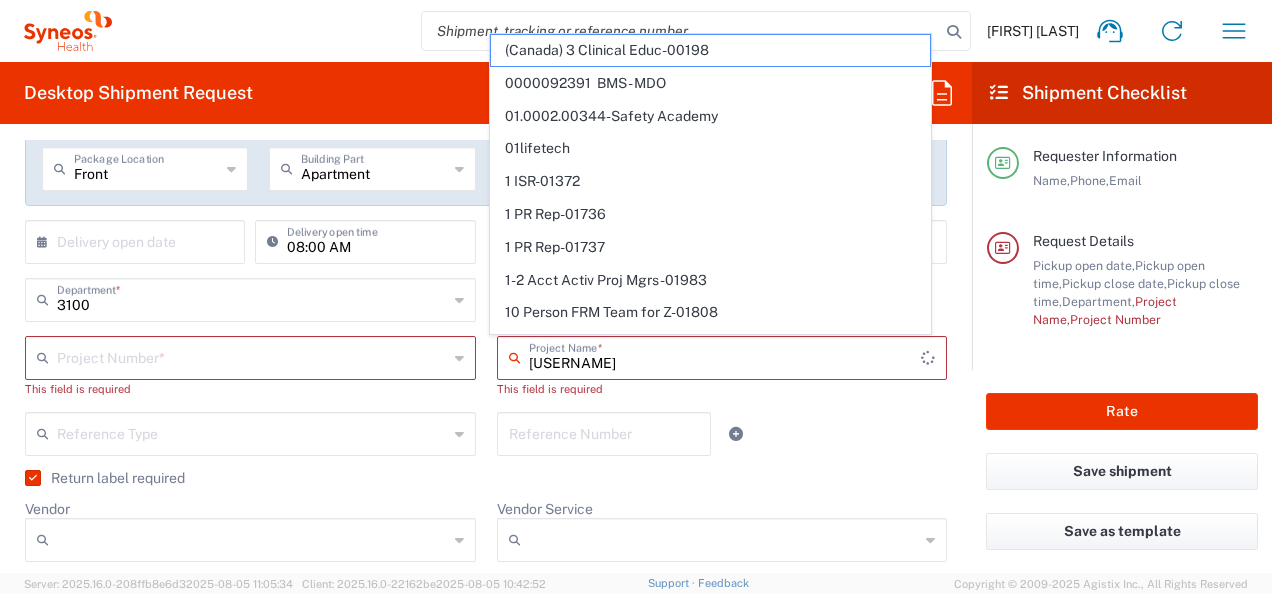 type on "(Canada) 3 Clinical Educ-00198" 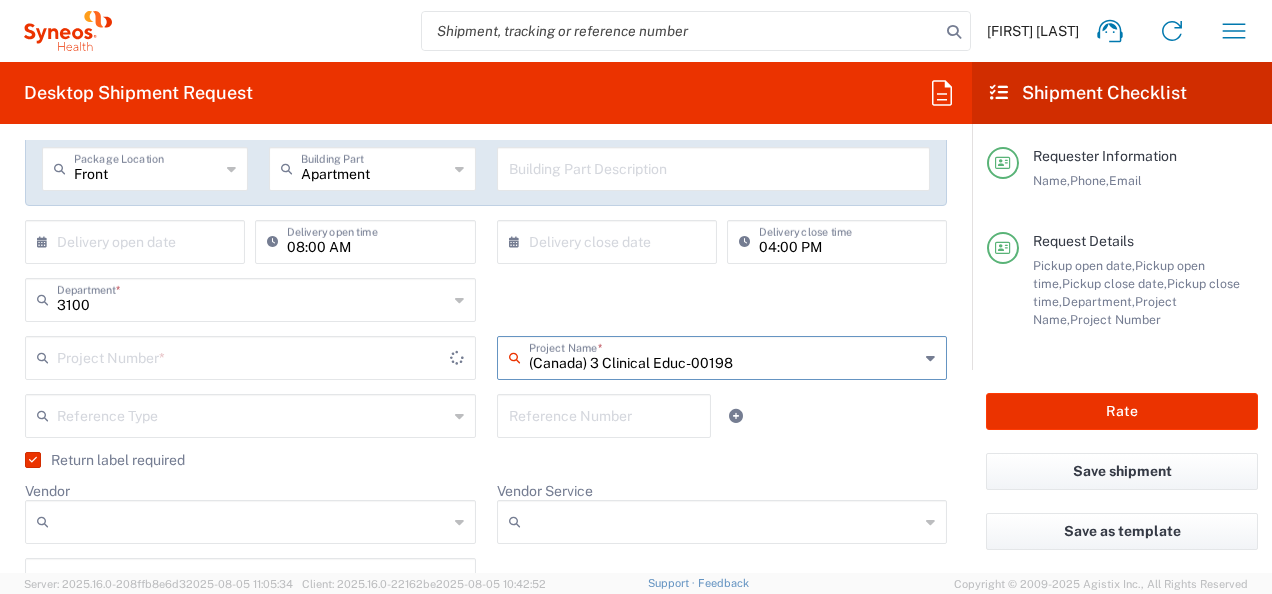 type on "[NUMBER]" 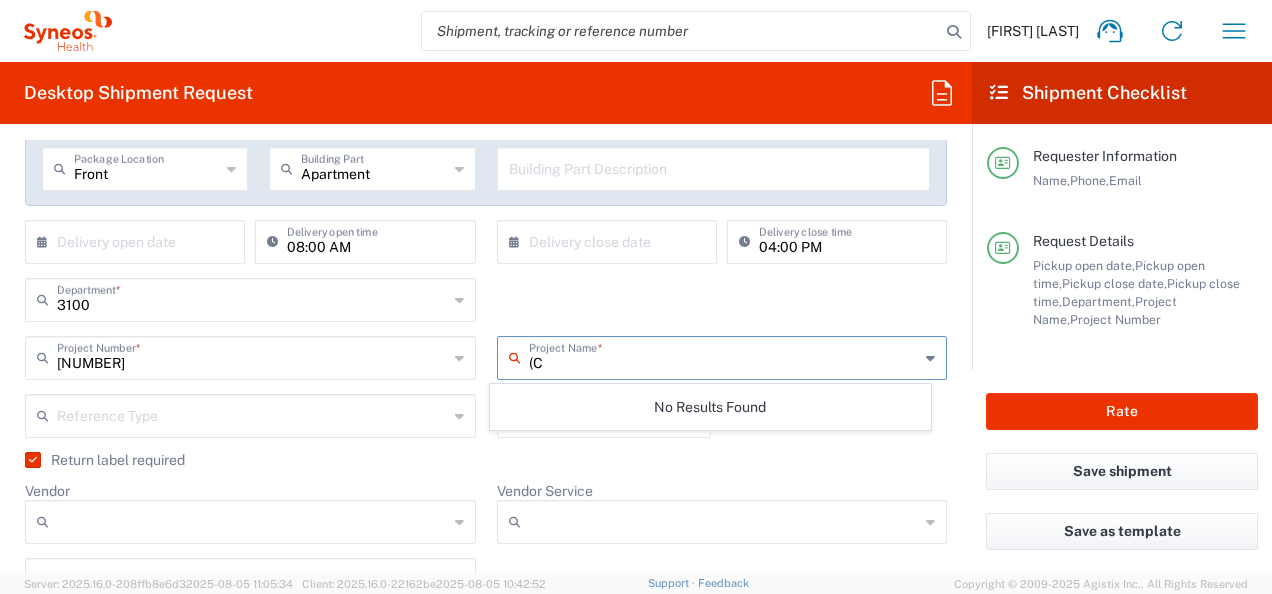 type on "(" 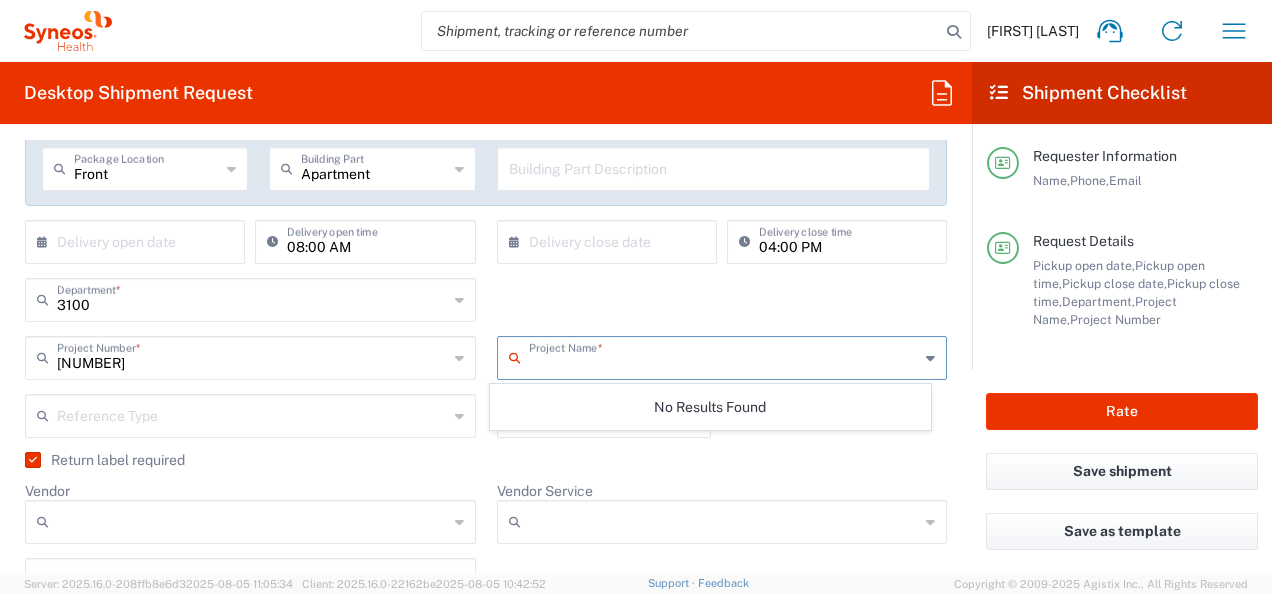 click at bounding box center [724, 356] 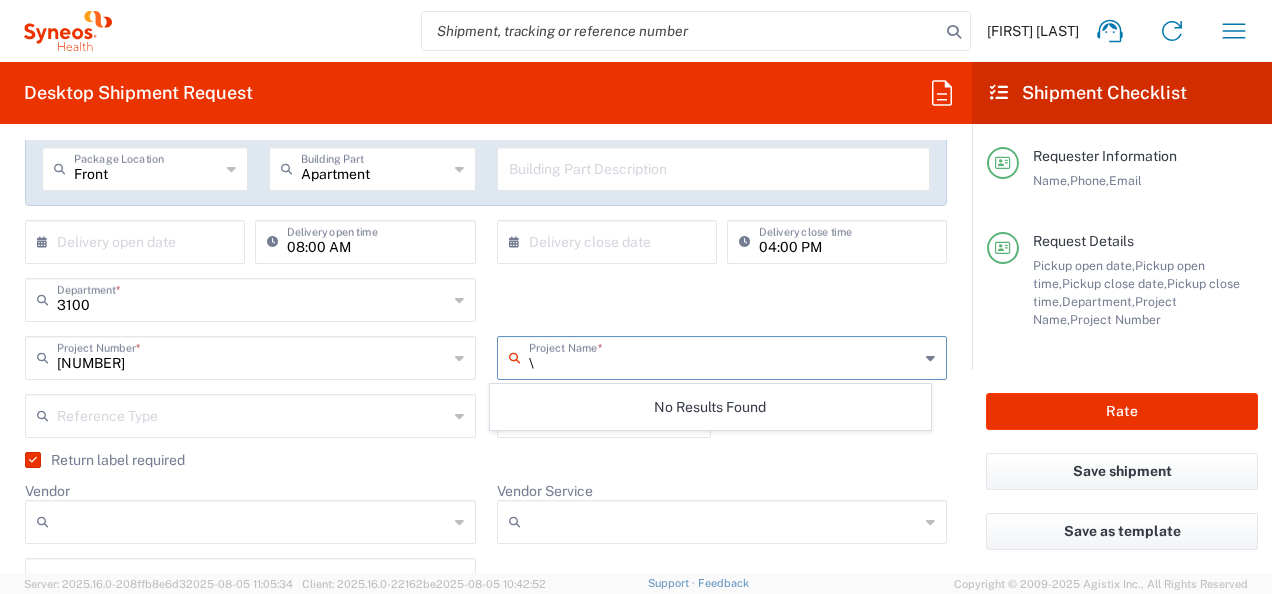 type 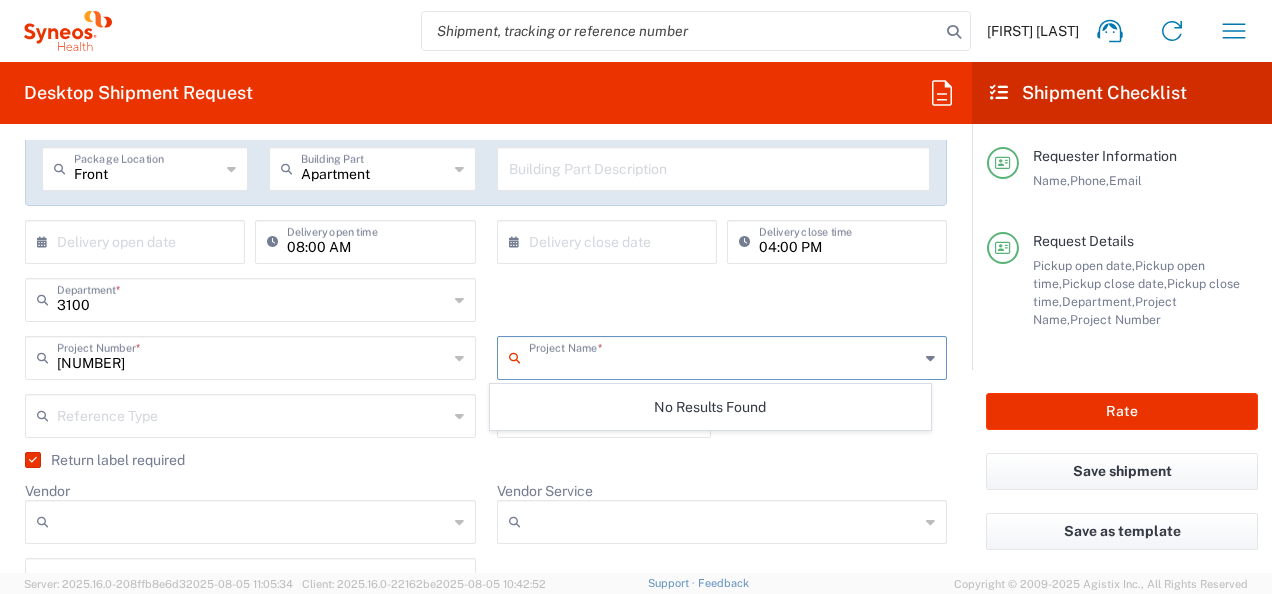 click at bounding box center (724, 356) 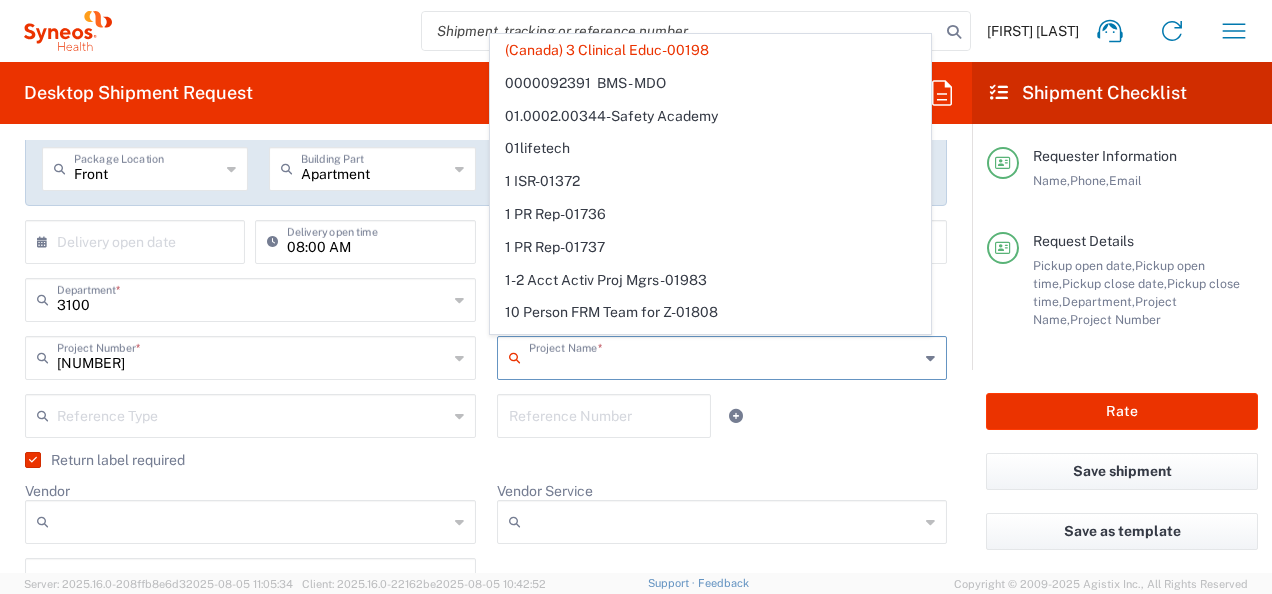 click on "Return label required" 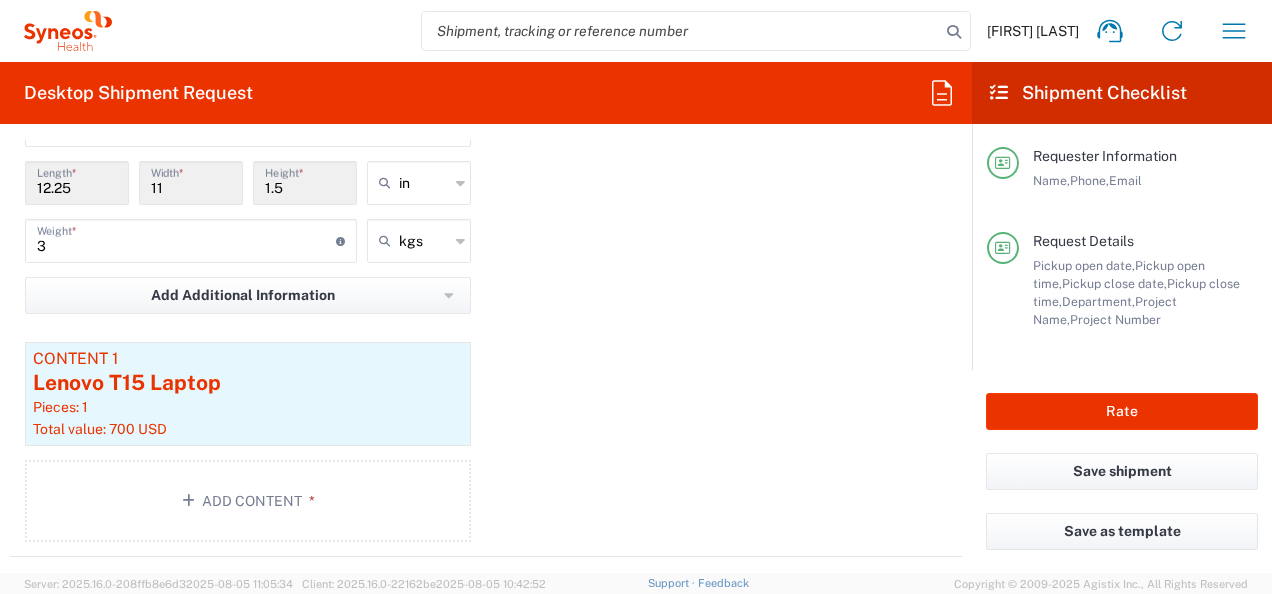 scroll, scrollTop: 2058, scrollLeft: 0, axis: vertical 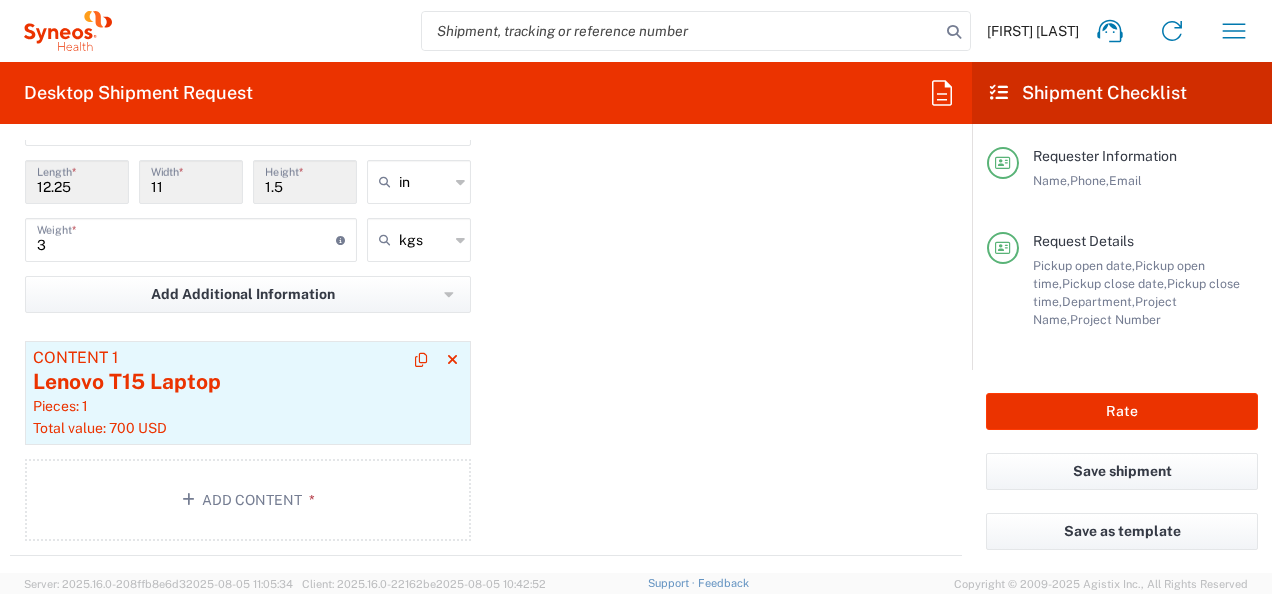 click on "Lenovo T15 Laptop" 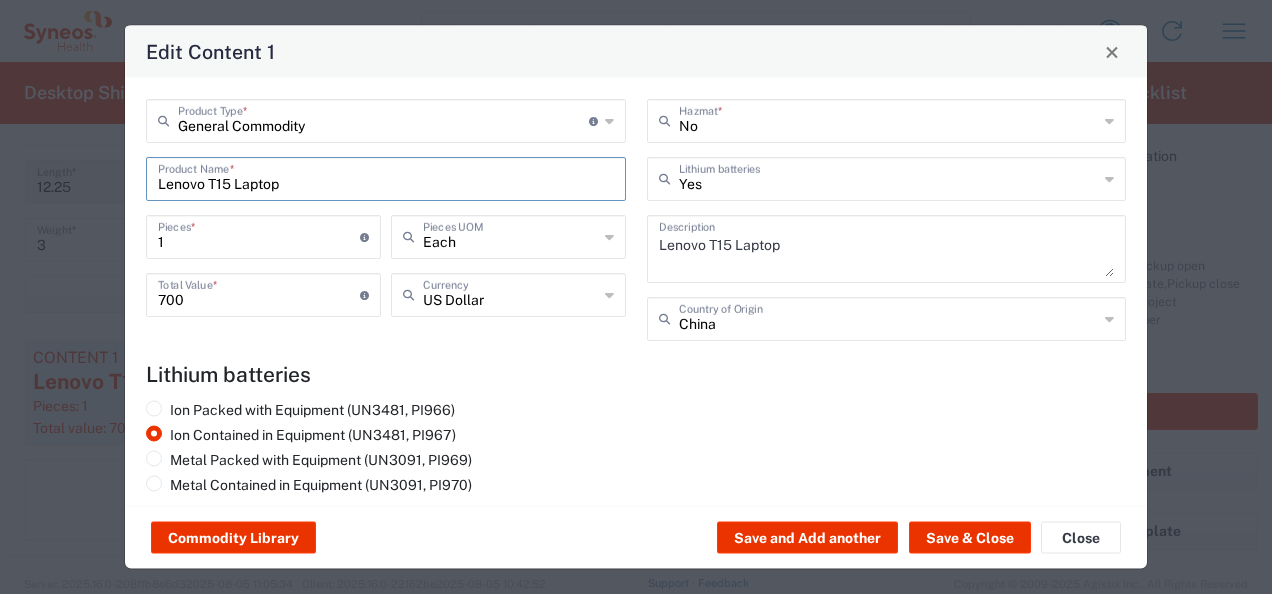 drag, startPoint x: 508, startPoint y: 186, endPoint x: 94, endPoint y: 194, distance: 414.0773 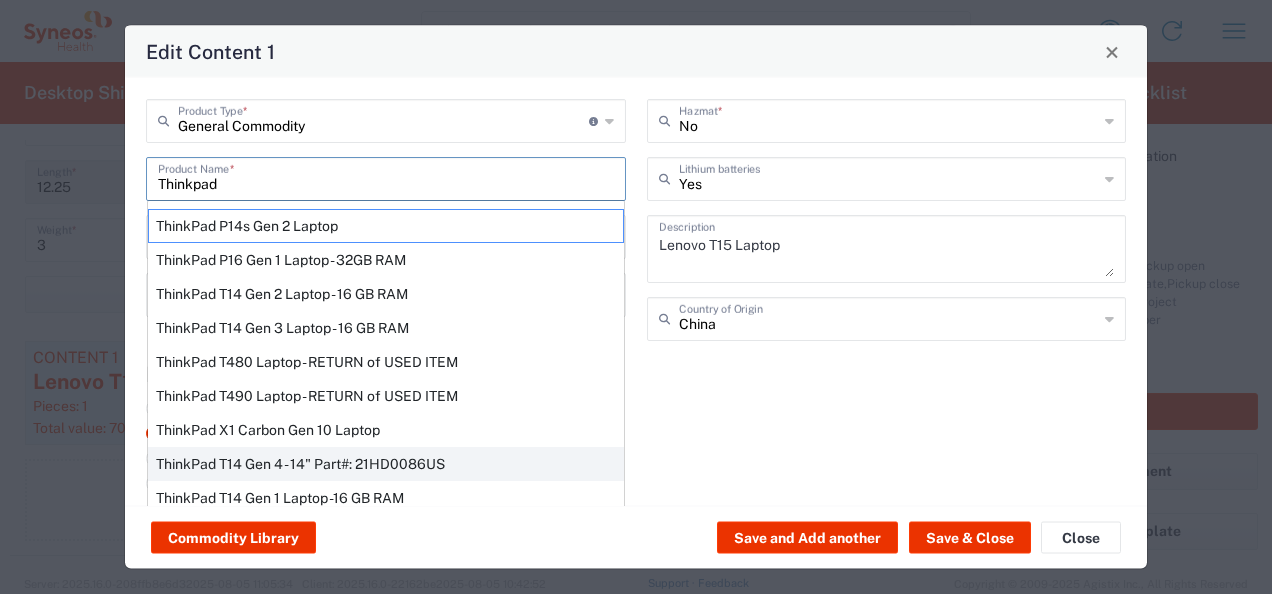click on "ThinkPad T14 Gen 4 - 14"  Part#: 21HD0086US" at bounding box center (386, 464) 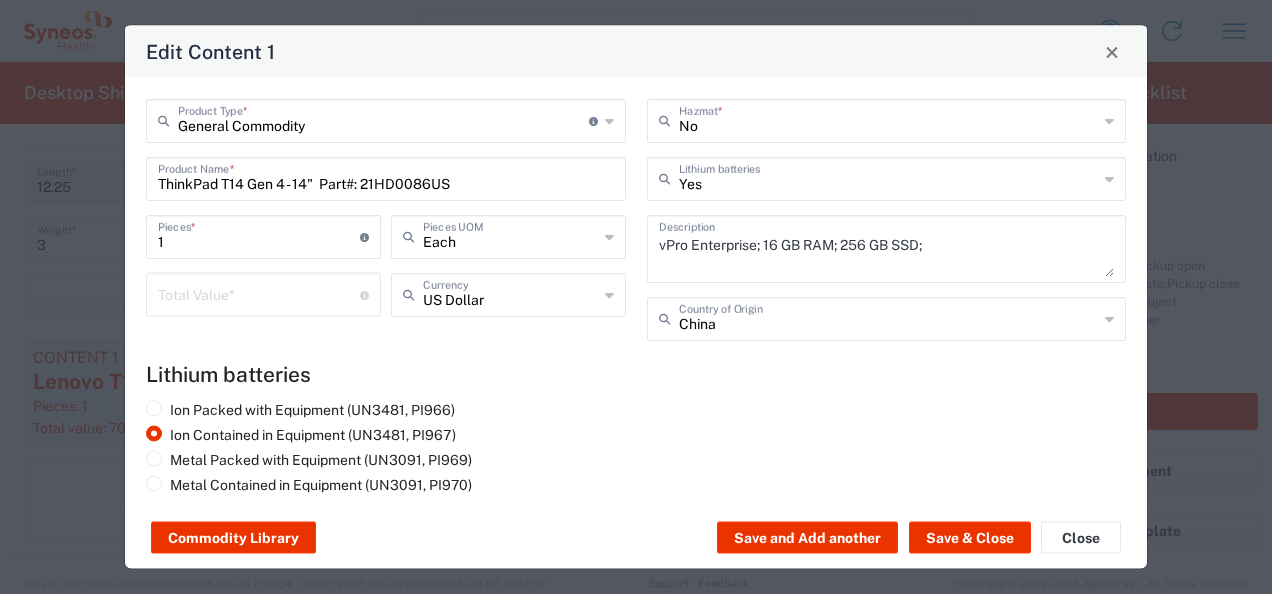 click on "Ion Packed with Equipment (UN3481, PI966)   Ion Contained in Equipment (UN3481, PI967)   Metal Packed with Equipment (UN3091, PI969)   Metal Contained in Equipment (UN3091, PI970)" 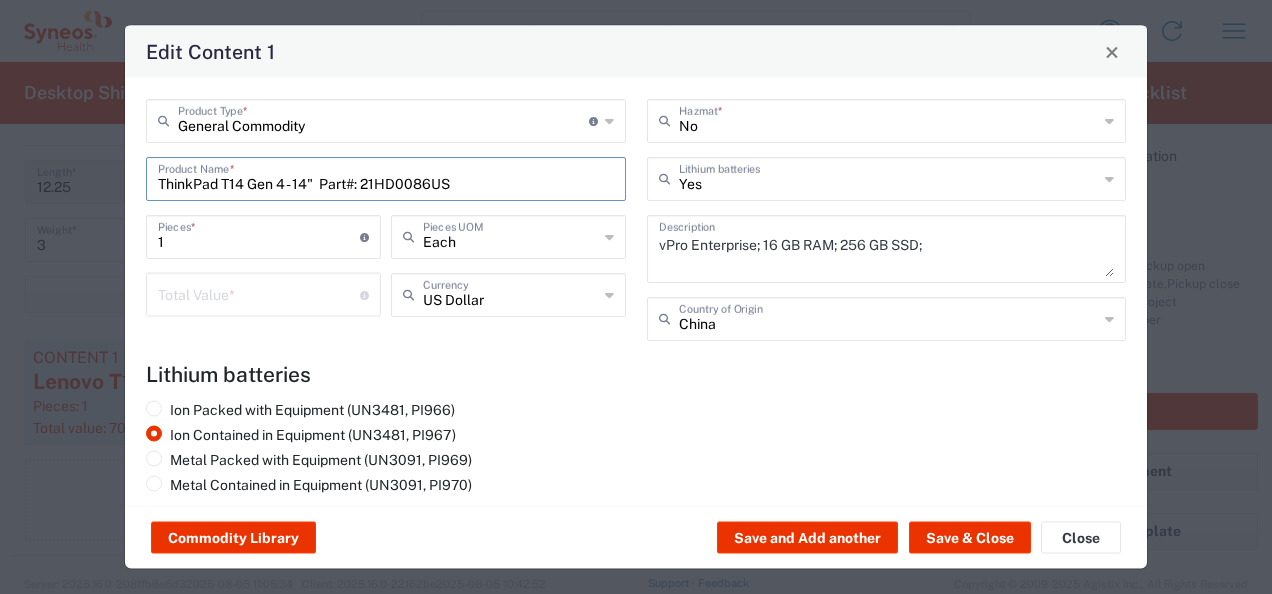 click on "ThinkPad T14 Gen 4 - 14"  Part#: 21HD0086US" at bounding box center (386, 177) 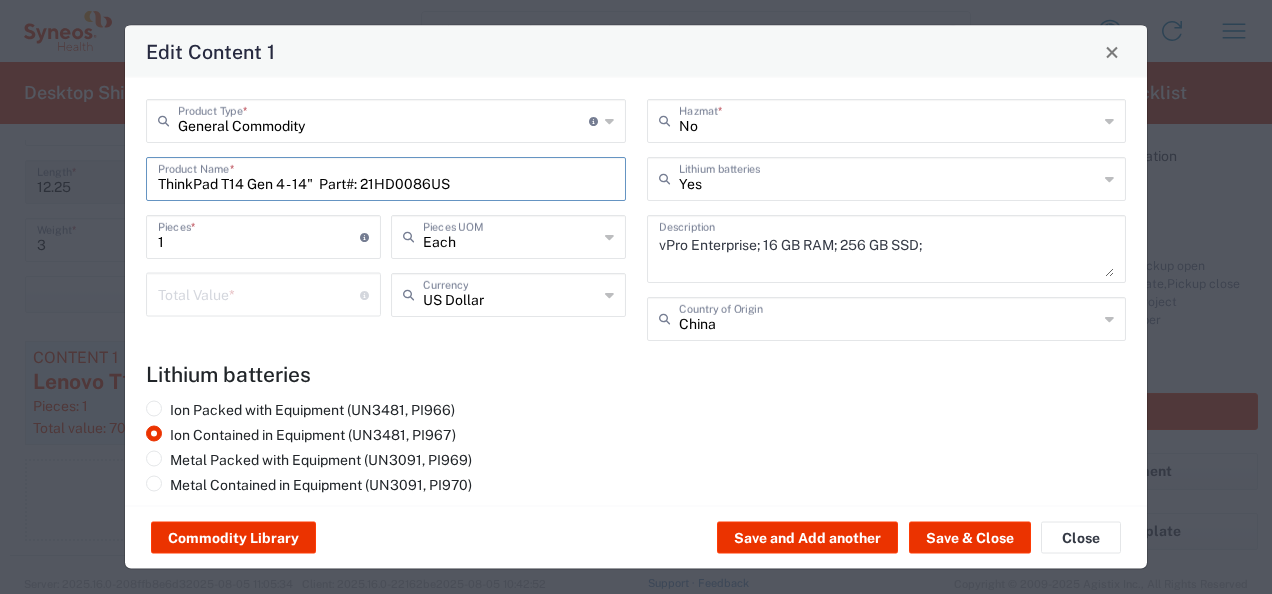 drag, startPoint x: 470, startPoint y: 182, endPoint x: 222, endPoint y: 184, distance: 248.00807 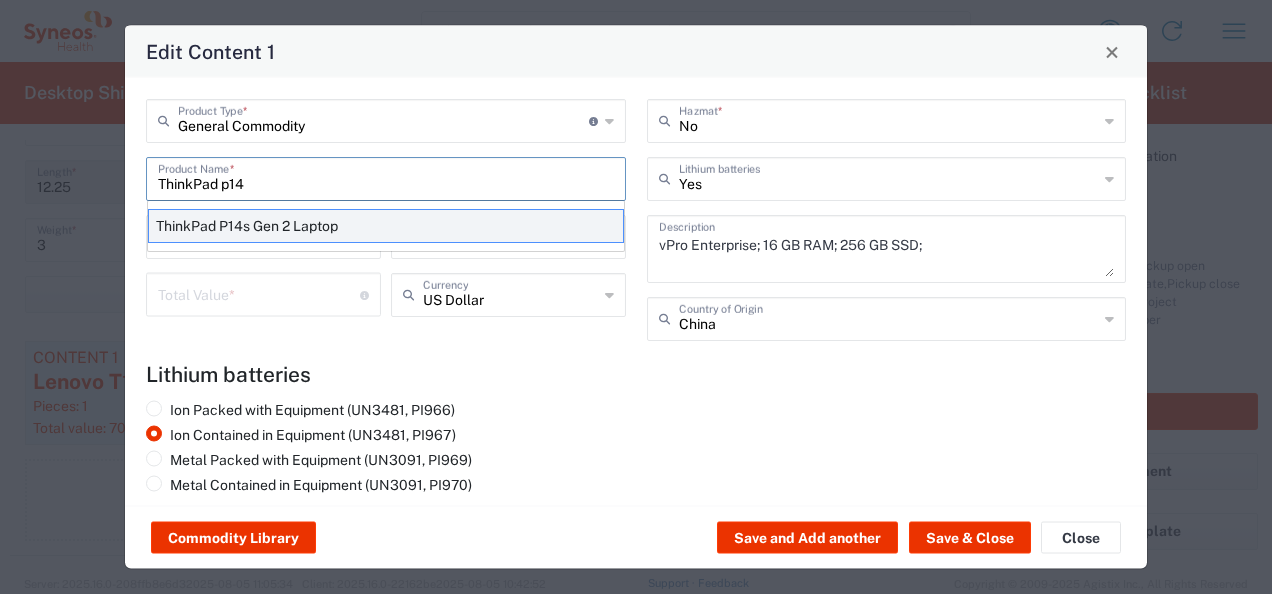 click on "ThinkPad P14s Gen 2 Laptop" at bounding box center [386, 226] 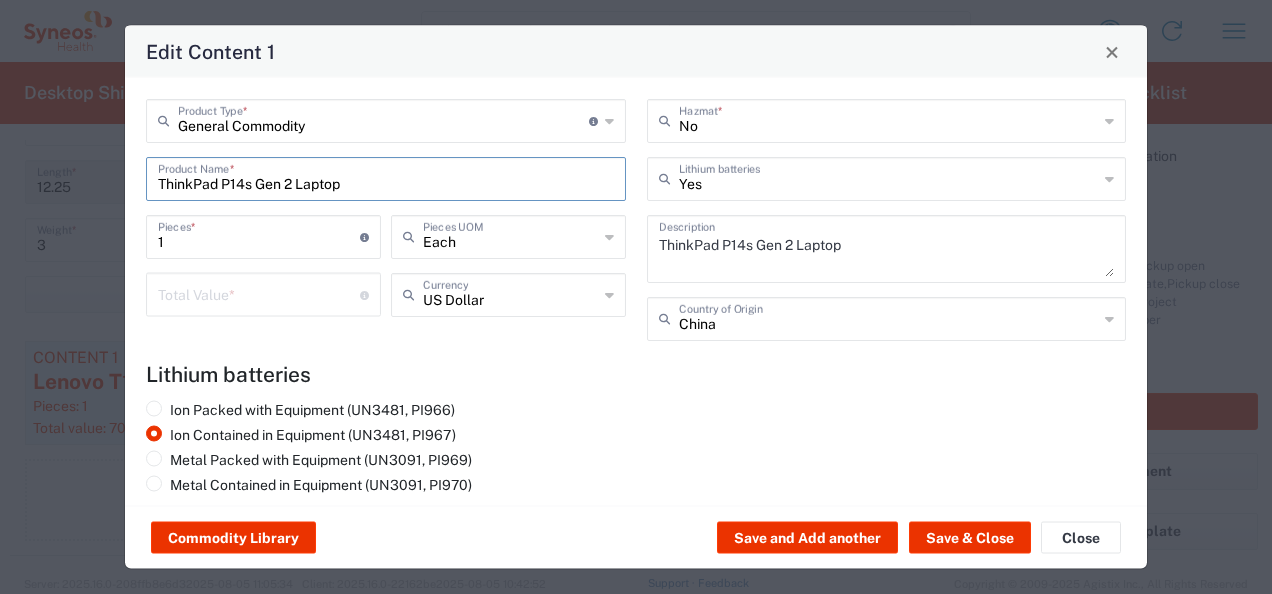 click on "Total Value  * Total value of all the pieces" 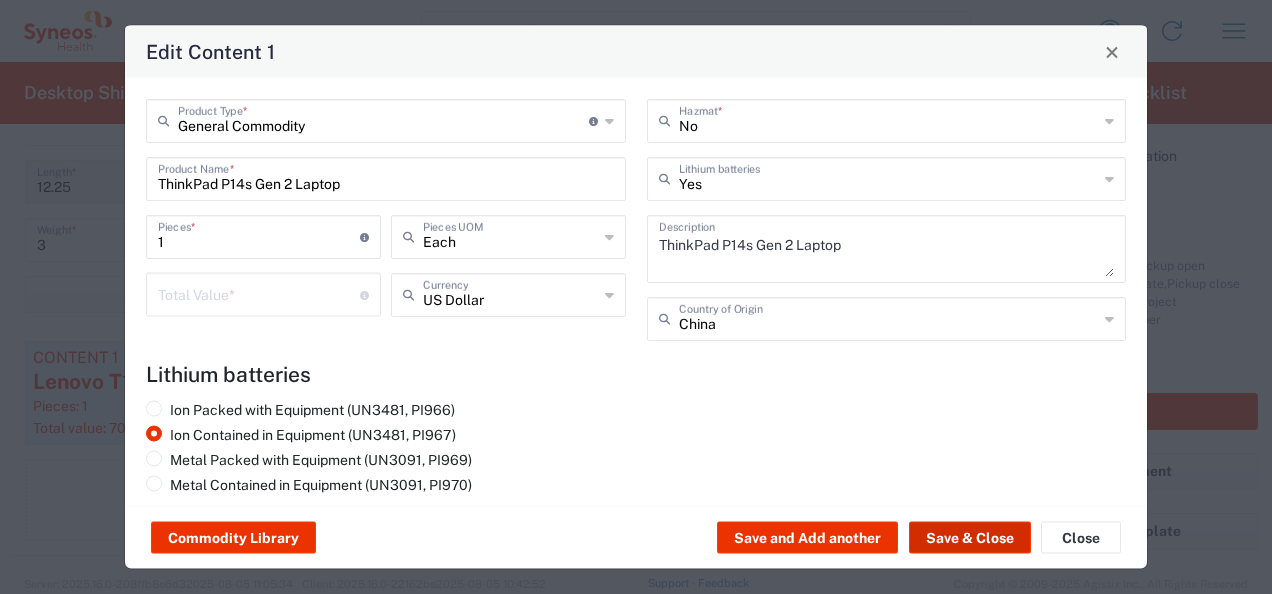 click on "Save & Close" 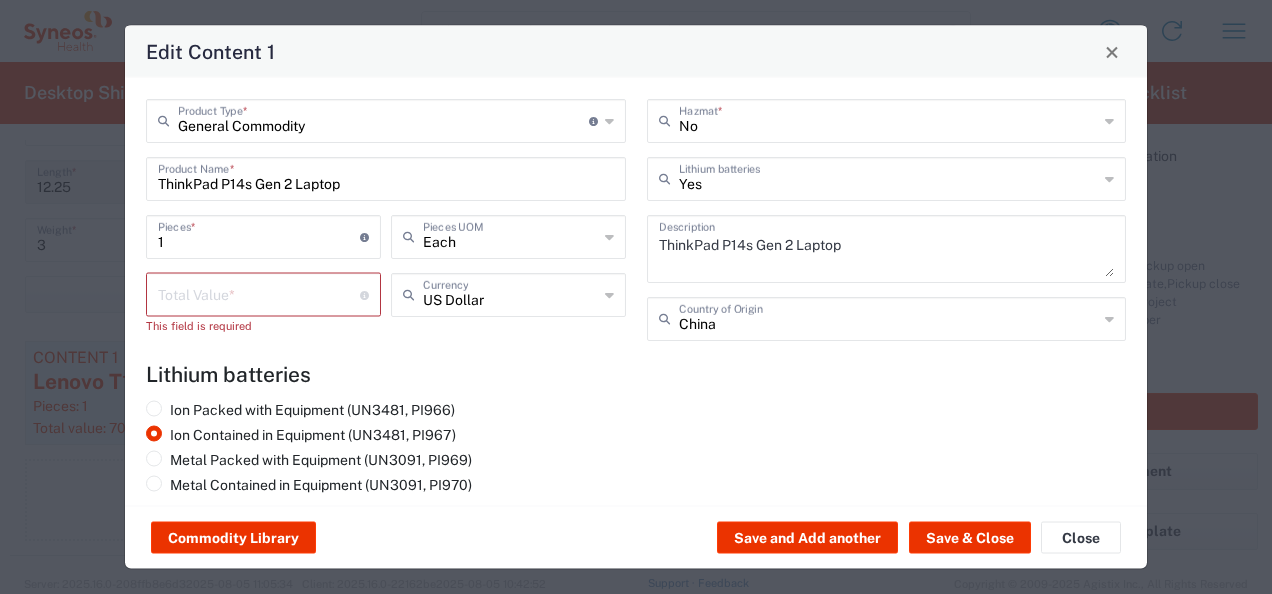click at bounding box center [259, 293] 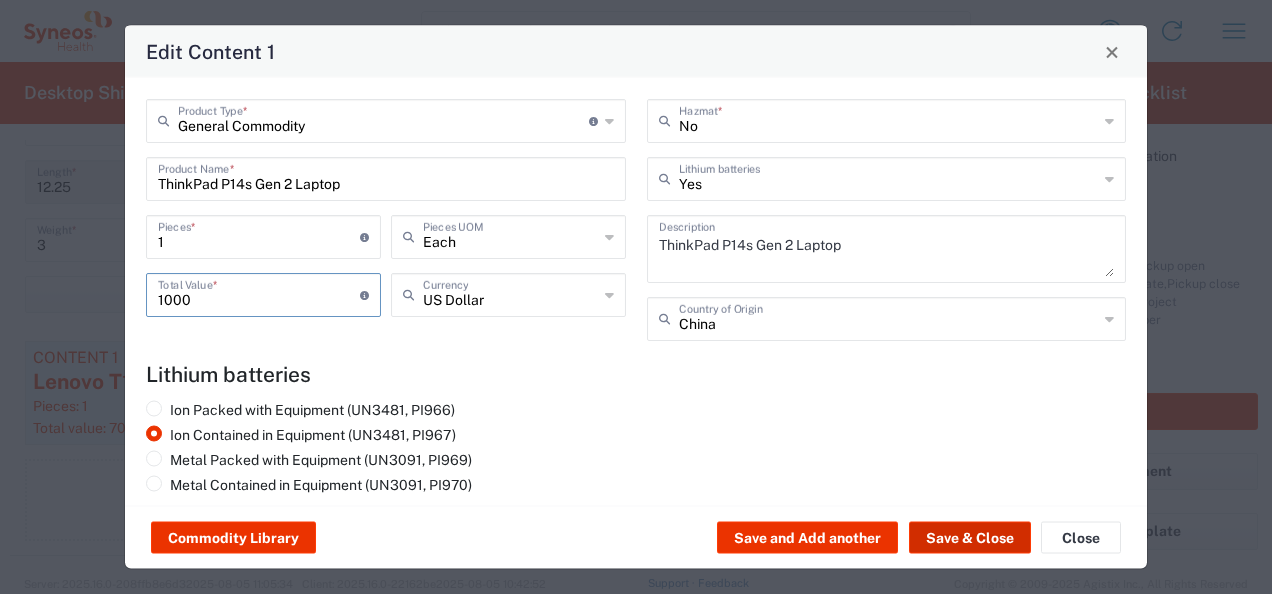 type on "1000" 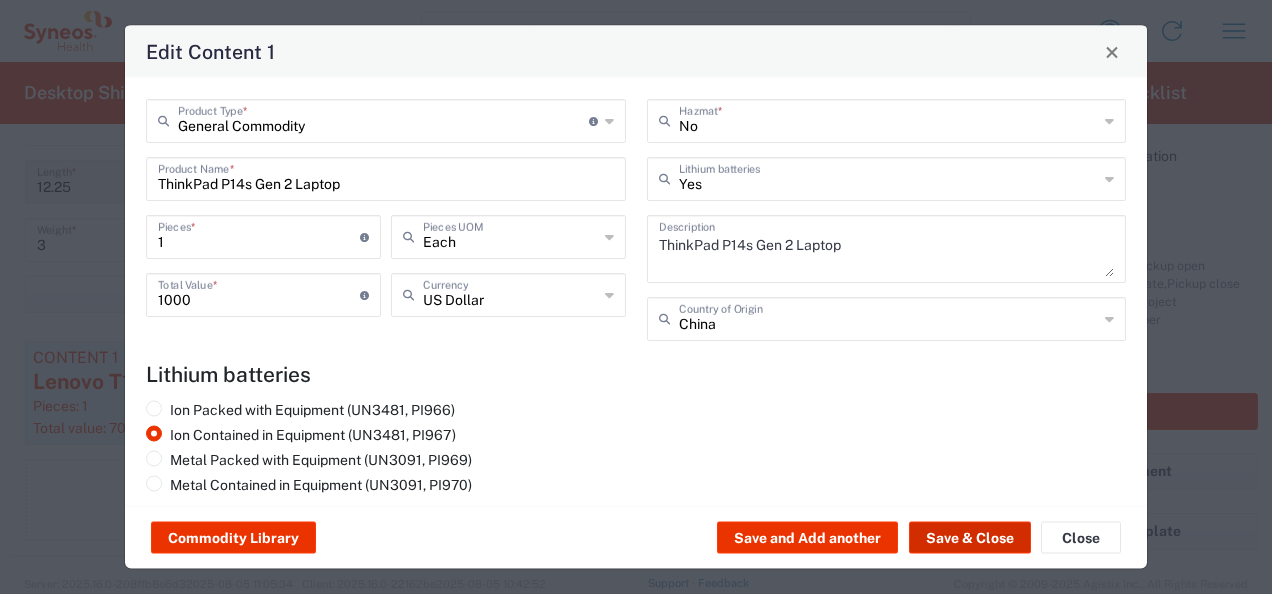 click on "Save & Close" 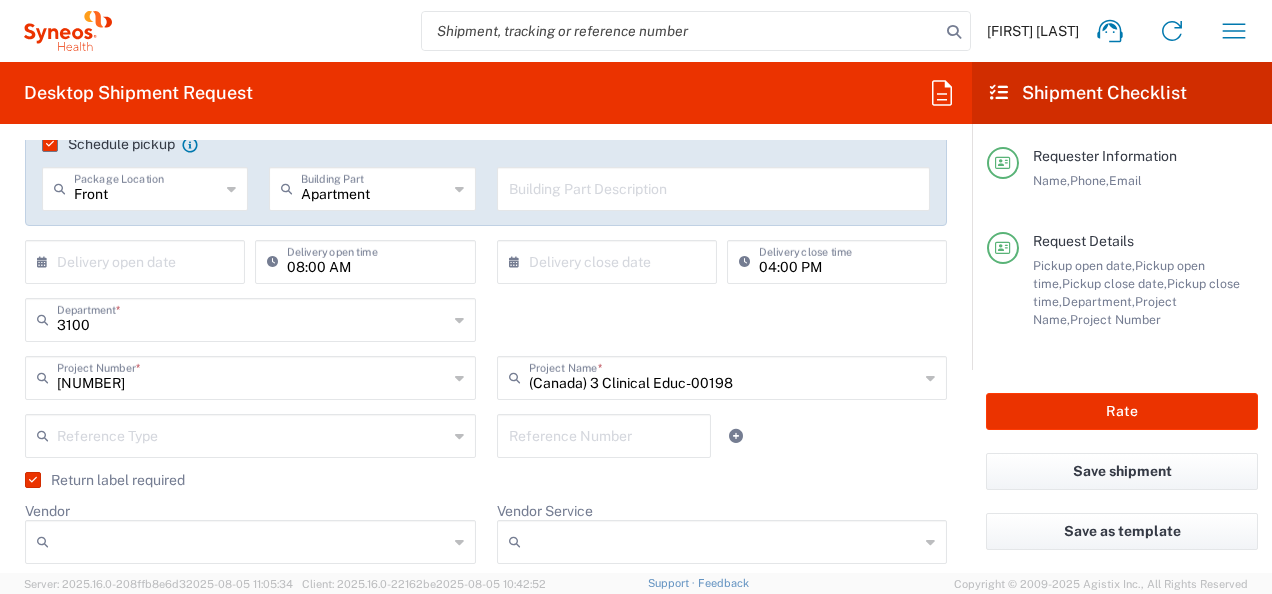 scroll, scrollTop: 348, scrollLeft: 0, axis: vertical 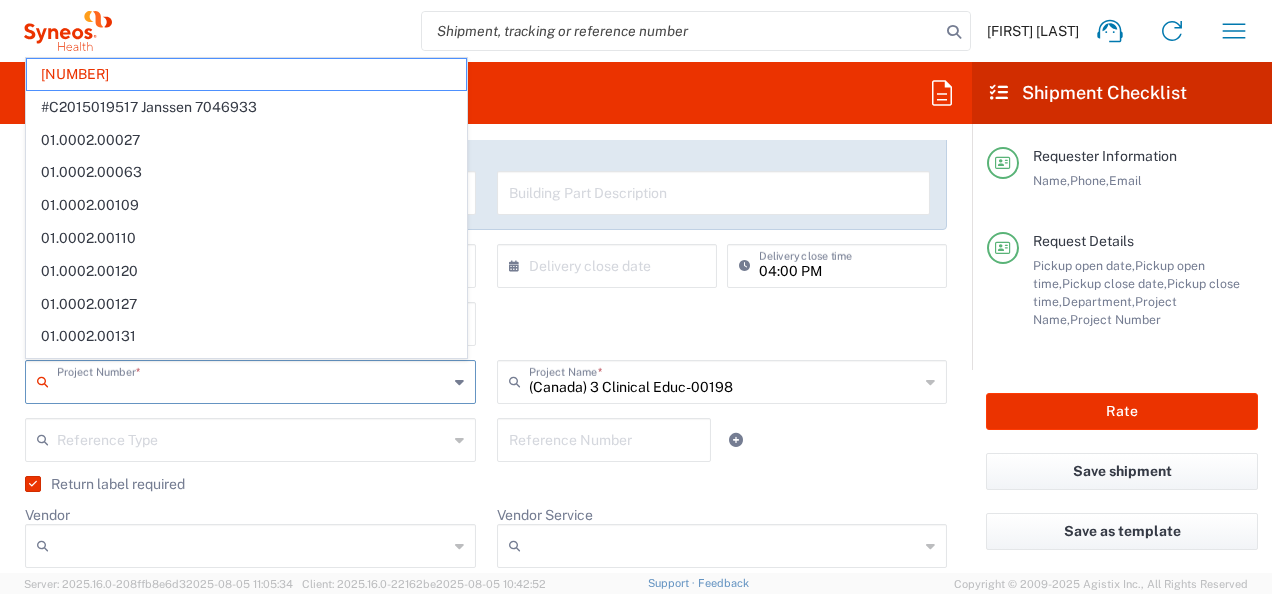 drag, startPoint x: 330, startPoint y: 382, endPoint x: 316, endPoint y: 381, distance: 14.035668 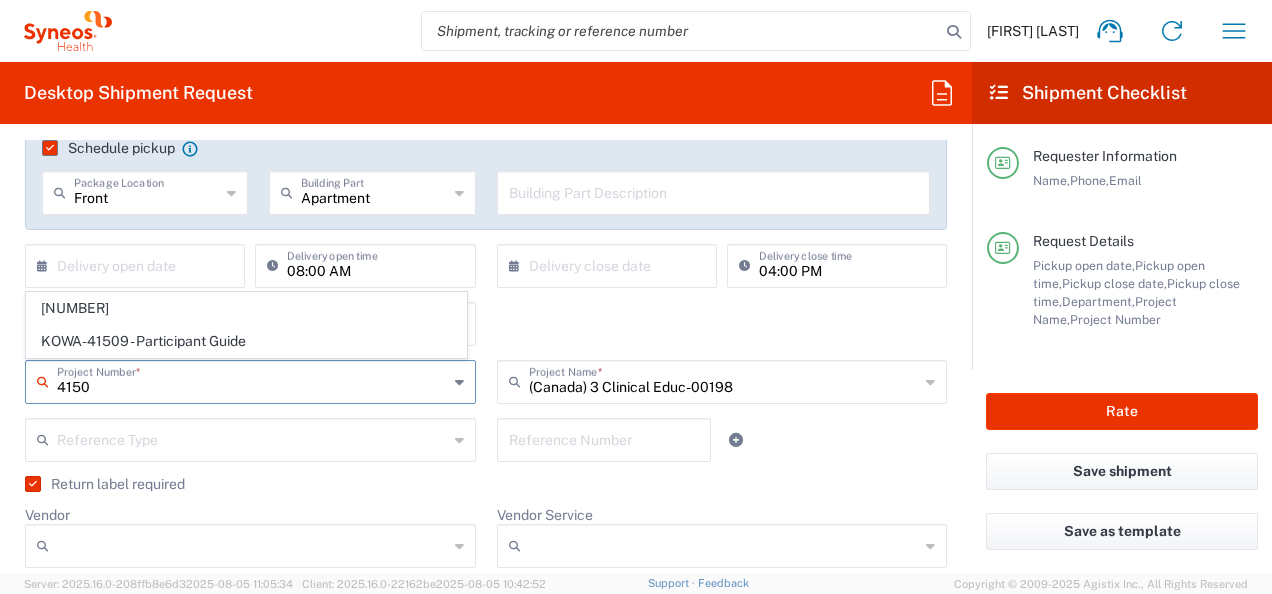 type on "4150" 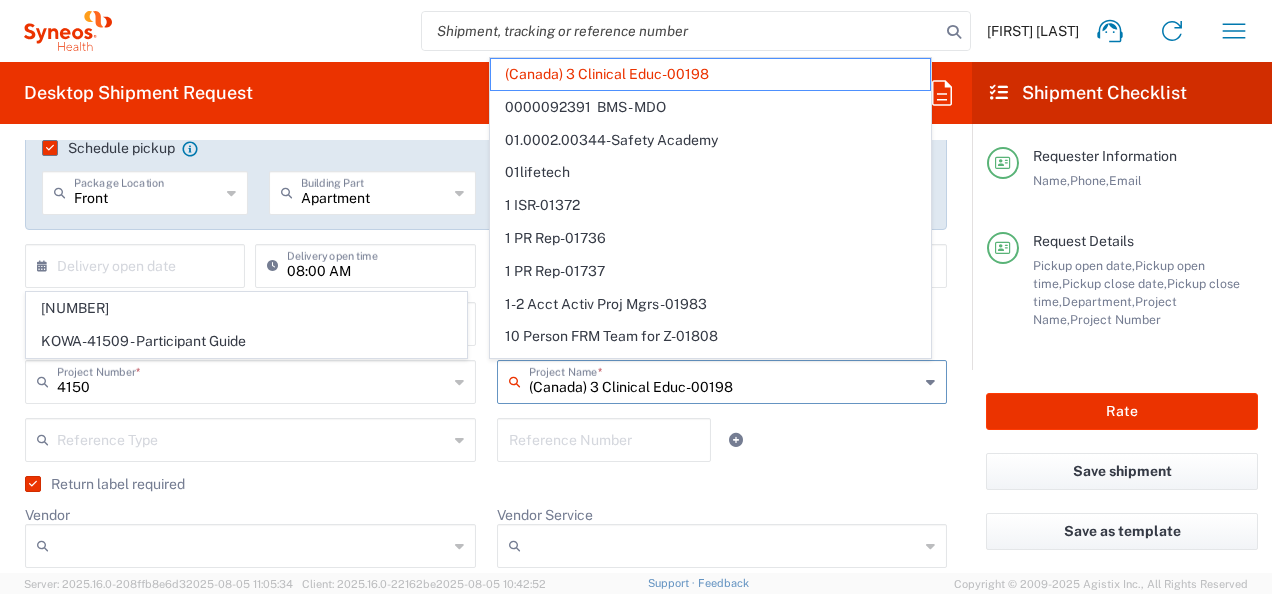 type 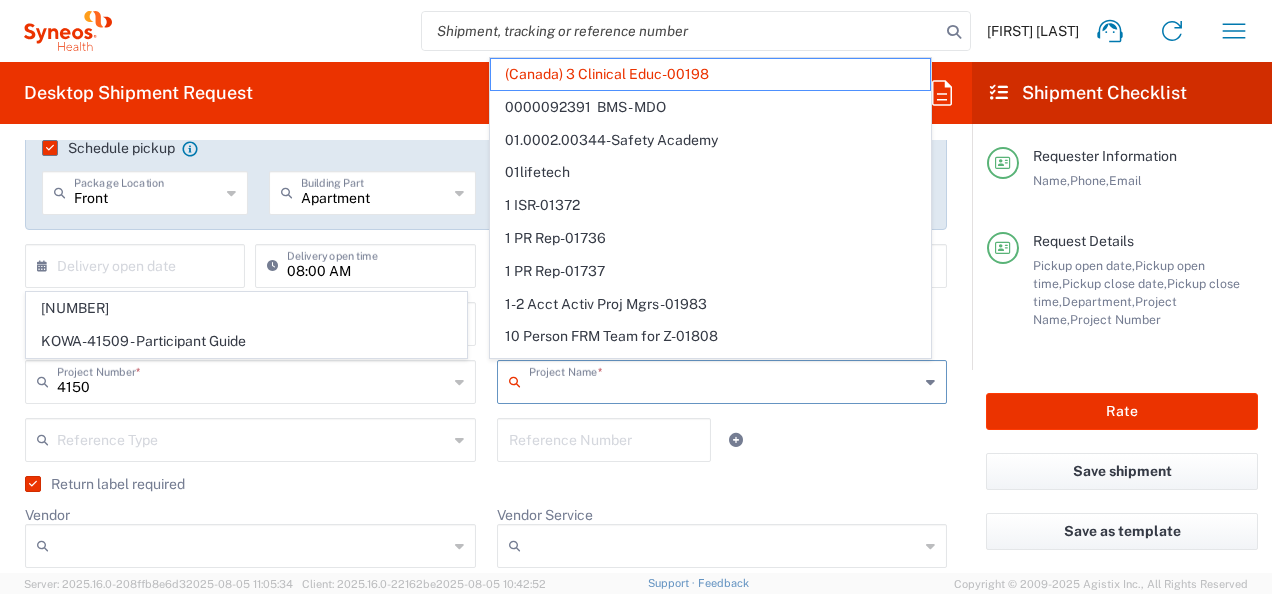 click at bounding box center [724, 380] 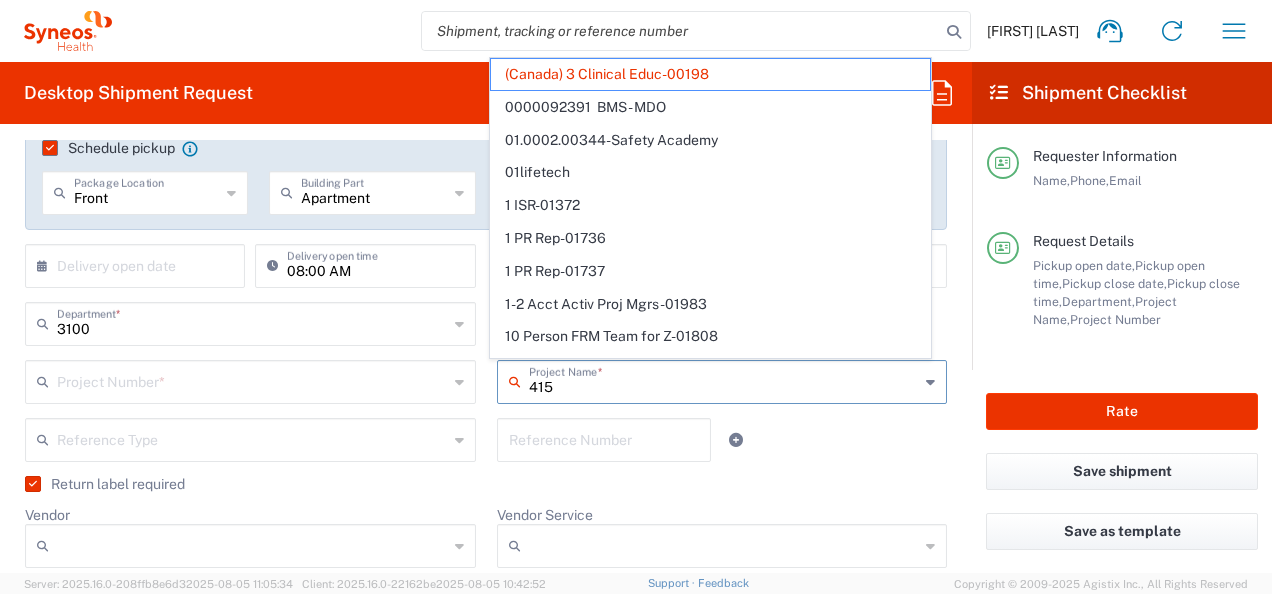 type on "4150" 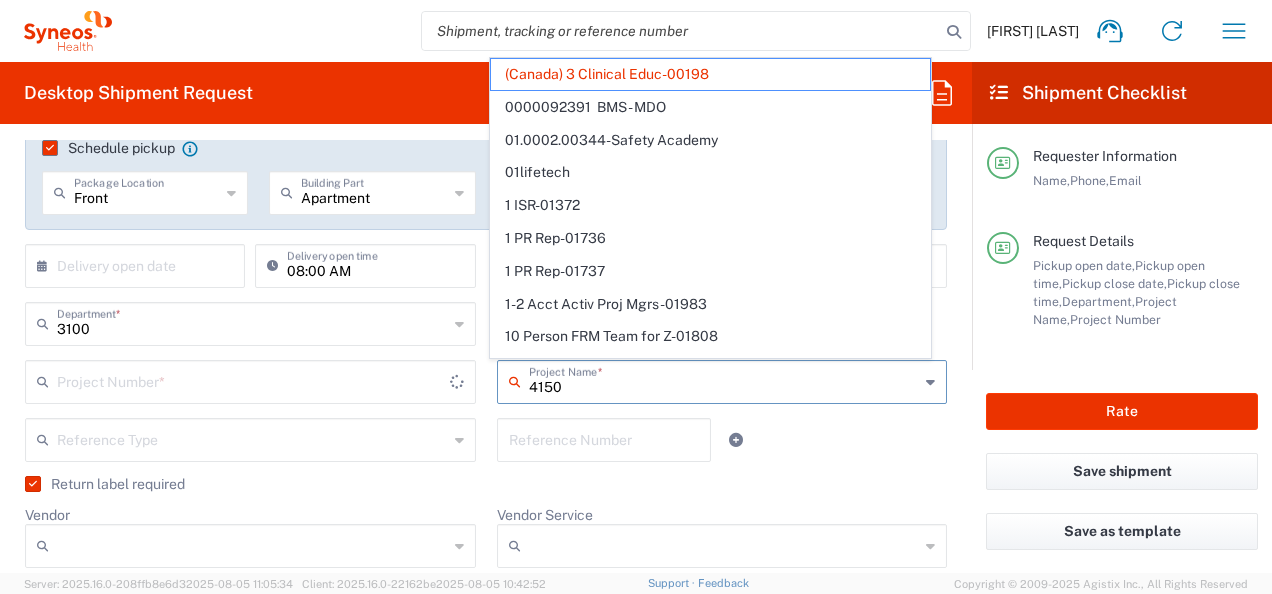 type on "[NUMBER]" 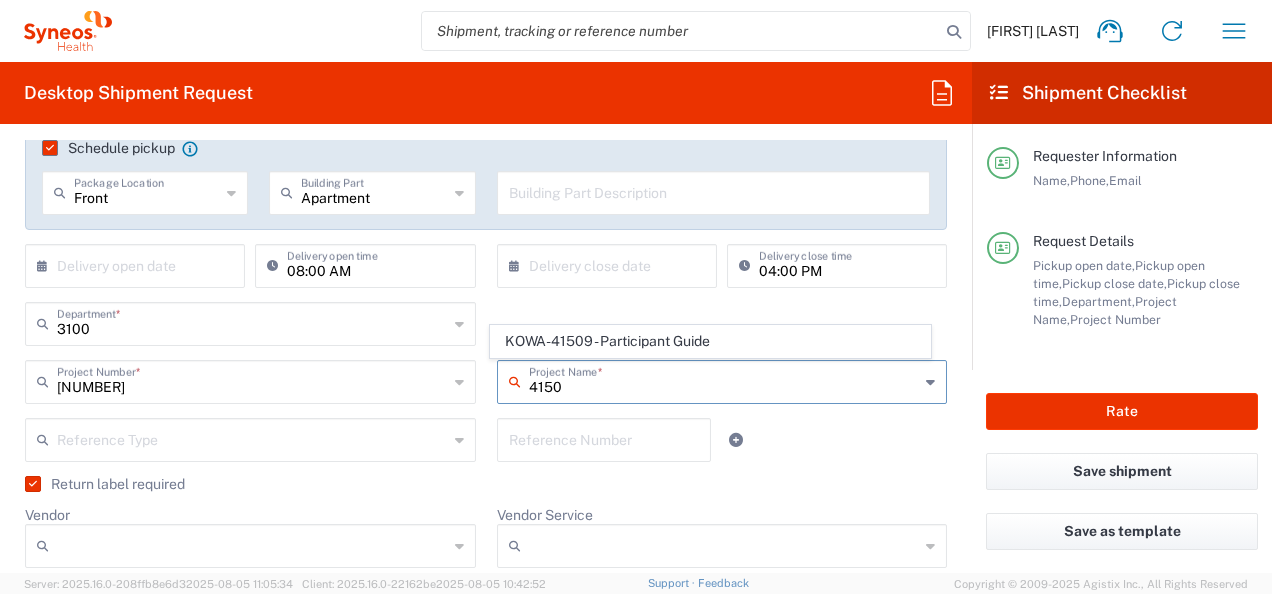 click on "4150" at bounding box center [724, 380] 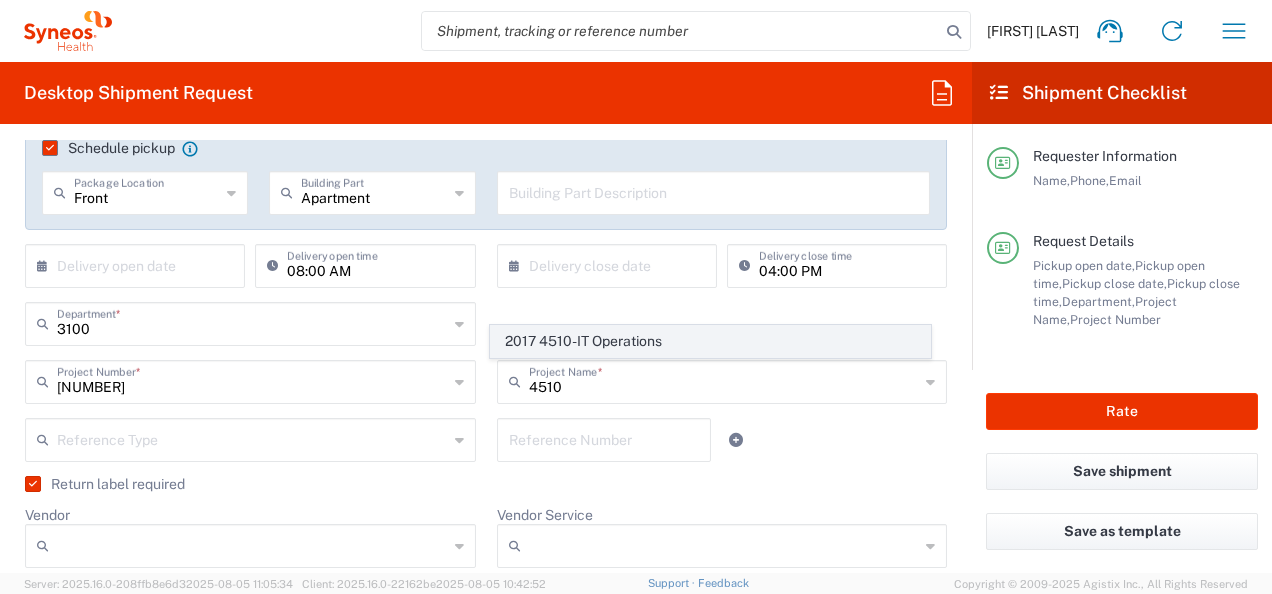click on "2017 4510-IT Operations" 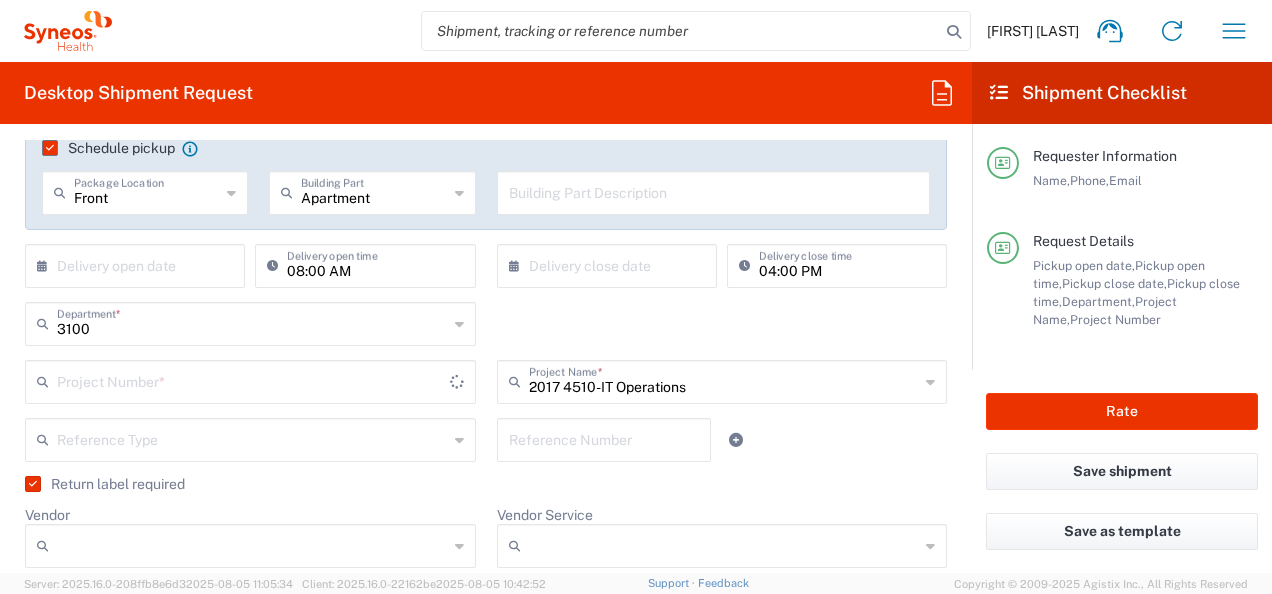 type on "2017.4510_IT_CAPEX" 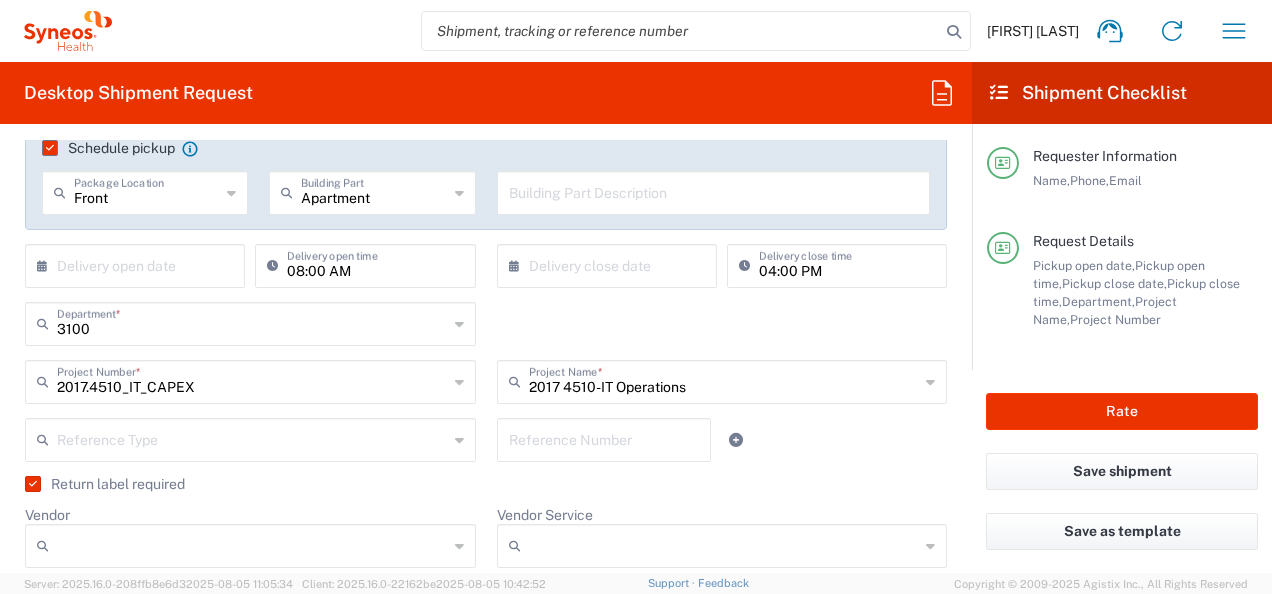 click 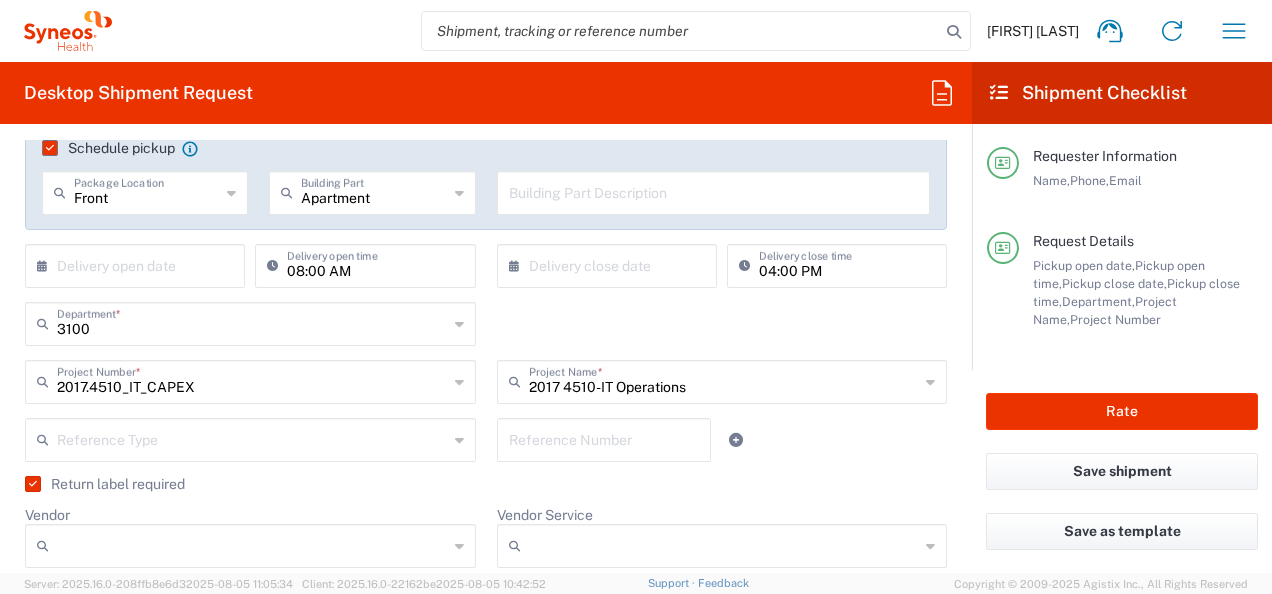 click on "2017.4510_IT_CAPEX  Project Number  *" 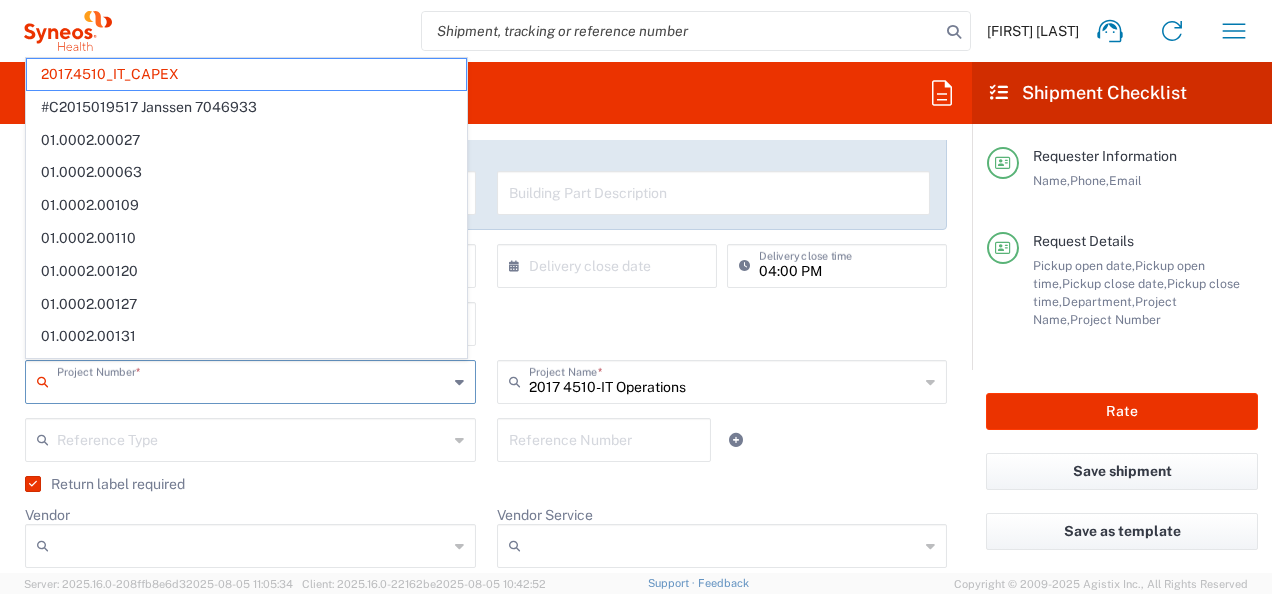 click at bounding box center (252, 380) 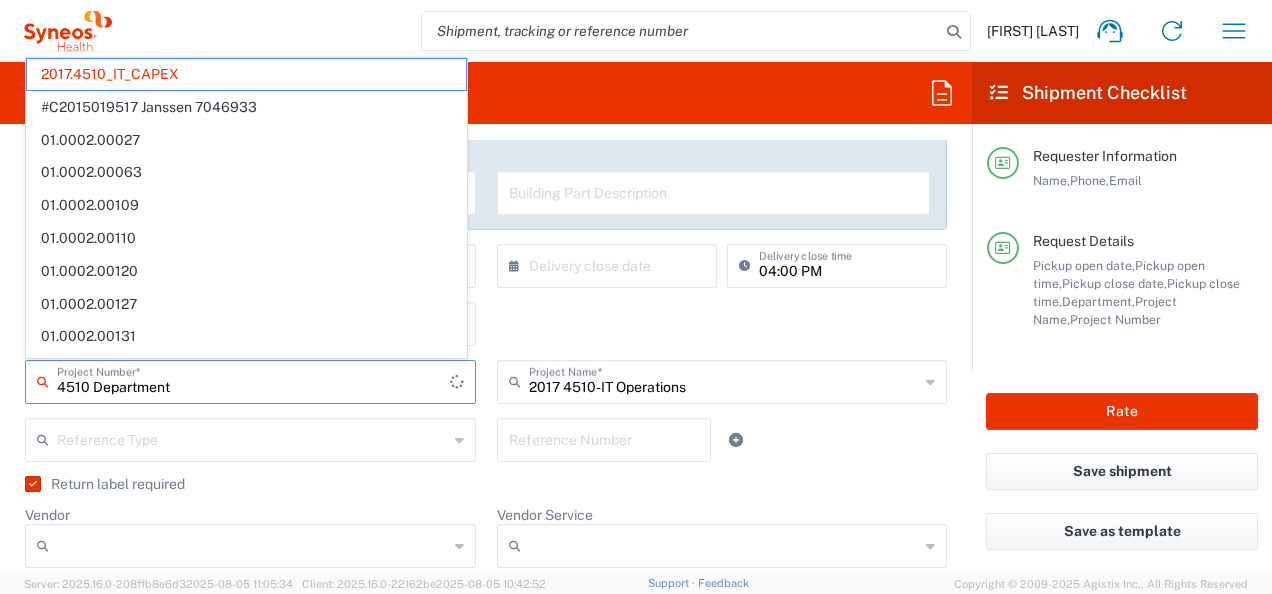 type on "[NUMBER] [DEPARTMENT]" 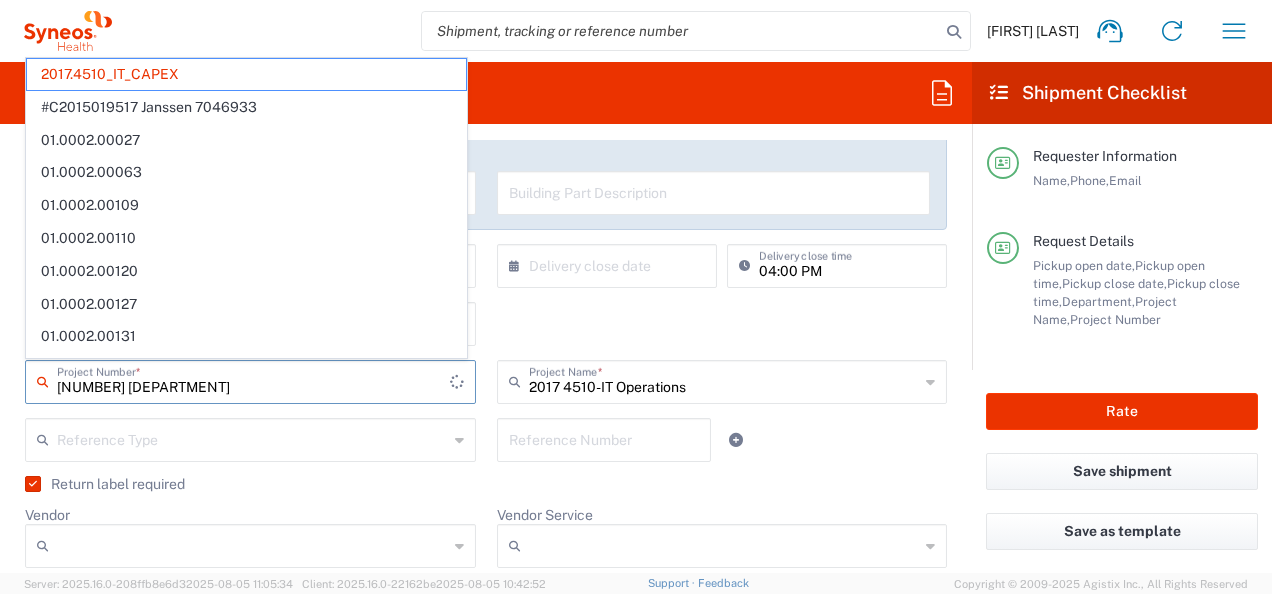 type on "2017 4510-IT Operations" 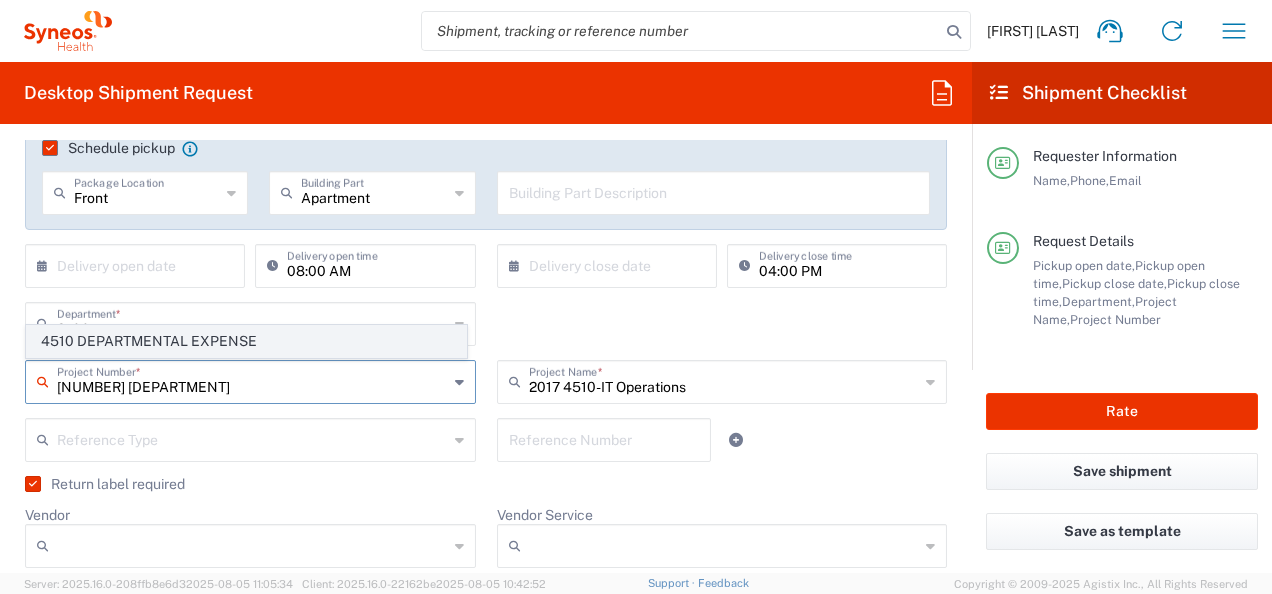 click on "4510 DEPARTMENTAL EXPENSE" 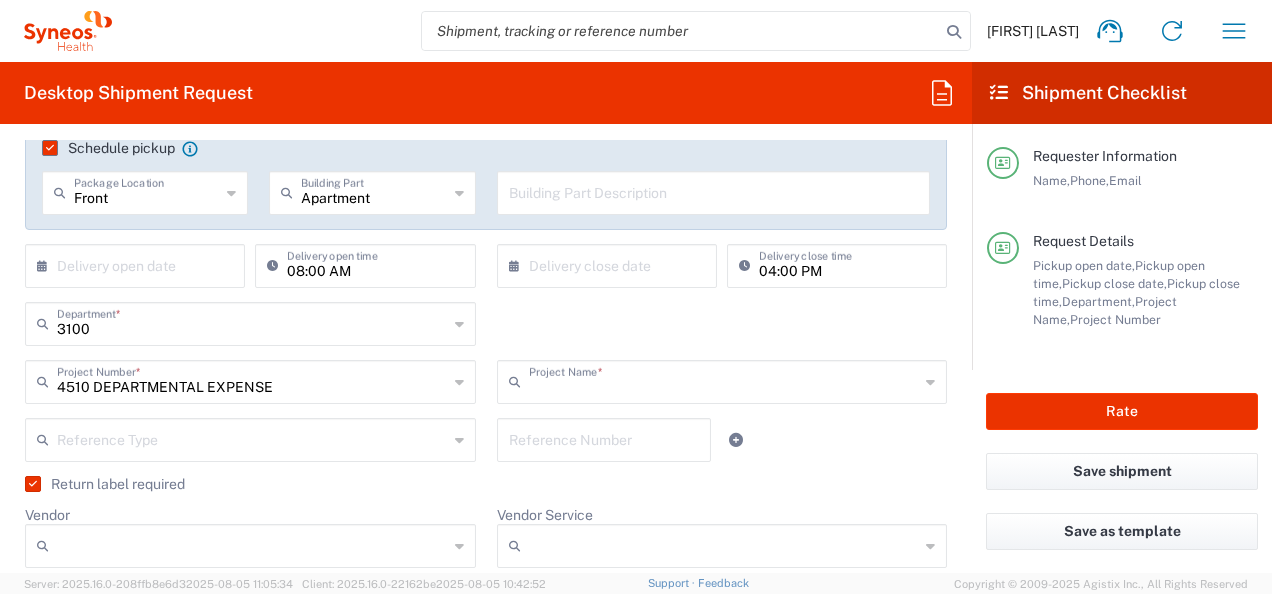 type on "4510 DEPARTMENTAL EXPENSE" 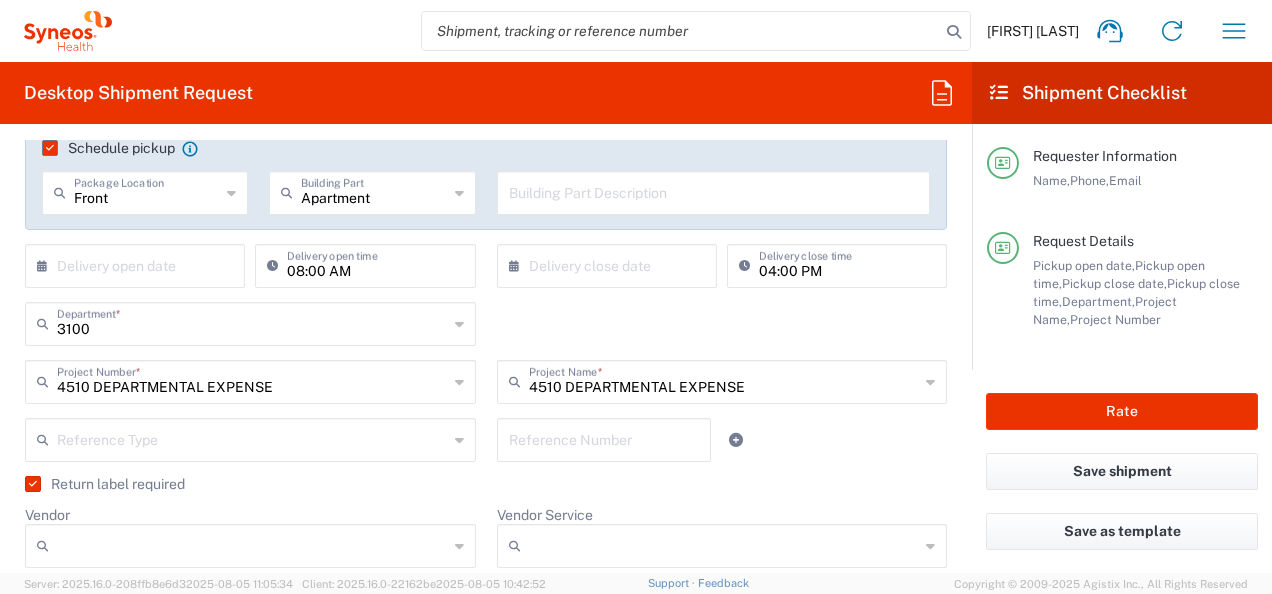 click on "Return label required" 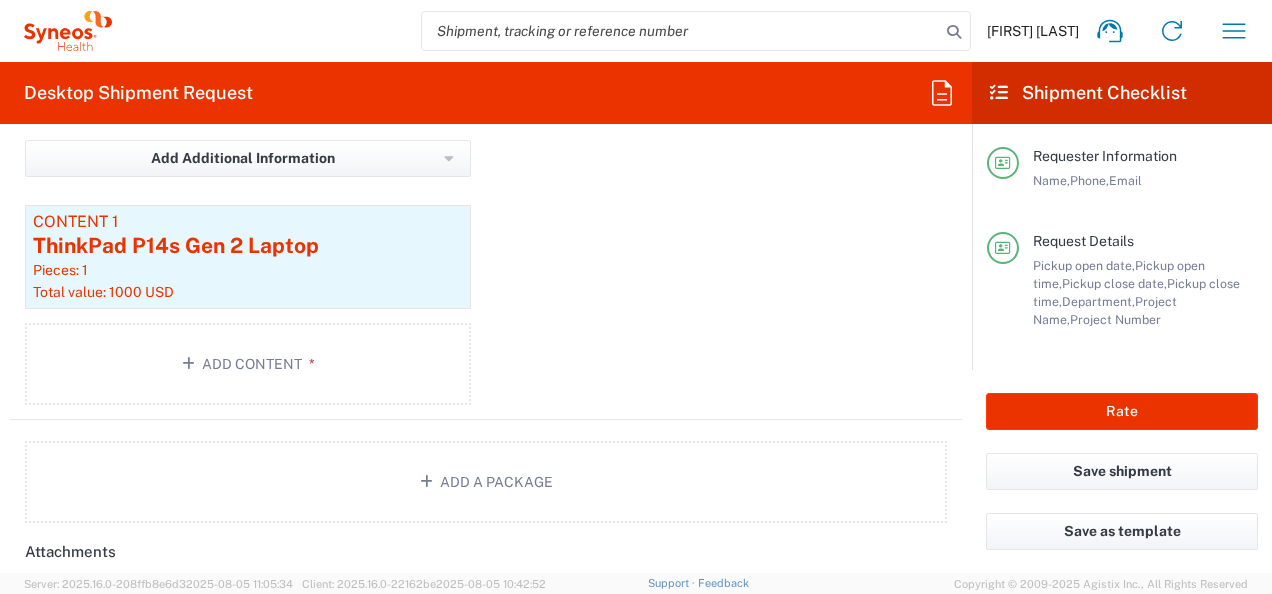 scroll, scrollTop: 2113, scrollLeft: 0, axis: vertical 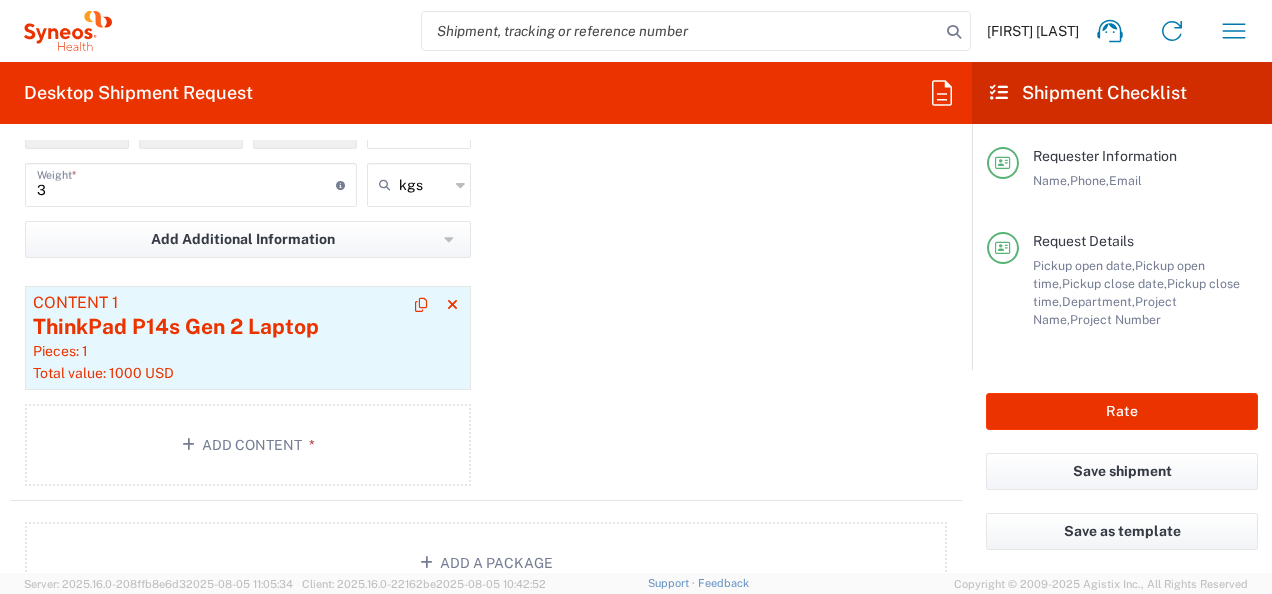 click on "Pieces: 1" 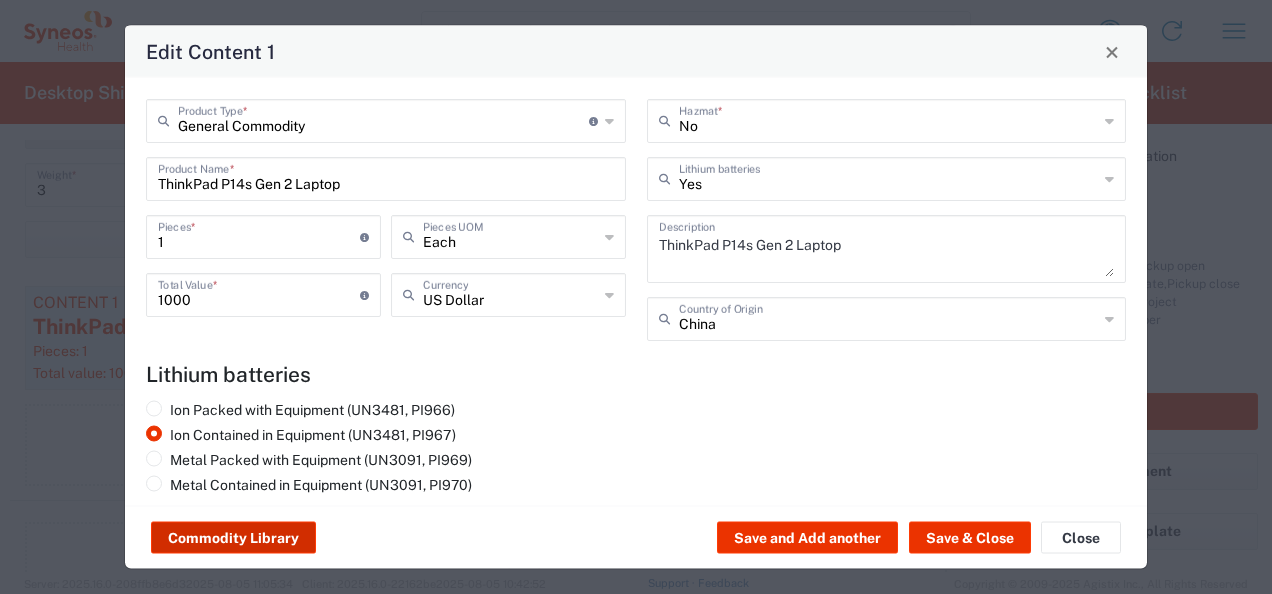 click on "Commodity Library" 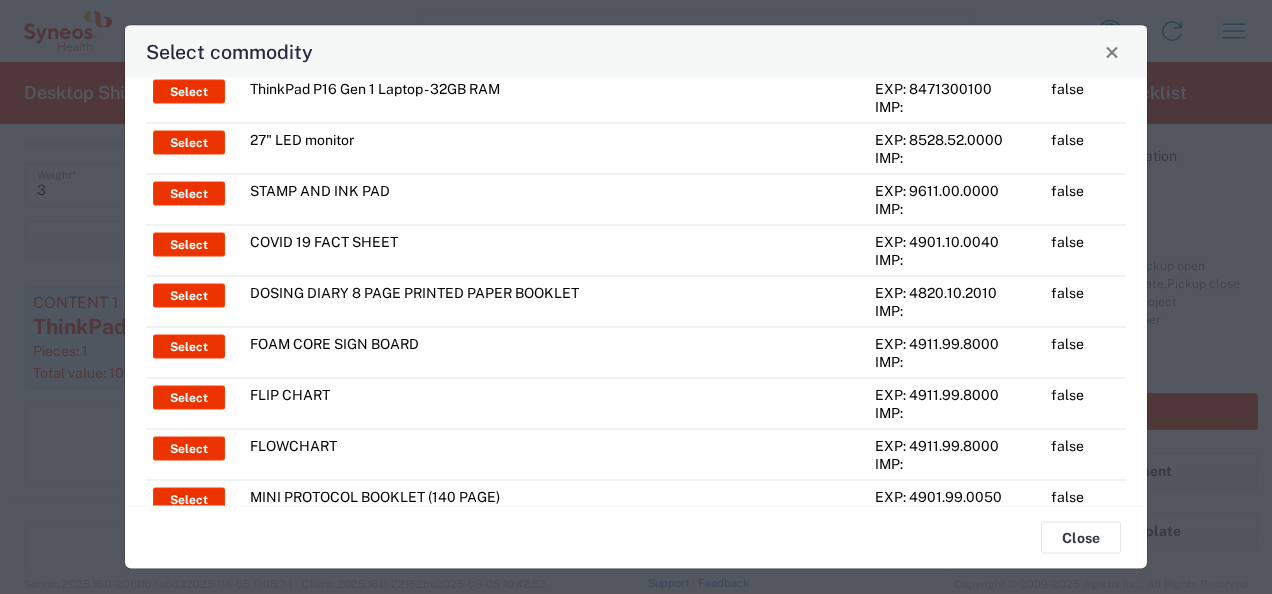 scroll, scrollTop: 0, scrollLeft: 0, axis: both 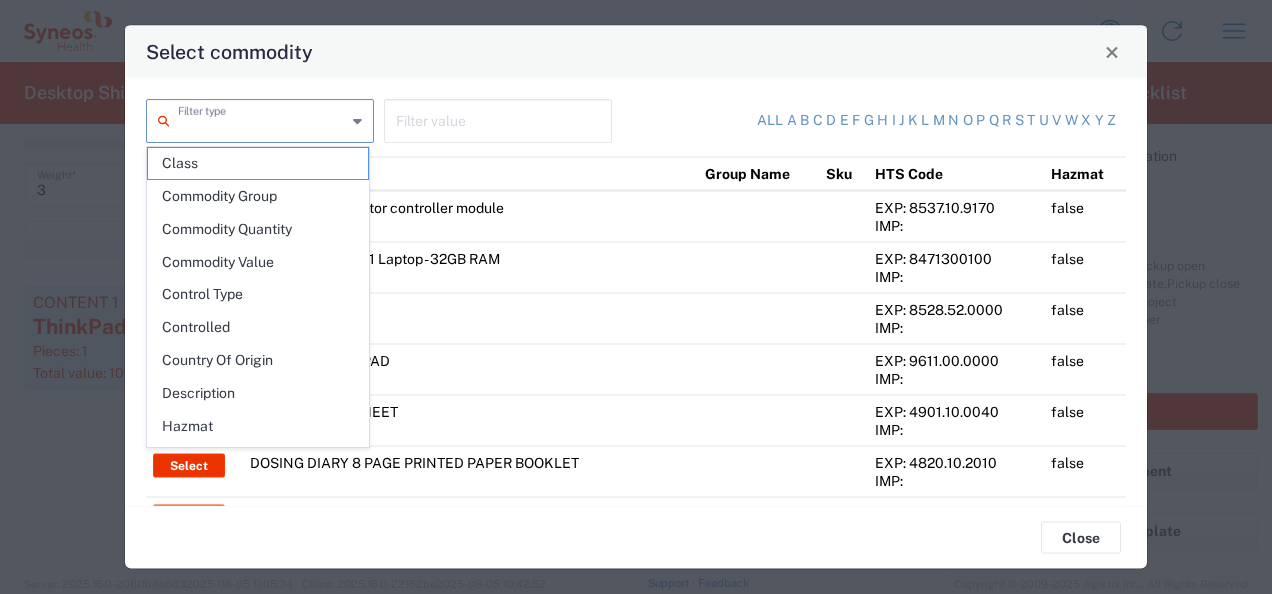 click at bounding box center (262, 119) 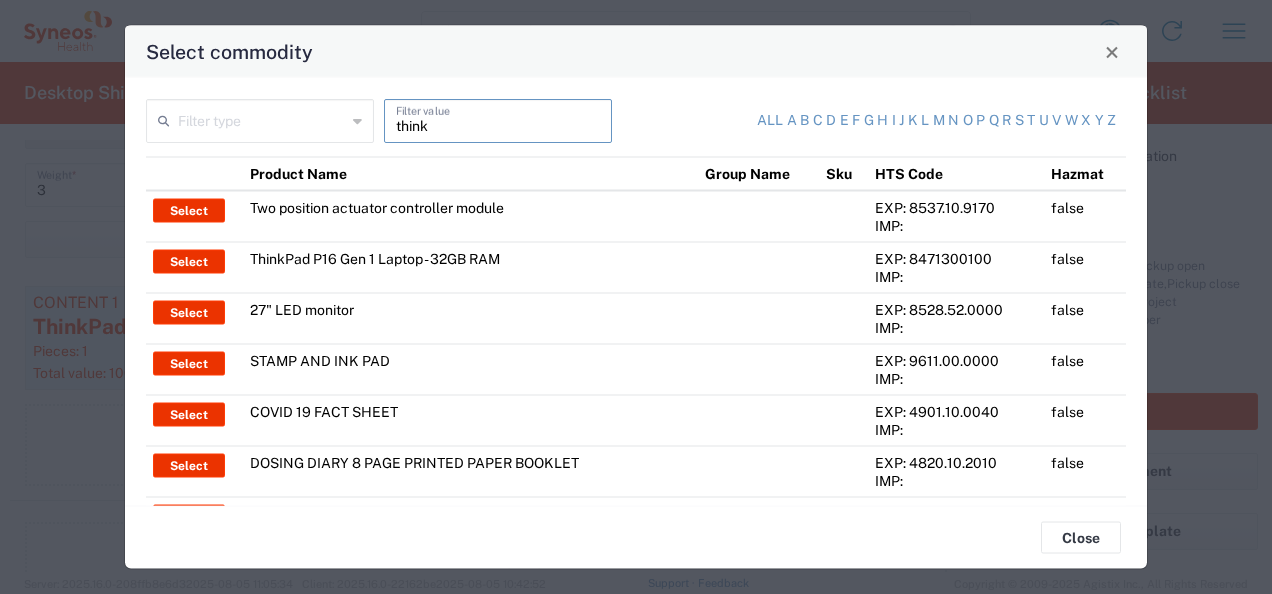 click on "think" at bounding box center [498, 119] 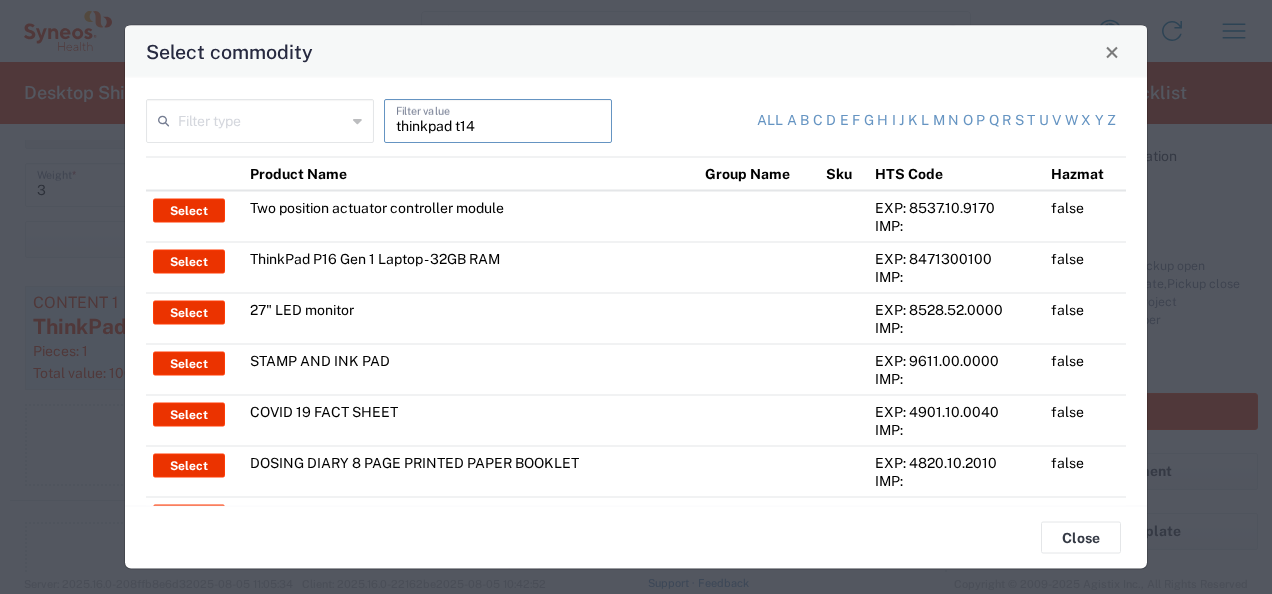 type on "thinkpad t14" 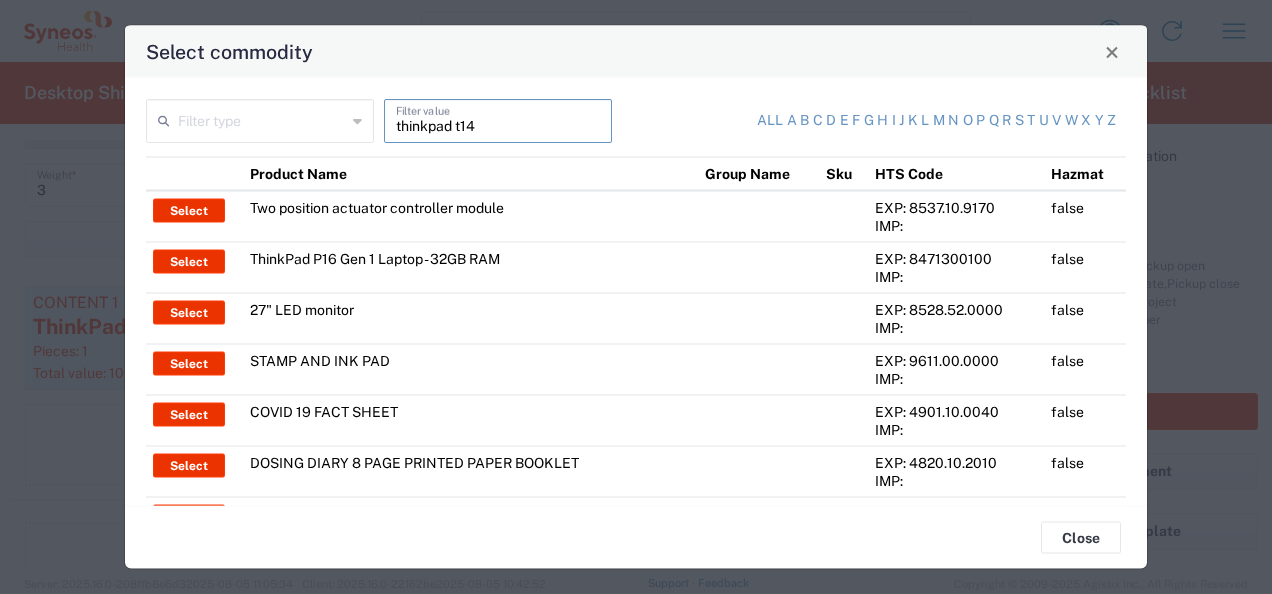 click on "thinkpad t14" at bounding box center (498, 119) 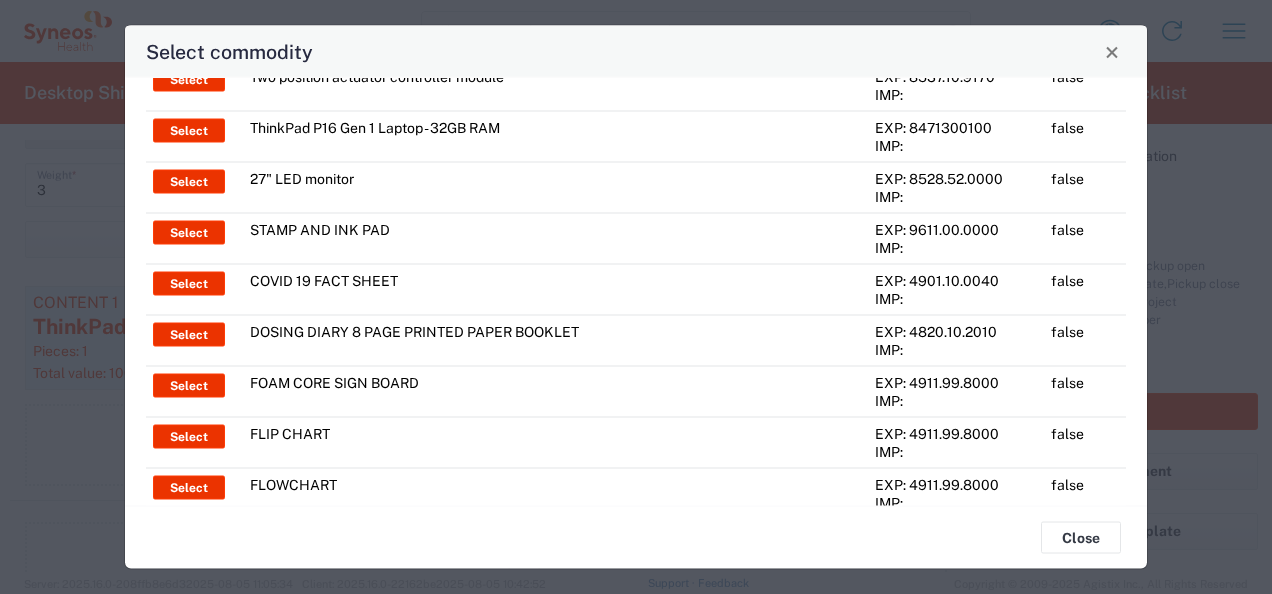 scroll, scrollTop: 0, scrollLeft: 0, axis: both 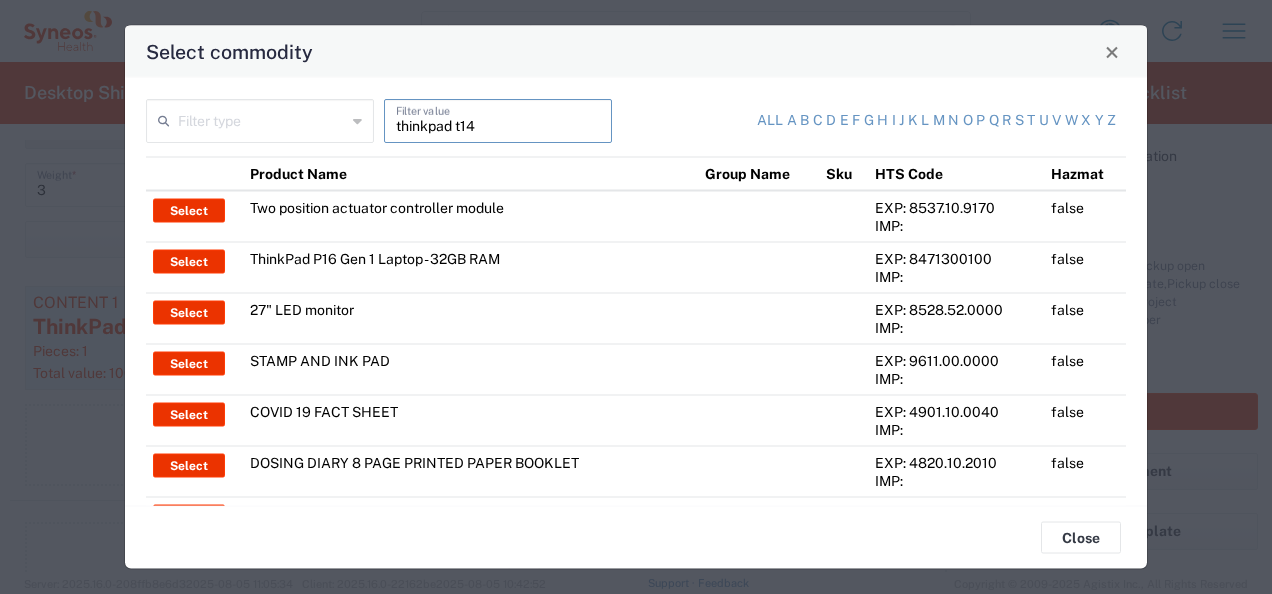 click on "thinkpad t14" at bounding box center [498, 119] 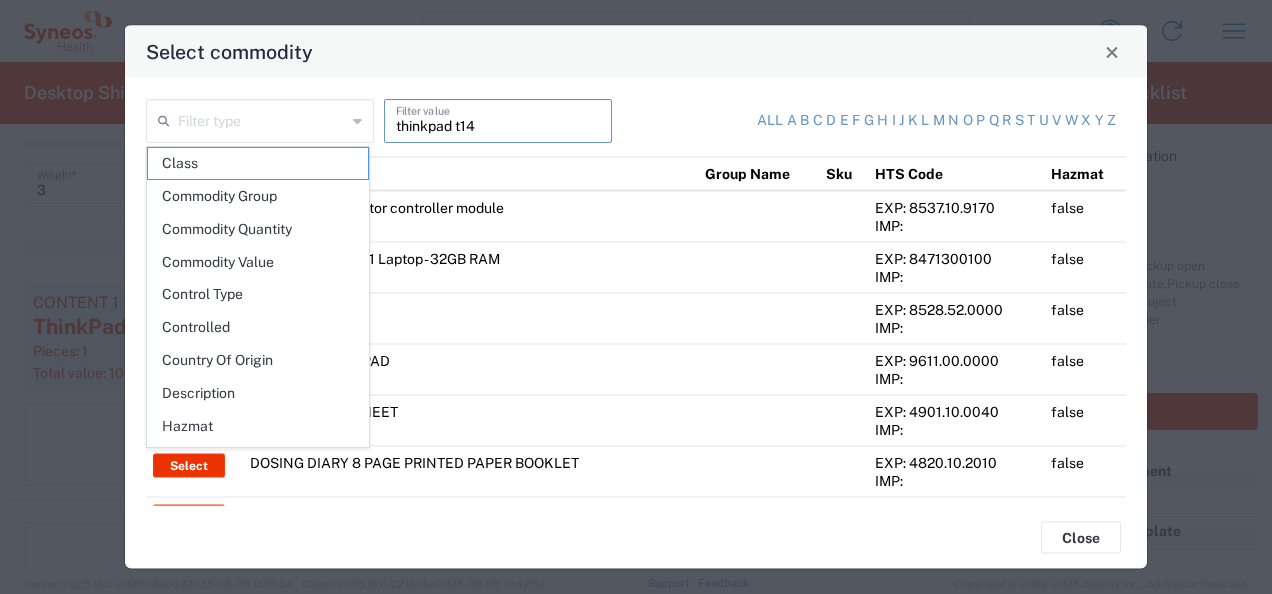 click on "thinkpad t14" at bounding box center (498, 119) 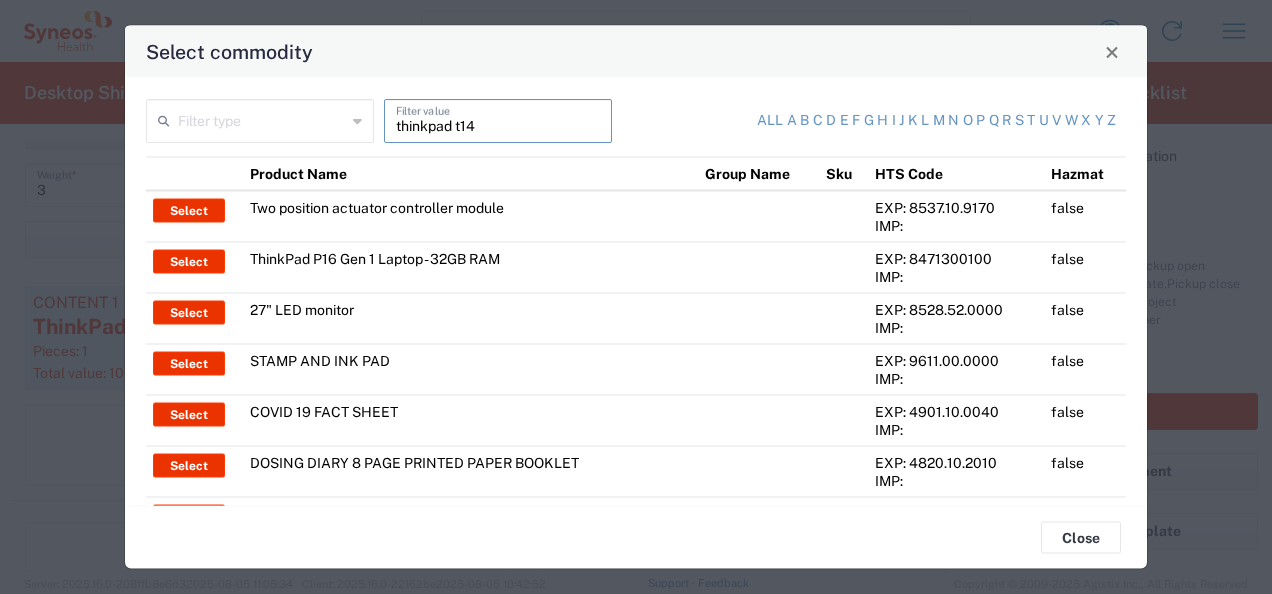 click on "thinkpad t14" at bounding box center [498, 119] 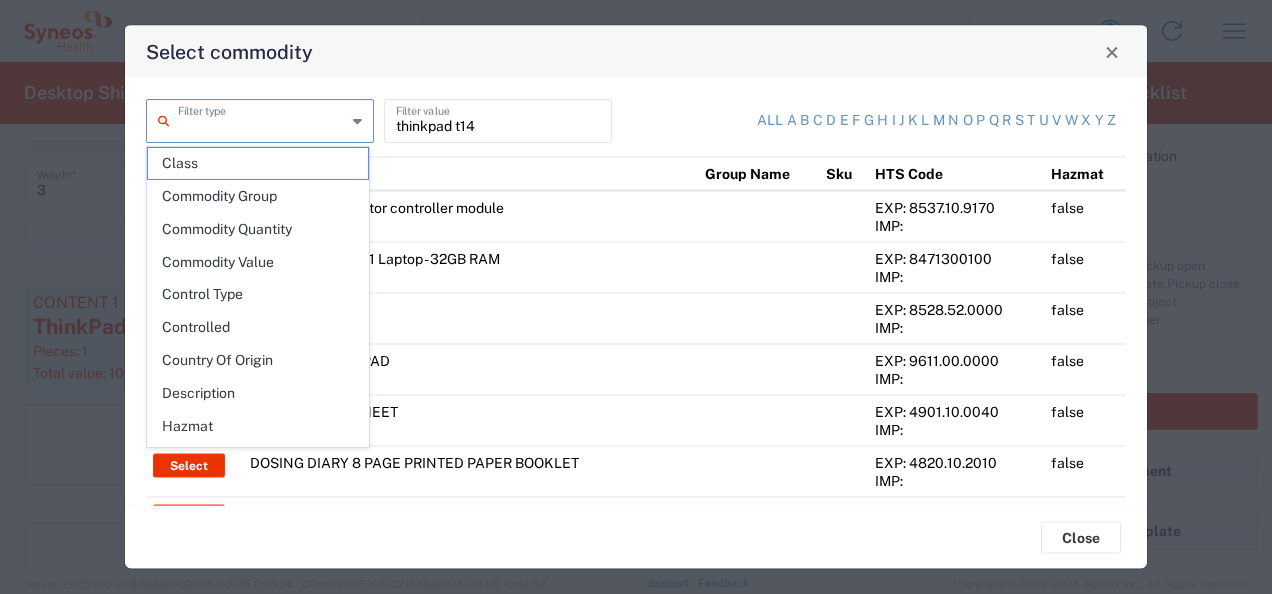 click at bounding box center (262, 119) 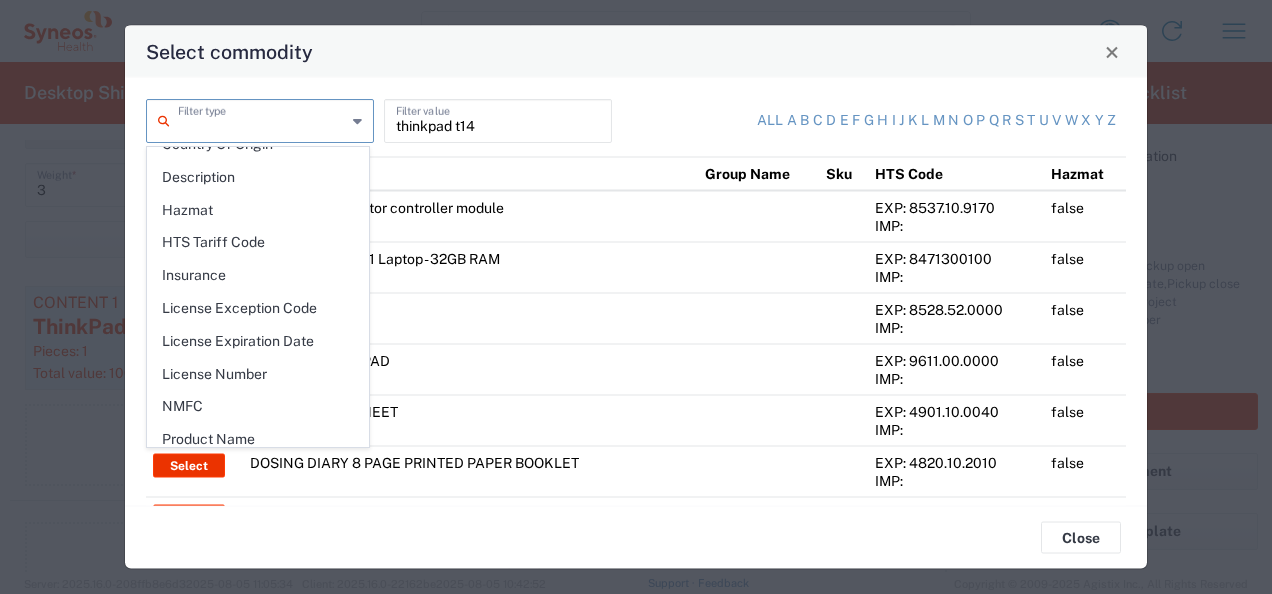scroll, scrollTop: 217, scrollLeft: 0, axis: vertical 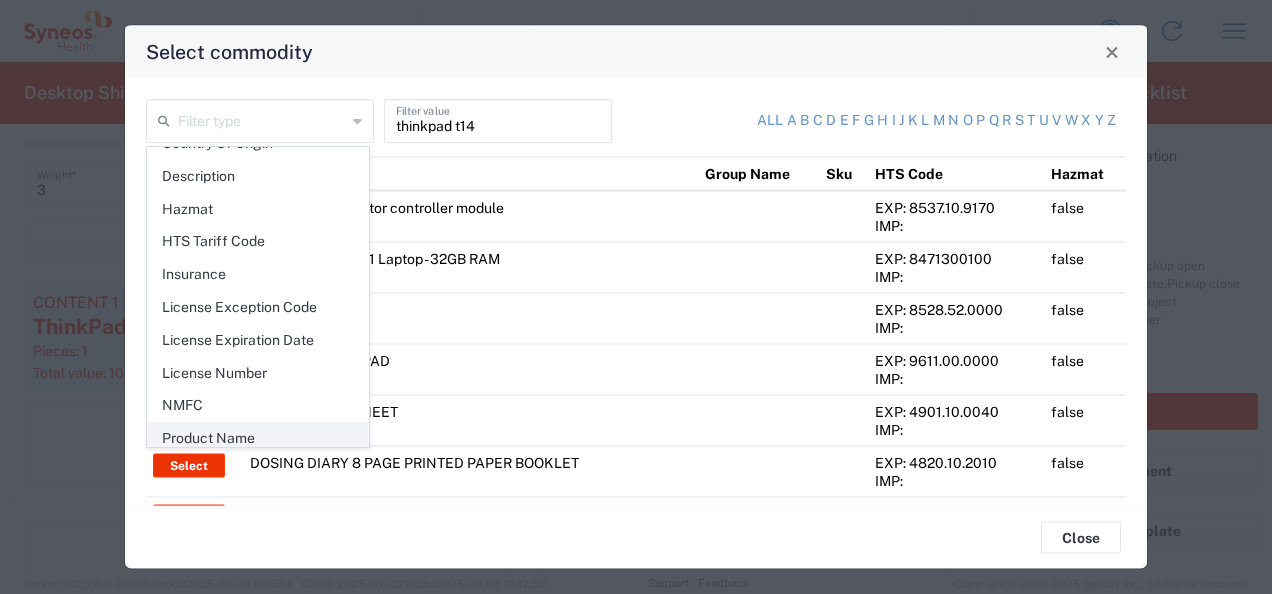 click on "Product Name" 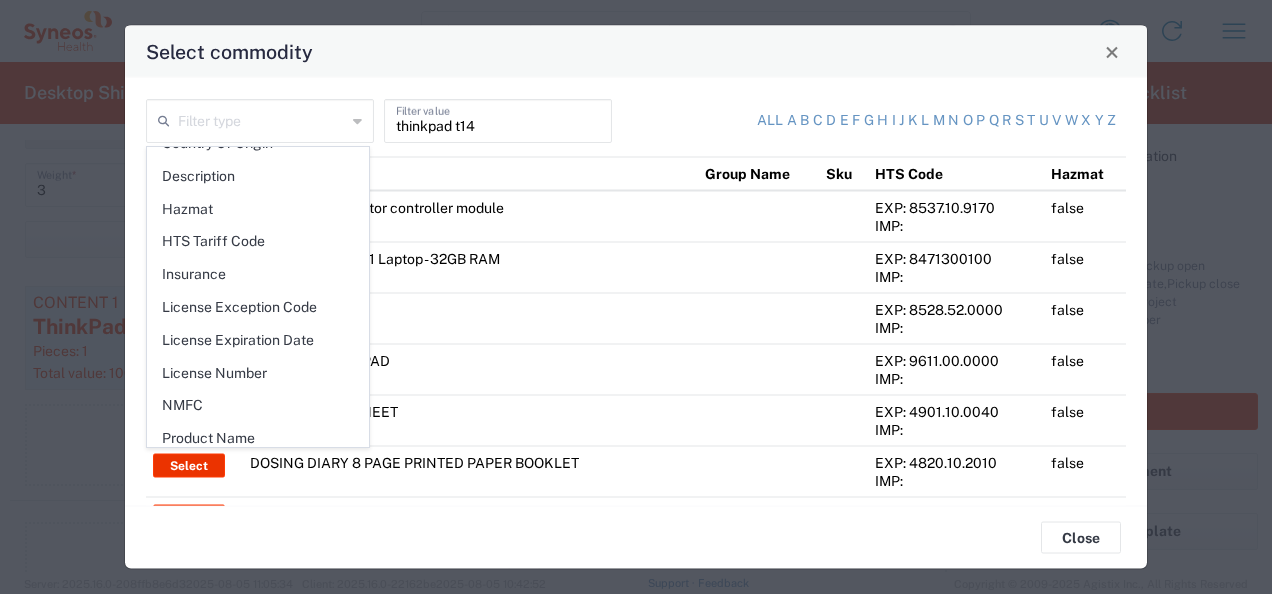 type on "Product Name" 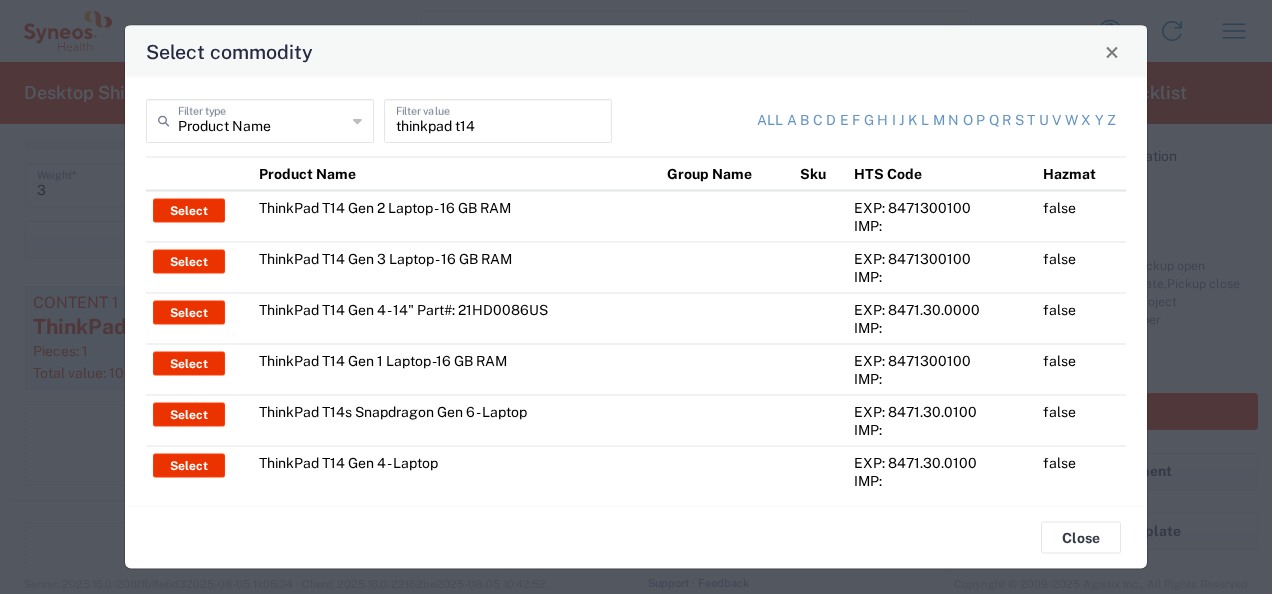 scroll, scrollTop: 22, scrollLeft: 0, axis: vertical 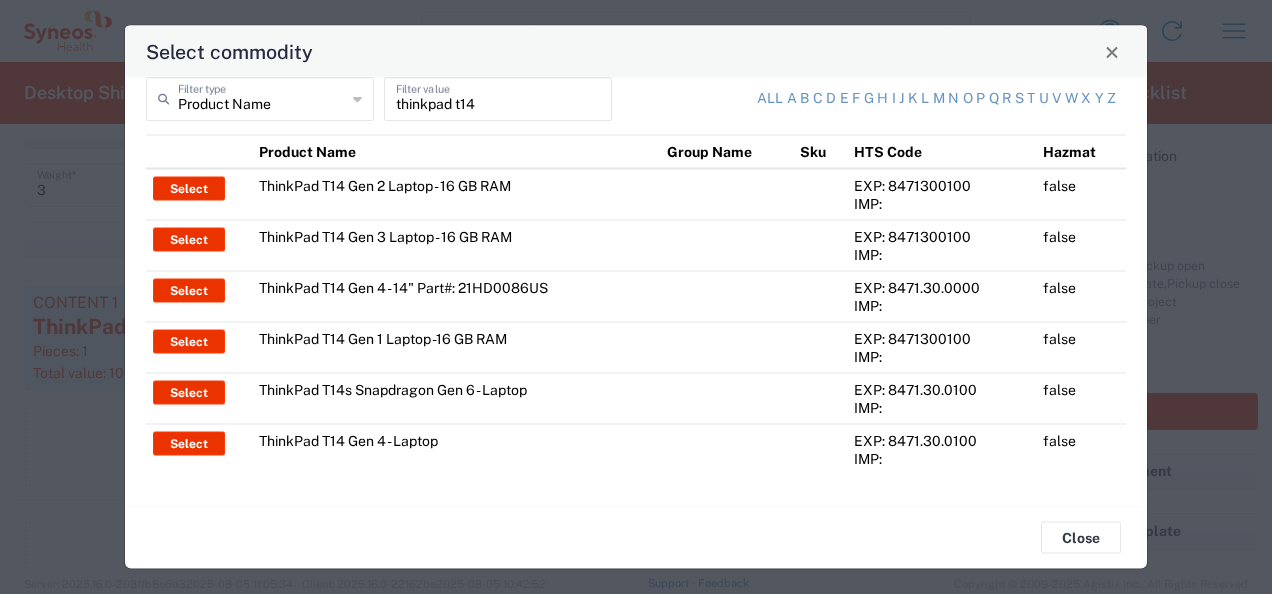 click on "Select commodity" 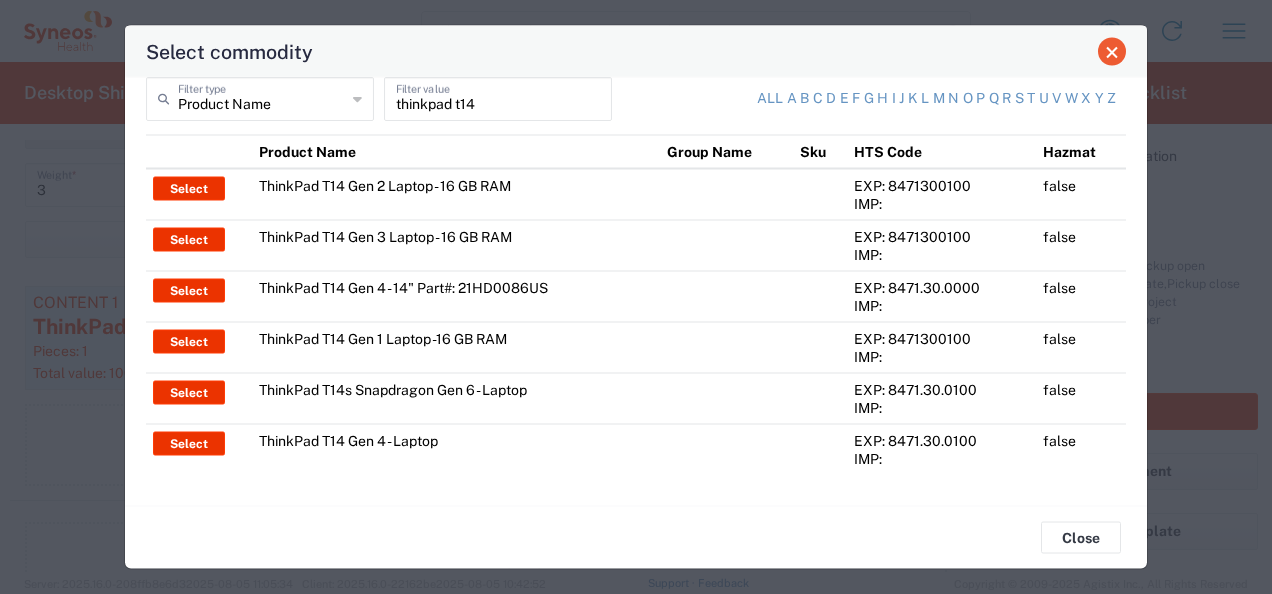 click 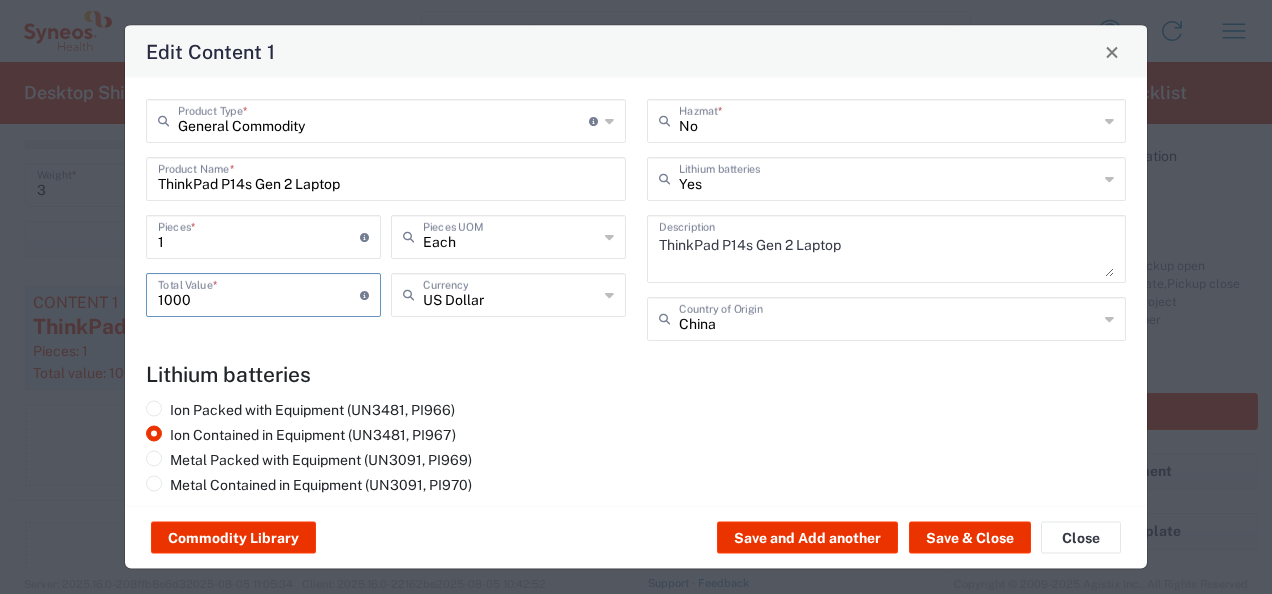 drag, startPoint x: 240, startPoint y: 306, endPoint x: 110, endPoint y: 290, distance: 130.98091 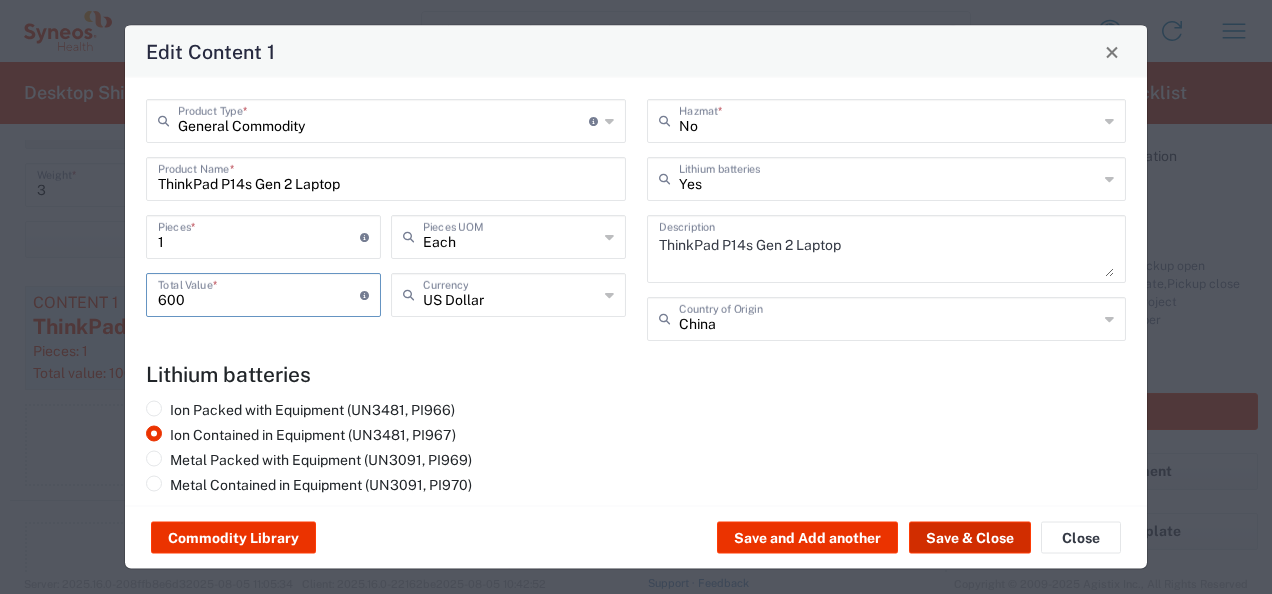 type on "600" 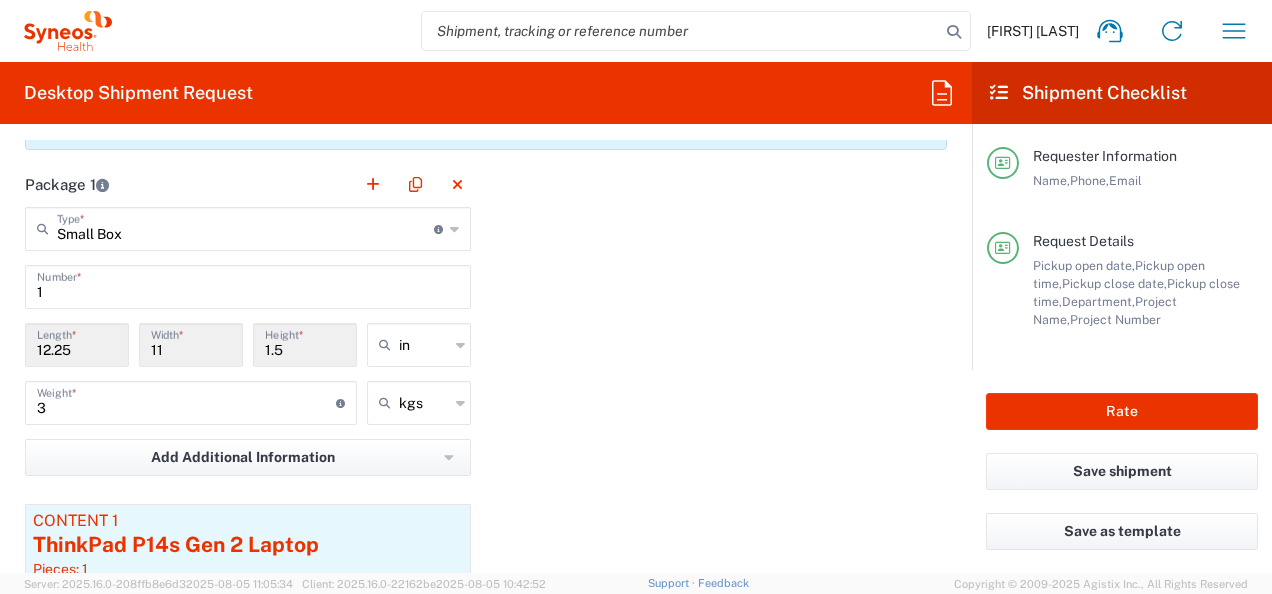 scroll, scrollTop: 2214, scrollLeft: 0, axis: vertical 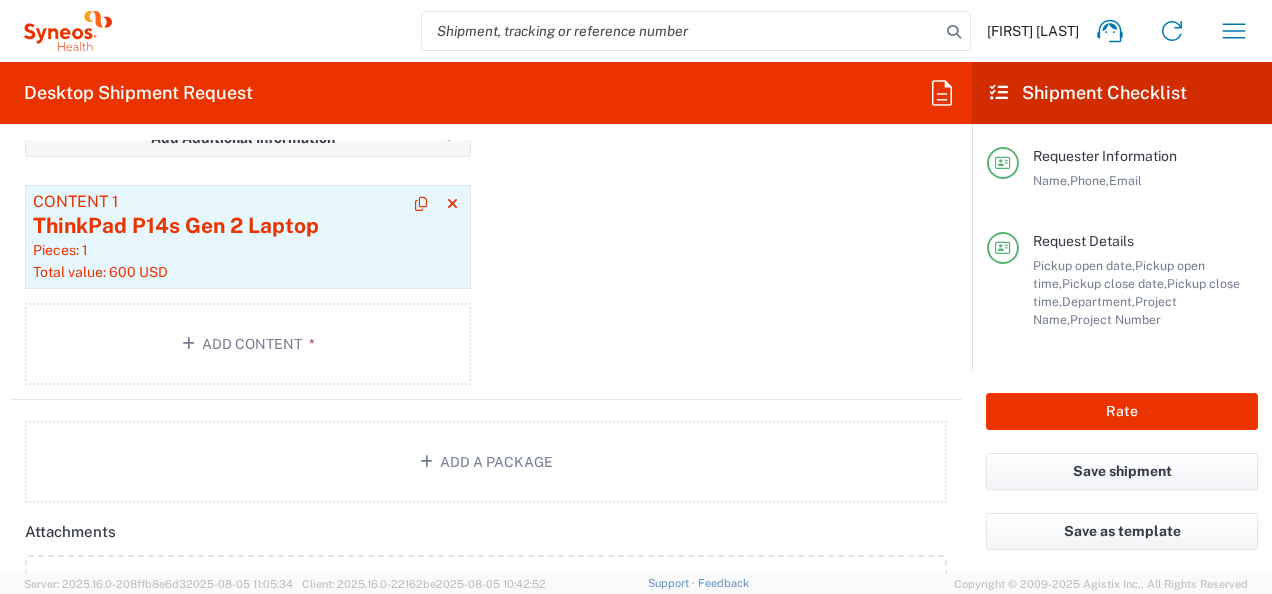 click on "Pieces: 1" 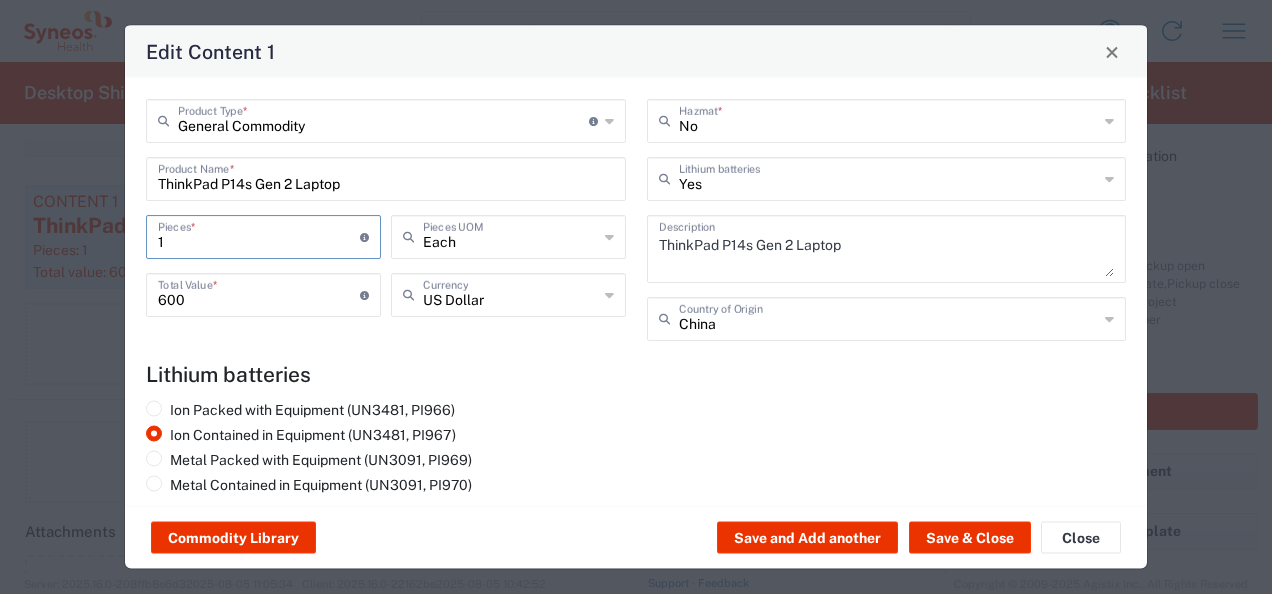drag, startPoint x: 255, startPoint y: 250, endPoint x: 119, endPoint y: 252, distance: 136.01471 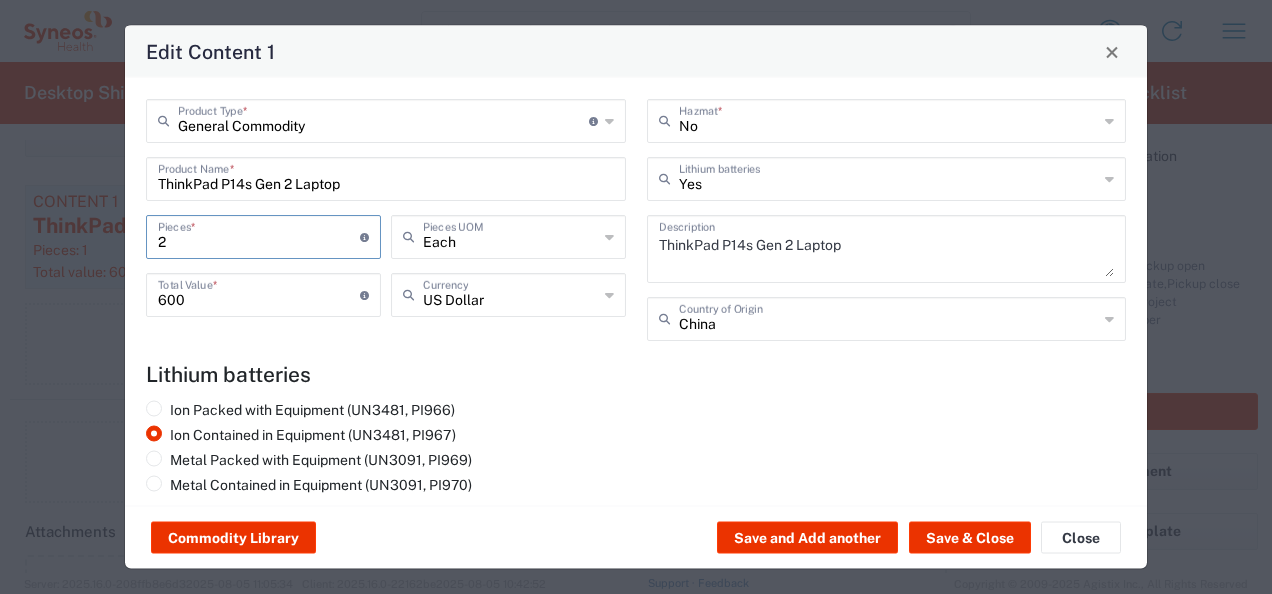 type on "1200" 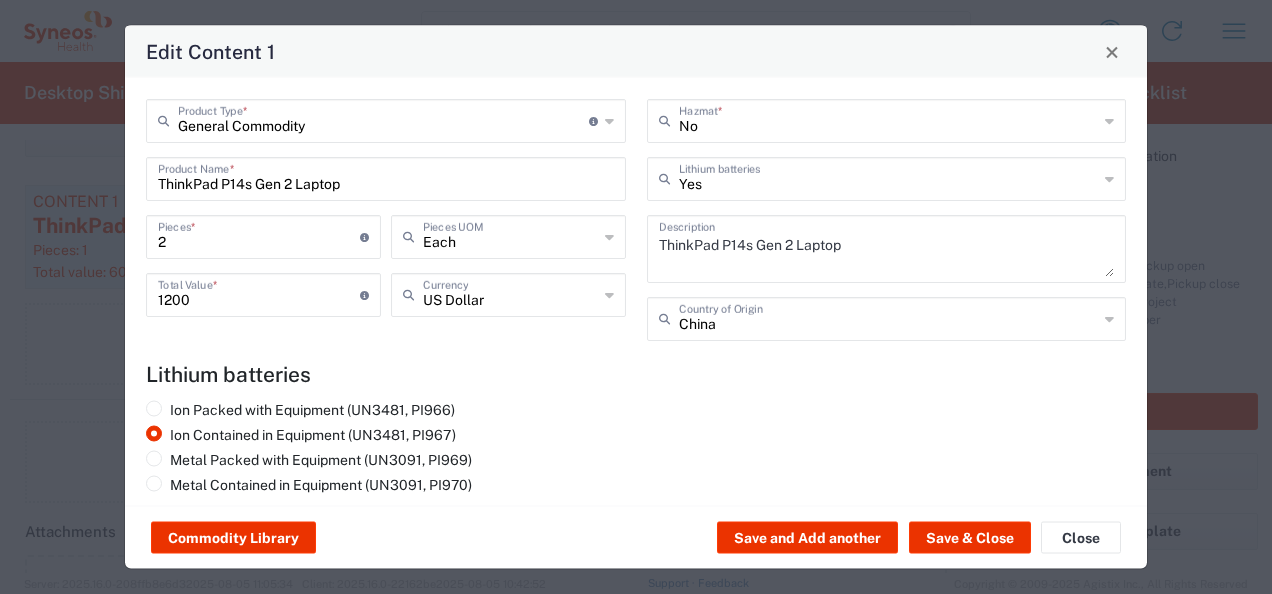 click on "General Commodity  Product Type  * Document: Paper document generated internally by Syneos, a client, or third-party partner for business purposes.  For example, a contract, agreement, procedure, policy, project documentation, legal document, purchase order, invoice, or other documentation or record.  Items such as study leaflets/brochures, posters, instruction booklets, patient guides, flowcharts, checklists, consent cards, reminder cards and other similar printed materials which will be used in a client project/trial are general commodities, not documents. ThinkPad P14s Gen 2 Laptop  Product Name  * 2  Pieces  * Number of pieces inside all the packages Each  Pieces UOM  1200  Total Value  * Total value of all the pieces US Dollar  Currency" 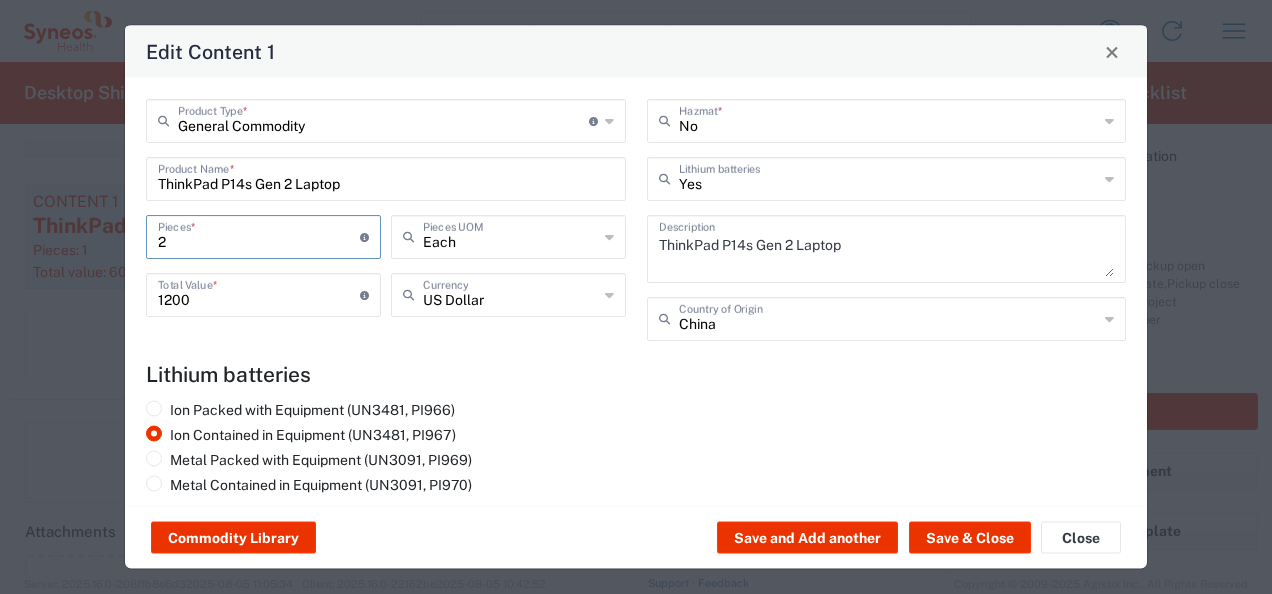 drag, startPoint x: 203, startPoint y: 242, endPoint x: 118, endPoint y: 238, distance: 85.09406 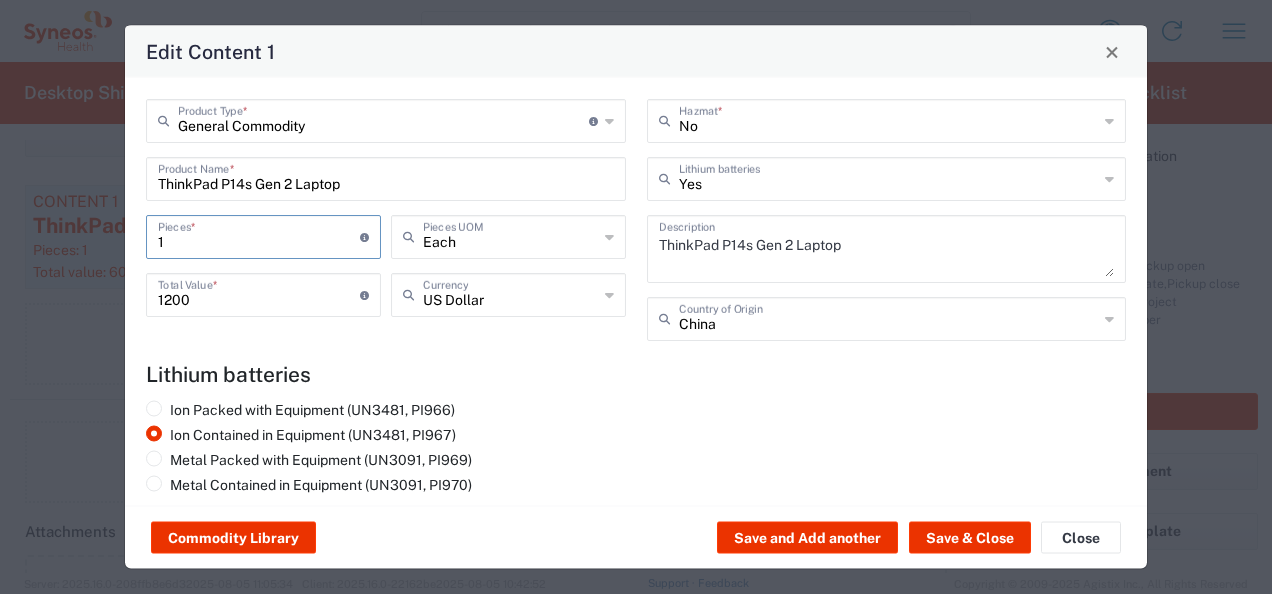 type on "600" 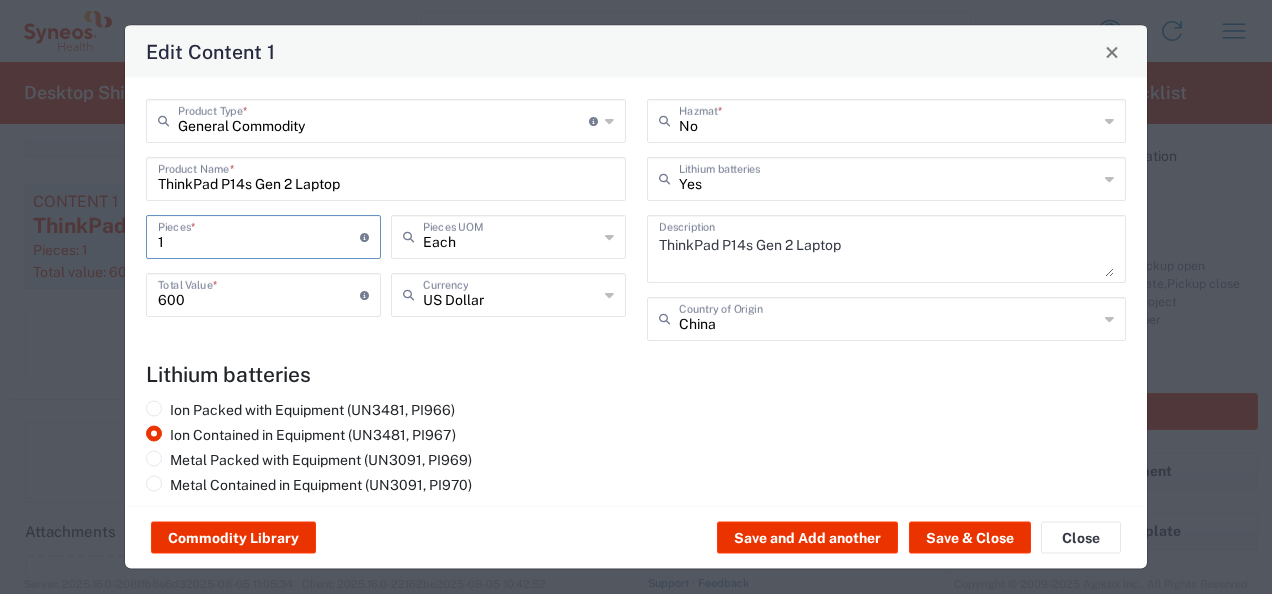 type on "1" 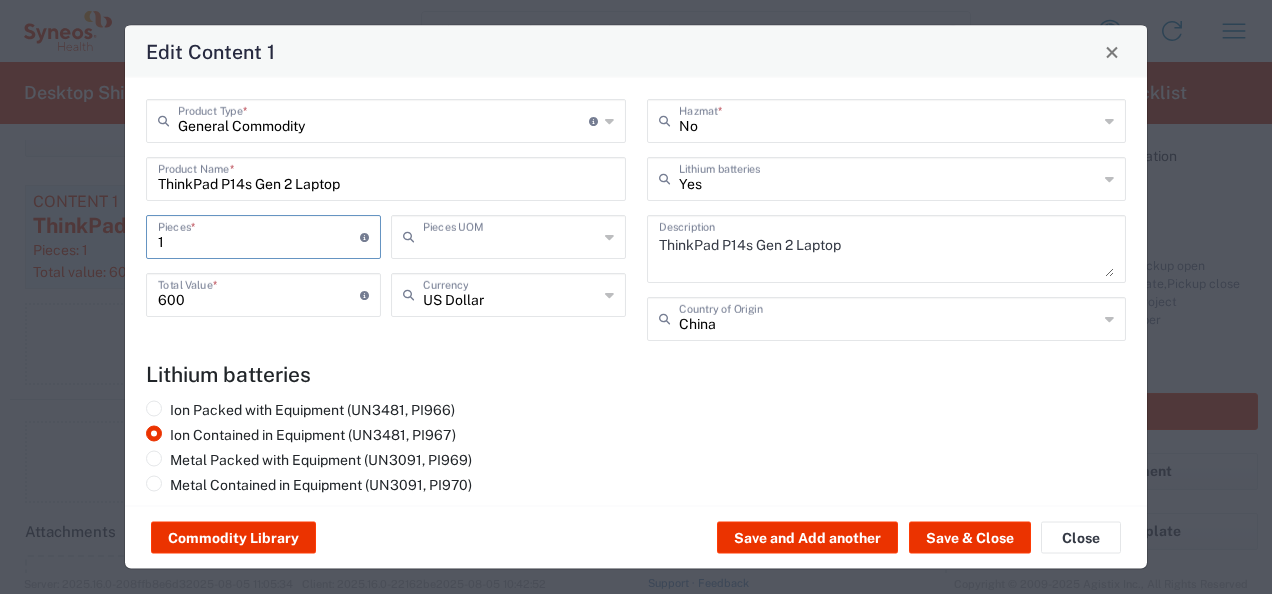 click at bounding box center [510, 235] 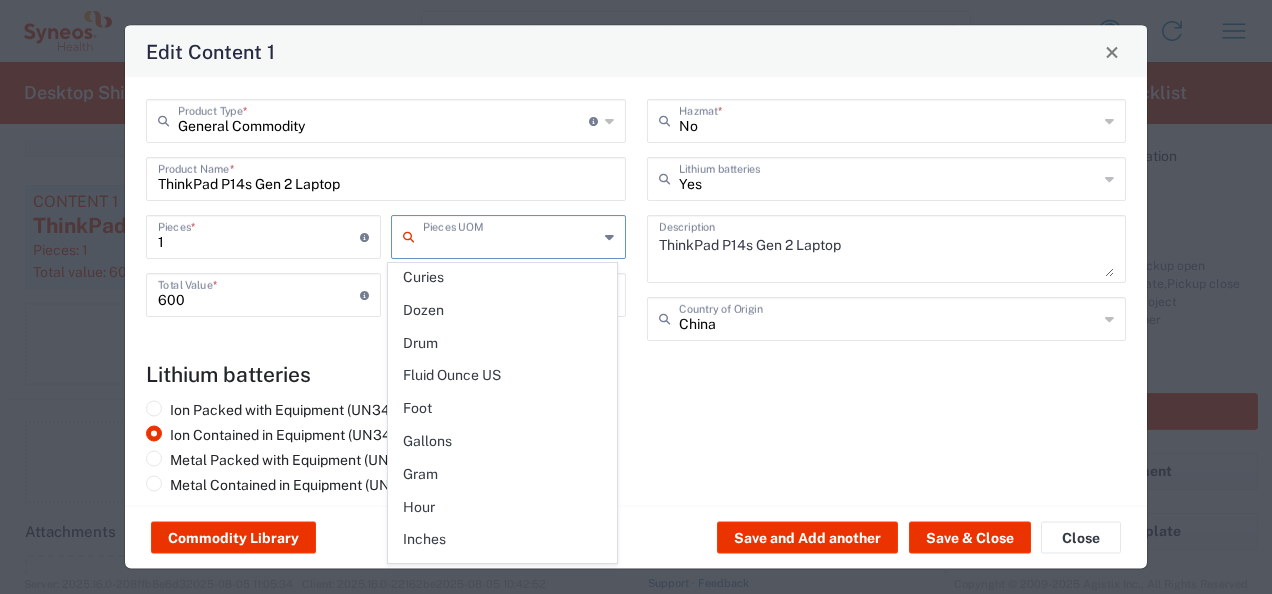 scroll, scrollTop: 0, scrollLeft: 0, axis: both 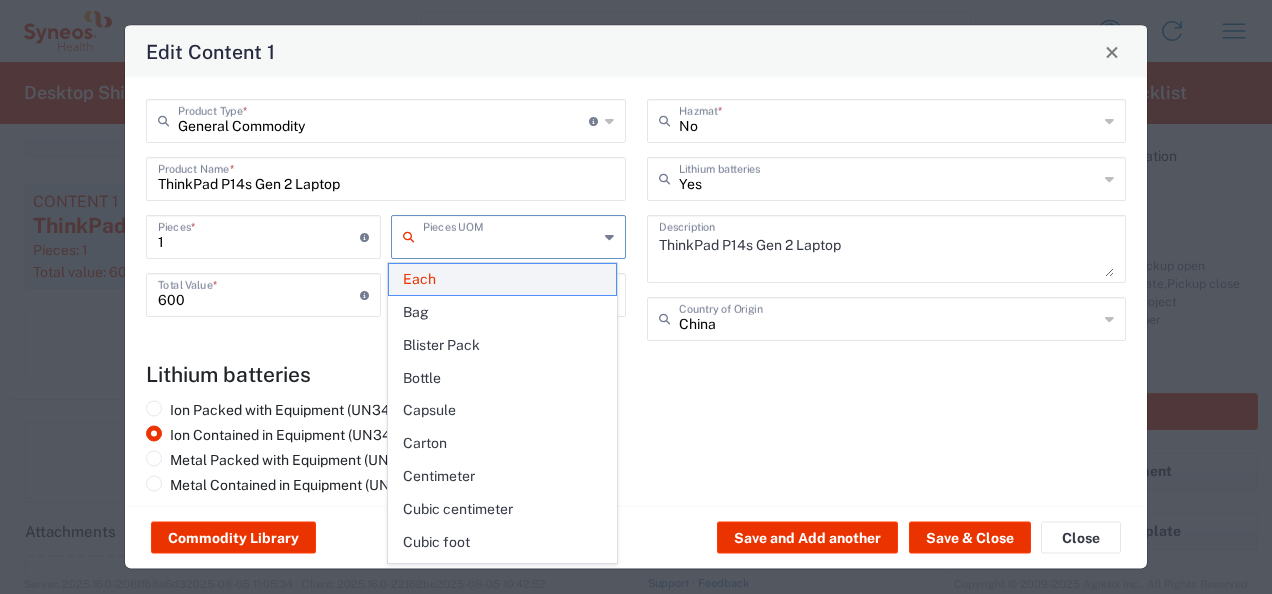 click on "Each" 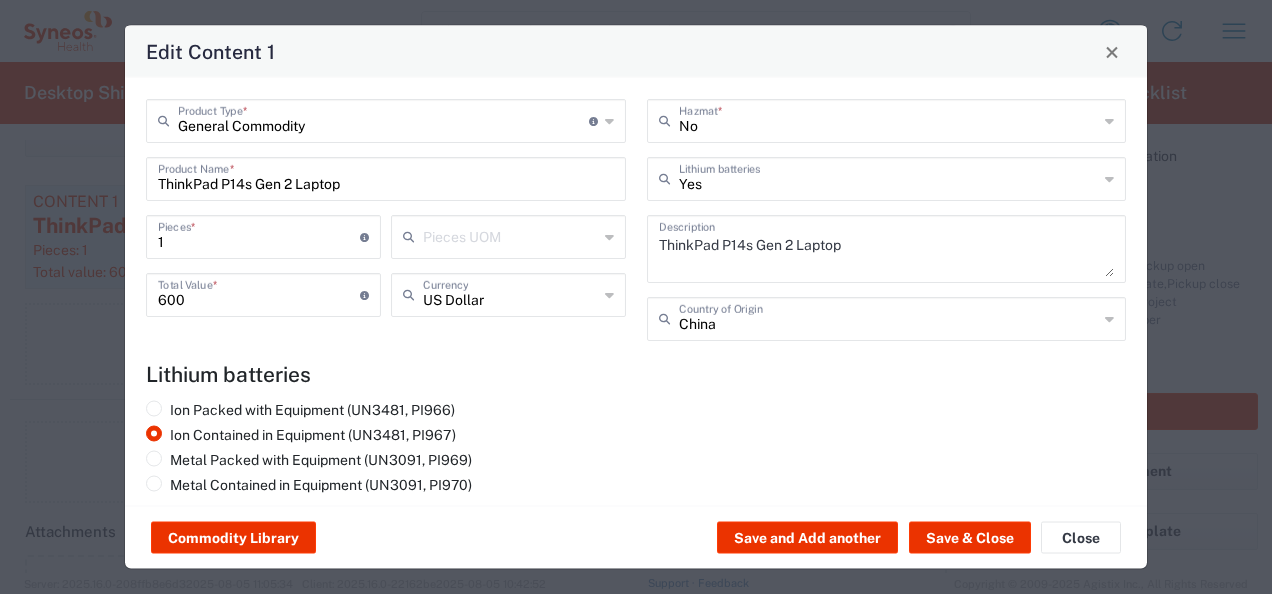 click on "Ion Packed with Equipment (UN3481, PI966)   Ion Contained in Equipment (UN3481, PI967)   Metal Packed with Equipment (UN3091, PI969)   Metal Contained in Equipment (UN3091, PI970)" 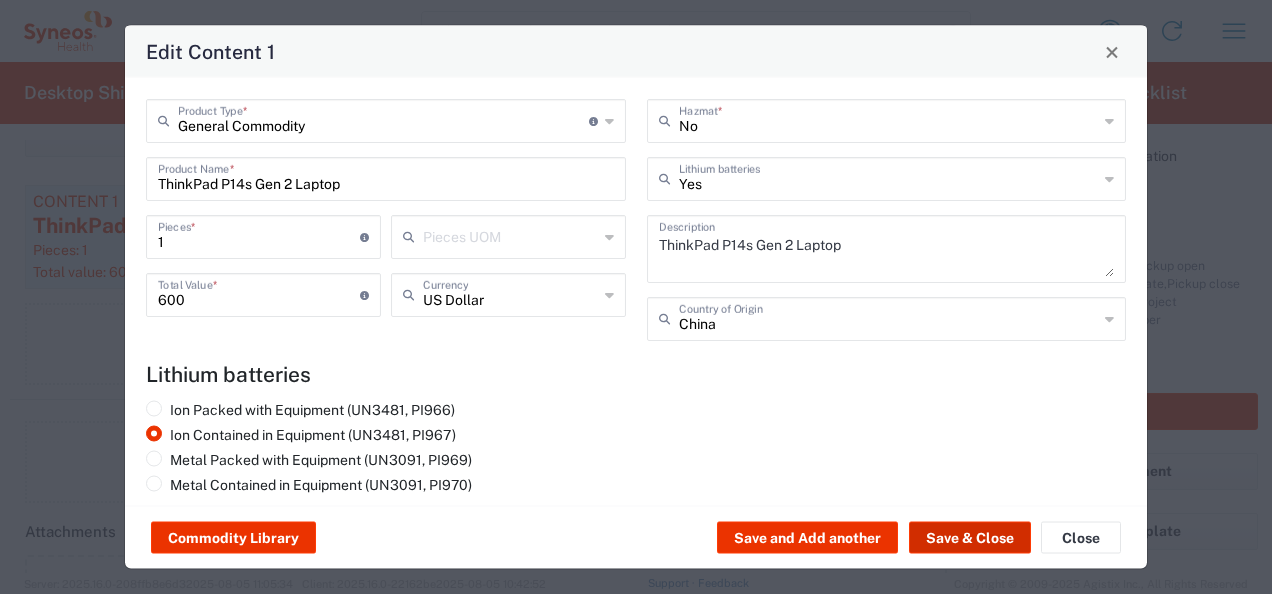 click on "Save & Close" 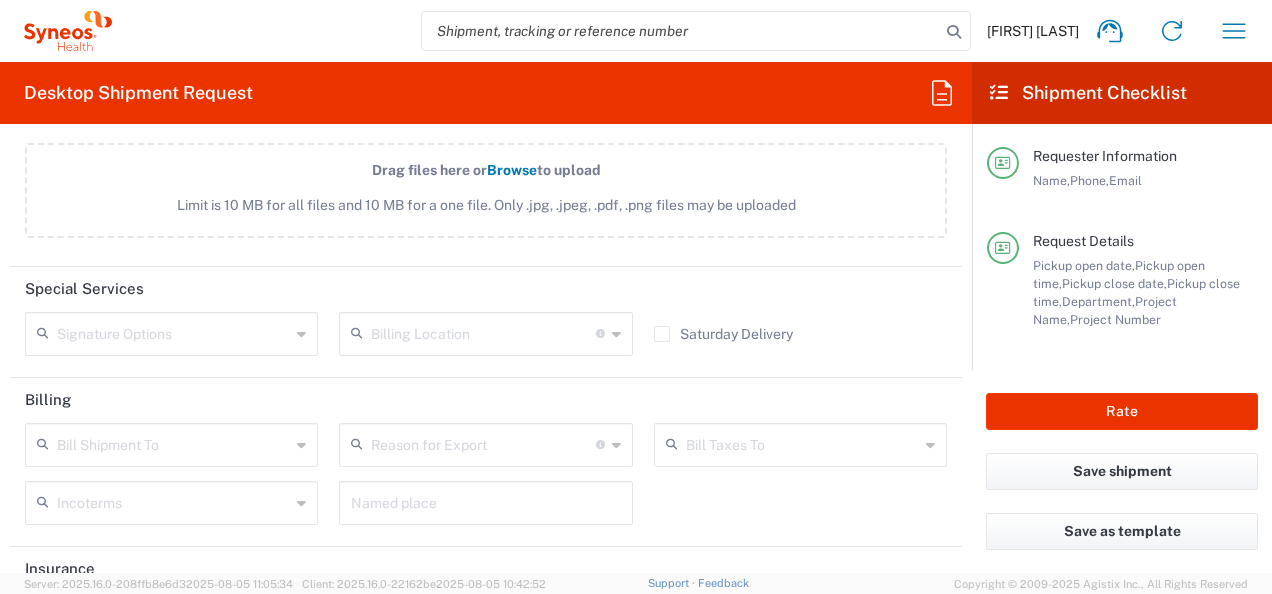 scroll, scrollTop: 2722, scrollLeft: 0, axis: vertical 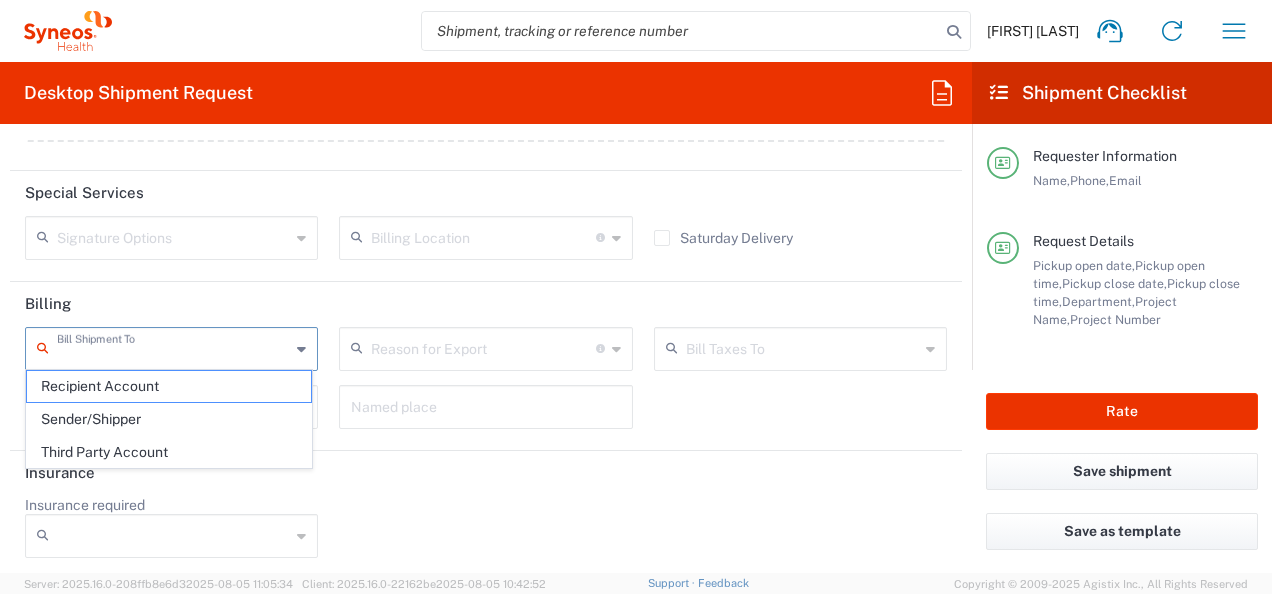 click at bounding box center (173, 347) 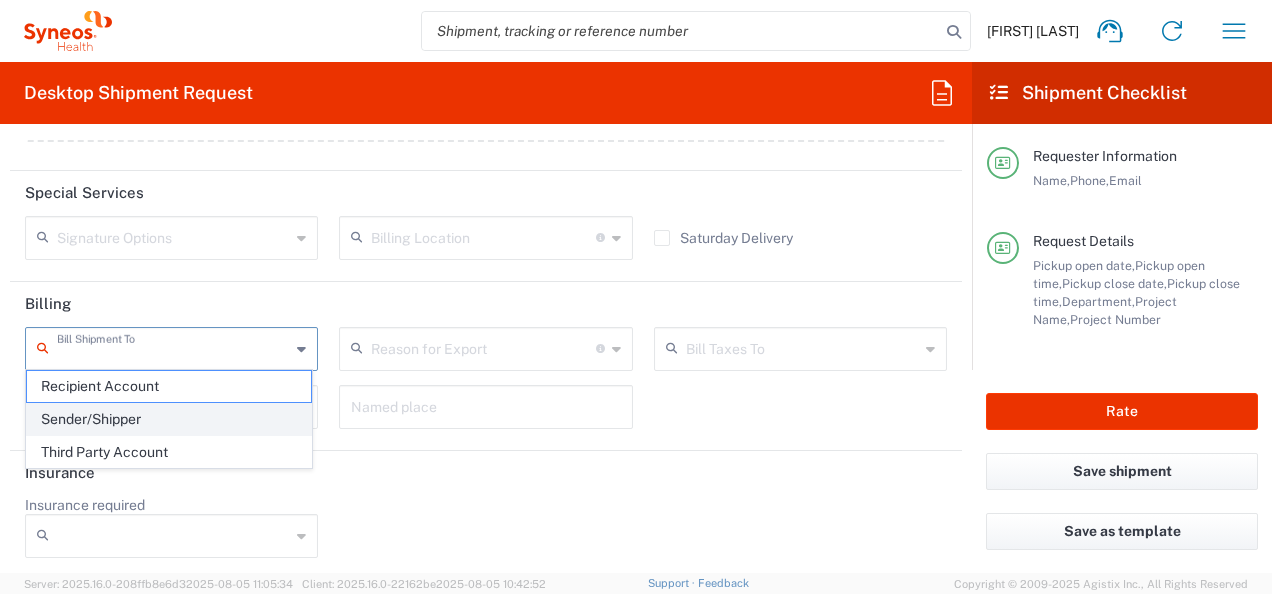 click on "Sender/Shipper" 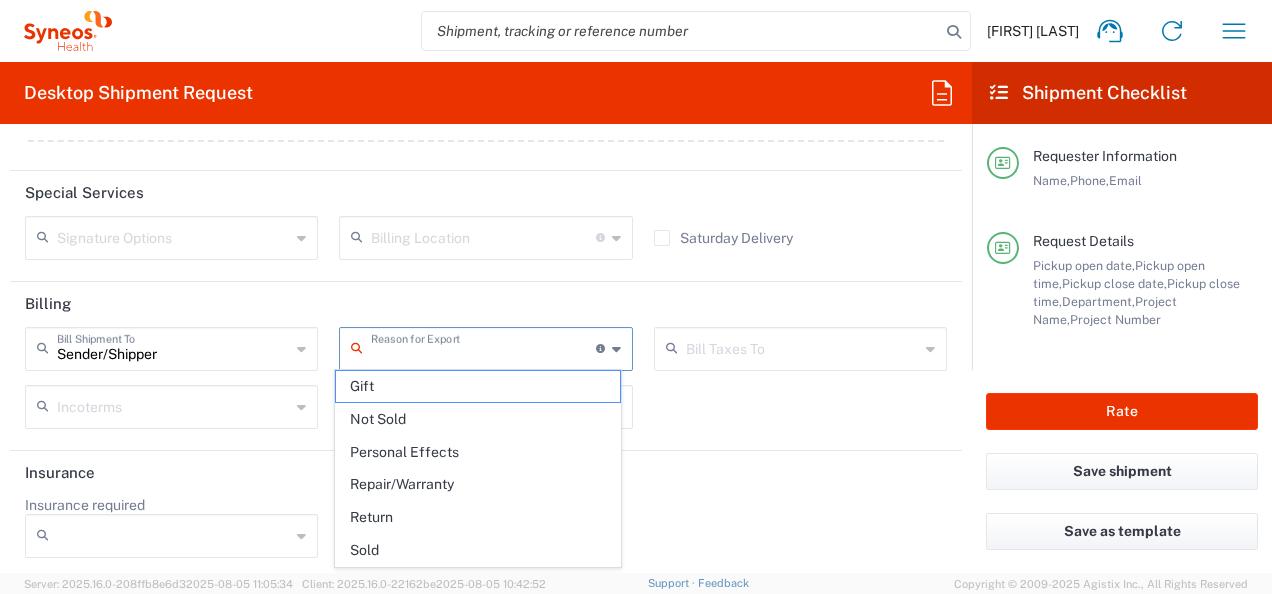 click at bounding box center (483, 347) 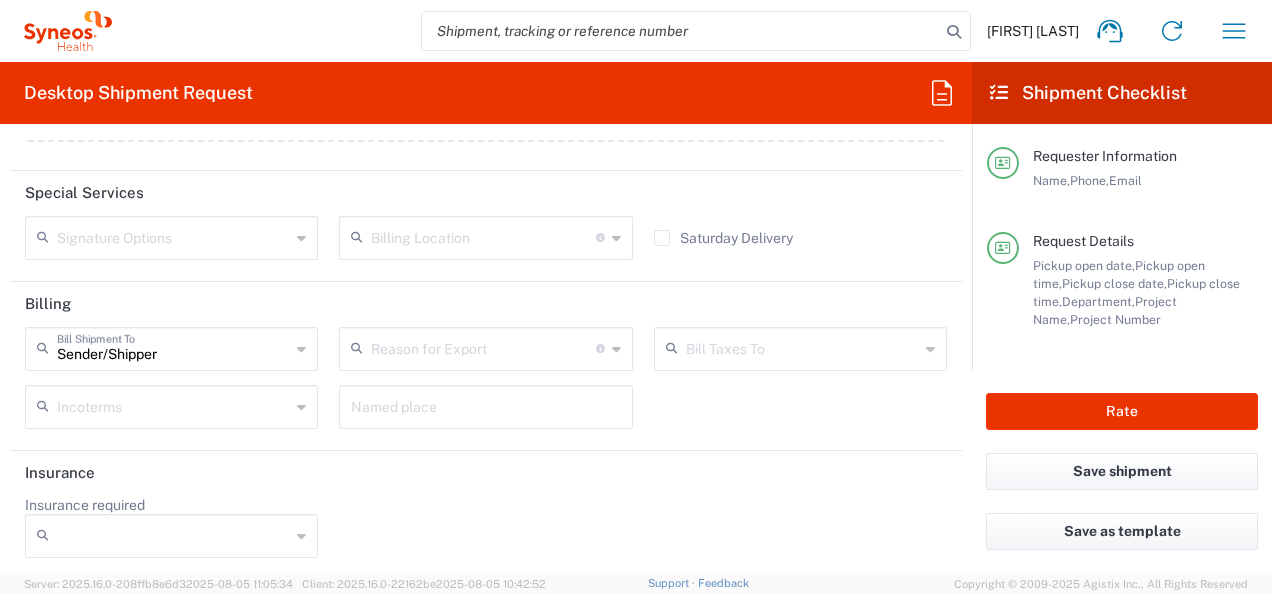 click 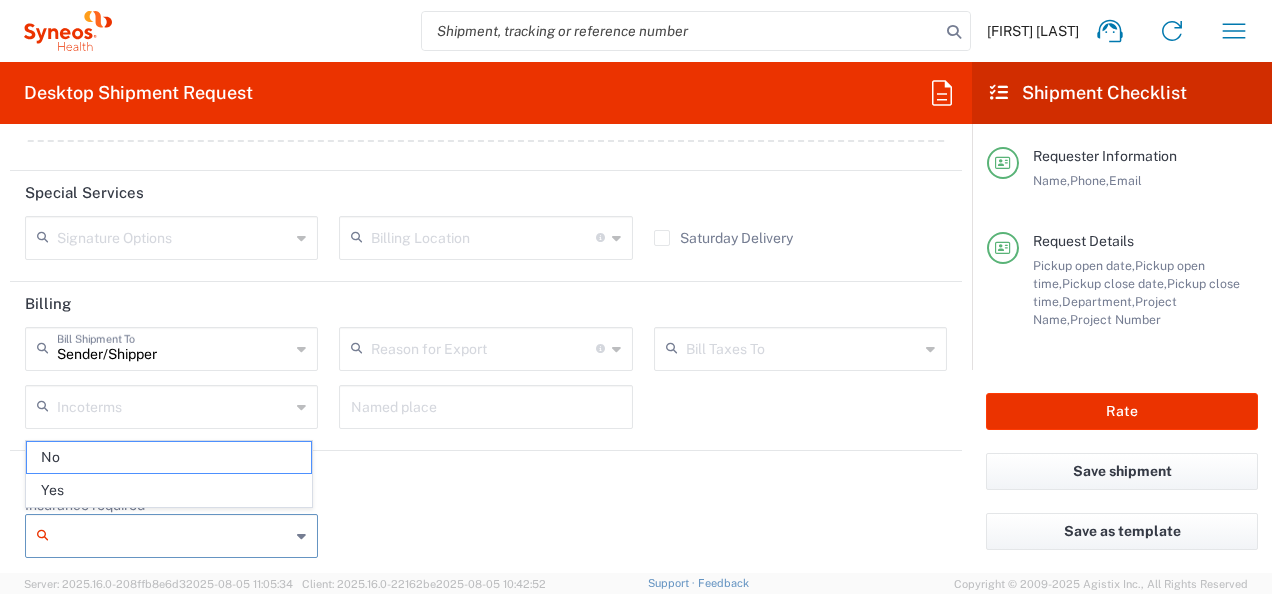 click on "Insurance required" at bounding box center [173, 536] 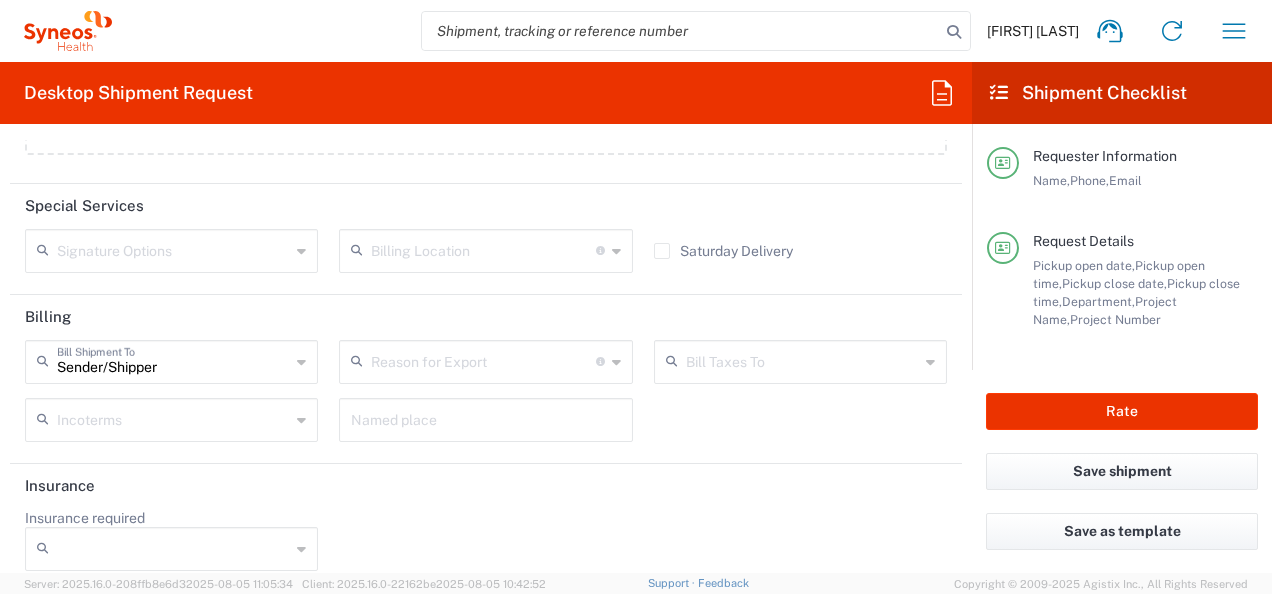 scroll, scrollTop: 2722, scrollLeft: 0, axis: vertical 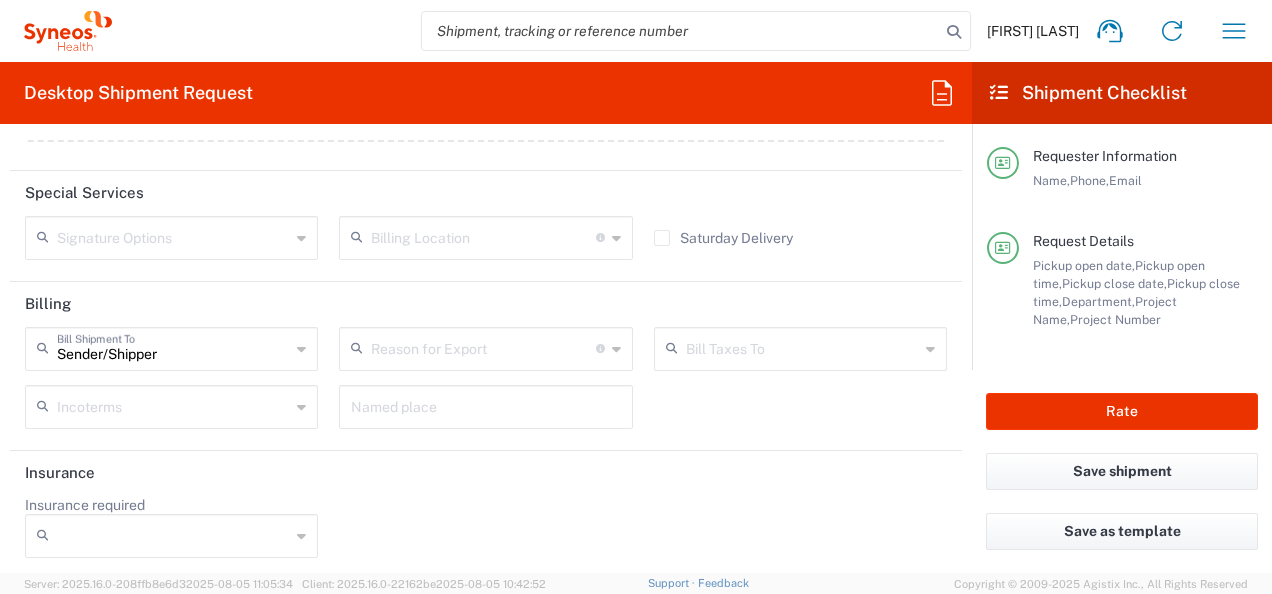 click on "Insurance required" at bounding box center [173, 536] 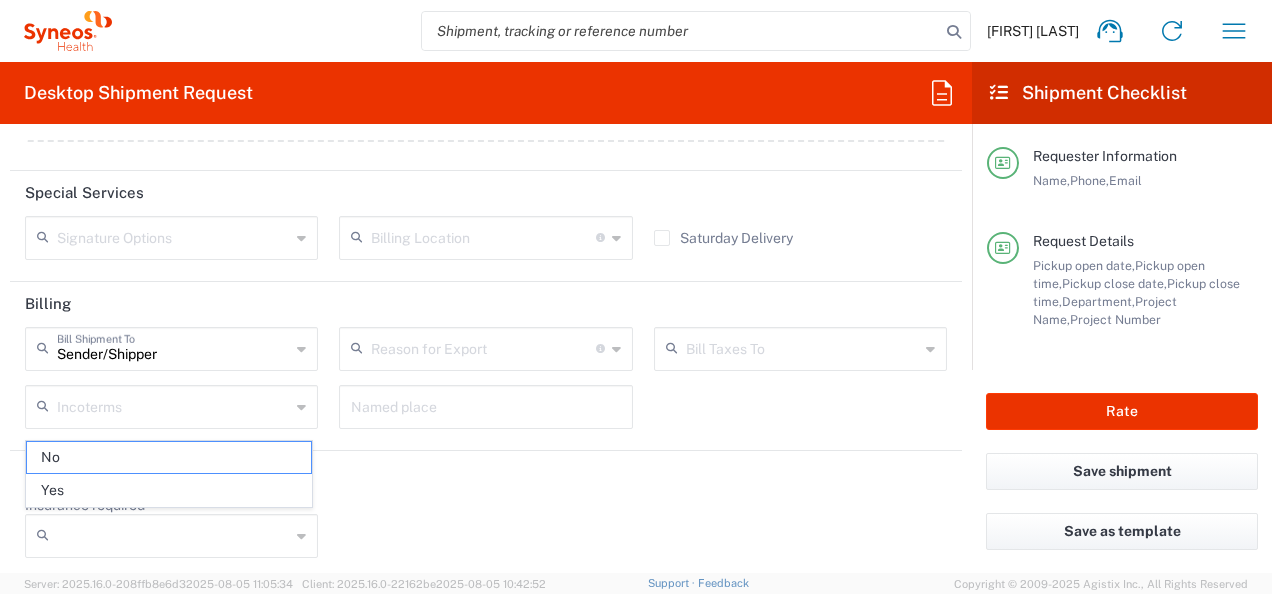 click on "Insurance required  No Yes" 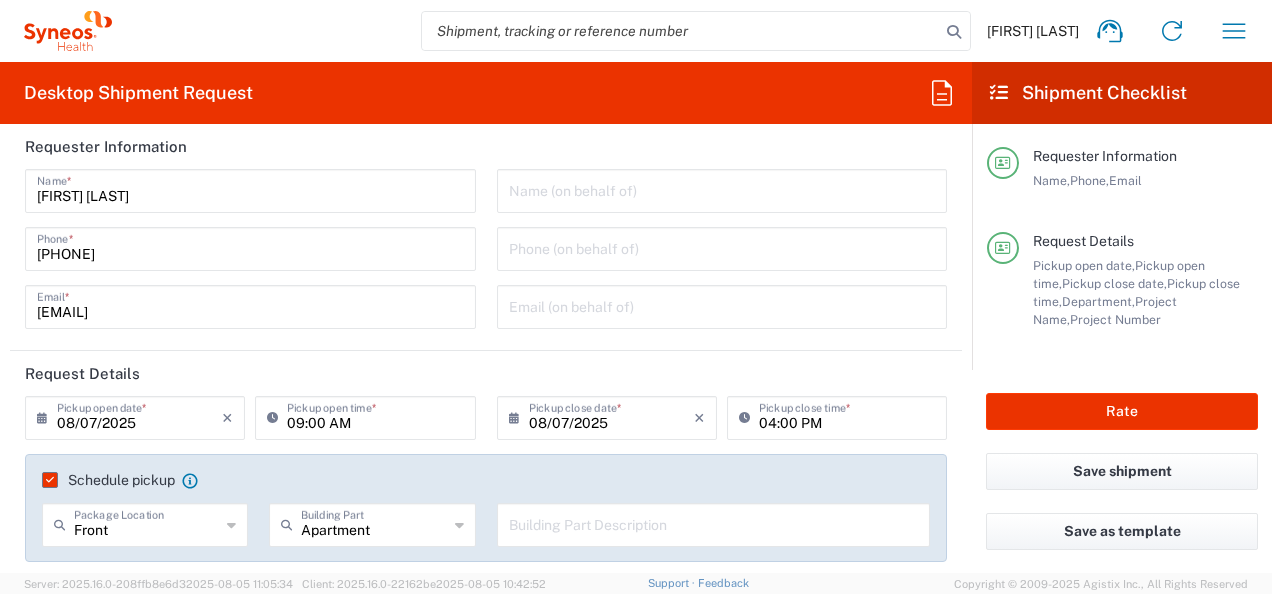 scroll, scrollTop: 0, scrollLeft: 0, axis: both 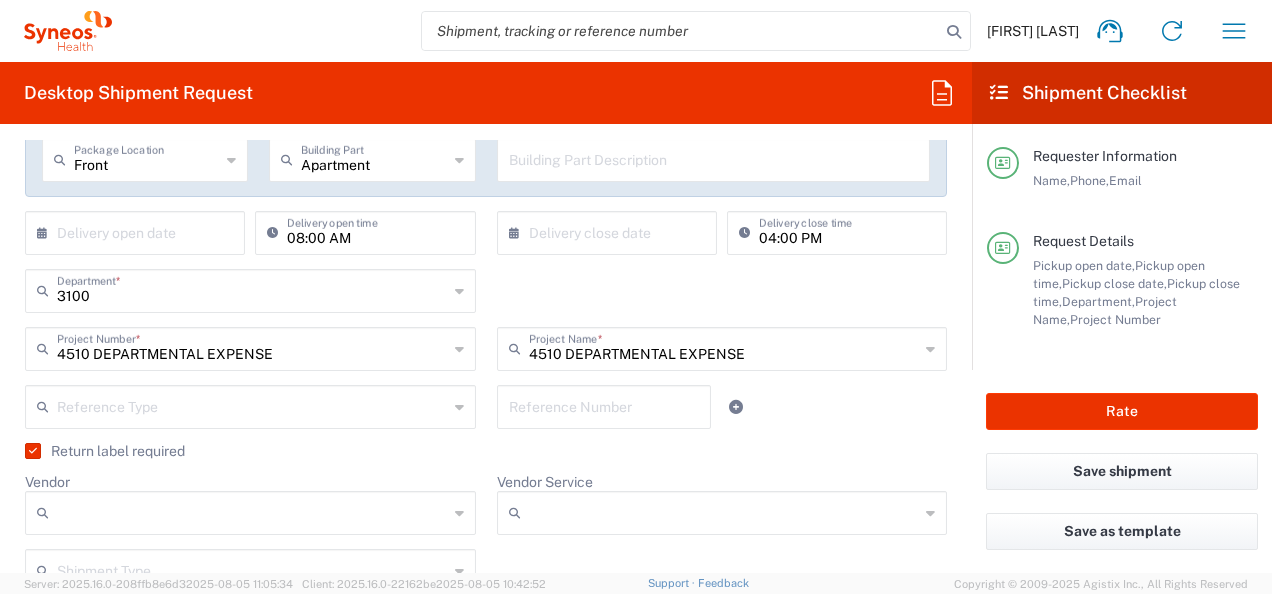 click on "Apartment" at bounding box center (374, 158) 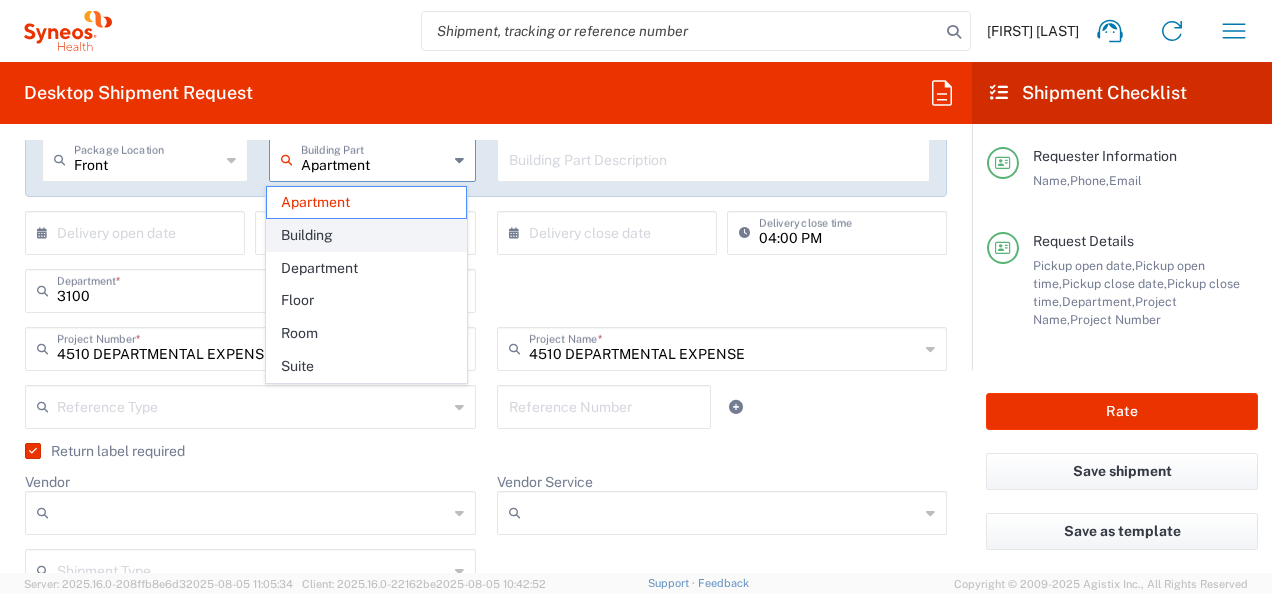 click on "Building" 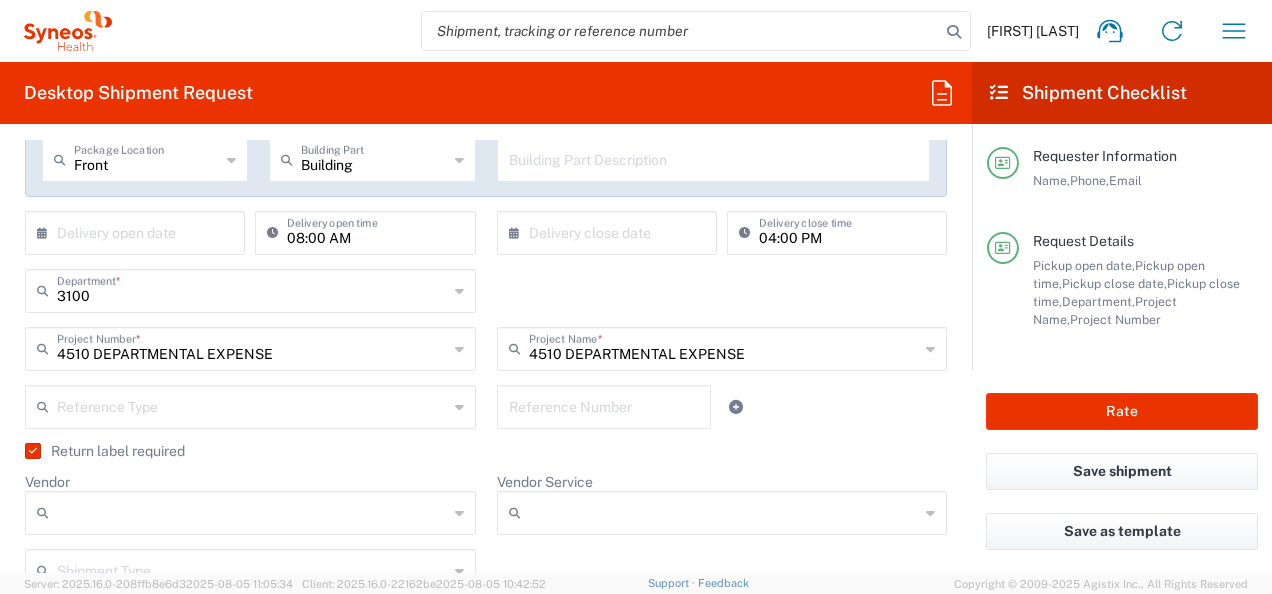 click on "Building  Building Part  Apartment Building Department Floor Room Suite" 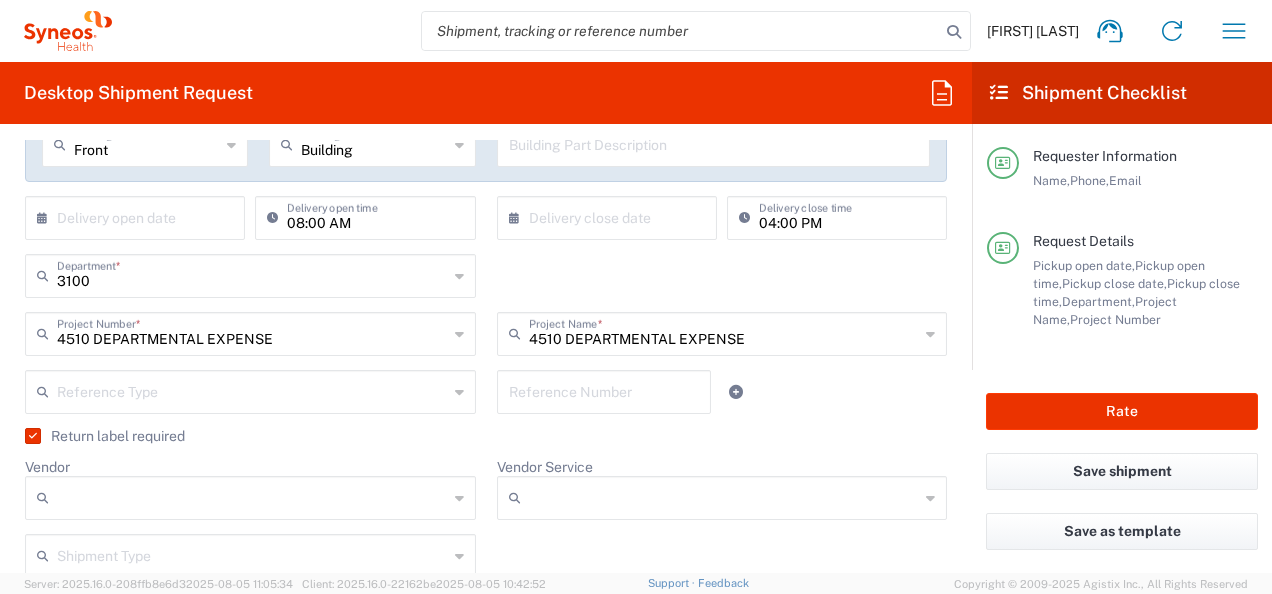 scroll, scrollTop: 398, scrollLeft: 0, axis: vertical 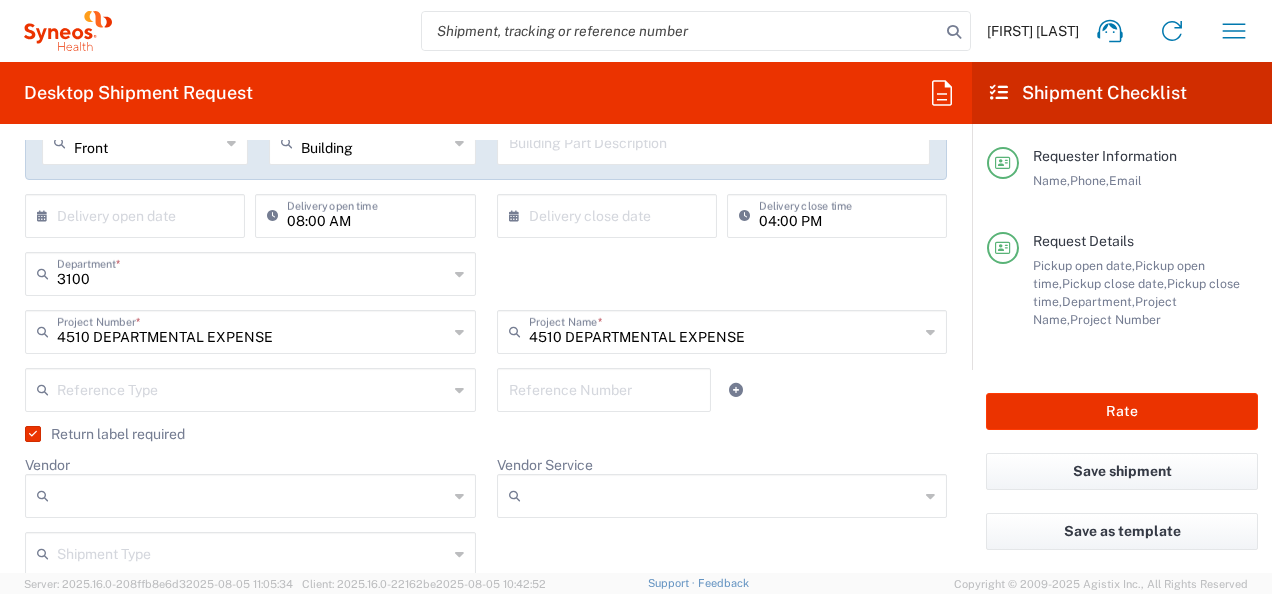 click at bounding box center (139, 214) 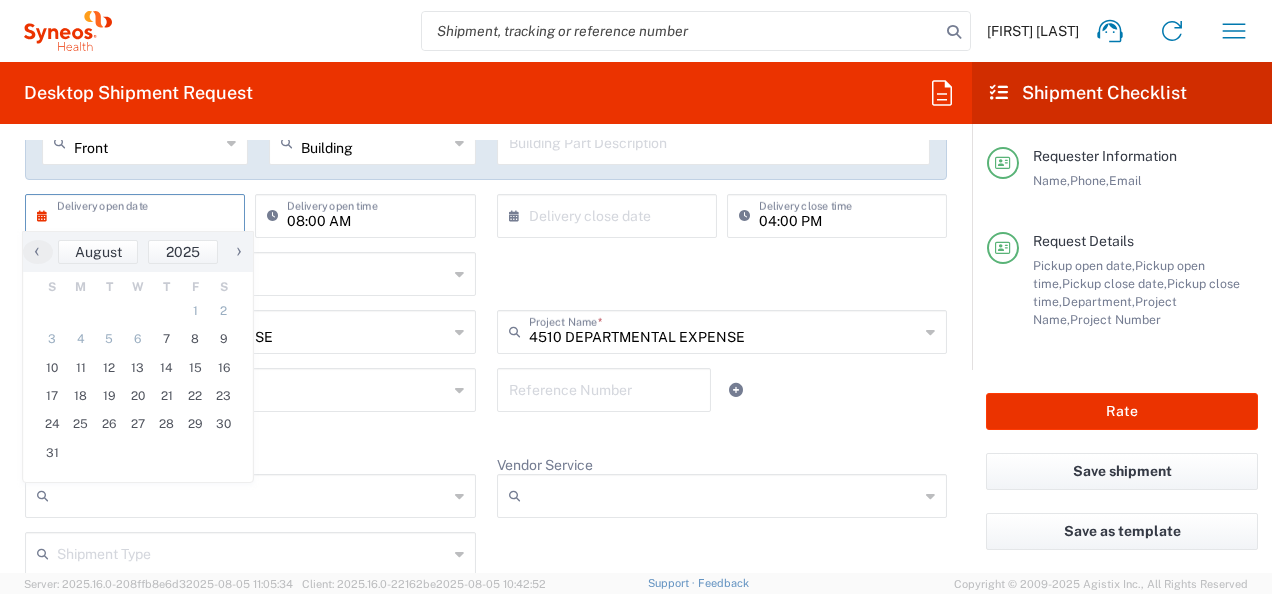 click on "3100  Department  * 3100" 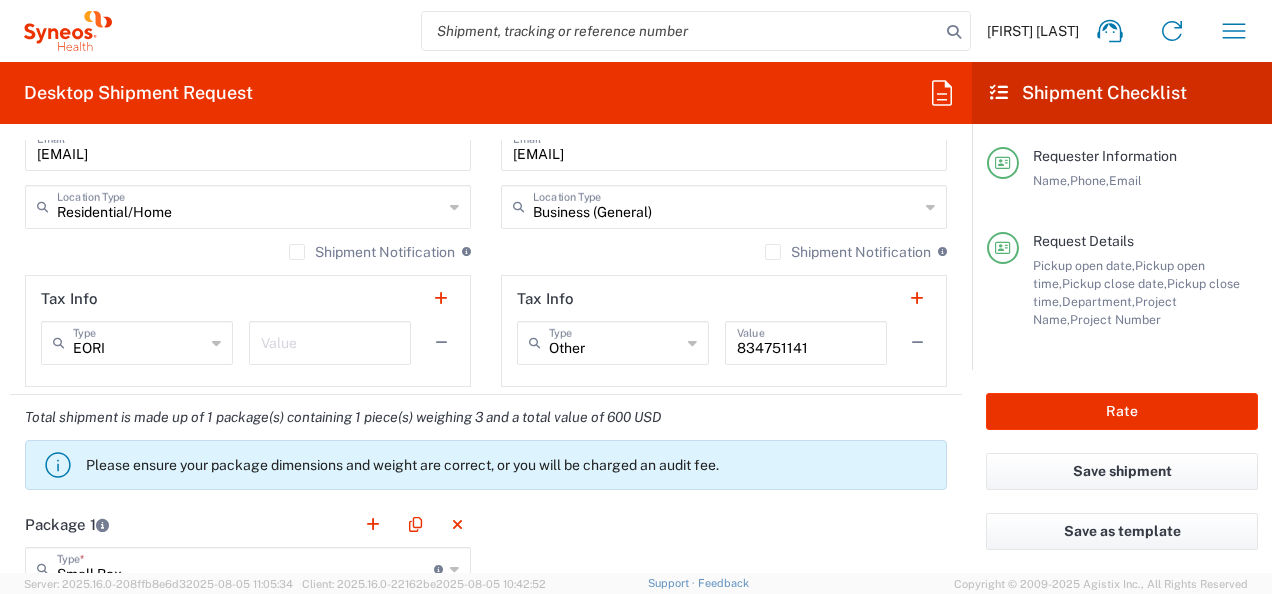 scroll, scrollTop: 1556, scrollLeft: 0, axis: vertical 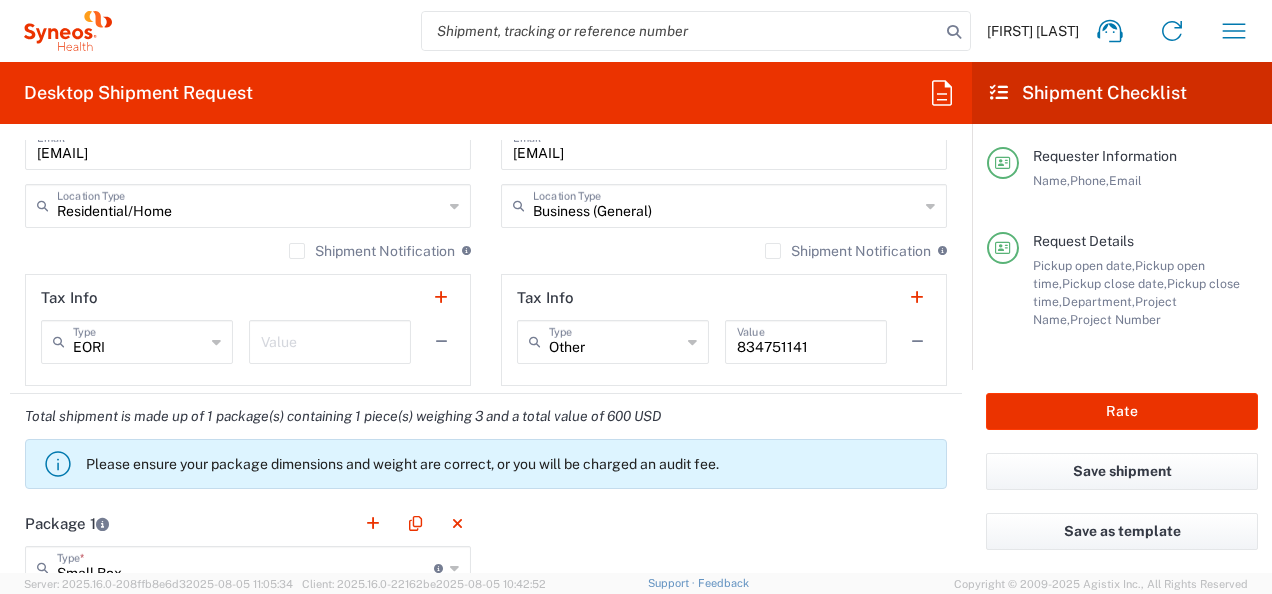 click on "Shipment Notification  If checked, a shipment notification email will be sent to the email address above when shipment is booked with carrier" 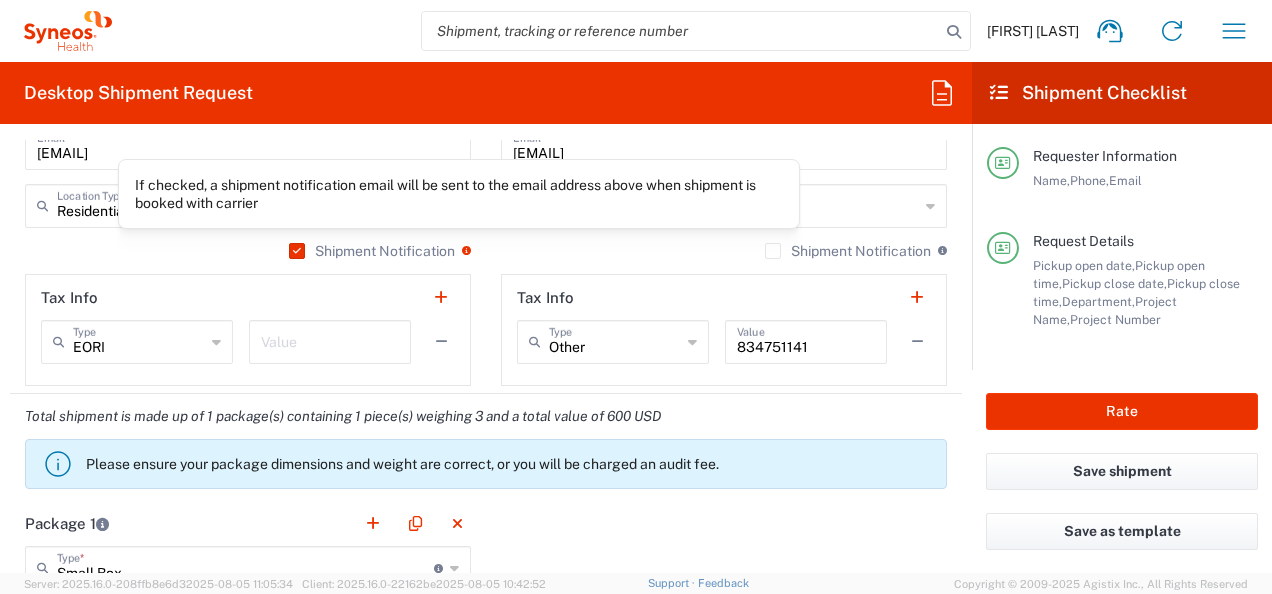 click 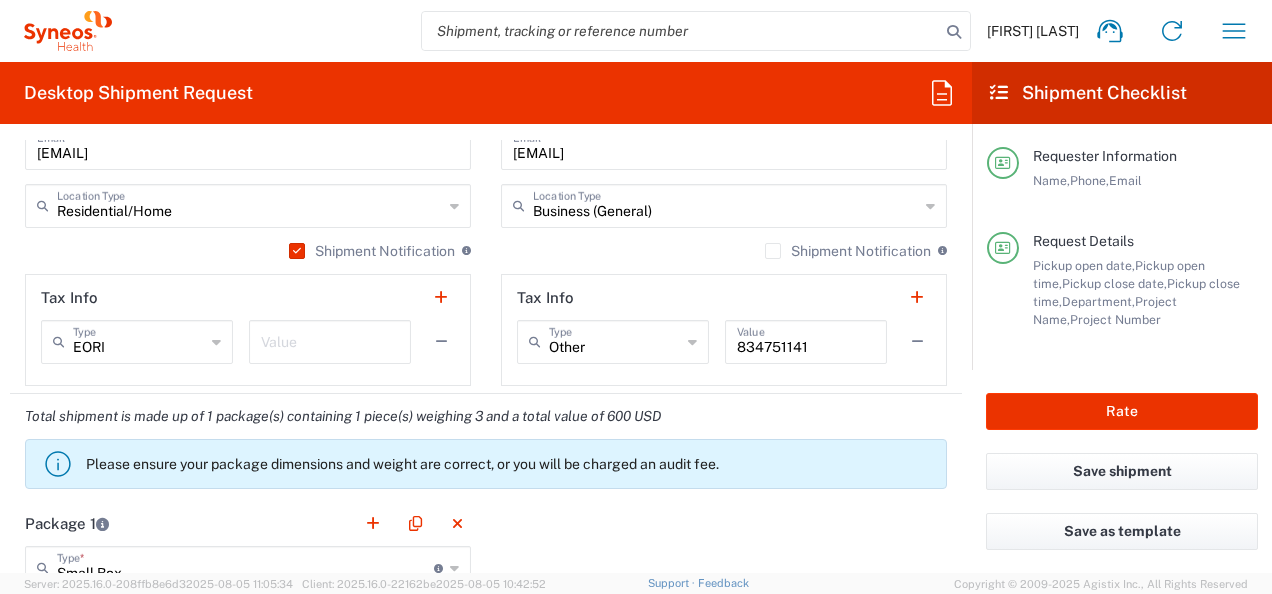 click on "Location  Addison Whitney LLC-Morrisvile NC US Barcelona-Syneos Health BioSector 2 LLC- New York US Boco Digital Media Caerus Marketing Group LLC-Morrisville NC US Chamberlain Communications LLC-New York US Chandler Chicco Agency, LLC-New York US Genico, LLC Gerbig Snell/Weisheimer Advert- Westerville OH Haas & Health Partner Public Relations GmbH Illingworth Research Group Ltd-Macclesfield UK Illingworth Rsrch Grp (France) Illingworth Rsrch Grp (Italy) Illingworth Rsrch Grp (Spain) Illingworth Rsrch Grp (USA) In Illingworth Rsrch Grp(Australi INC Research Clin Svcs Mexico inVentiv Health Philippines, Inc. IRG - Morrisville Warehouse IVH IPS Pvt Ltd- India IVH Mexico SA de CV NAVICOR GROUP, LLC- New York US PALIO + IGNITE, LLC- Westerville OH US Pharmaceutical Institute LLC- Morrisville NC US PT Syneos Health Indonesia Rx dataScience Inc-Morrisville NC US RxDataScience India Private Lt Syneos Health (Beijing) Inc.Lt Syneos Health (Shanghai) Inc. Ltd. Syneos Health (Thailand) Limit Syneos Health Argentina SA" 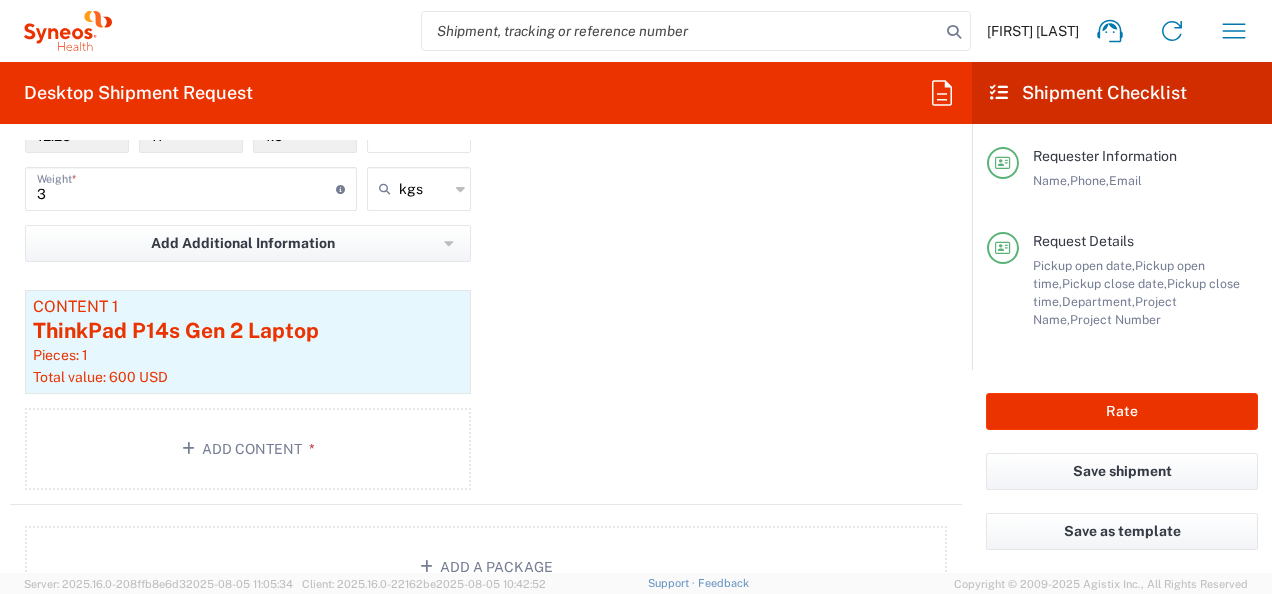 scroll, scrollTop: 2110, scrollLeft: 0, axis: vertical 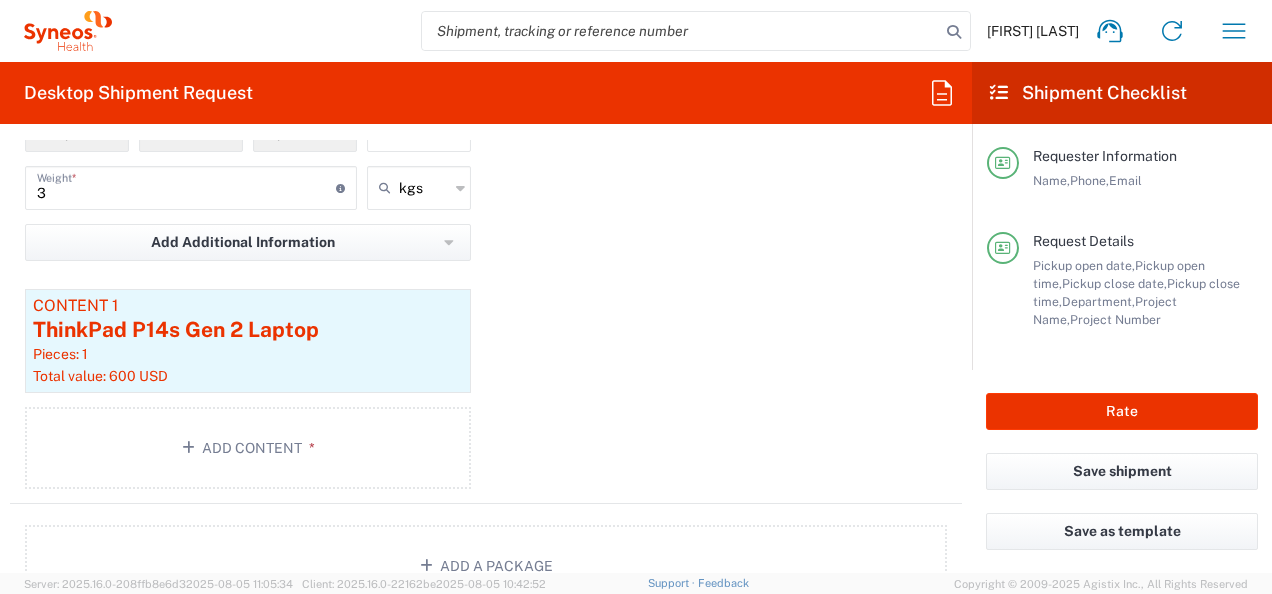 click on "3" at bounding box center (186, 186) 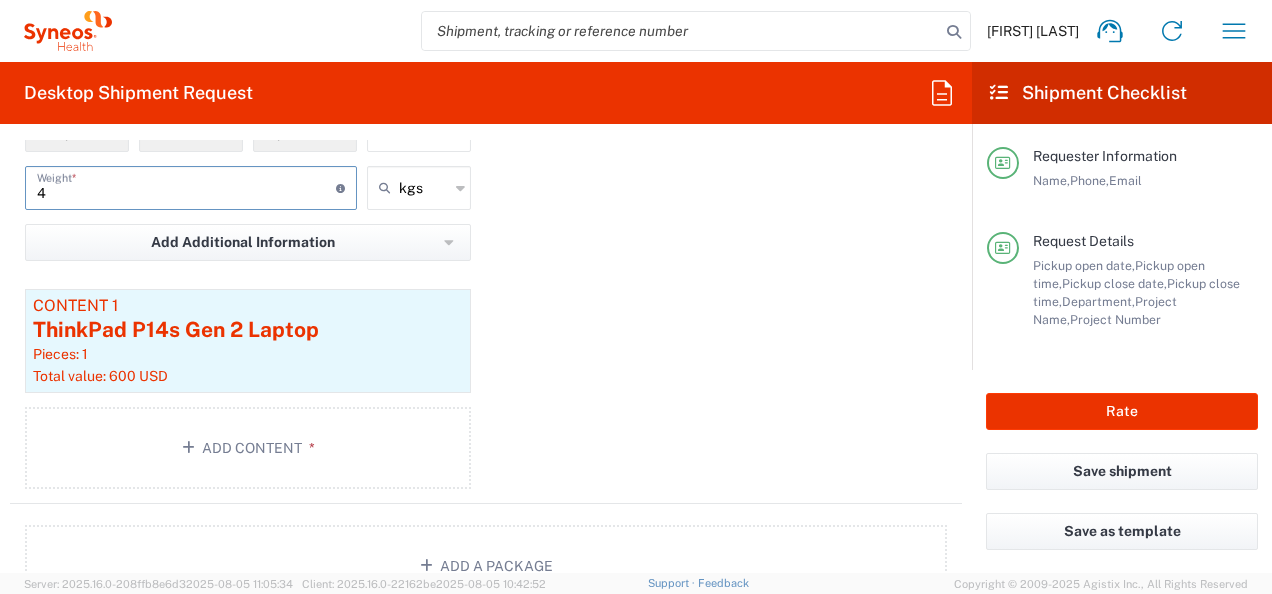 type on "4" 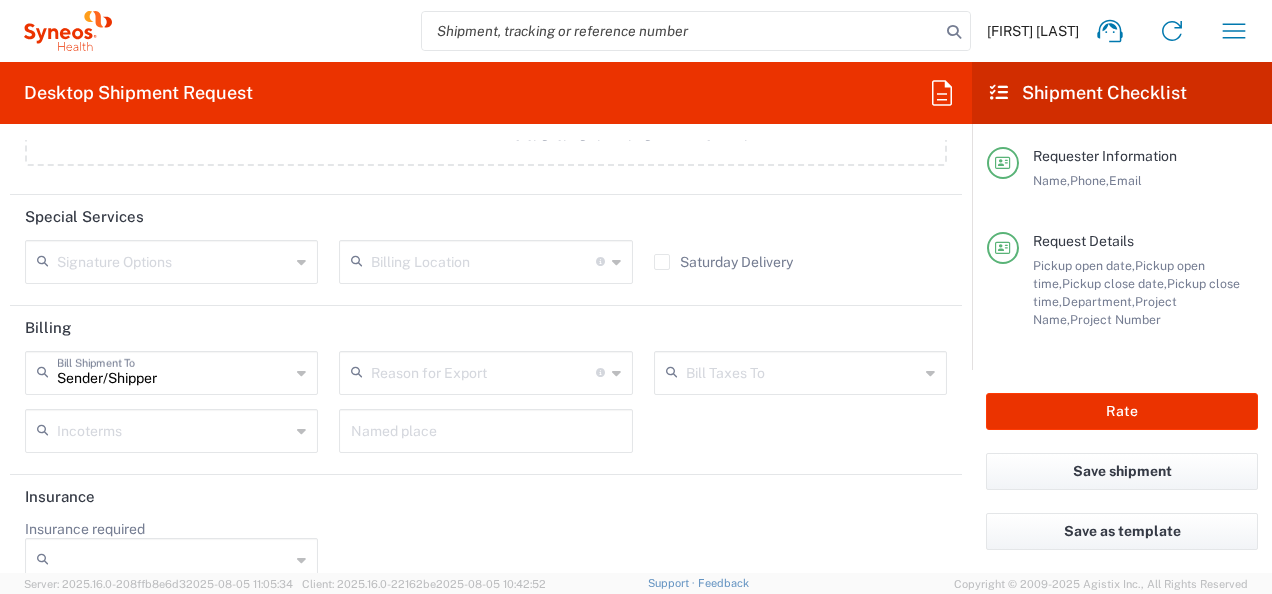 scroll, scrollTop: 2698, scrollLeft: 0, axis: vertical 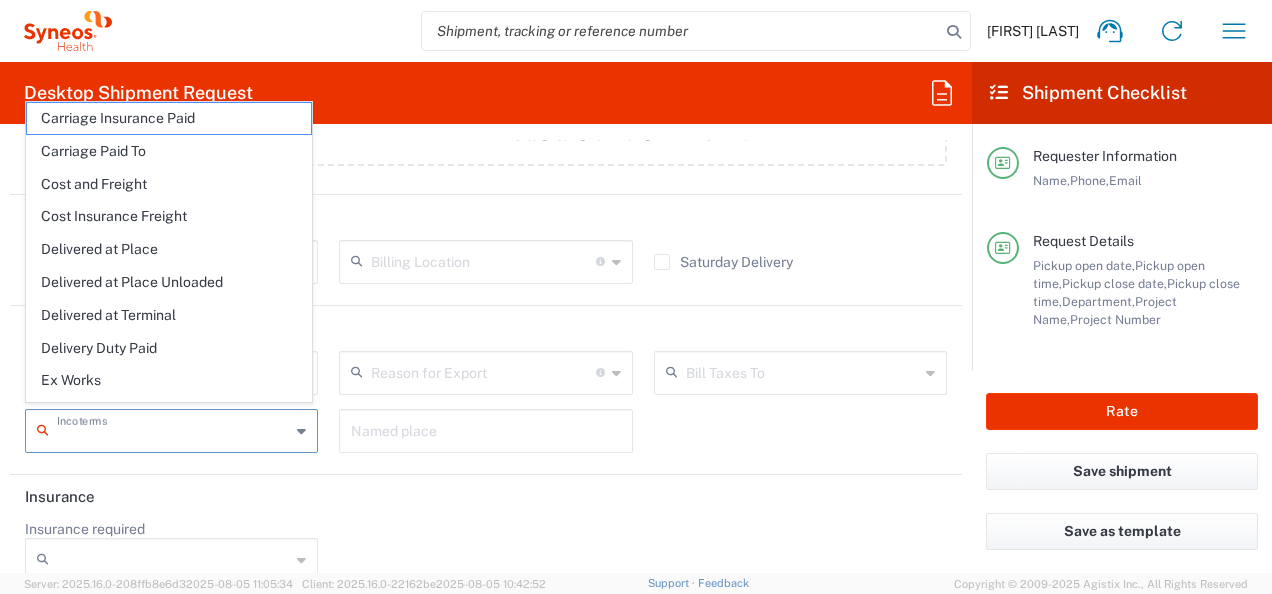 click at bounding box center (173, 429) 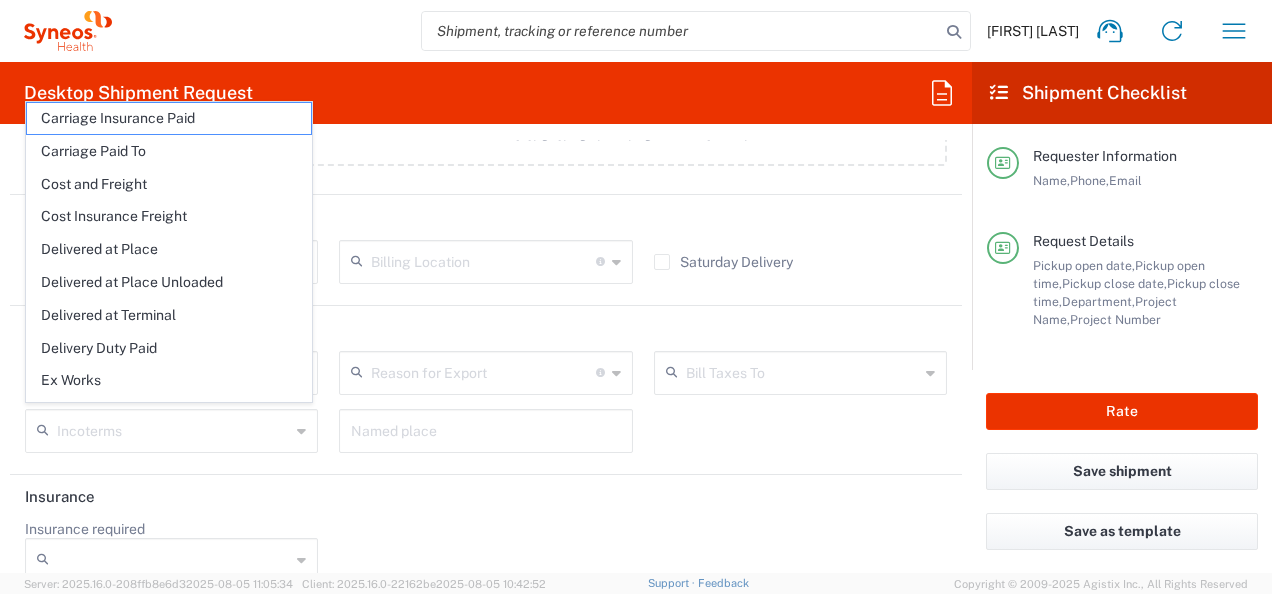 click on "Sender/Shipper  Bill Shipment To  Recipient Account Sender/Shipper Third Party Account  Reason for Export  Gift Not Sold Personal Effects Repair/Warranty Return Sold  Bill Taxes To  Recipient Account Sender/Shipper Third Party Account  Incoterms  Carriage Insurance Paid Carriage Paid To Cost and Freight Cost Insurance Freight Delivered at Place Delivered at Place Unloaded Delivered at Terminal Delivery Duty Paid Ex Works Free Along Ship Free Carrier Free On Board  Named place" 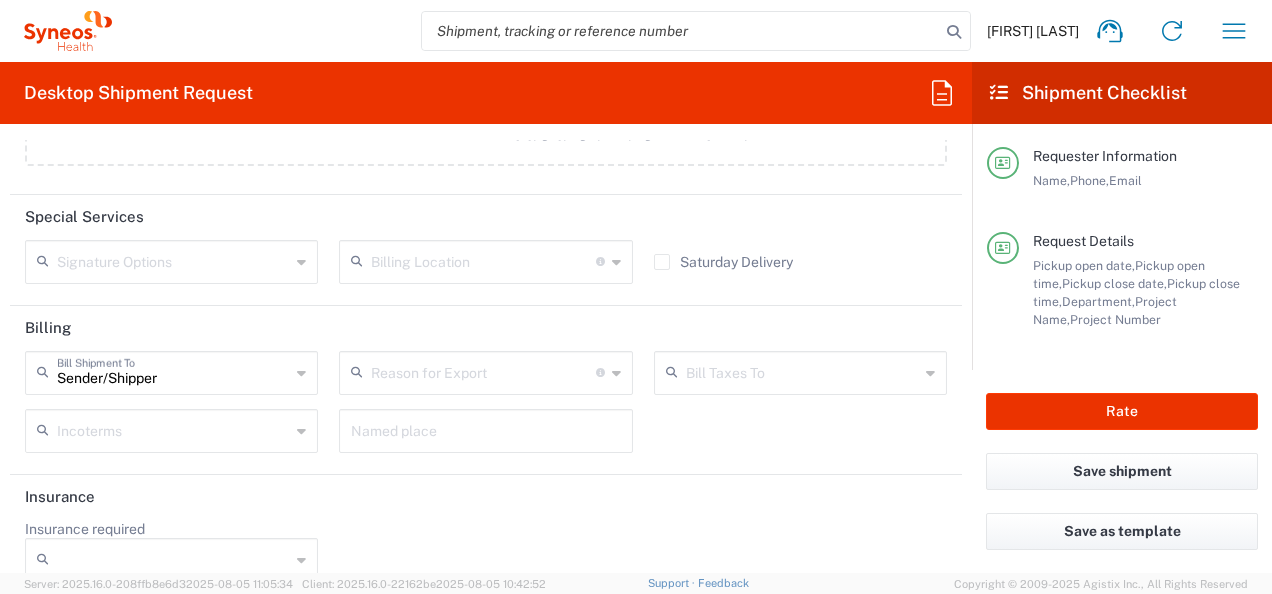 scroll, scrollTop: 2722, scrollLeft: 0, axis: vertical 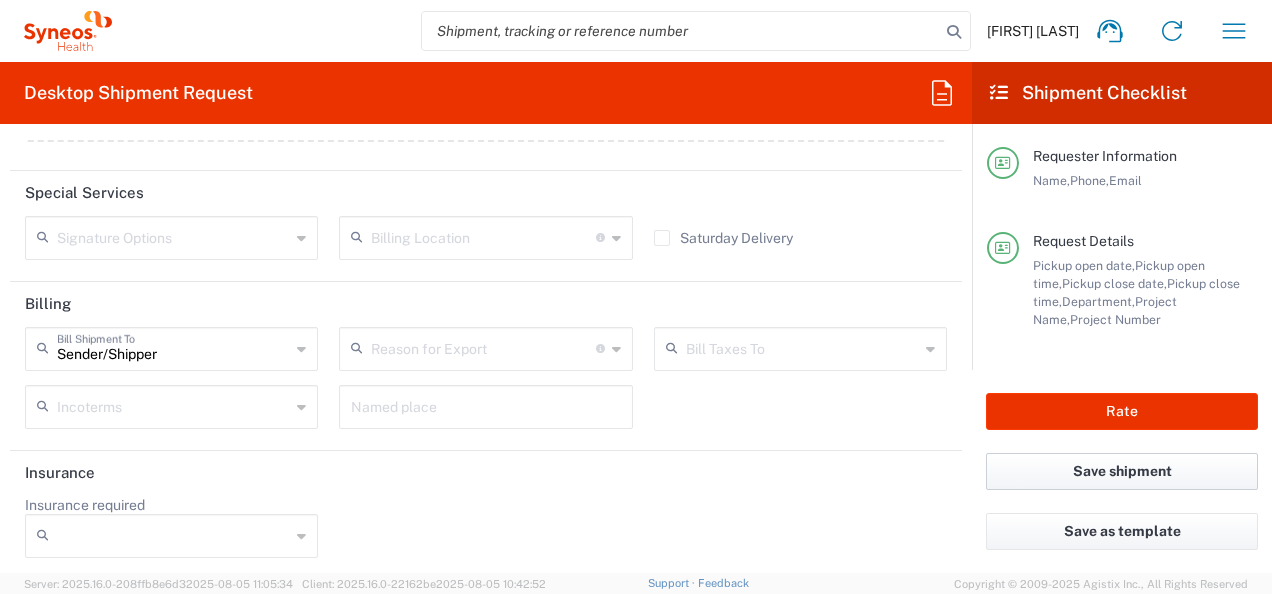 click on "Save shipment" 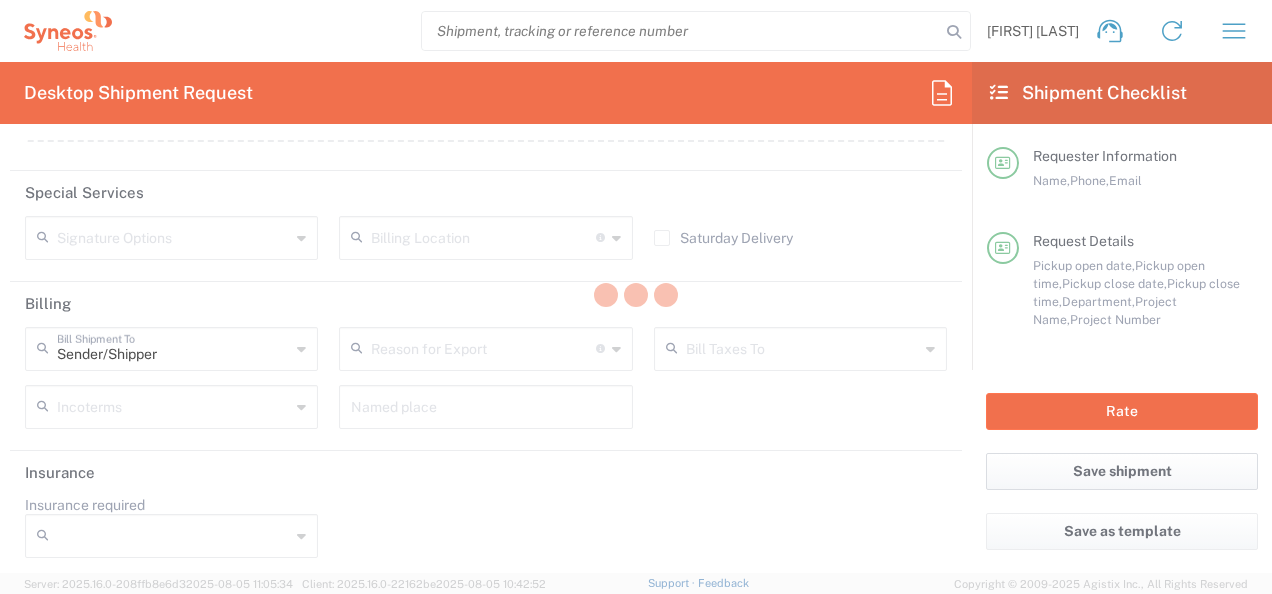type on "4510 DEPARTMENTAL EXPENSE" 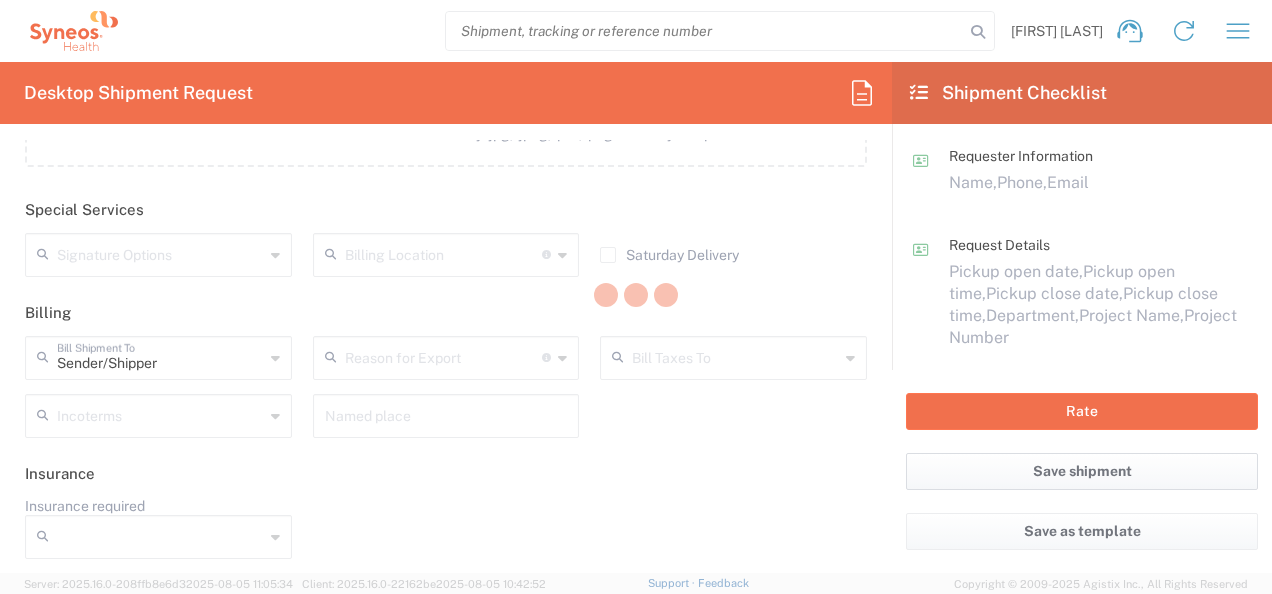 scroll, scrollTop: 2652, scrollLeft: 0, axis: vertical 